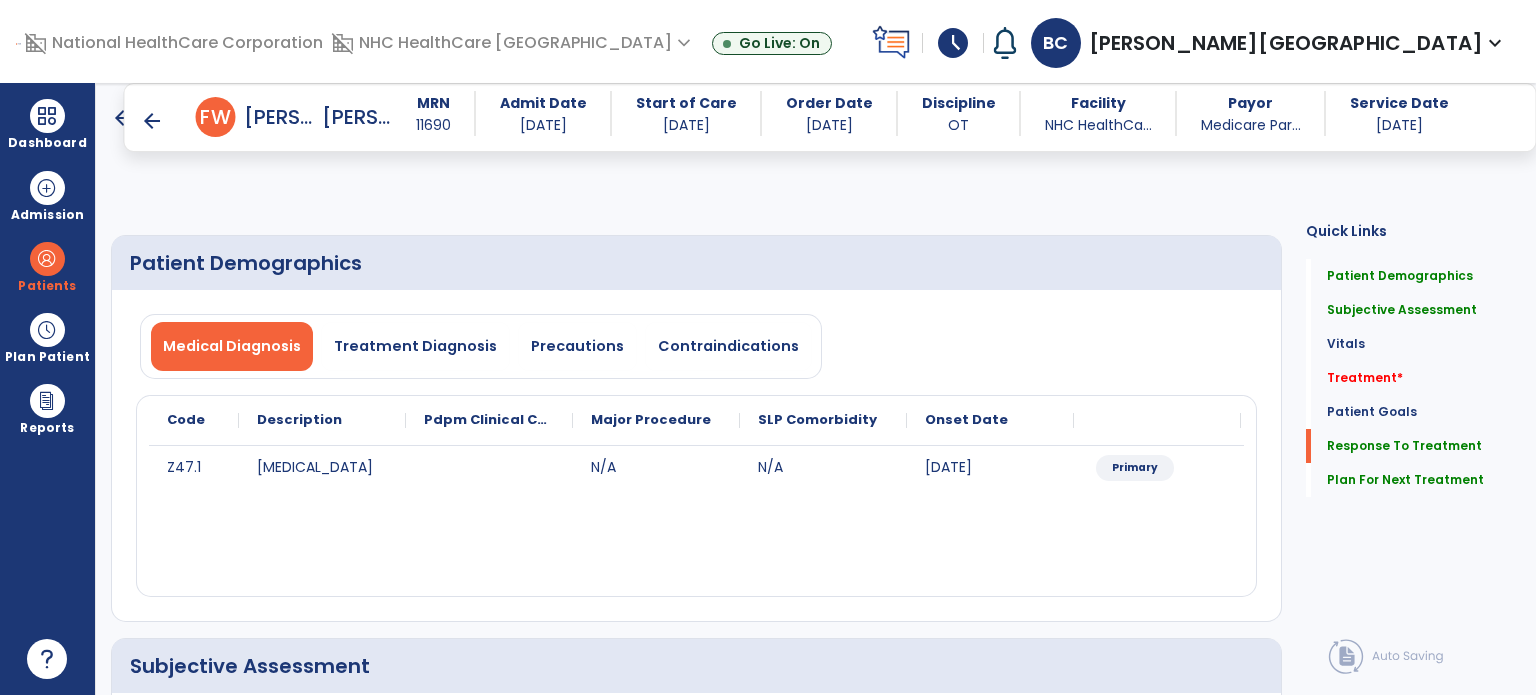 select on "*" 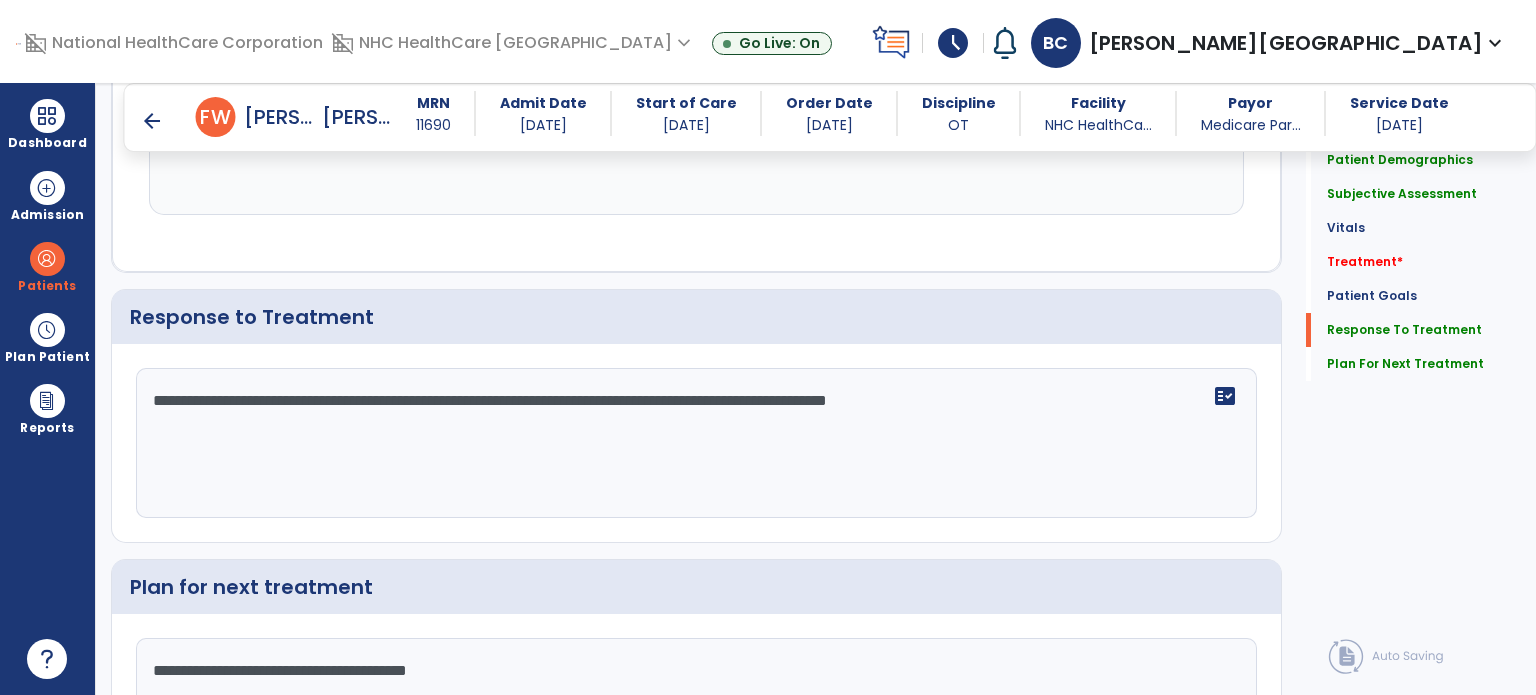 click on "arrow_back" at bounding box center [152, 121] 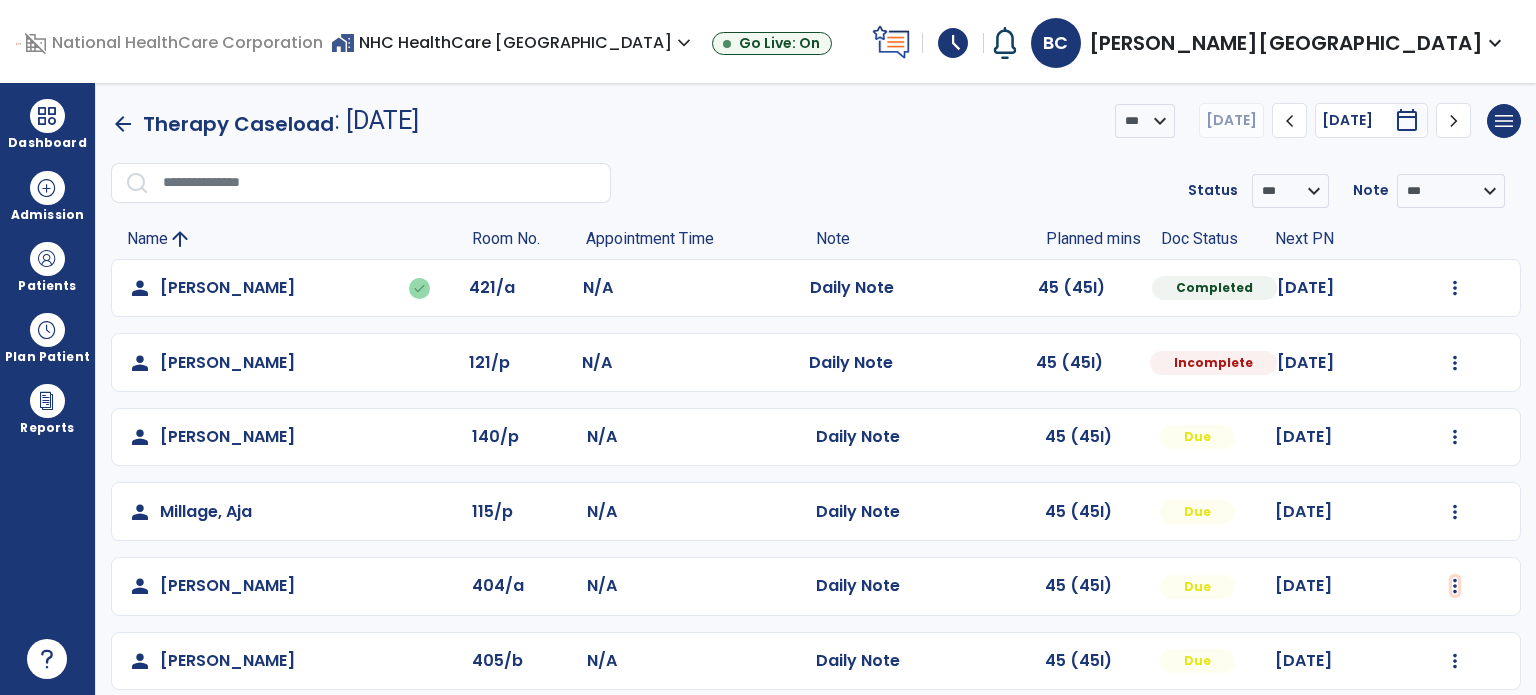 click at bounding box center (1455, 288) 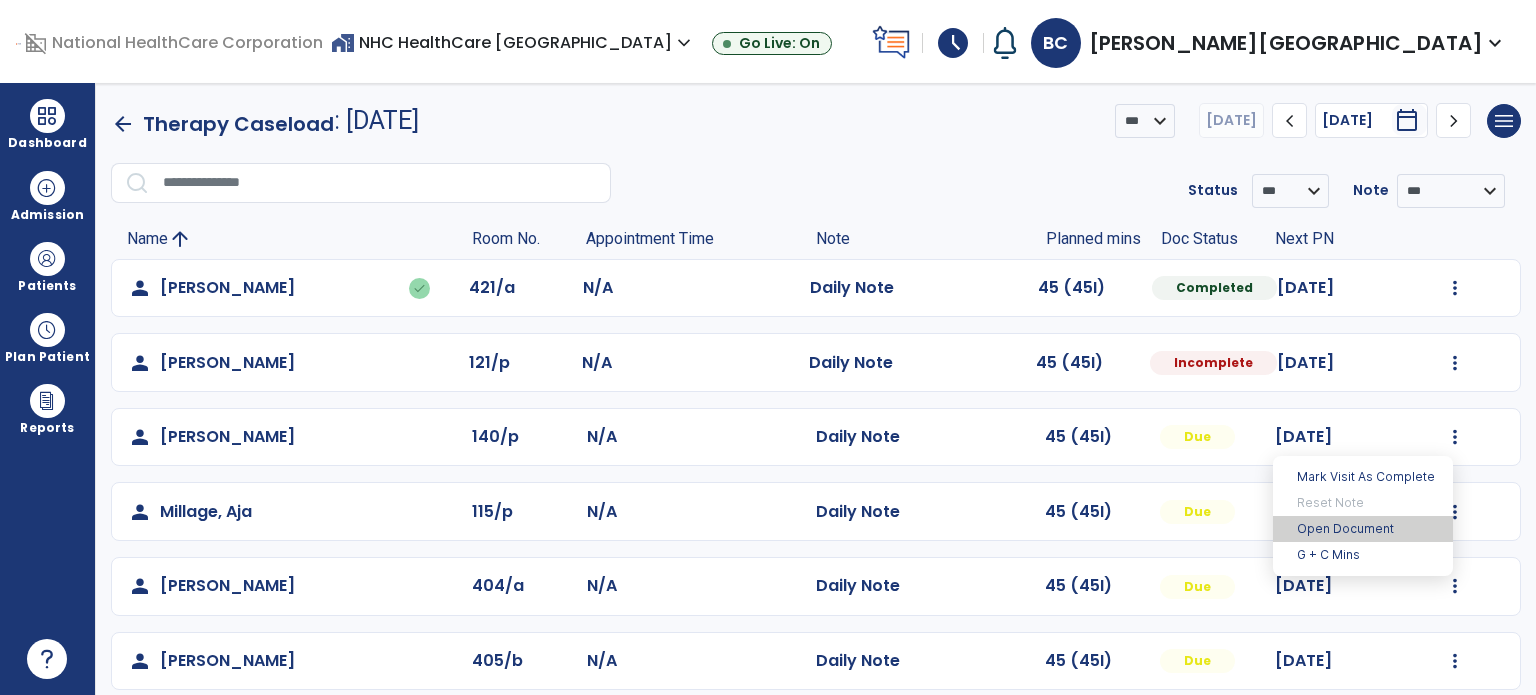 click on "Open Document" at bounding box center (1363, 529) 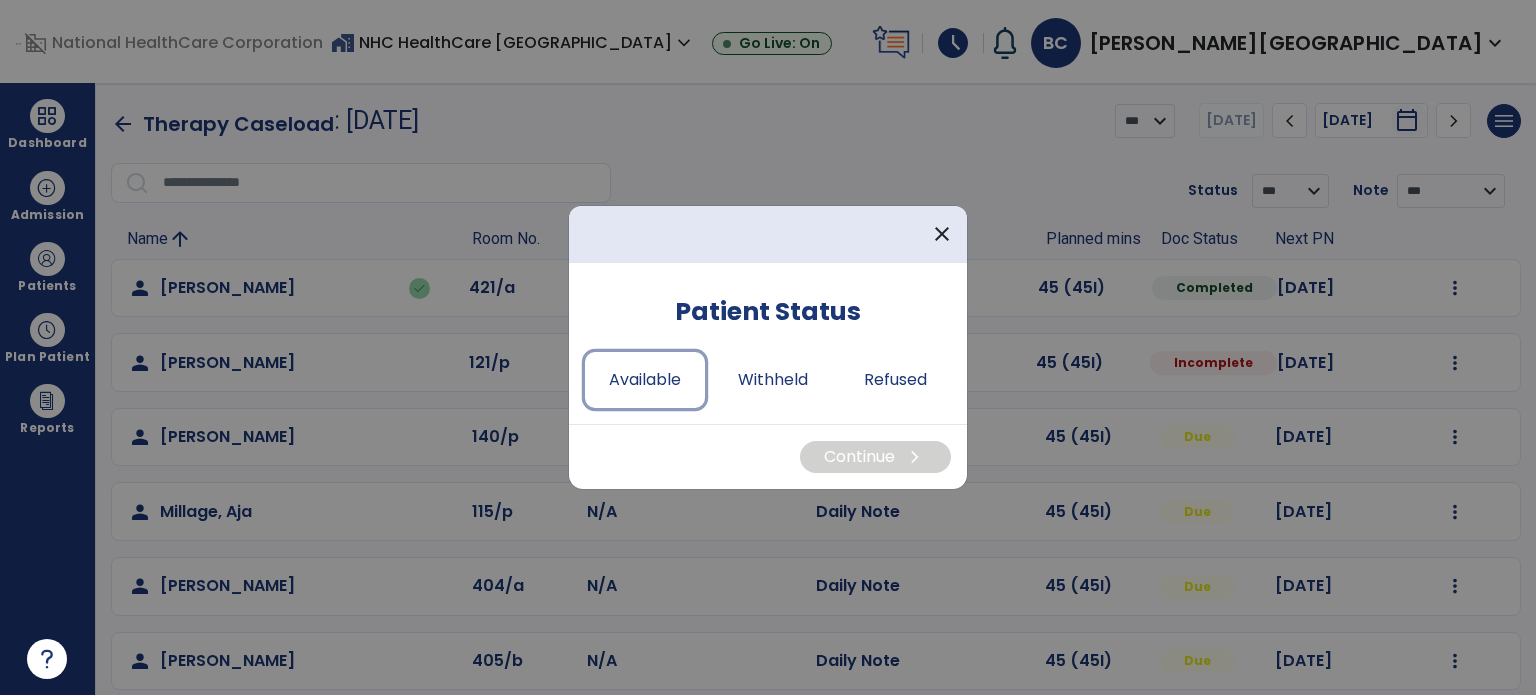 click on "Available" at bounding box center [645, 380] 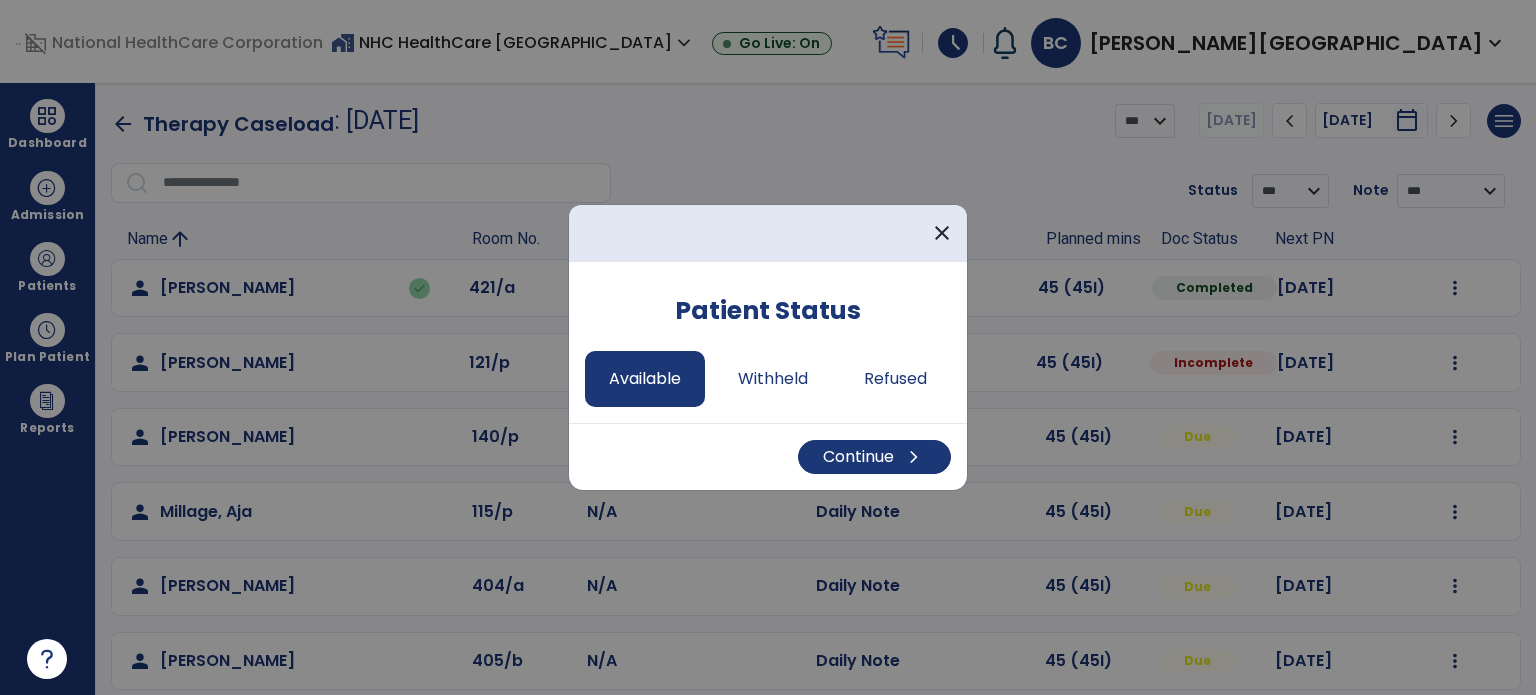 click on "Continue   chevron_right" at bounding box center (768, 456) 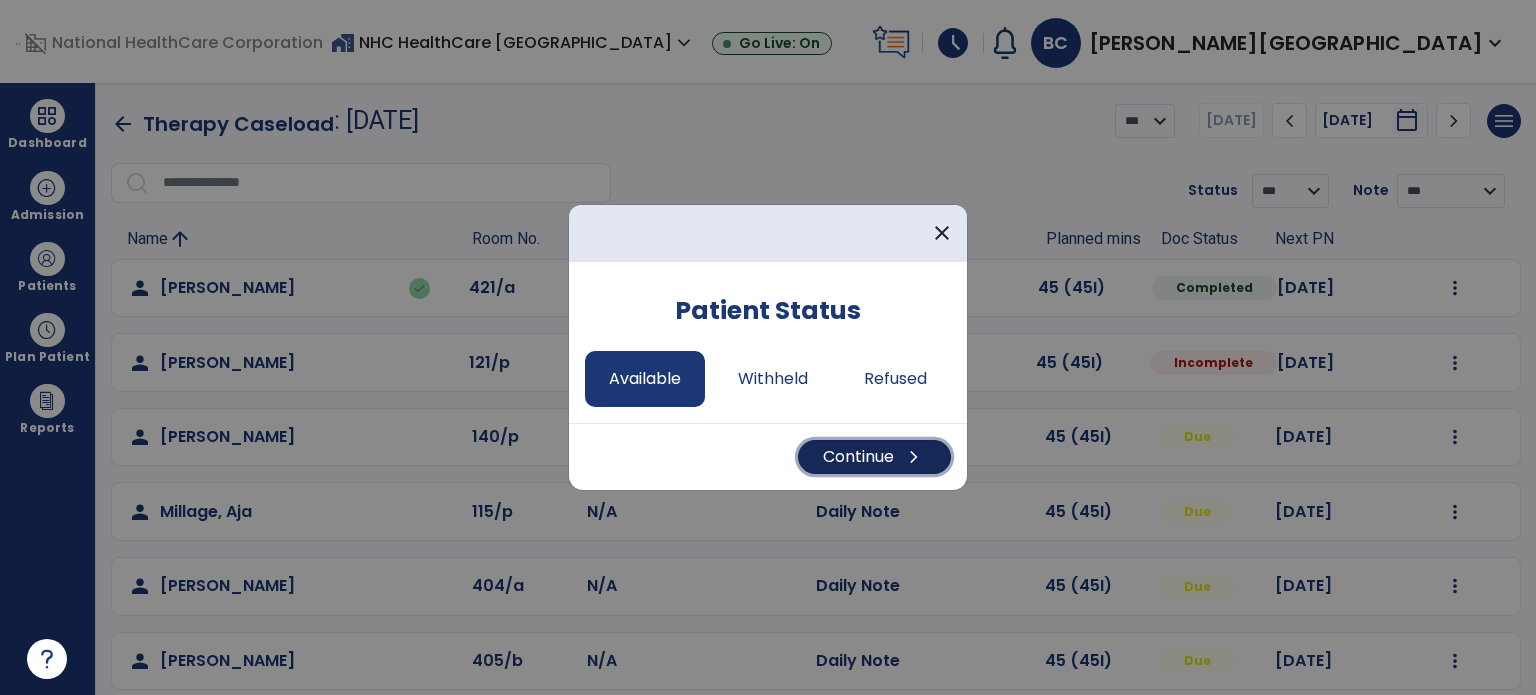 click on "Continue   chevron_right" at bounding box center (874, 457) 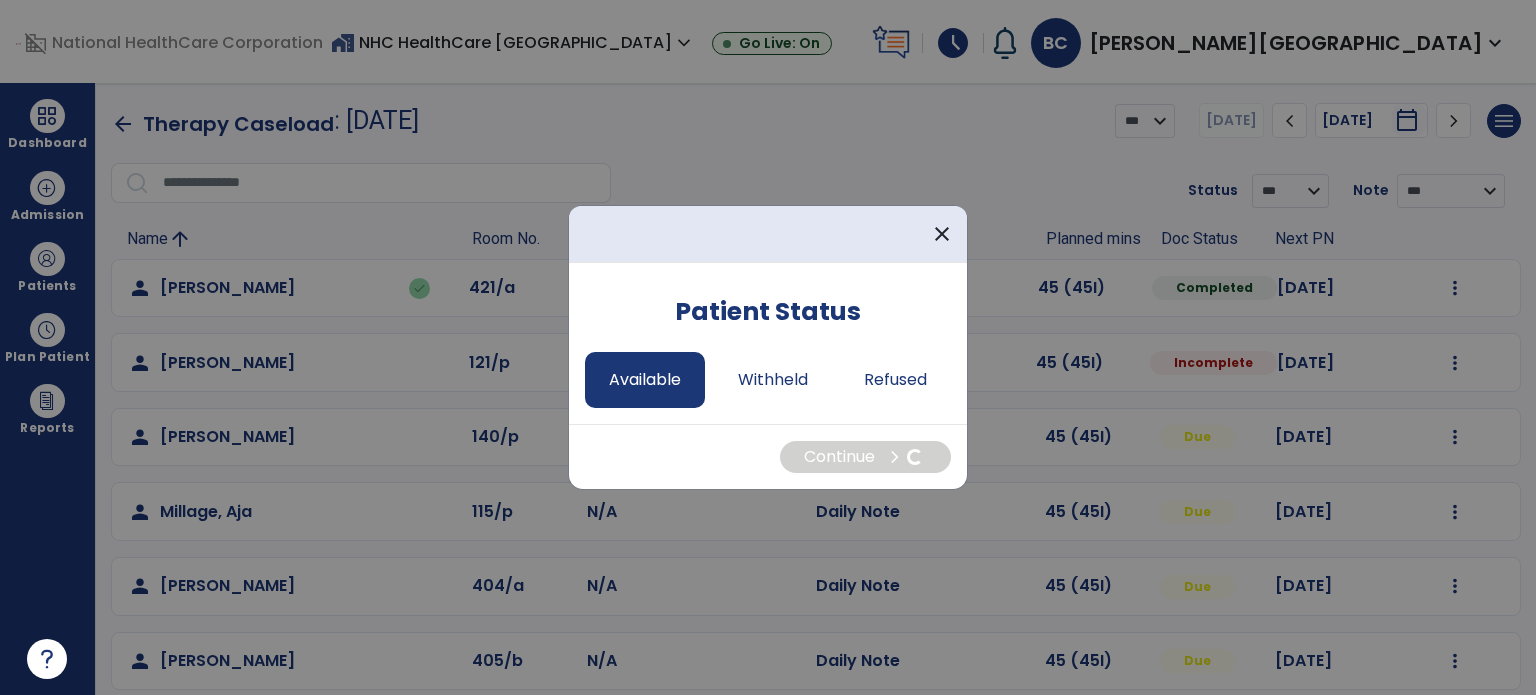 select on "*" 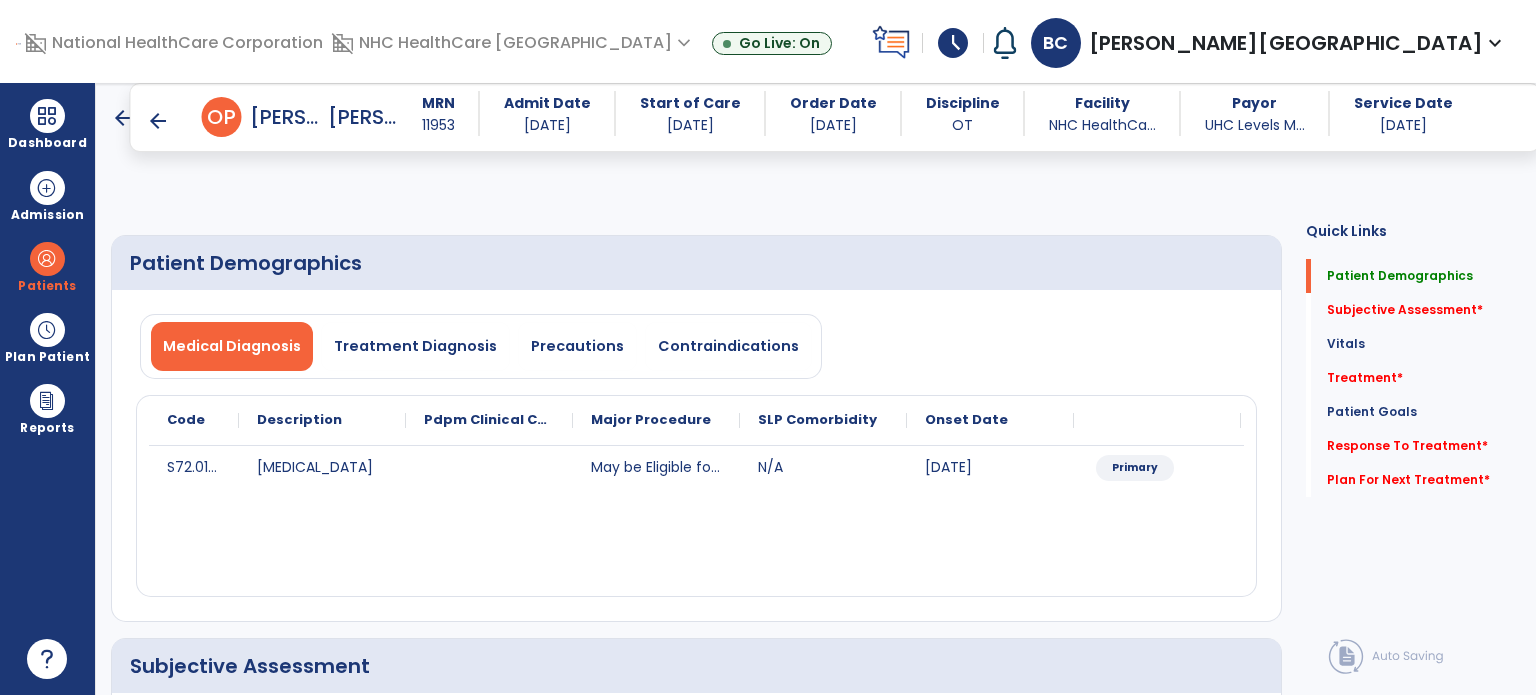 scroll, scrollTop: 340, scrollLeft: 0, axis: vertical 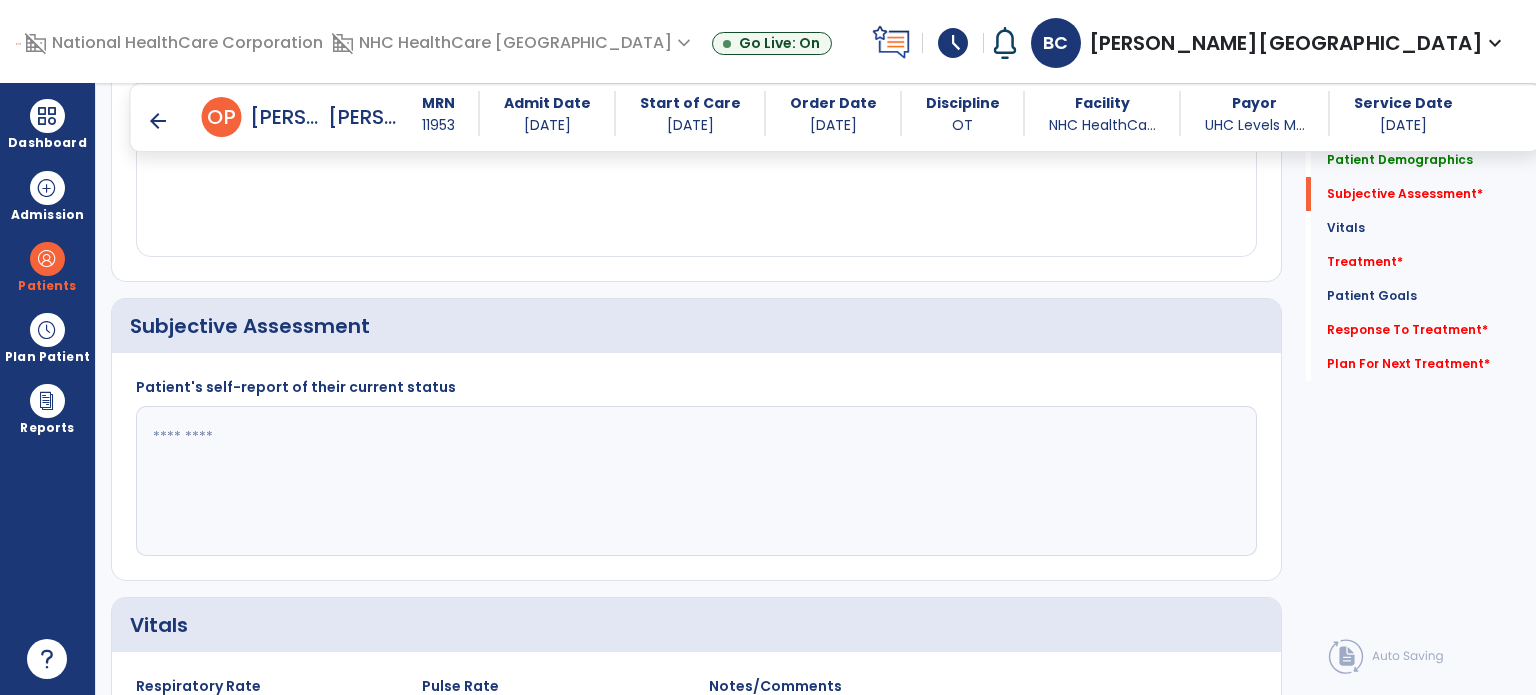 click 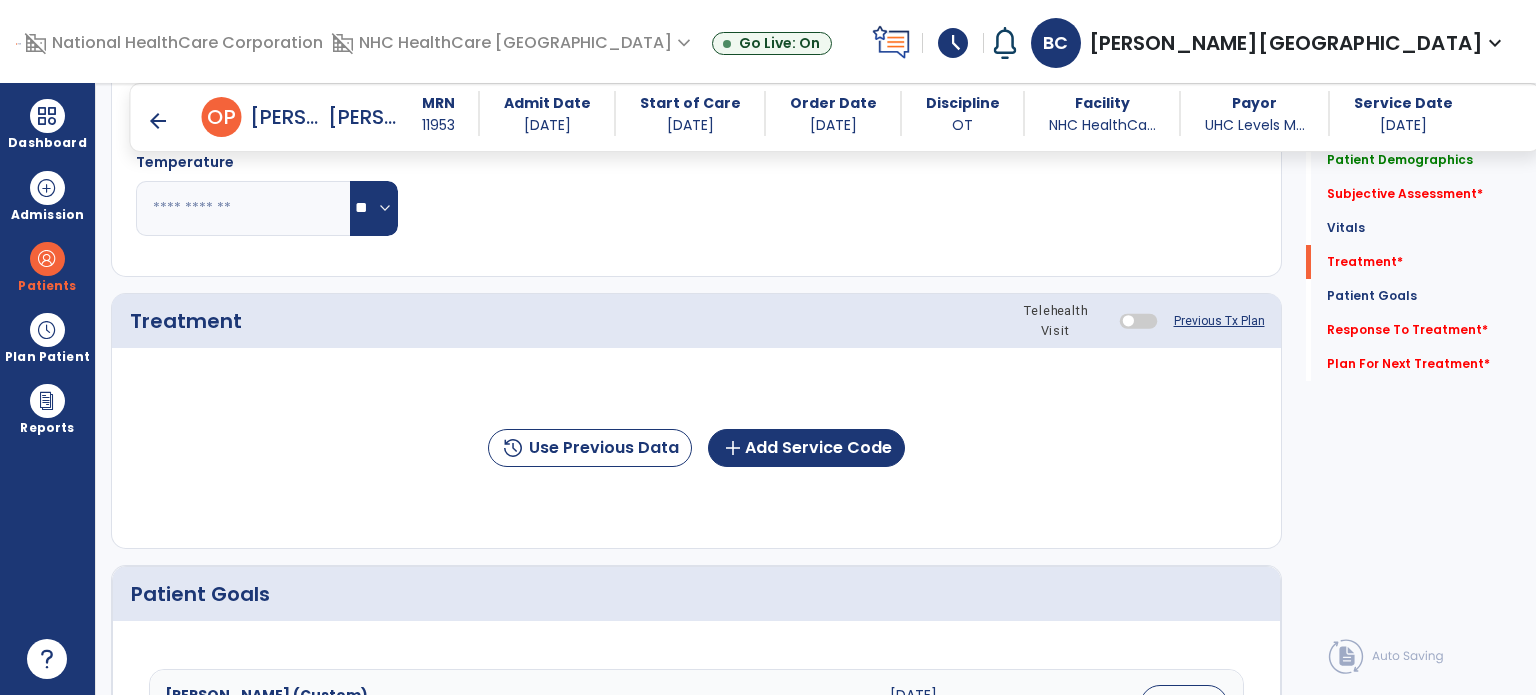 scroll, scrollTop: 1068, scrollLeft: 0, axis: vertical 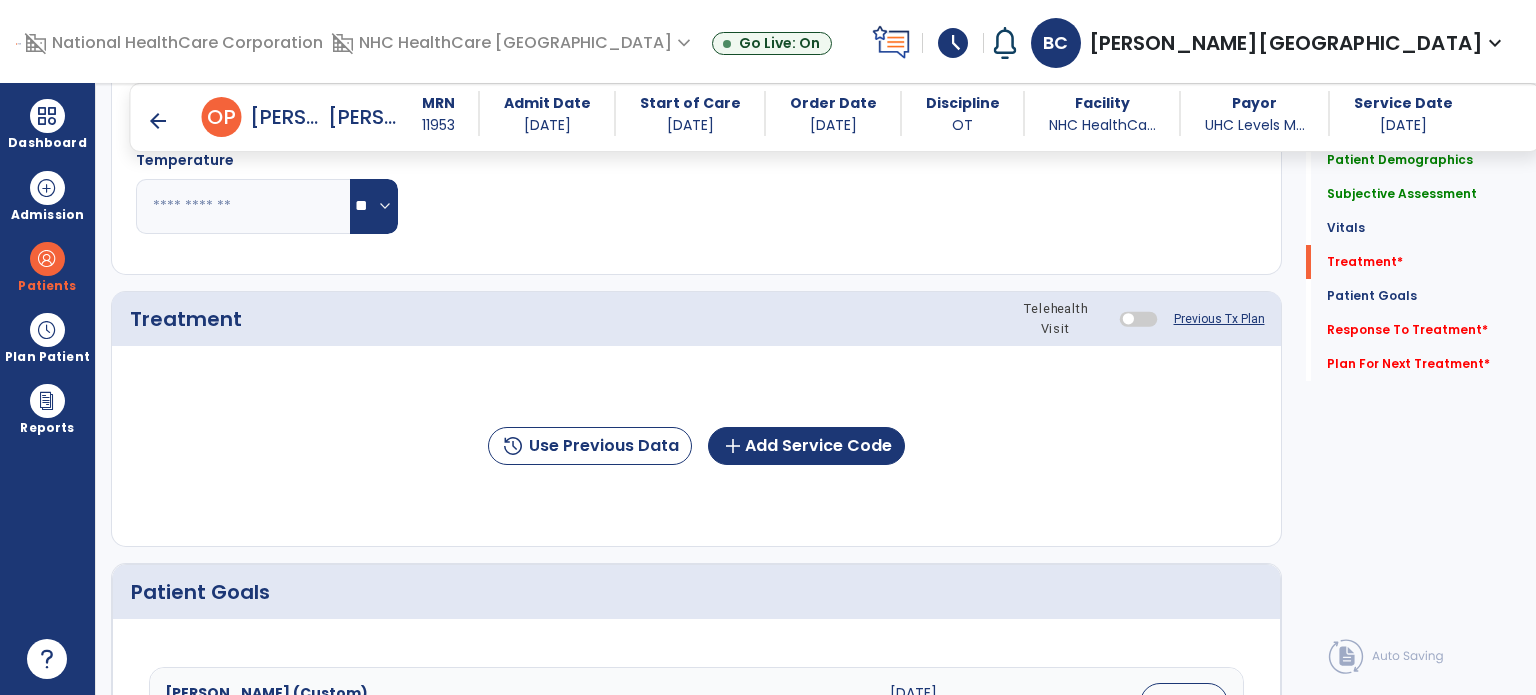 type on "**********" 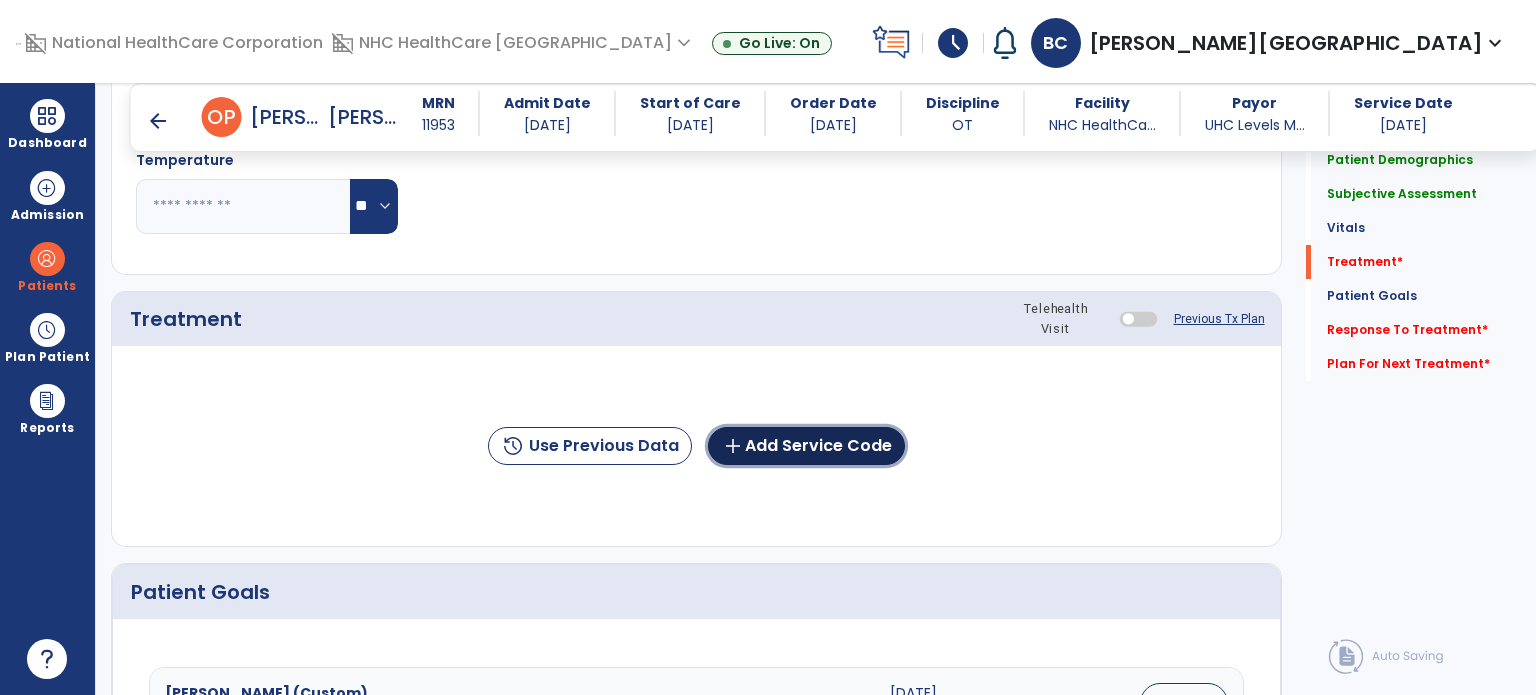 click on "add" 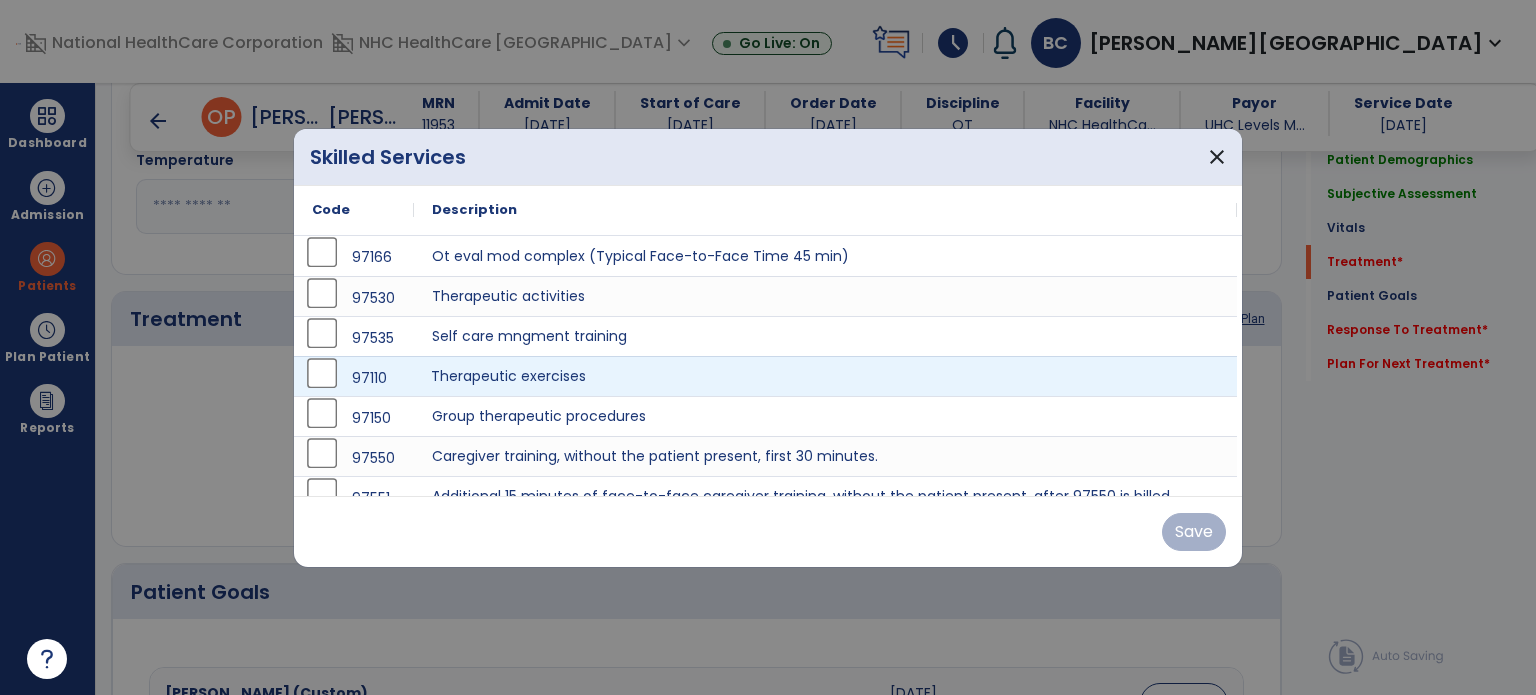 click on "Therapeutic exercises" at bounding box center [825, 376] 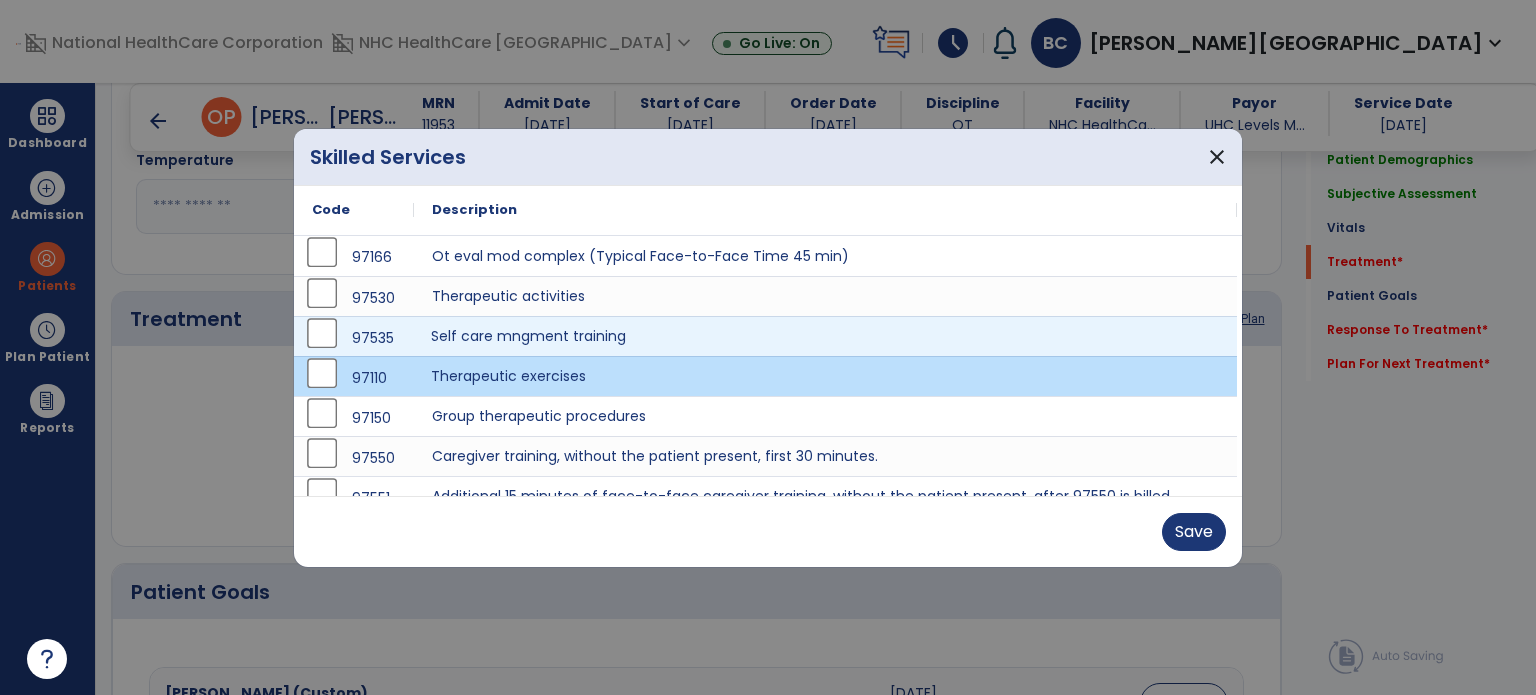 click on "Self care mngment training" at bounding box center (825, 336) 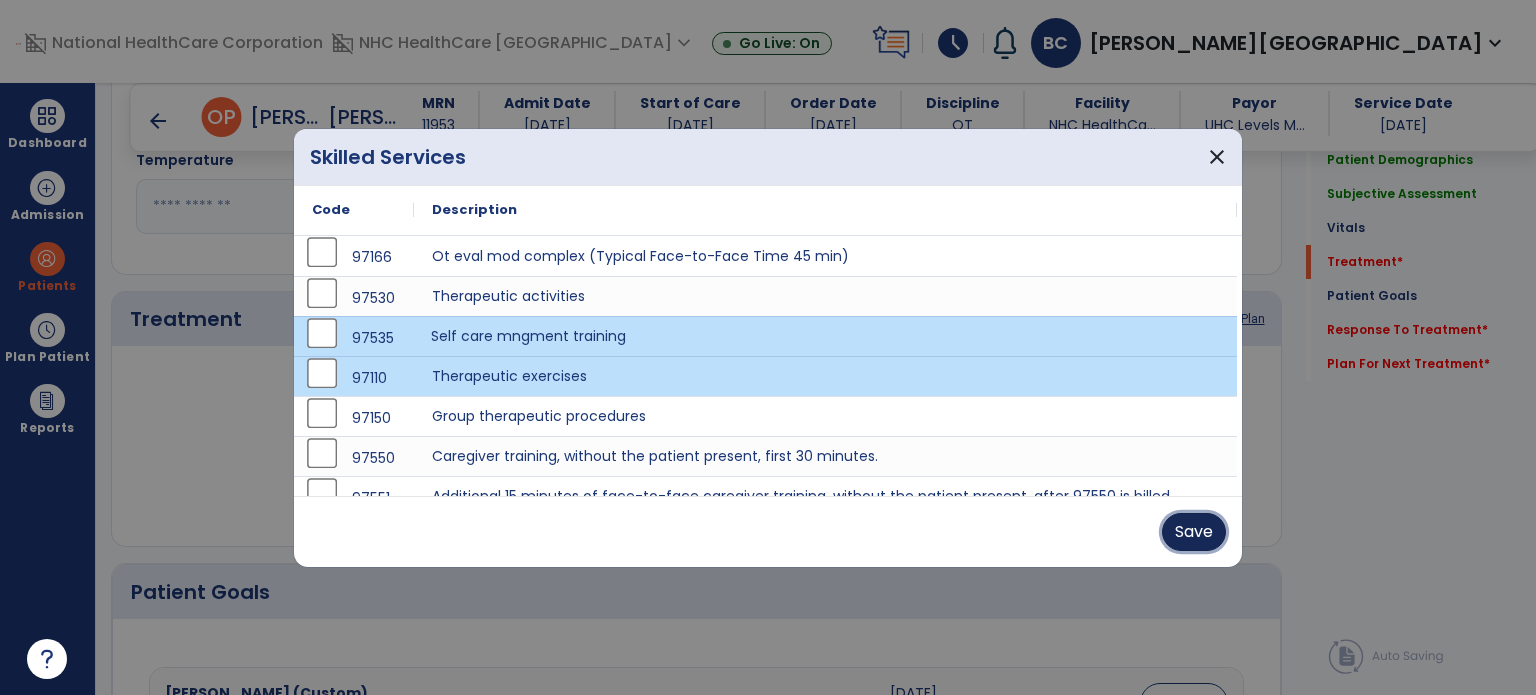 click on "Save" at bounding box center [1194, 532] 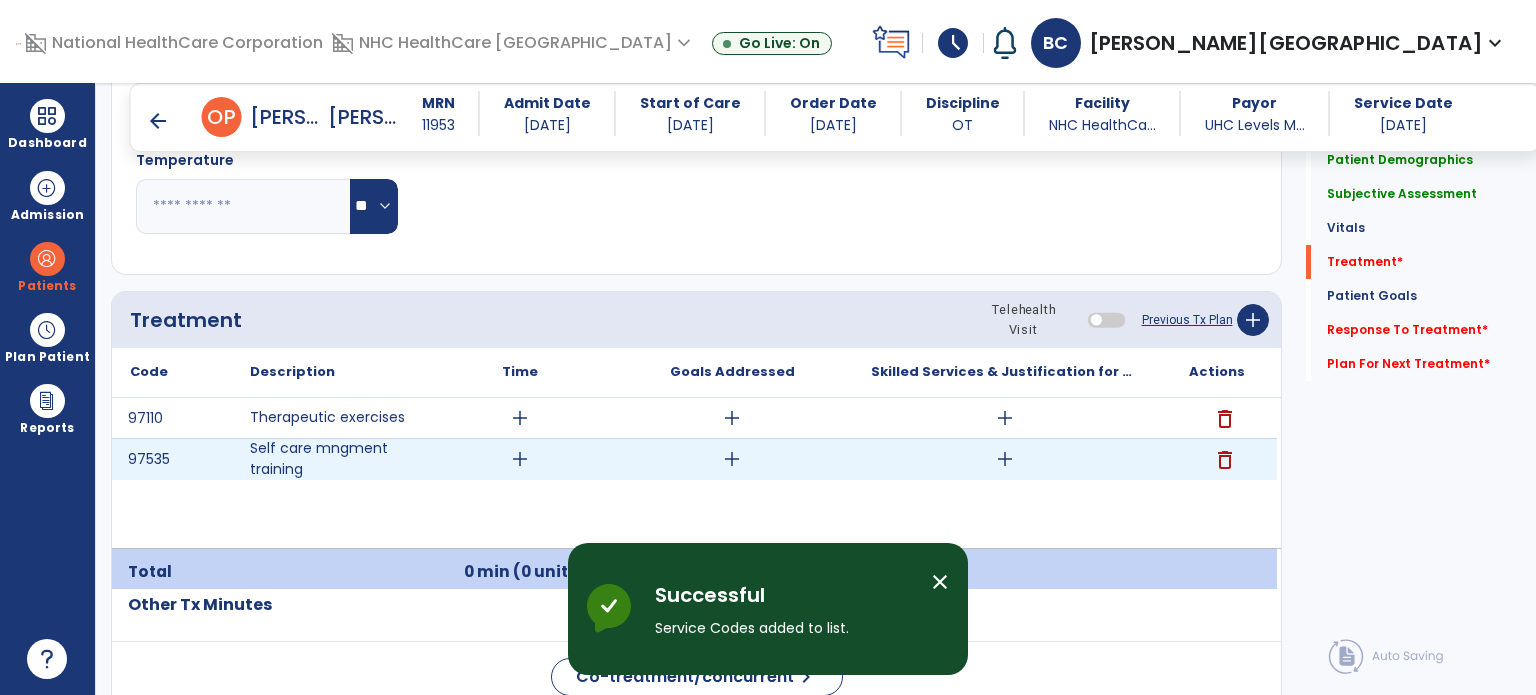 click on "add" at bounding box center (1004, 459) 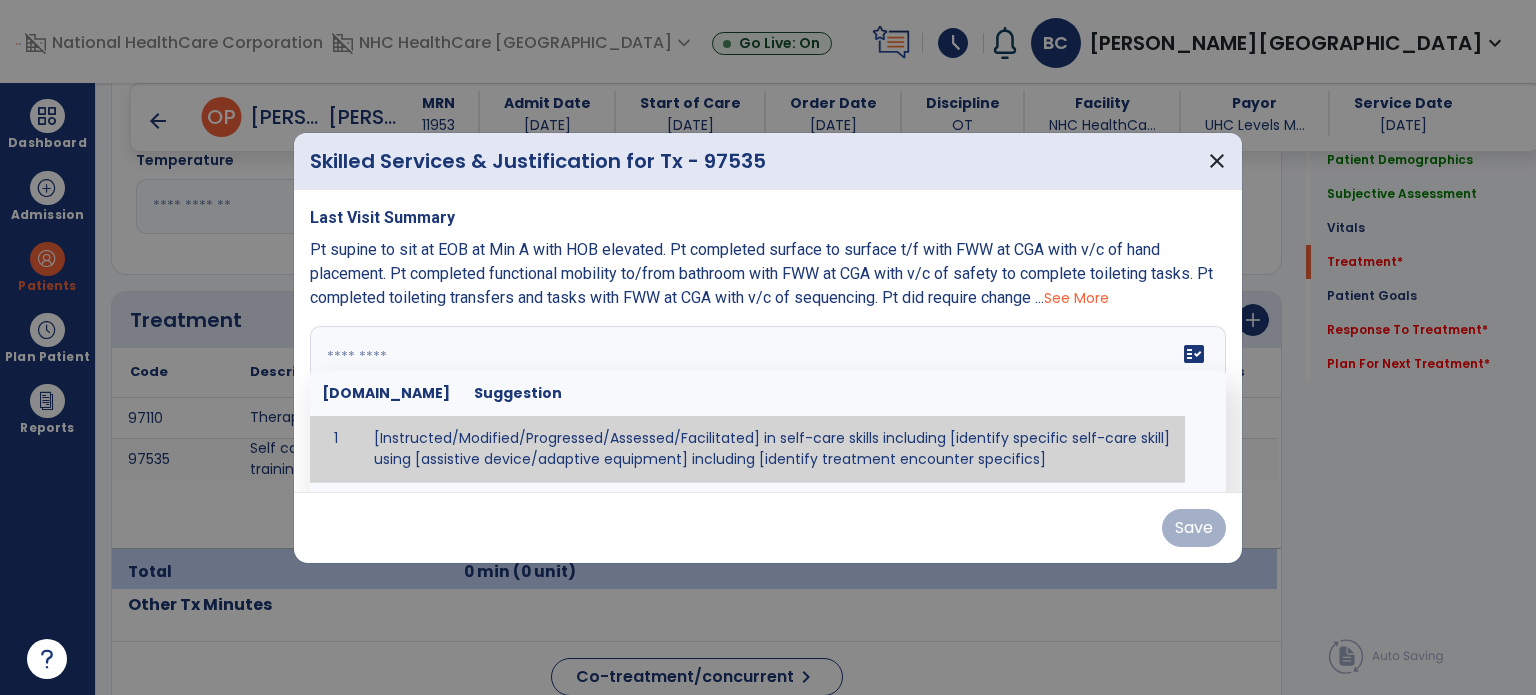 click on "fact_check  [DOMAIN_NAME] Suggestion 1 [Instructed/Modified/Progressed/Assessed/Facilitated] in self-care skills including [identify specific self-care skill] using [assistive device/adaptive equipment] including [identify treatment encounter specifics]" at bounding box center (768, 401) 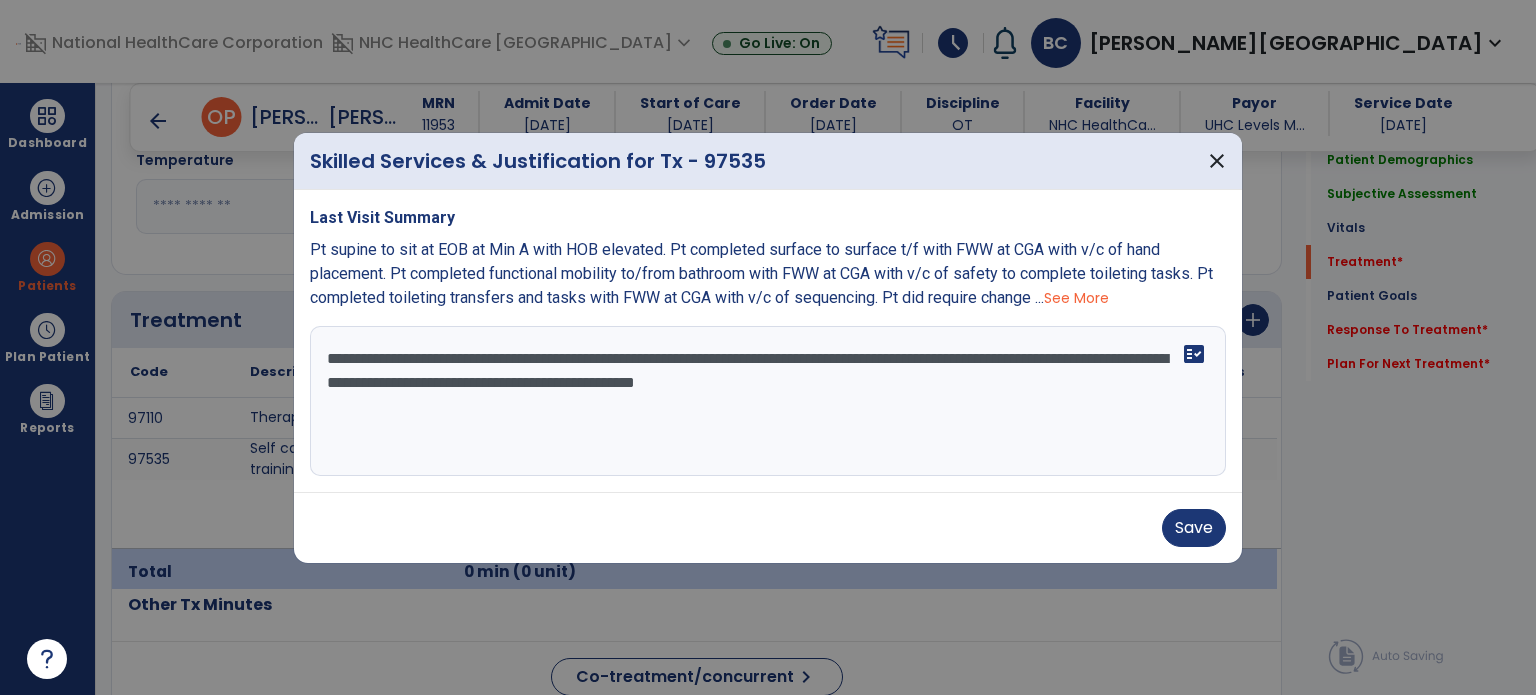 click on "**********" at bounding box center (768, 401) 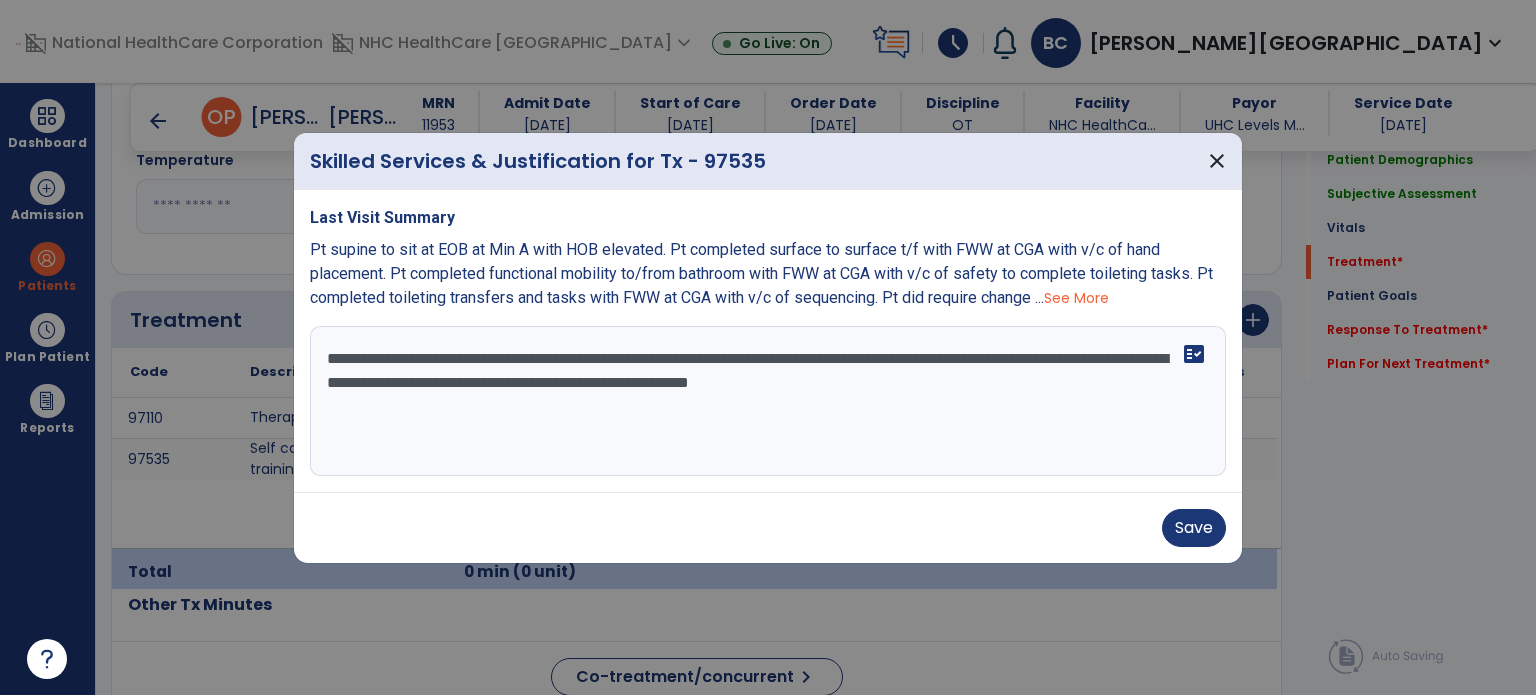 click on "**********" at bounding box center (768, 401) 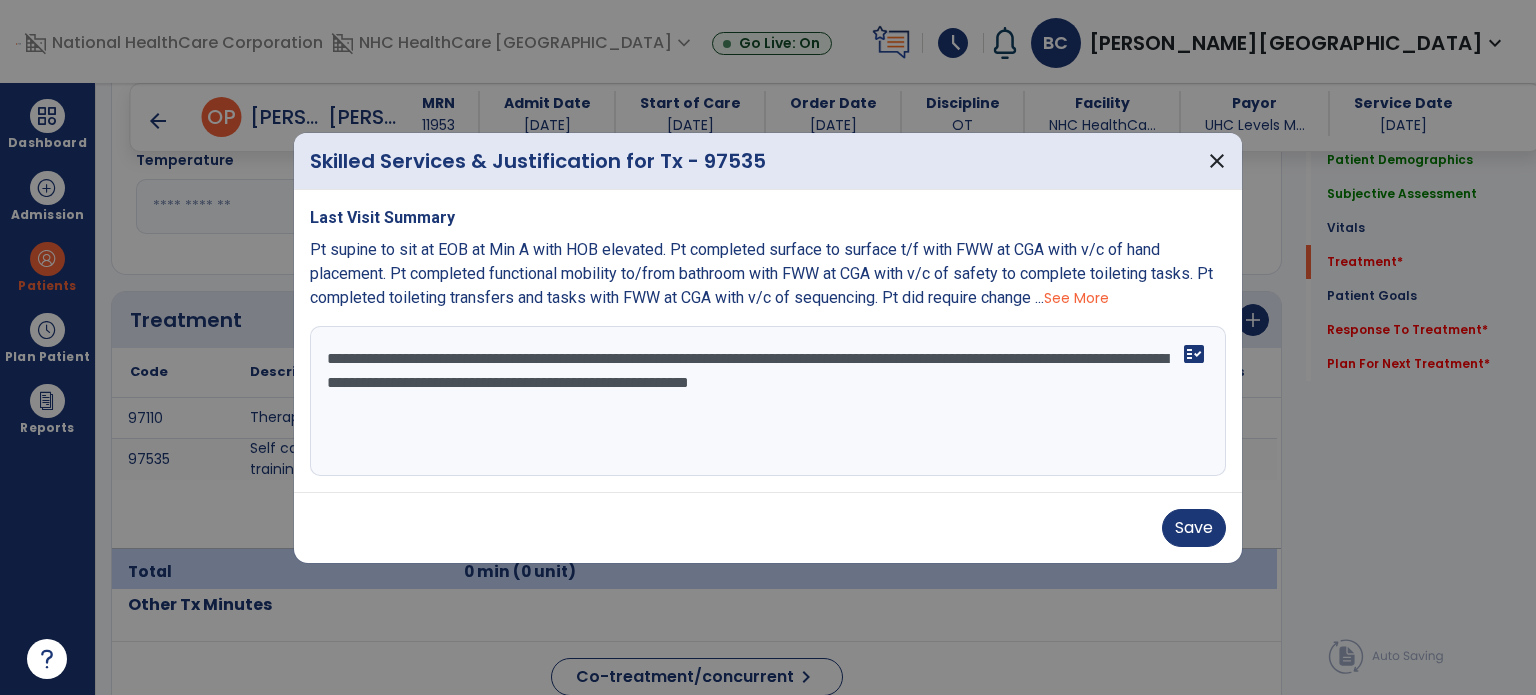 type on "**********" 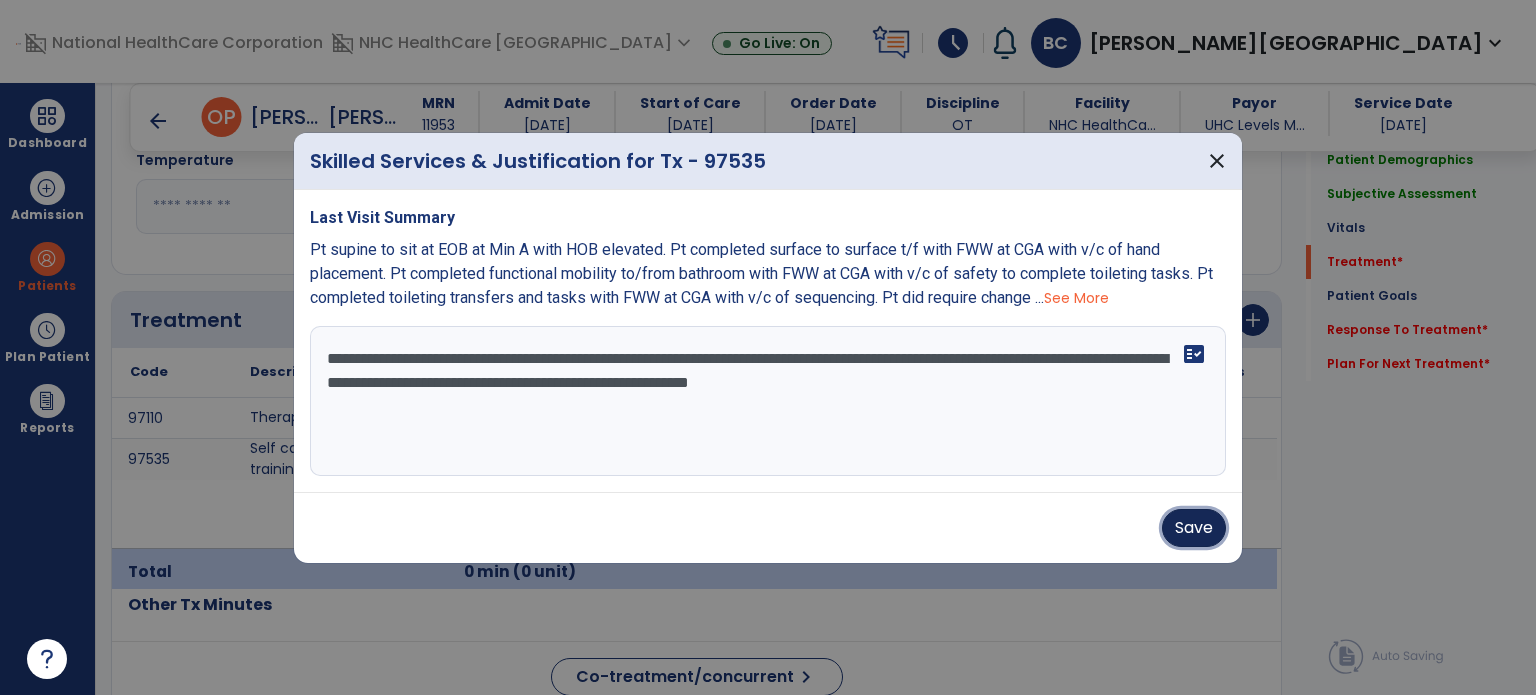 click on "Save" at bounding box center [1194, 528] 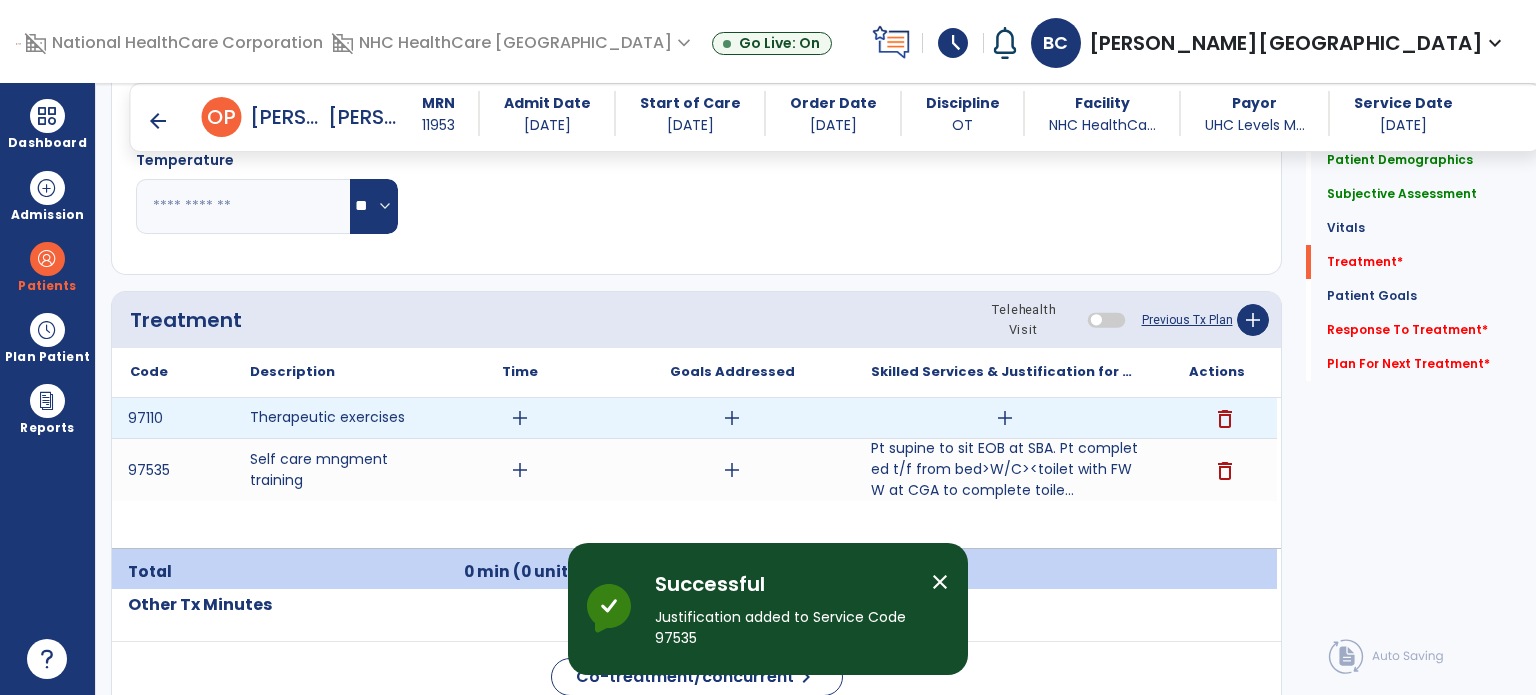 click on "add" at bounding box center [1004, 418] 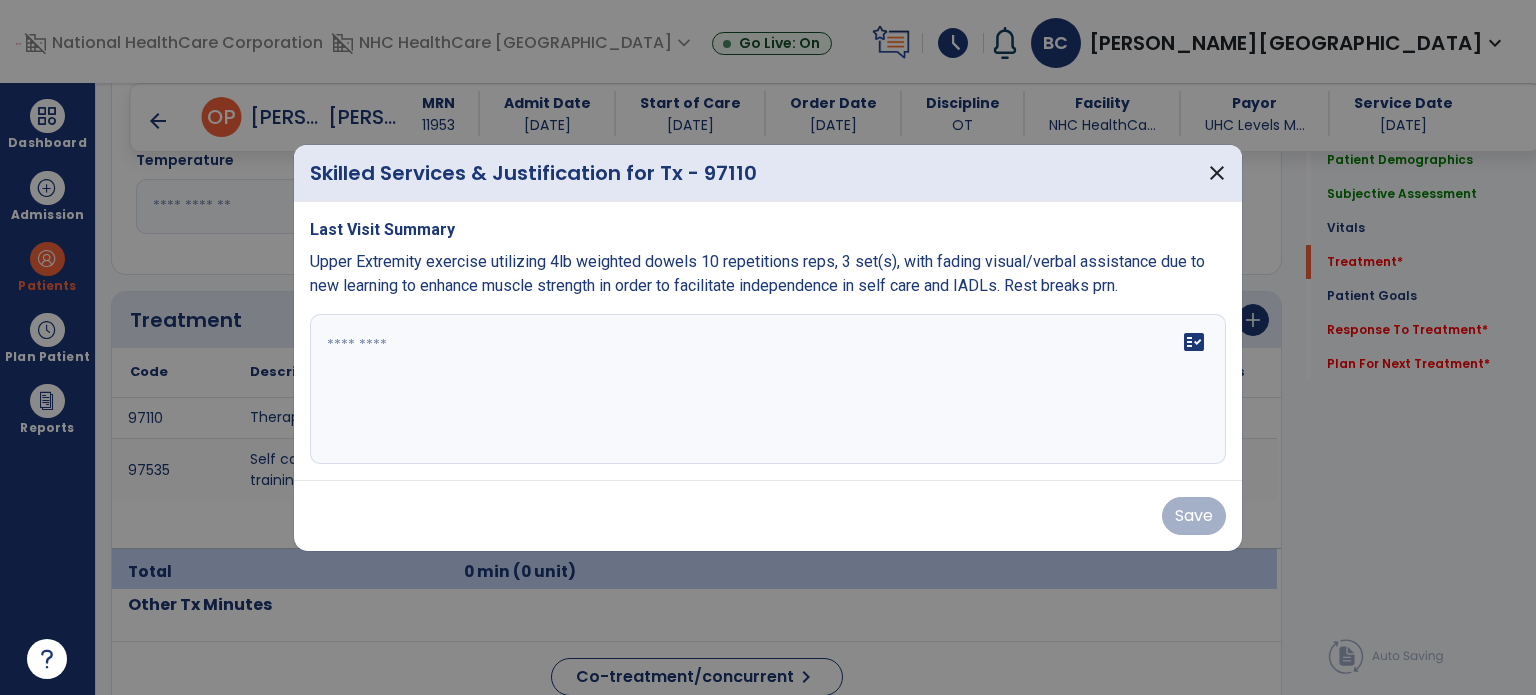 click on "fact_check" at bounding box center (768, 389) 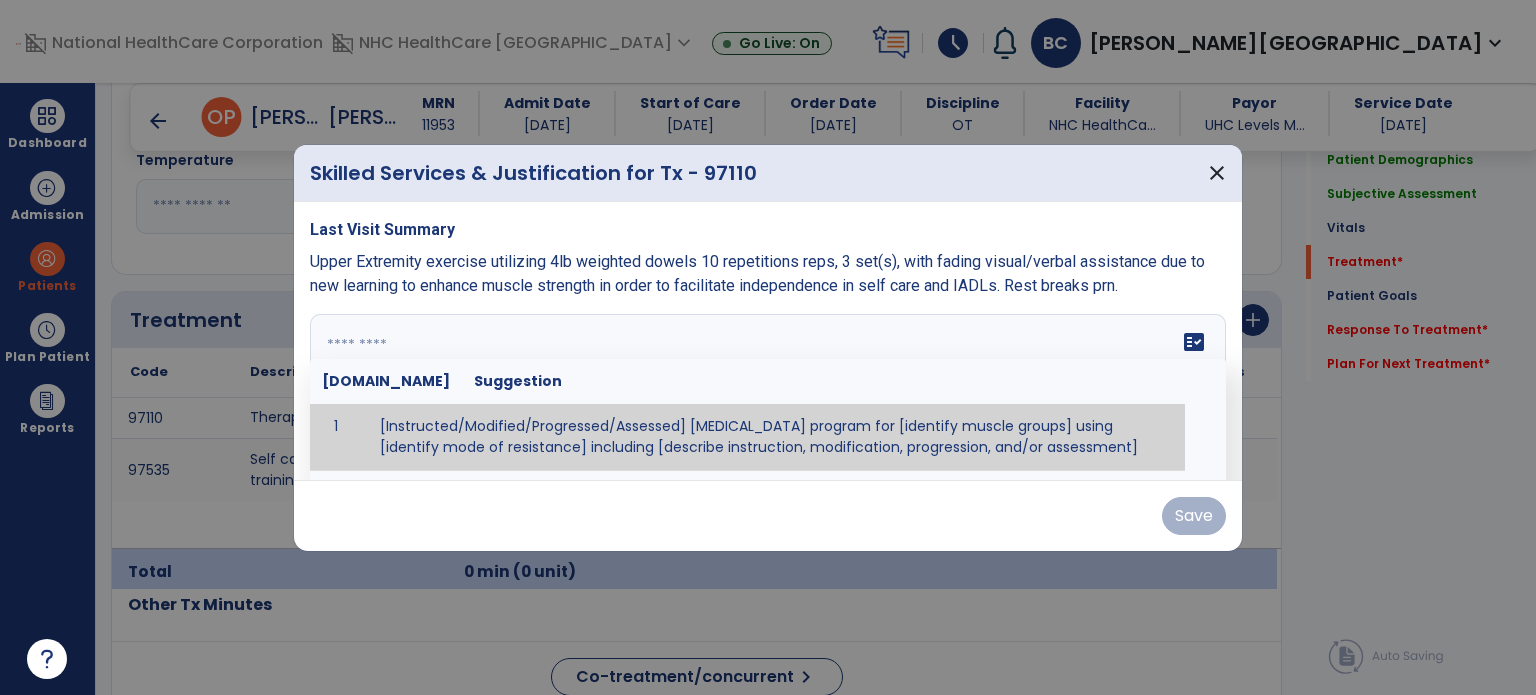 paste on "**********" 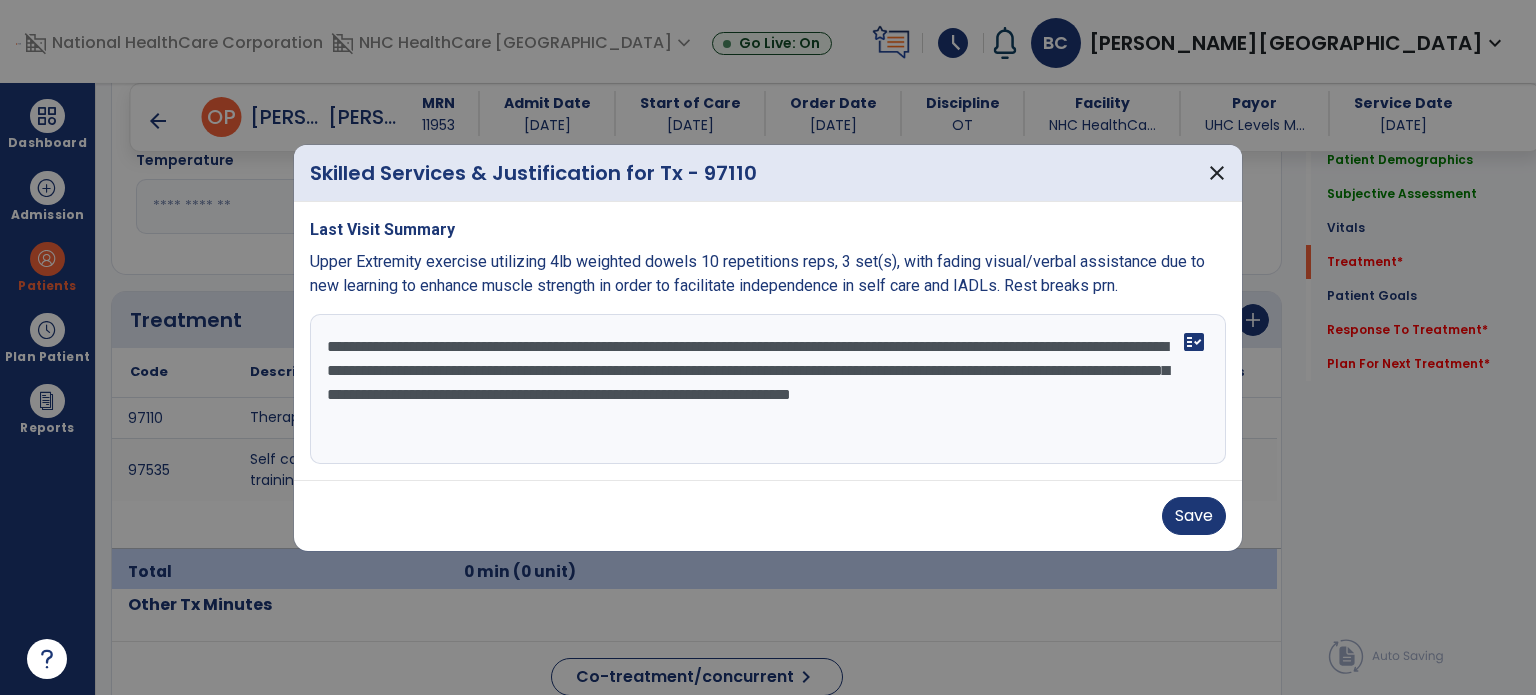 click on "**********" at bounding box center [768, 389] 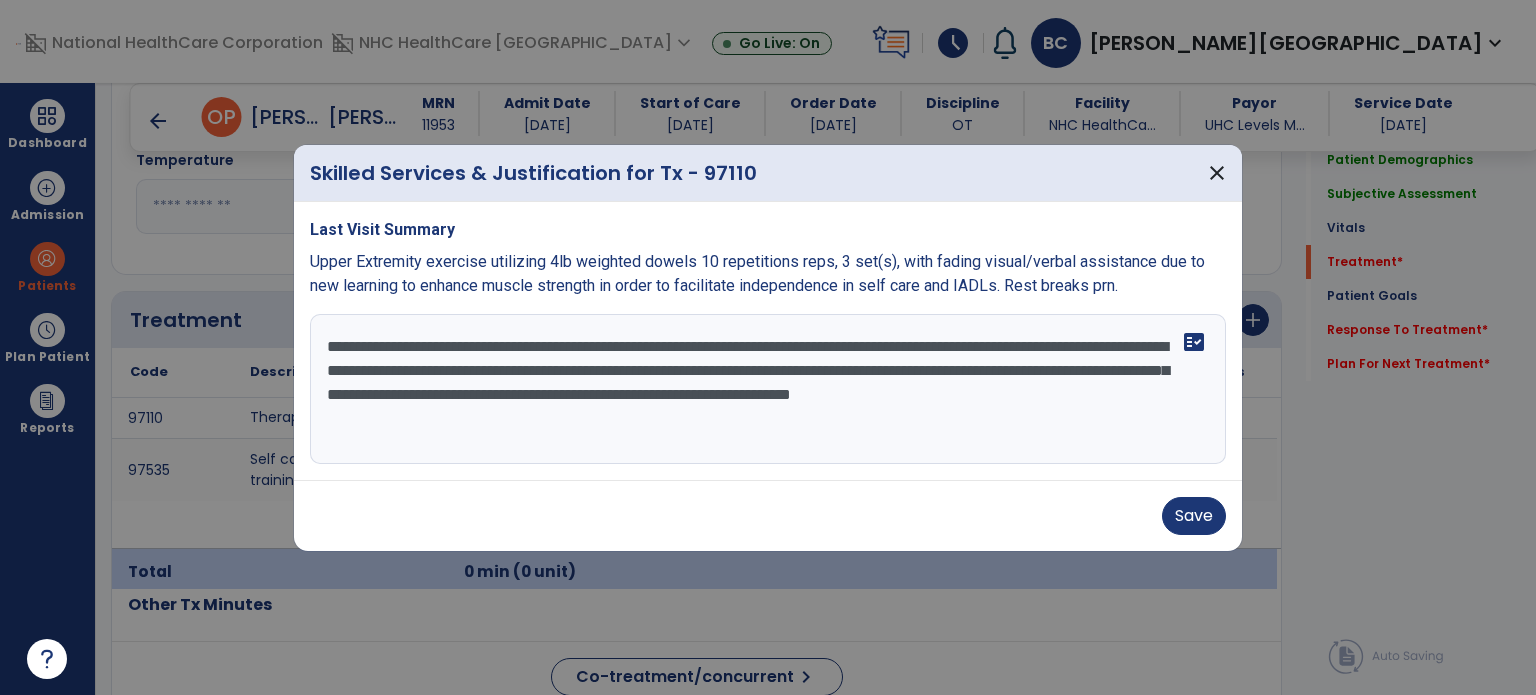 click on "**********" at bounding box center (768, 389) 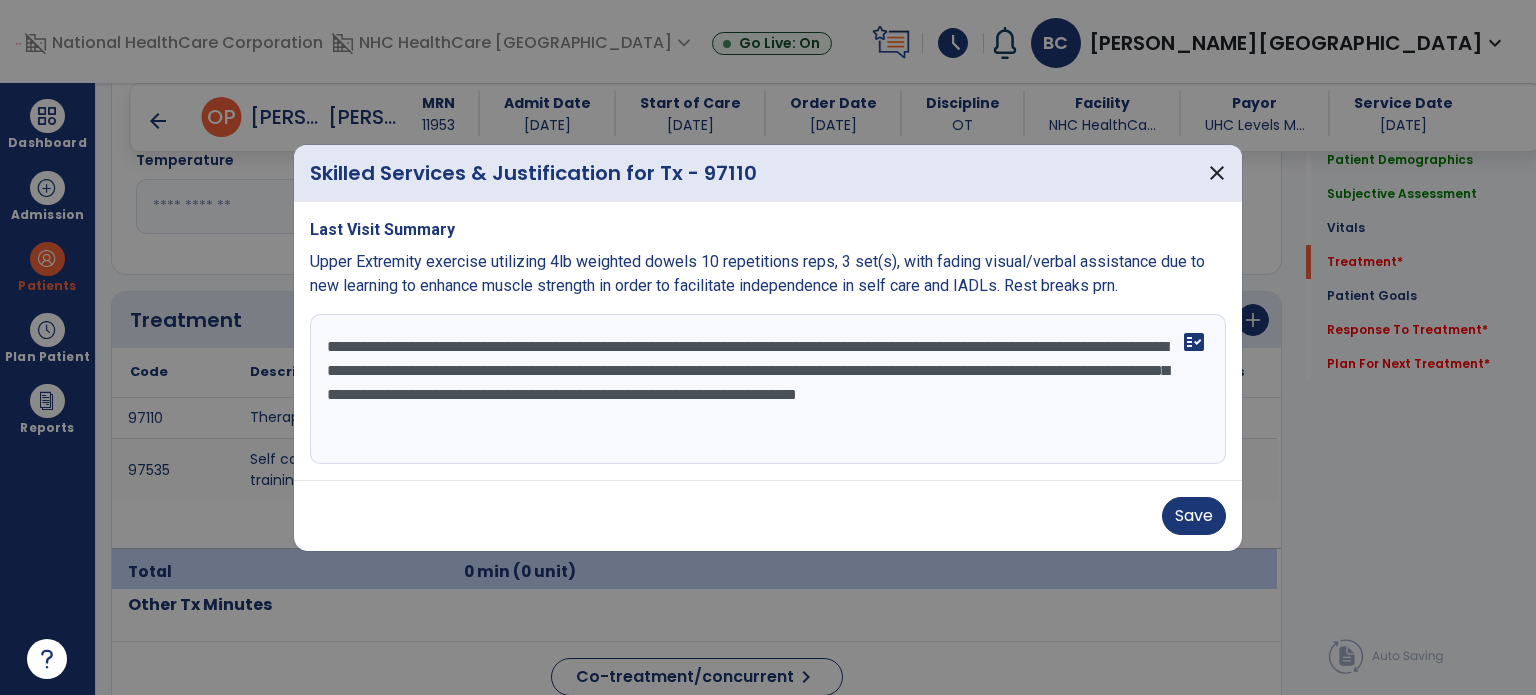 click on "**********" at bounding box center [768, 389] 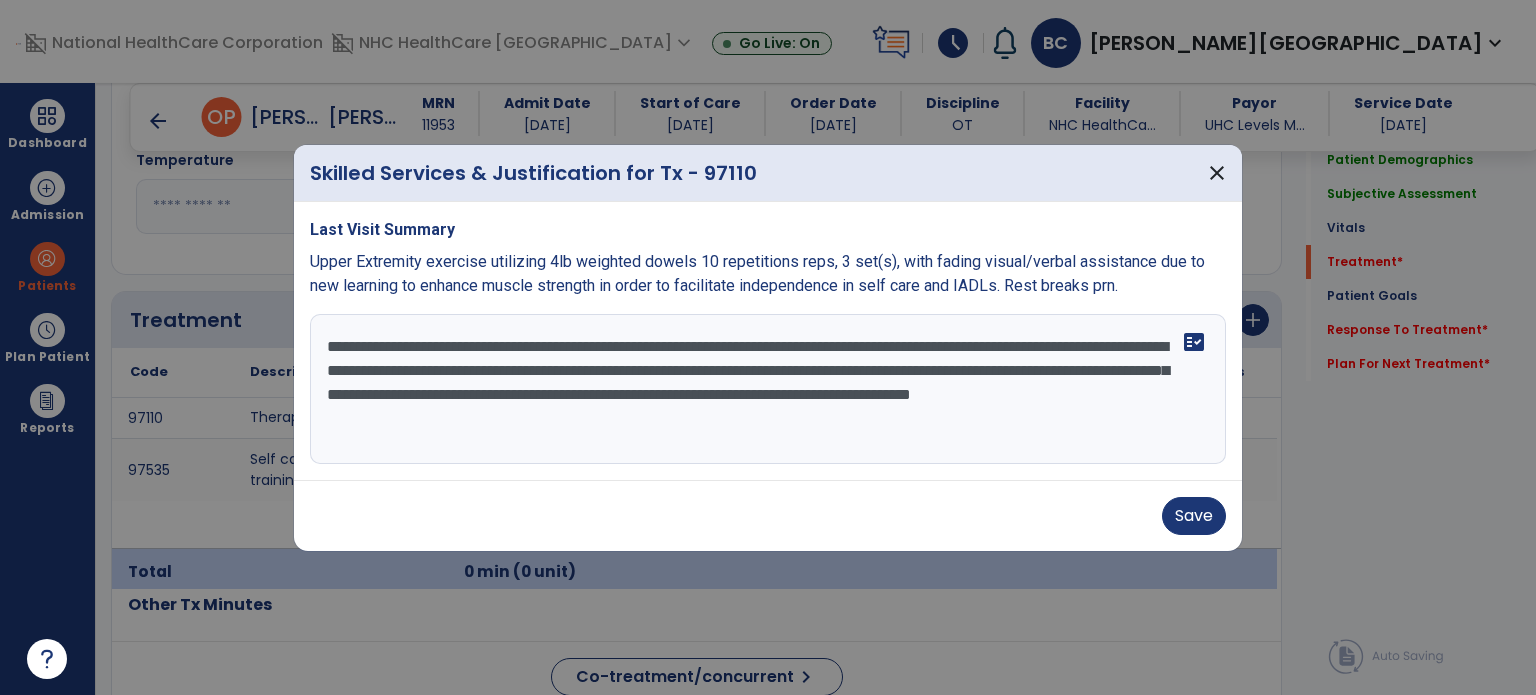 type on "**********" 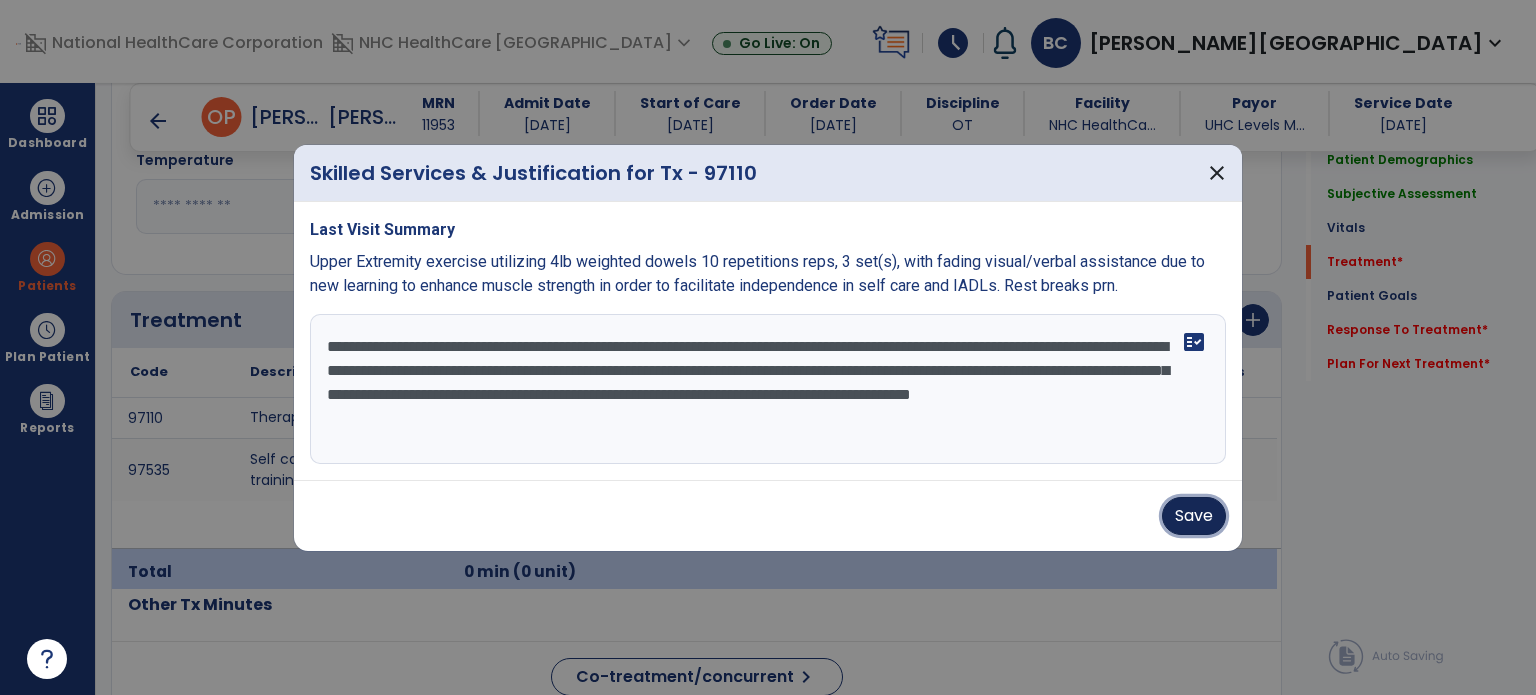click on "Save" at bounding box center [1194, 516] 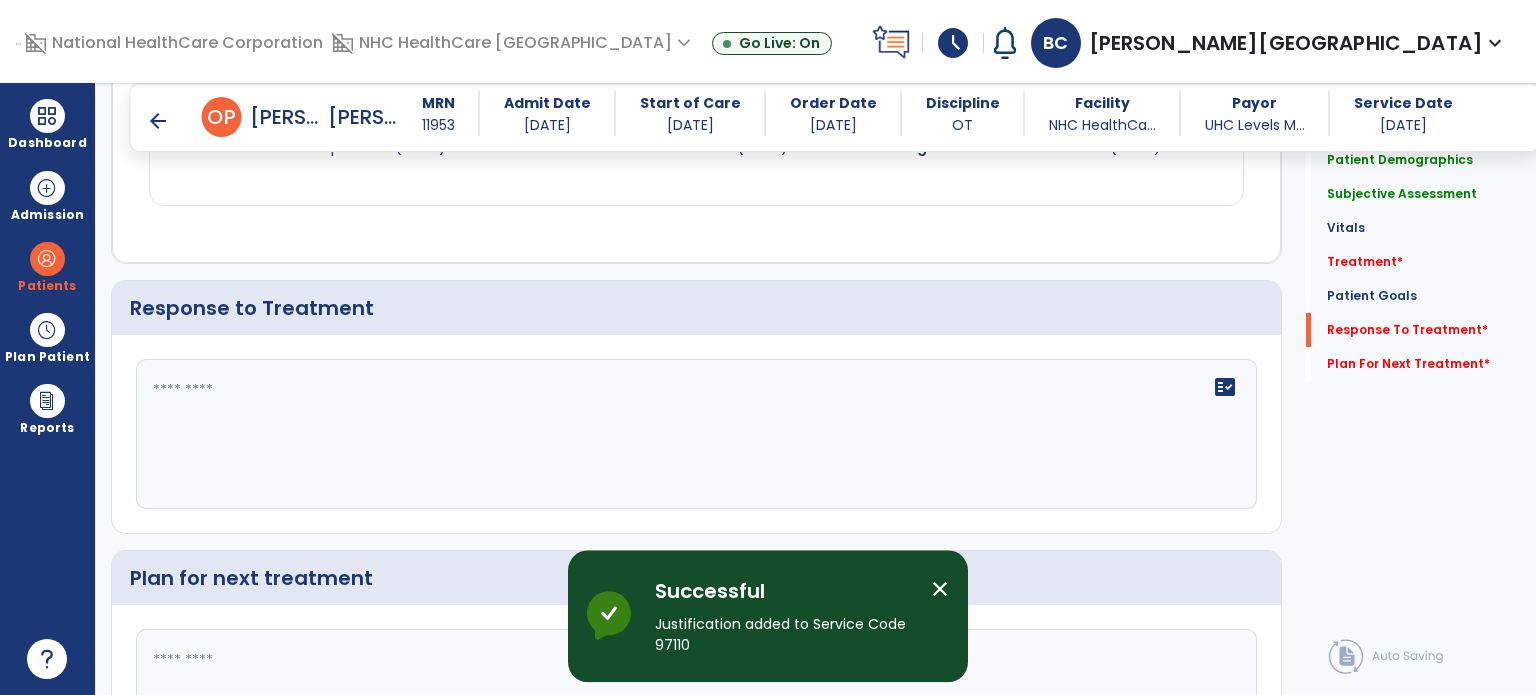 scroll, scrollTop: 2460, scrollLeft: 0, axis: vertical 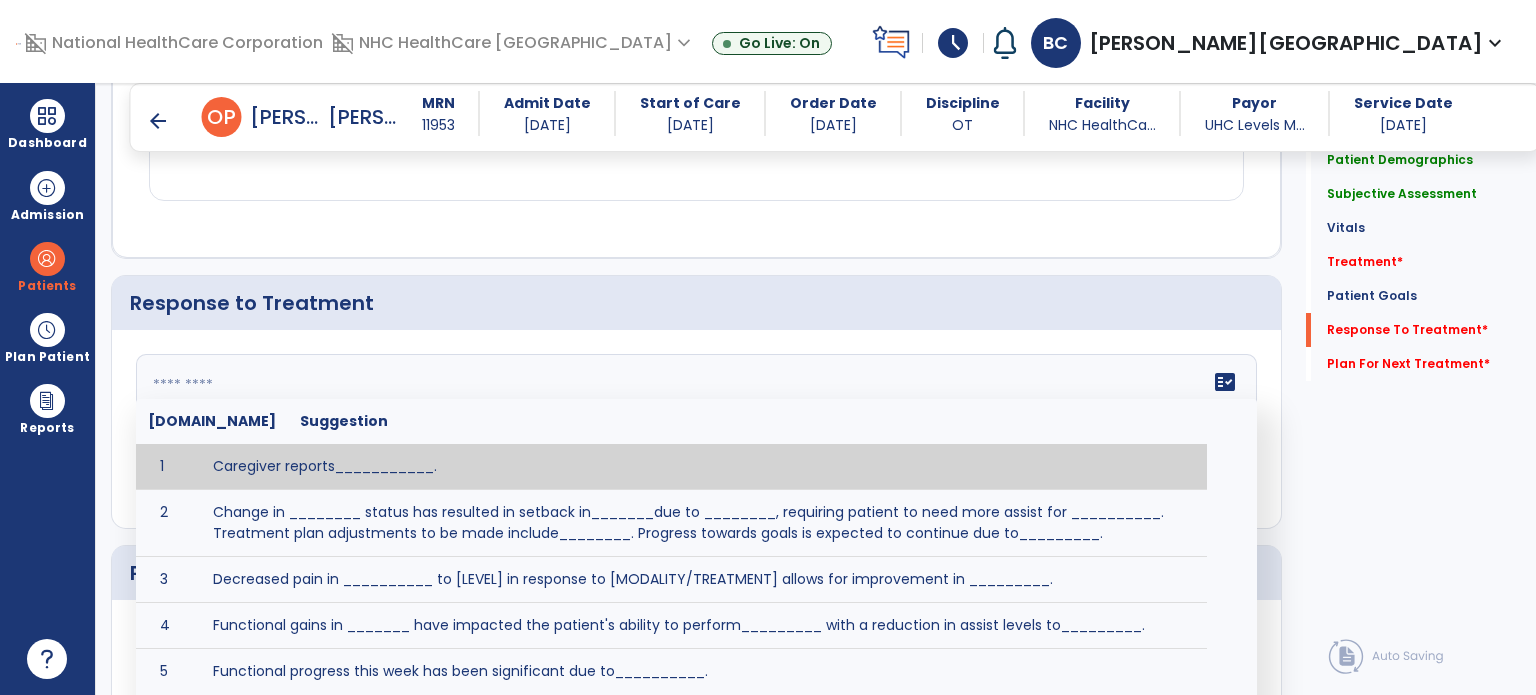 click 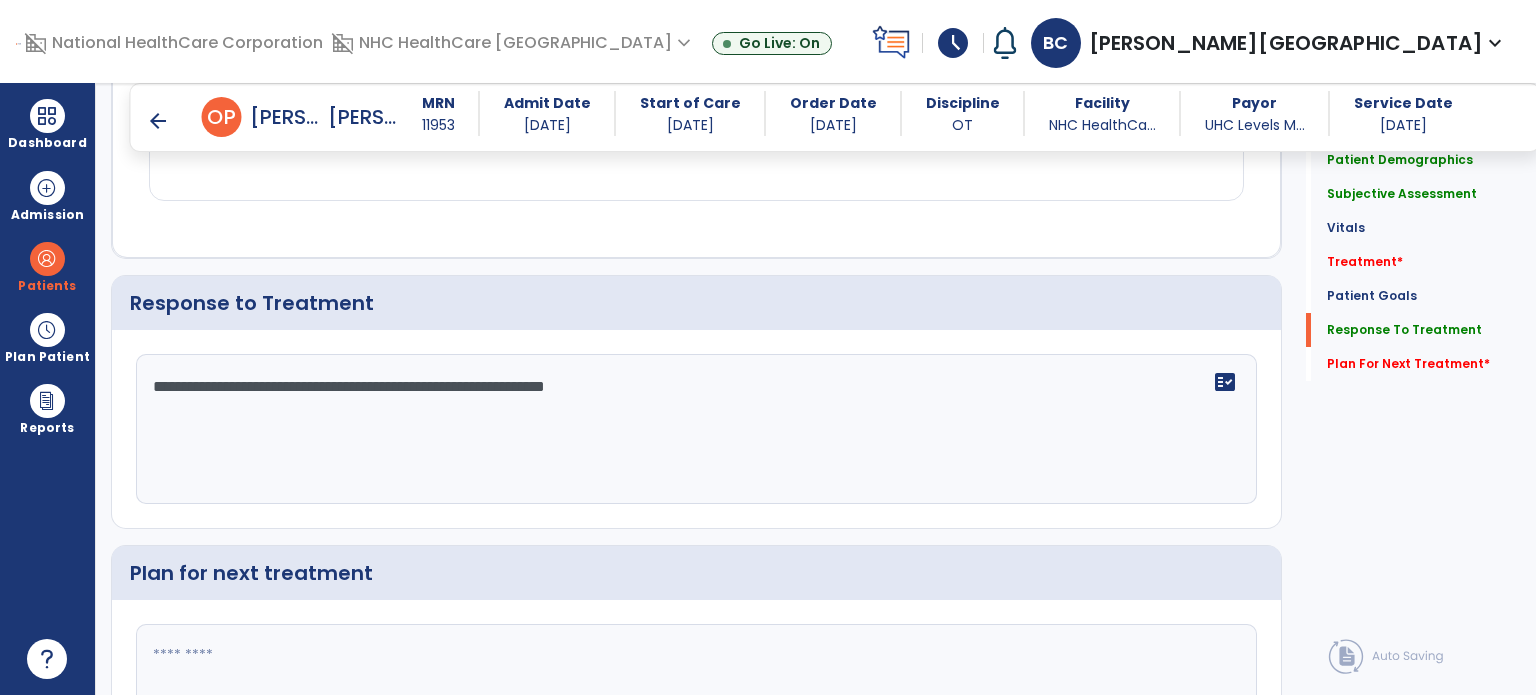 type on "**********" 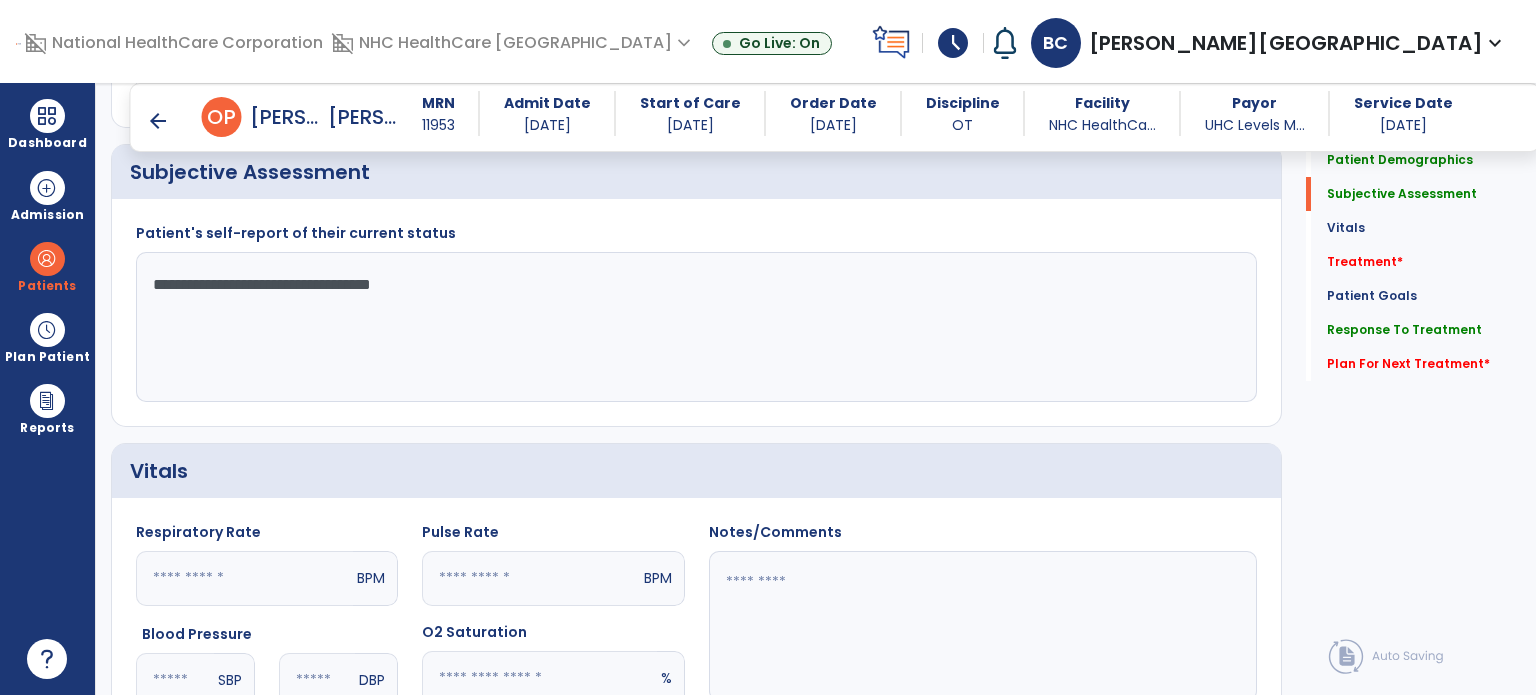scroll, scrollTop: 324, scrollLeft: 0, axis: vertical 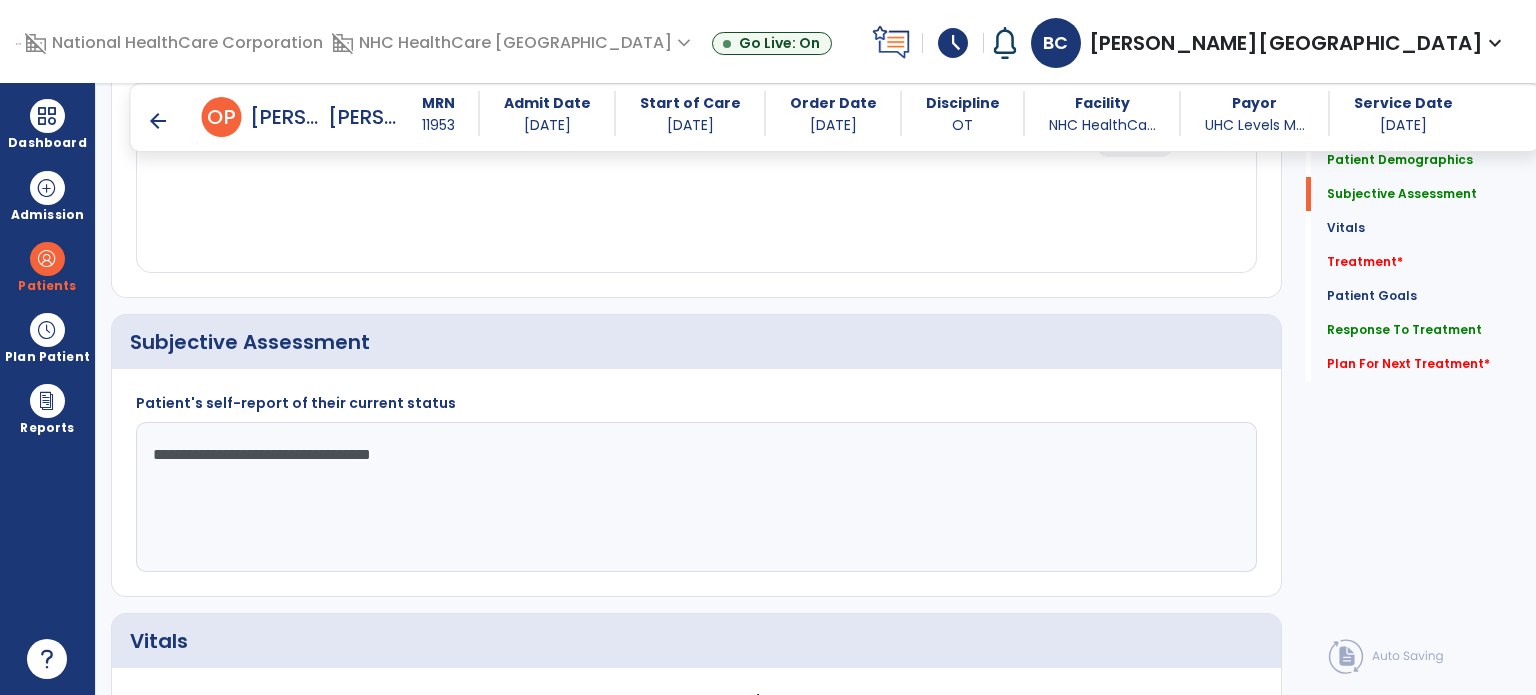 click on "**********" 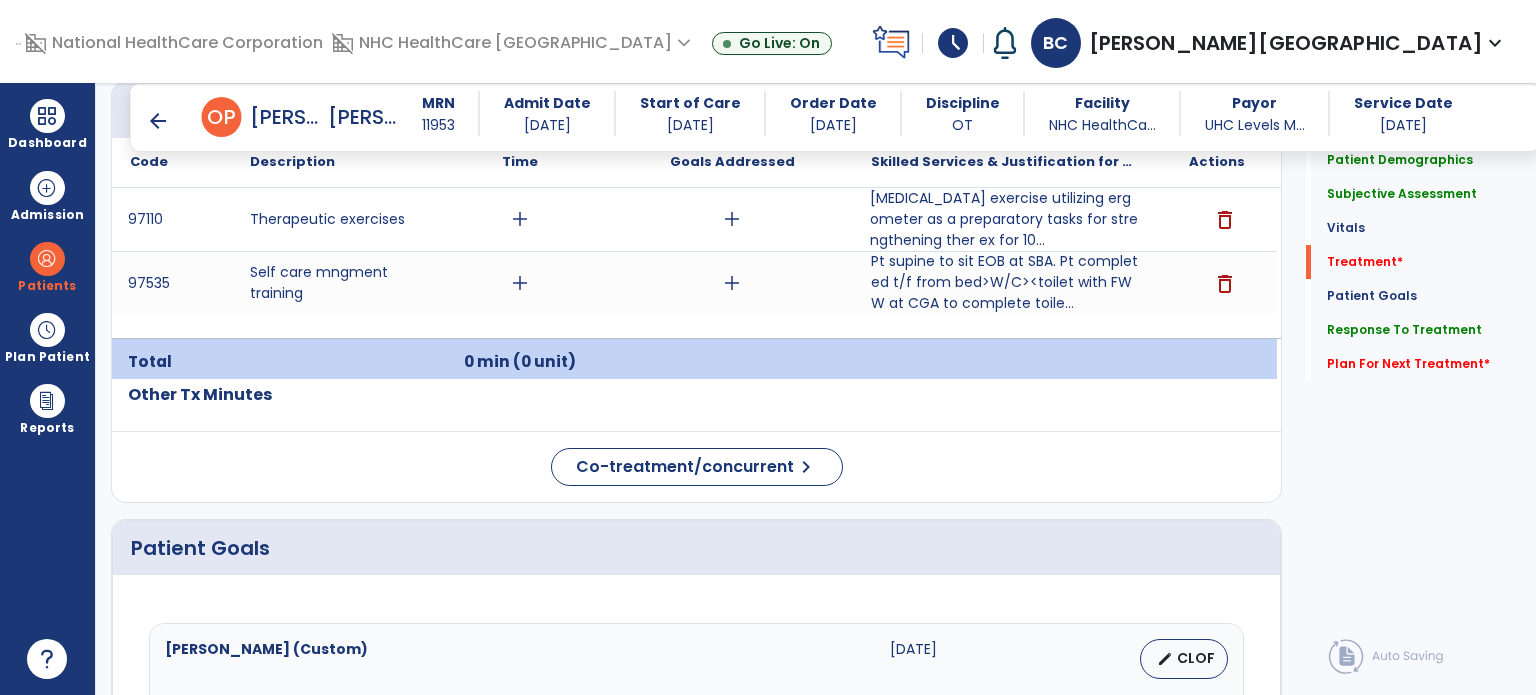 scroll, scrollTop: 1256, scrollLeft: 0, axis: vertical 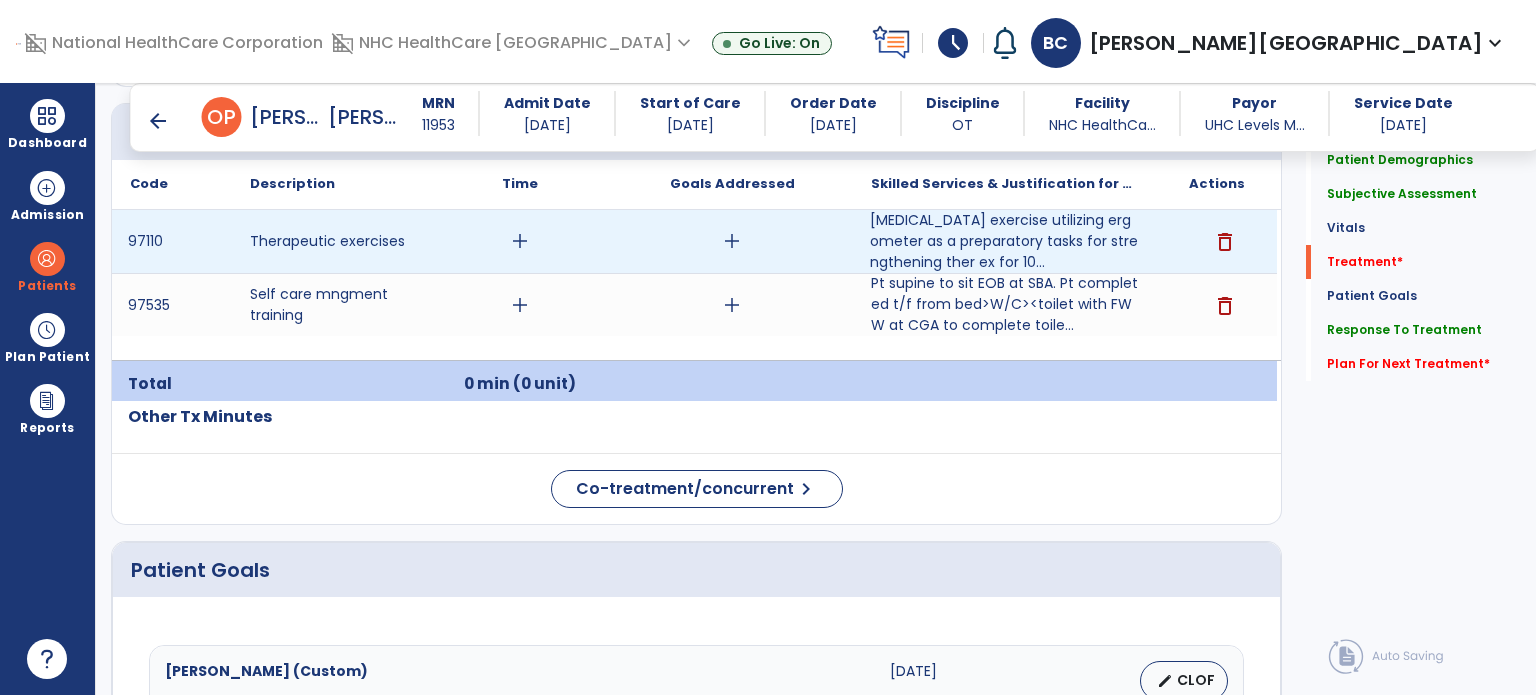 type on "**********" 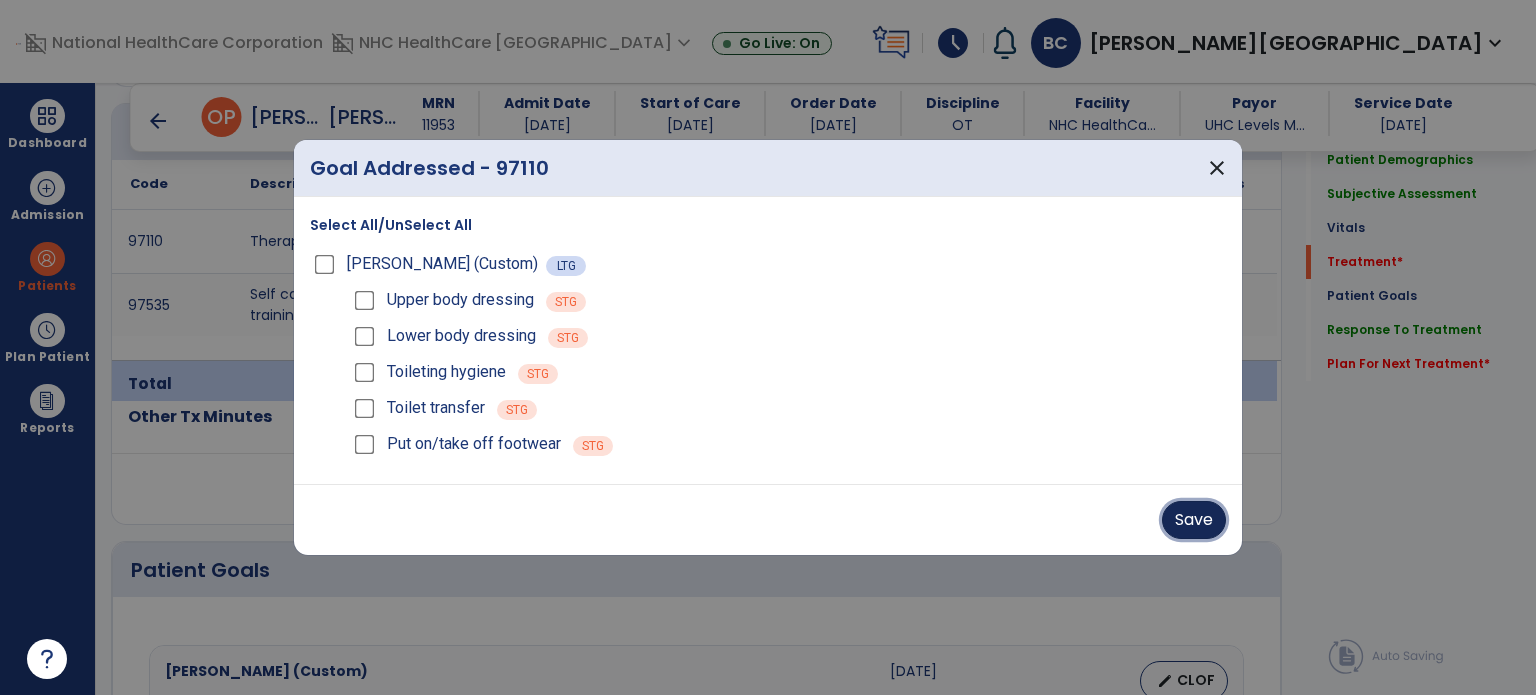 click on "Save" at bounding box center (1194, 520) 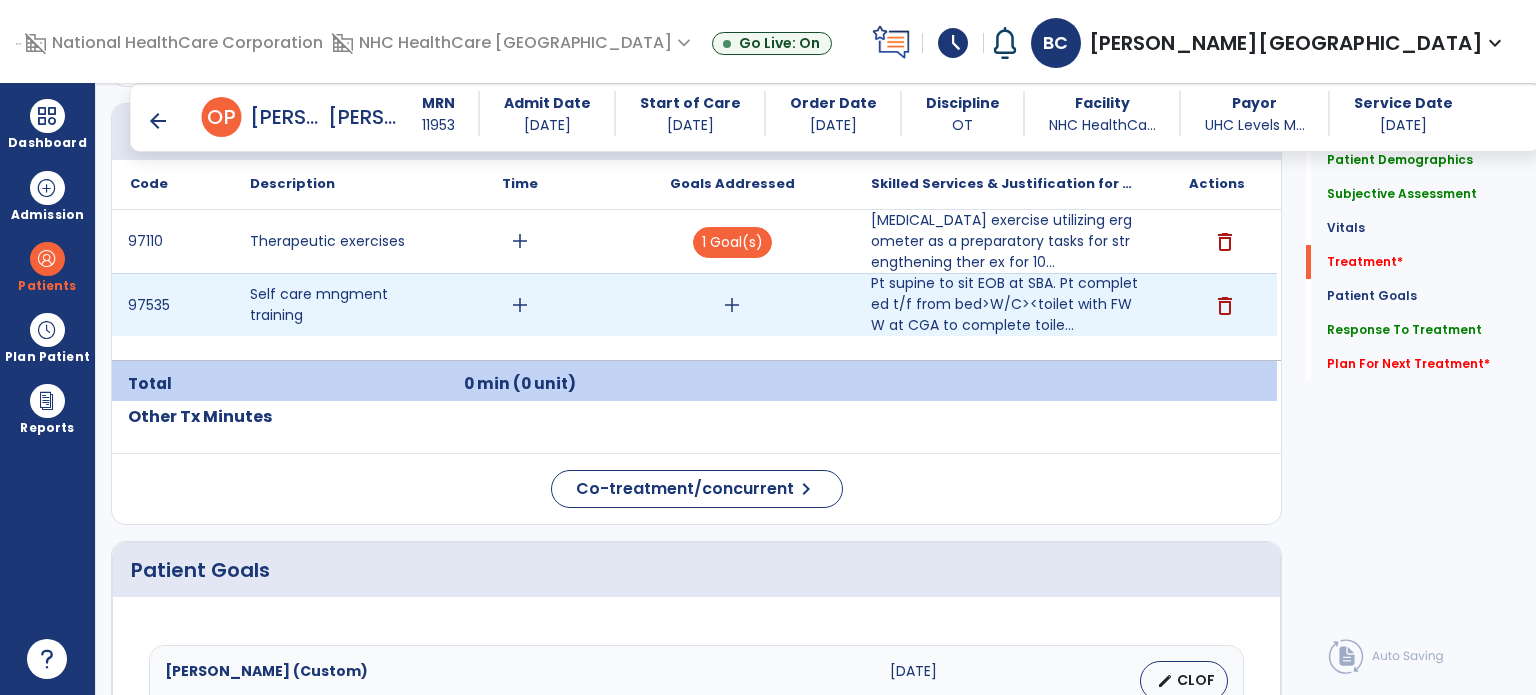 click on "add" at bounding box center (732, 305) 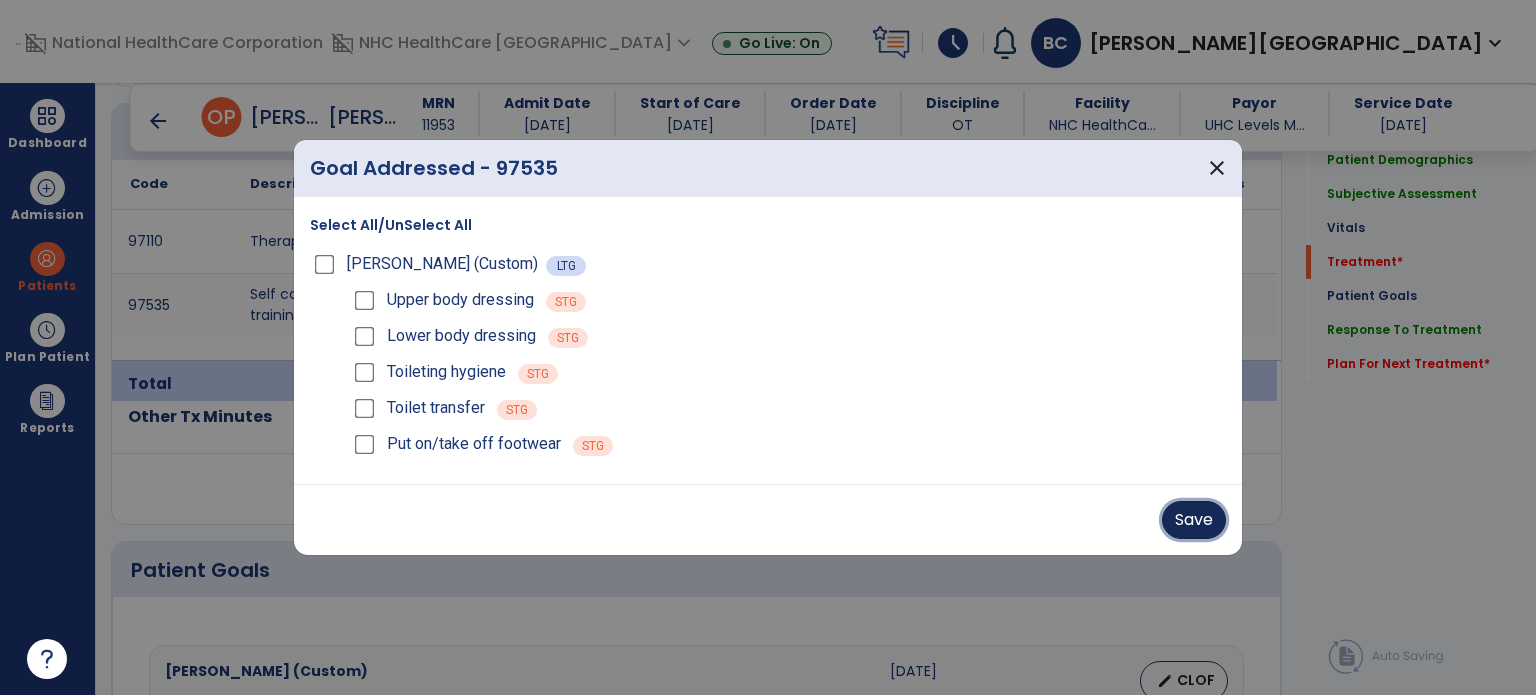 click on "Save" at bounding box center [1194, 520] 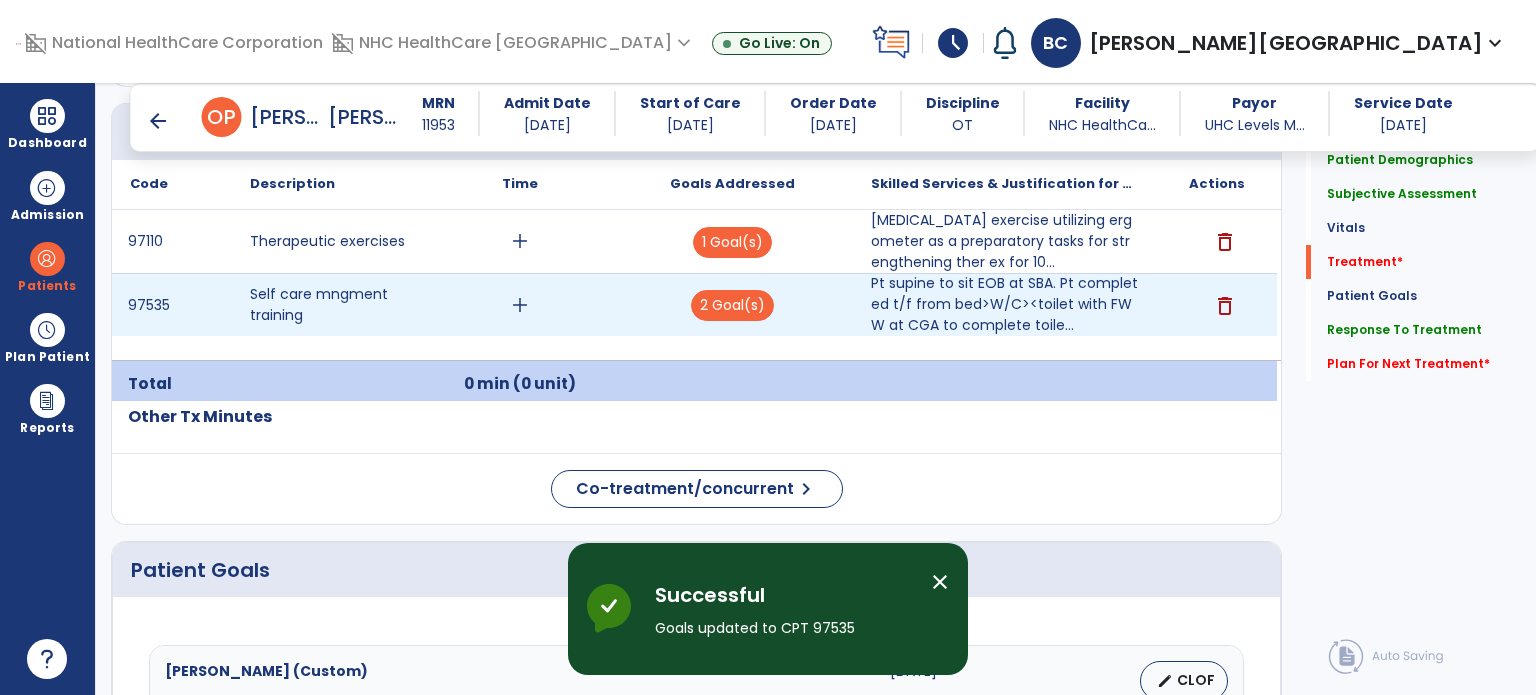 click on "add" at bounding box center [520, 305] 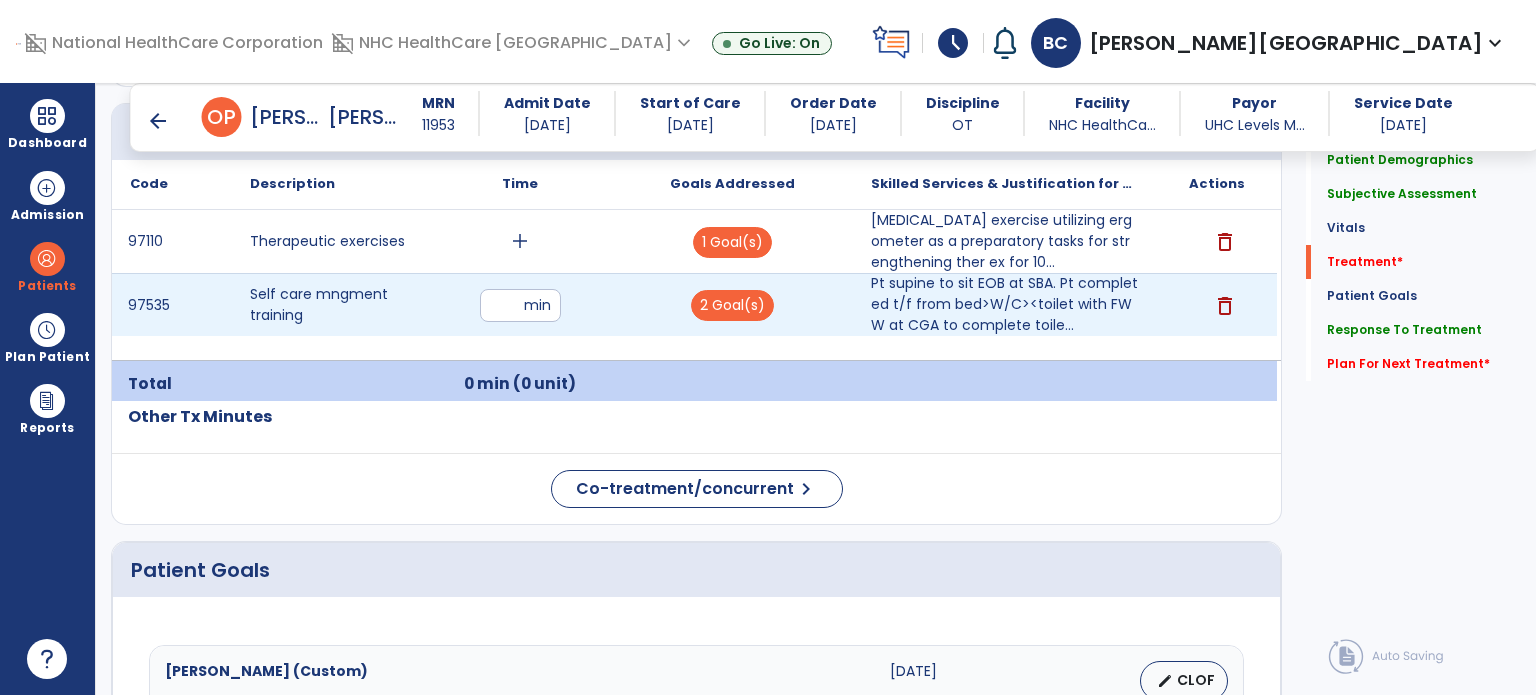 type on "**" 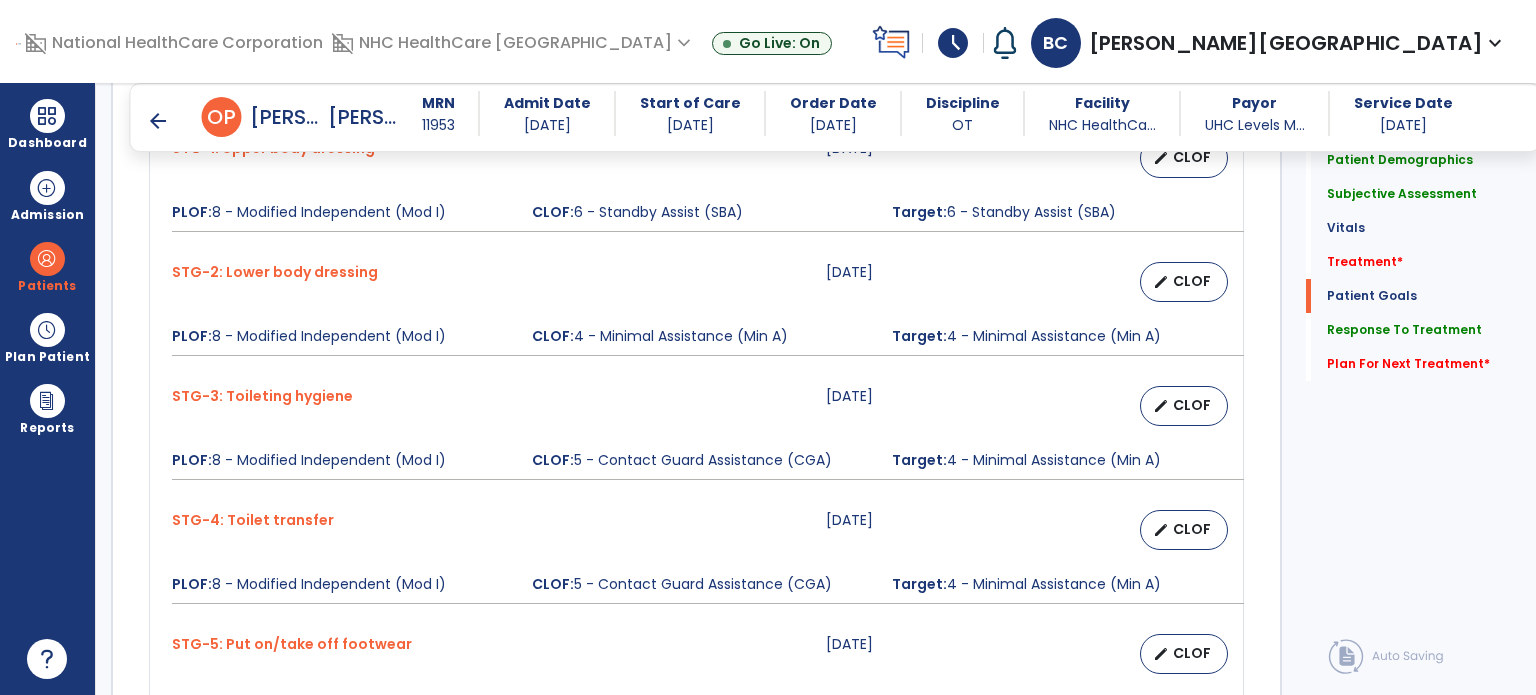 scroll, scrollTop: 1895, scrollLeft: 0, axis: vertical 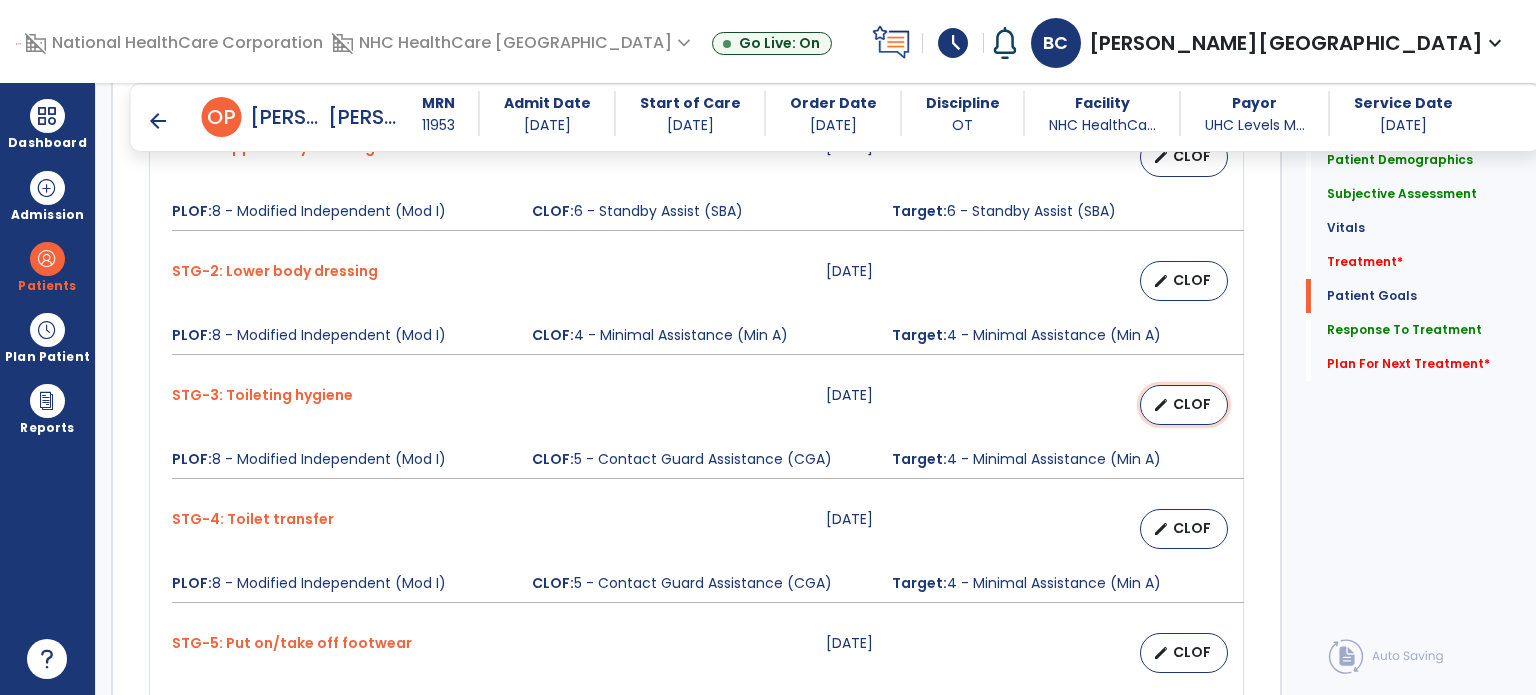 click on "edit" at bounding box center [1161, 405] 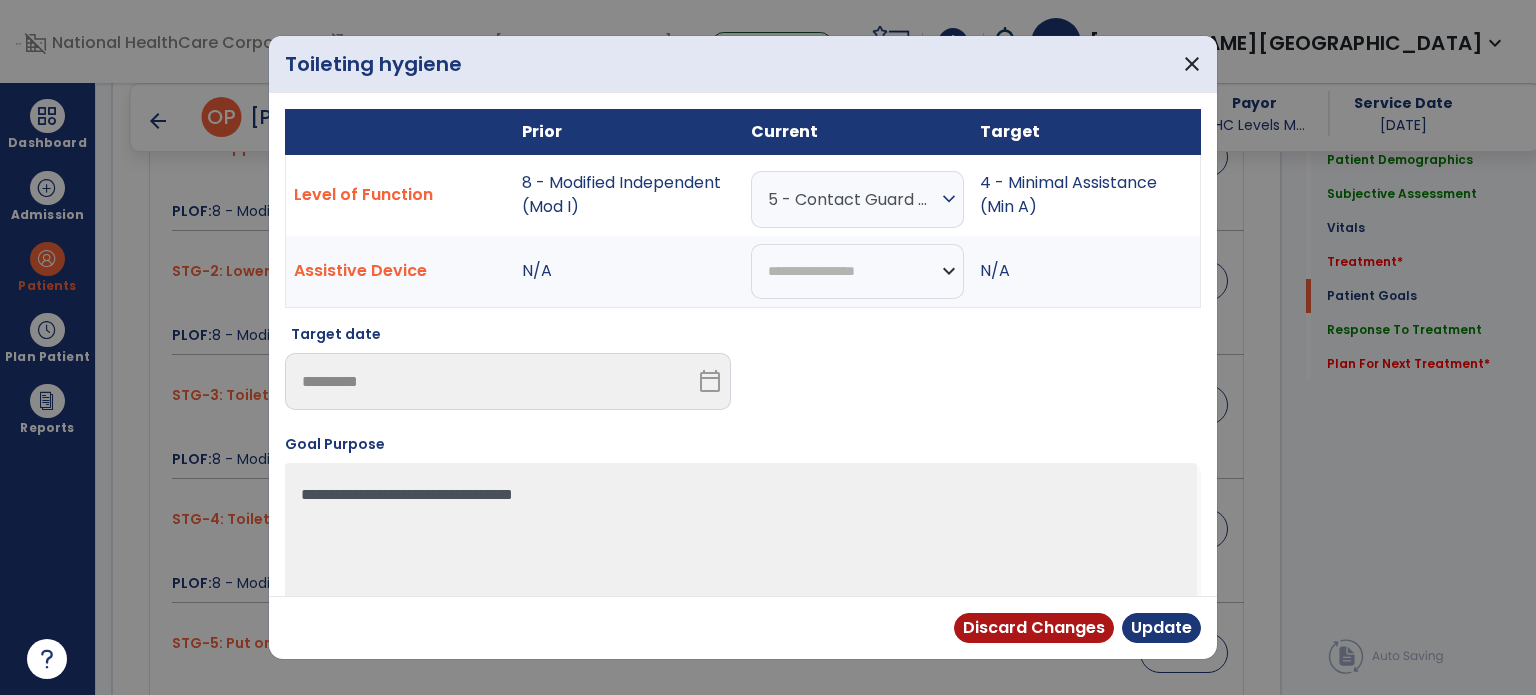 click on "5 - Contact Guard Assistance (CGA)" at bounding box center (852, 199) 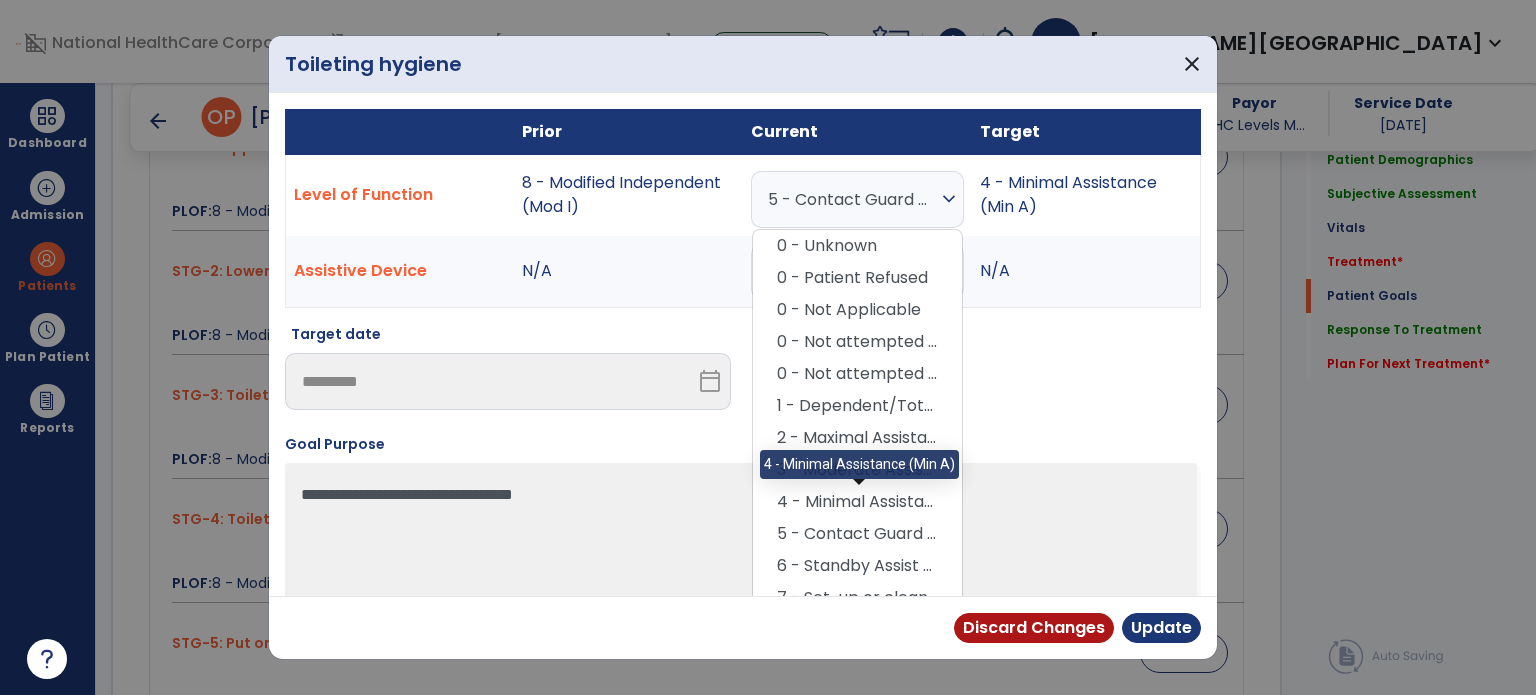 click on "4 - Minimal Assistance (Min A)" at bounding box center [857, 502] 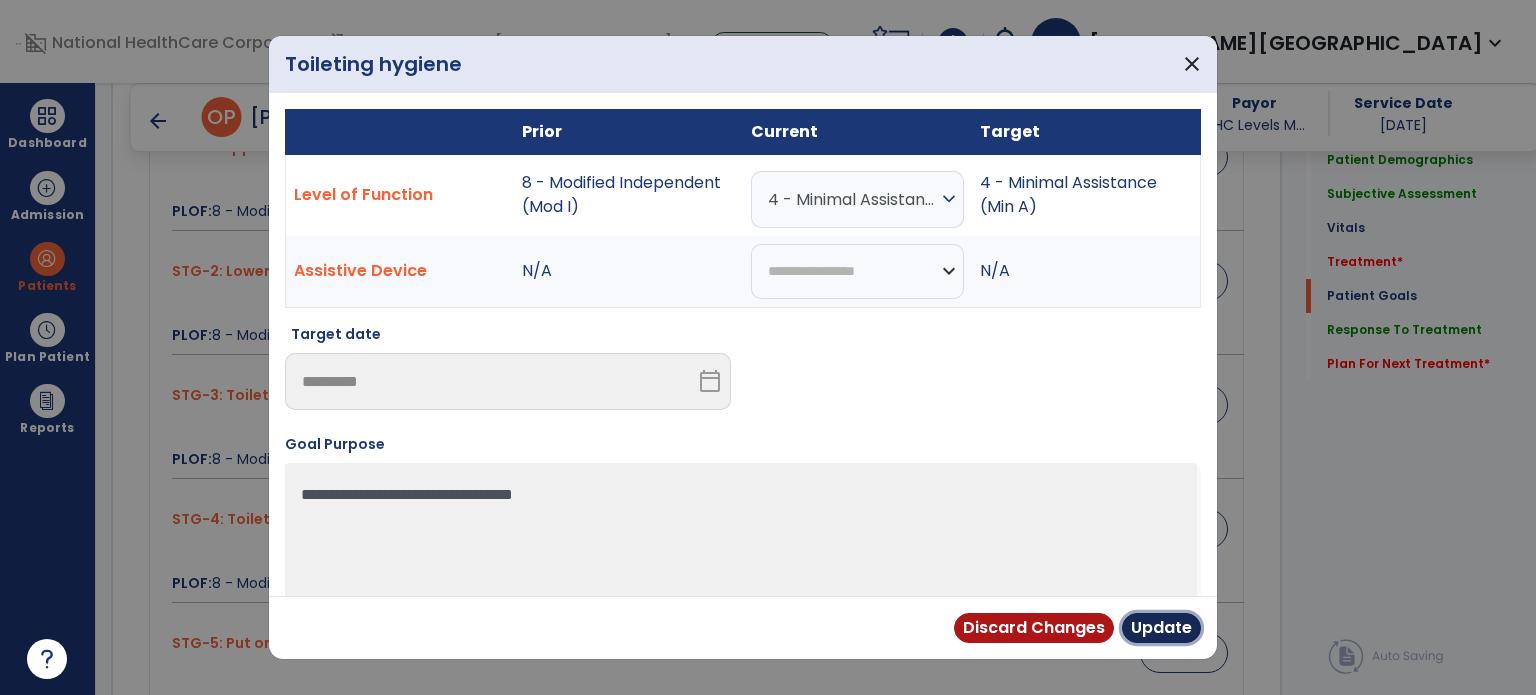 click on "Update" at bounding box center [1161, 628] 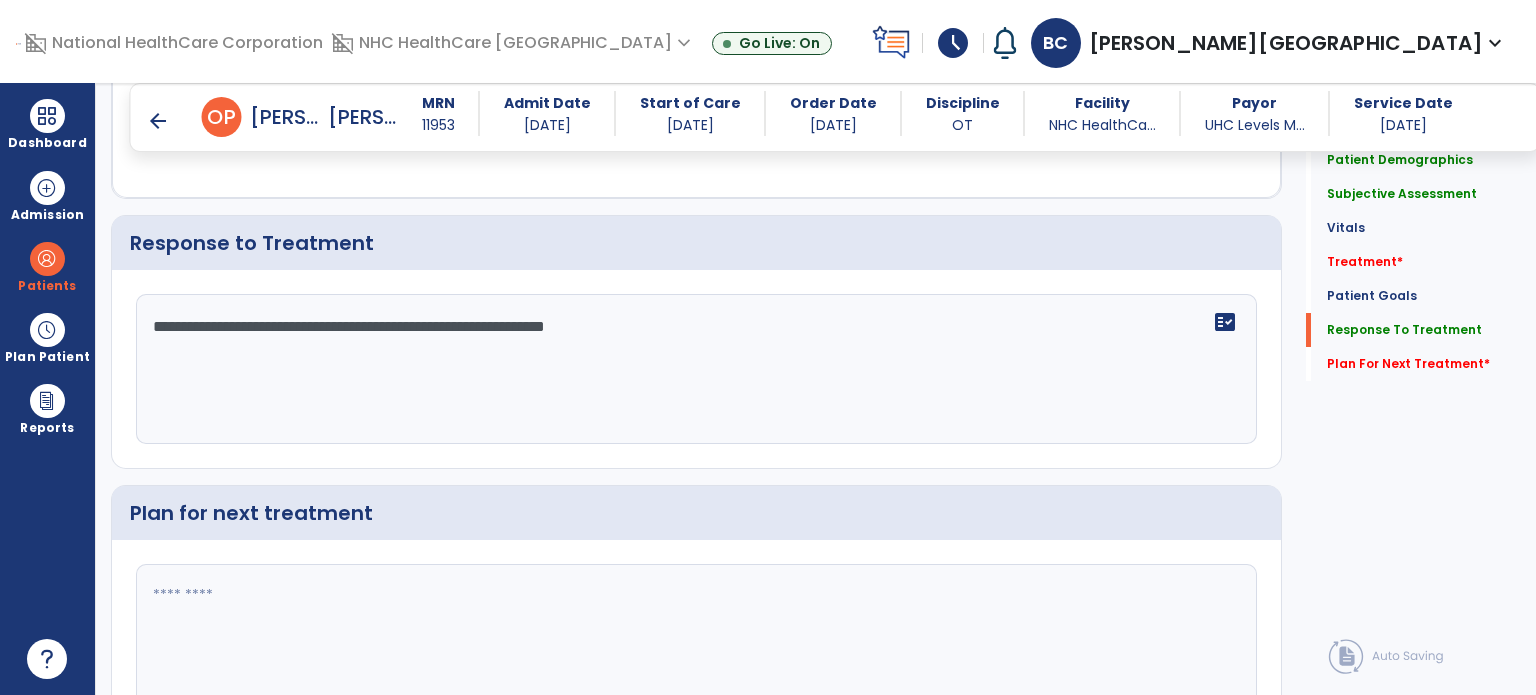 scroll, scrollTop: 2522, scrollLeft: 0, axis: vertical 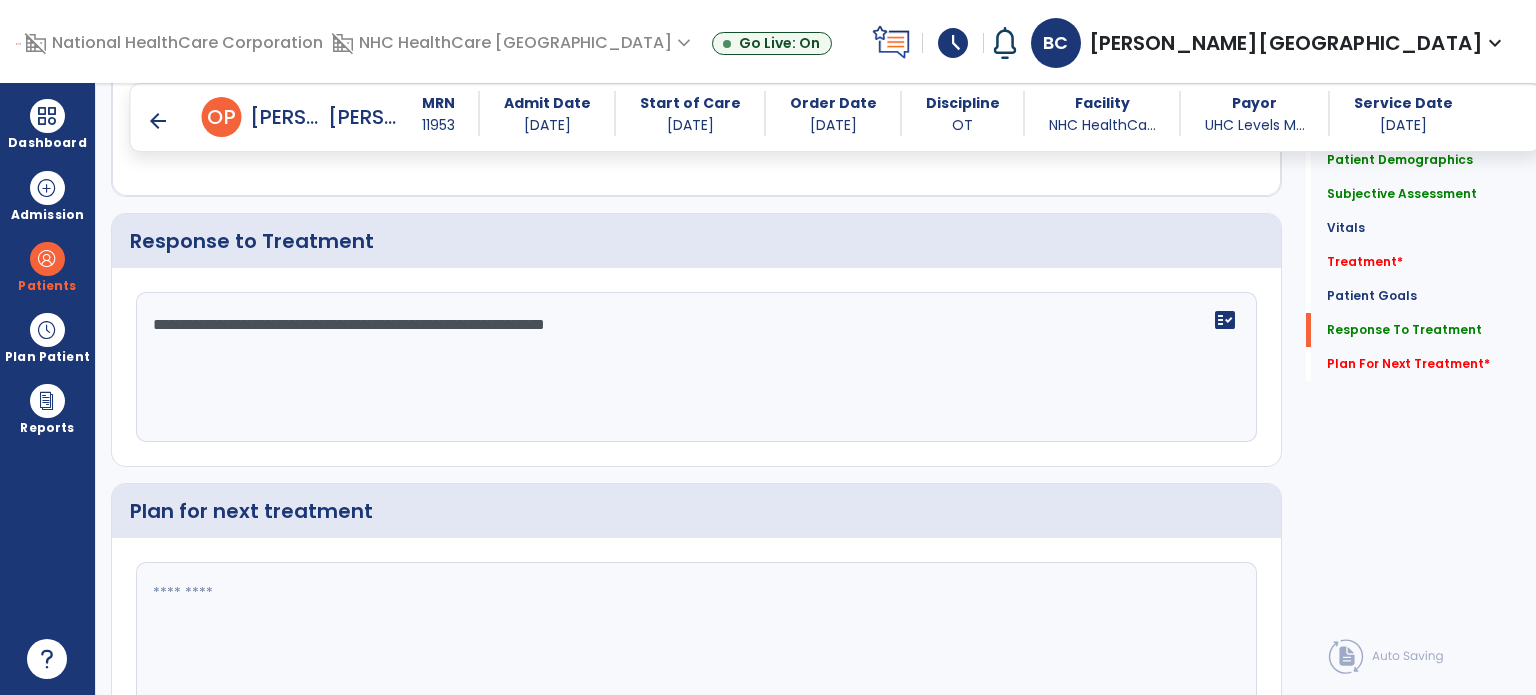 click on "**********" 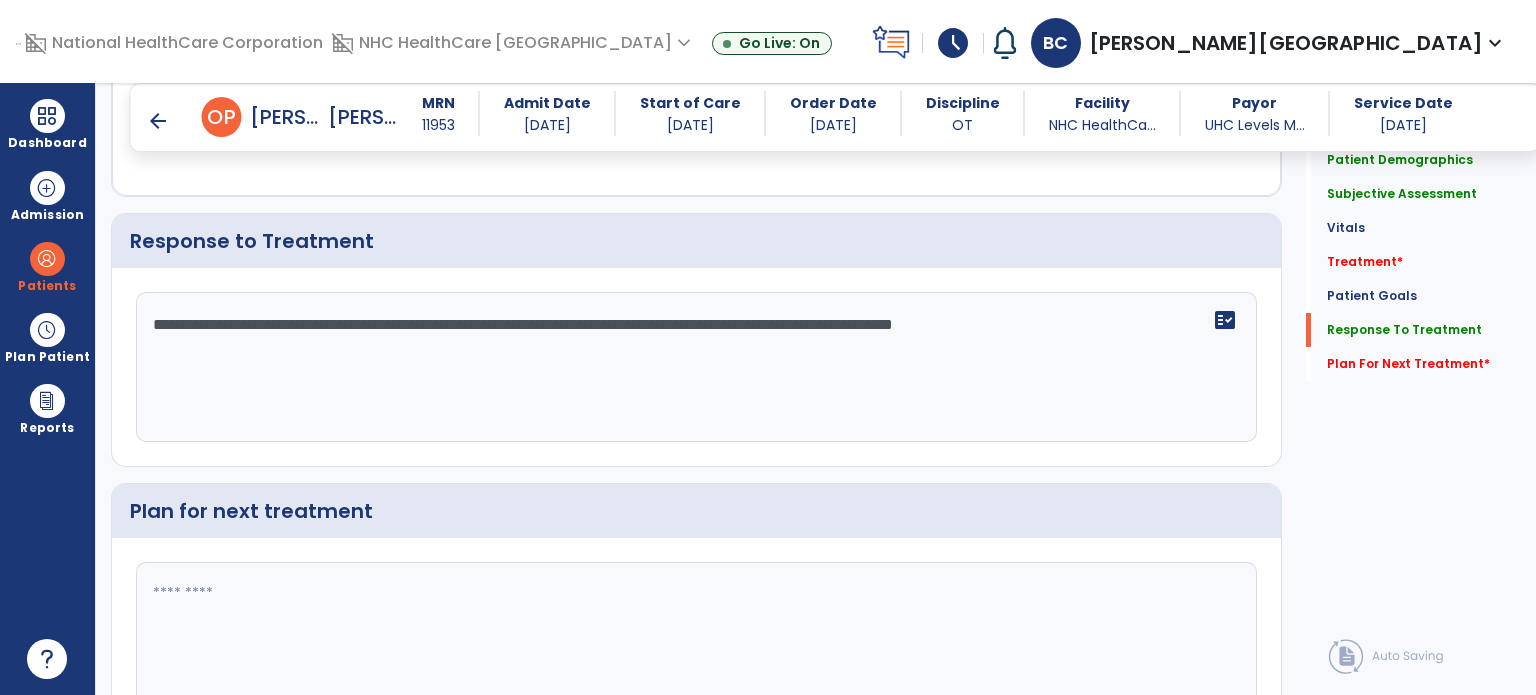 scroll, scrollTop: 2623, scrollLeft: 0, axis: vertical 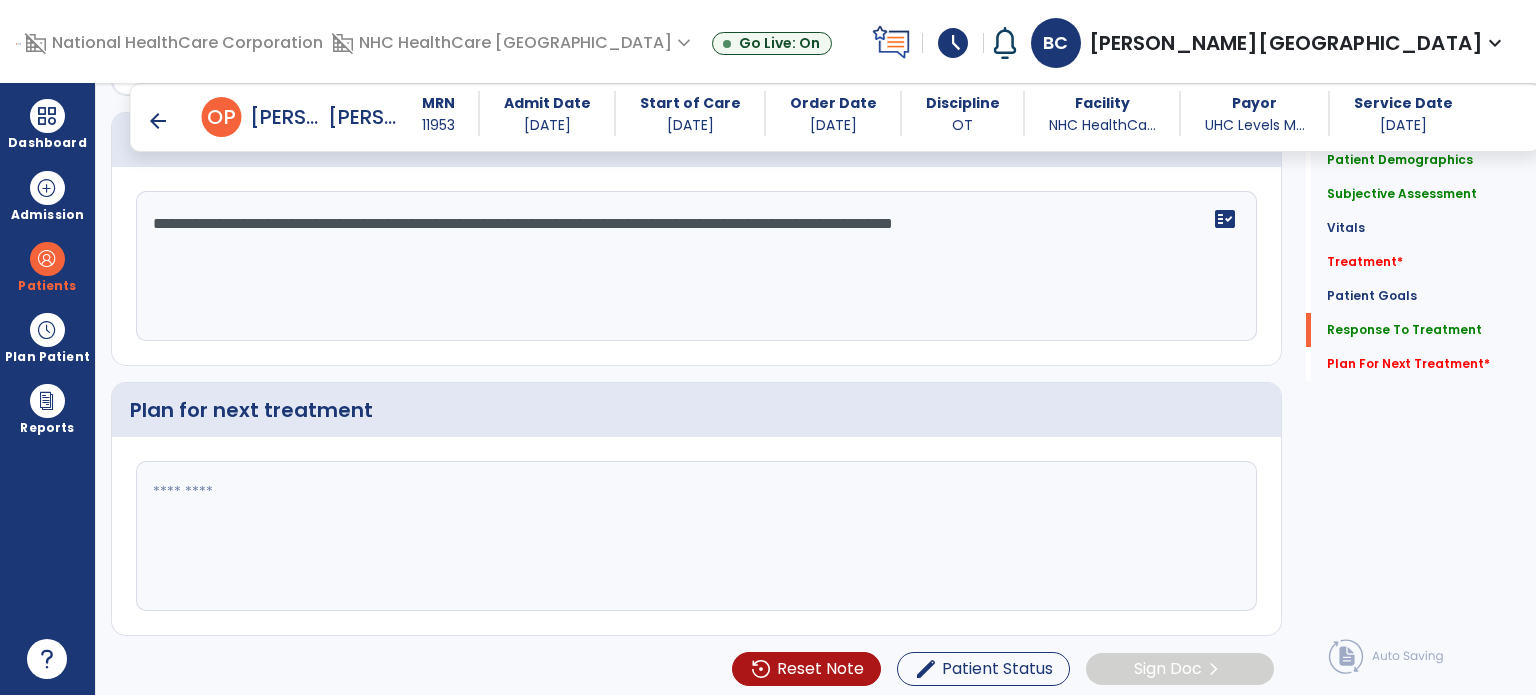 type on "**********" 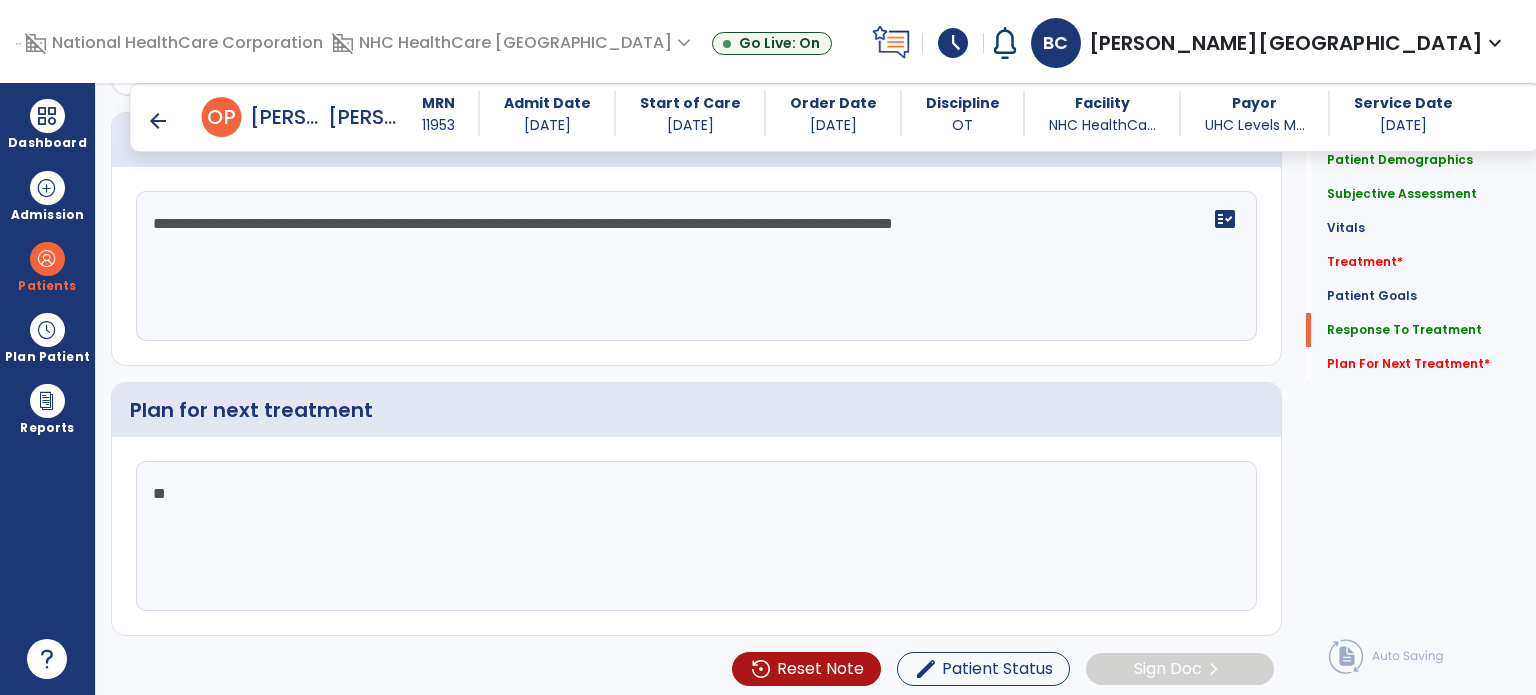 type on "*" 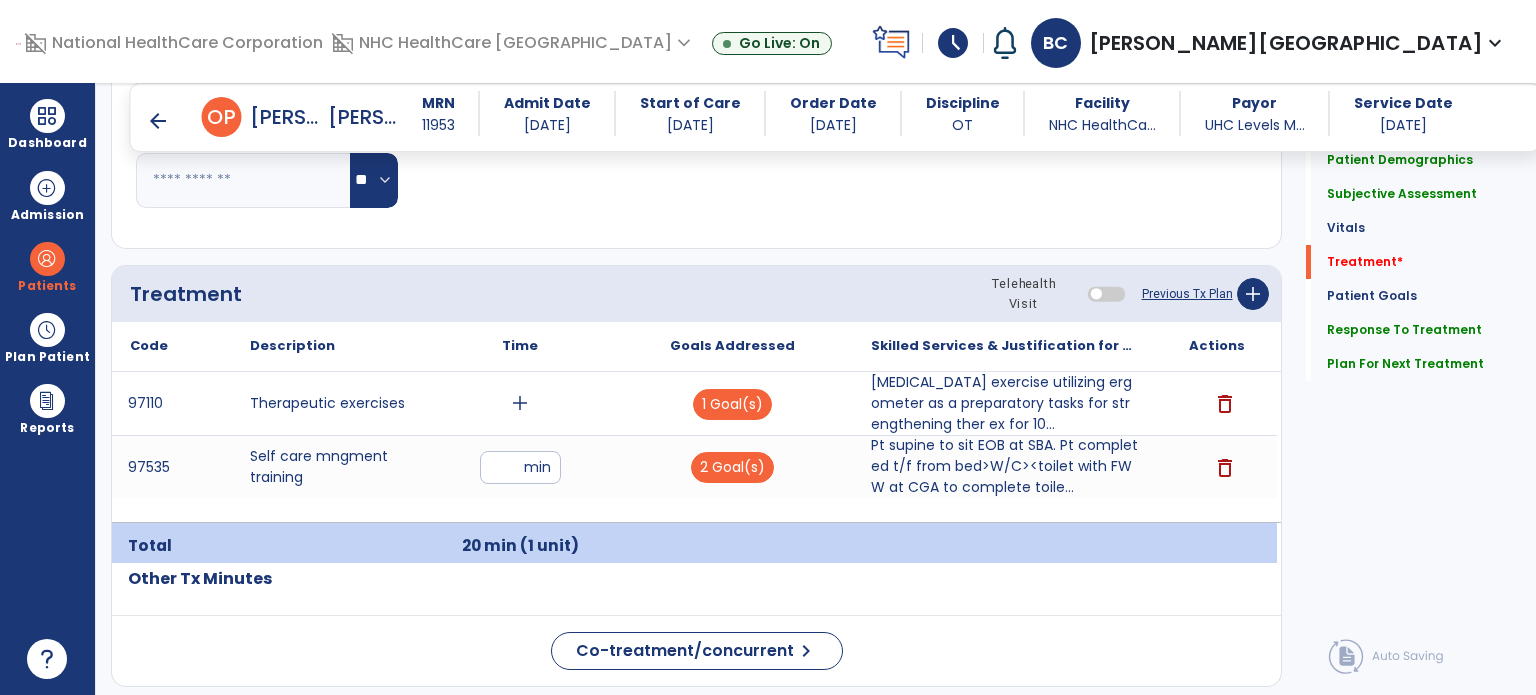 scroll, scrollTop: 1098, scrollLeft: 0, axis: vertical 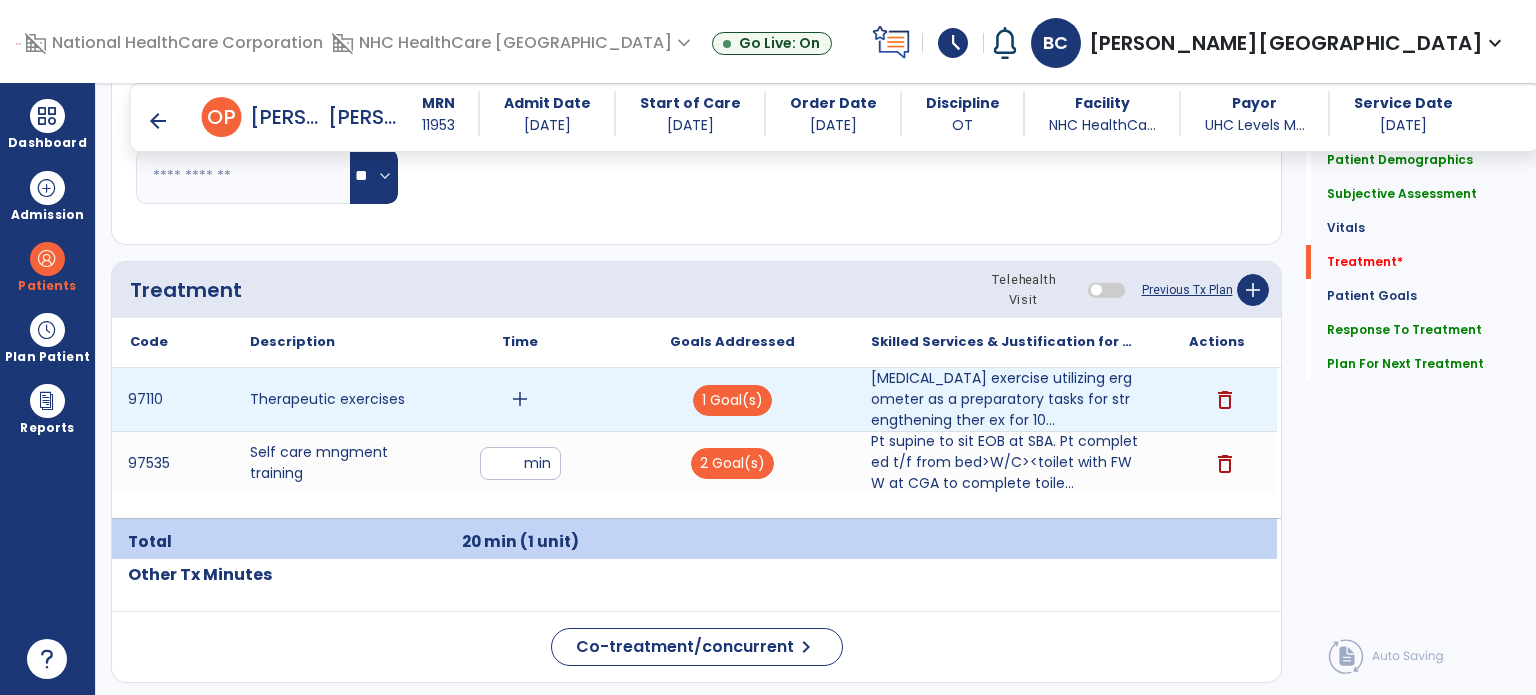 type on "**********" 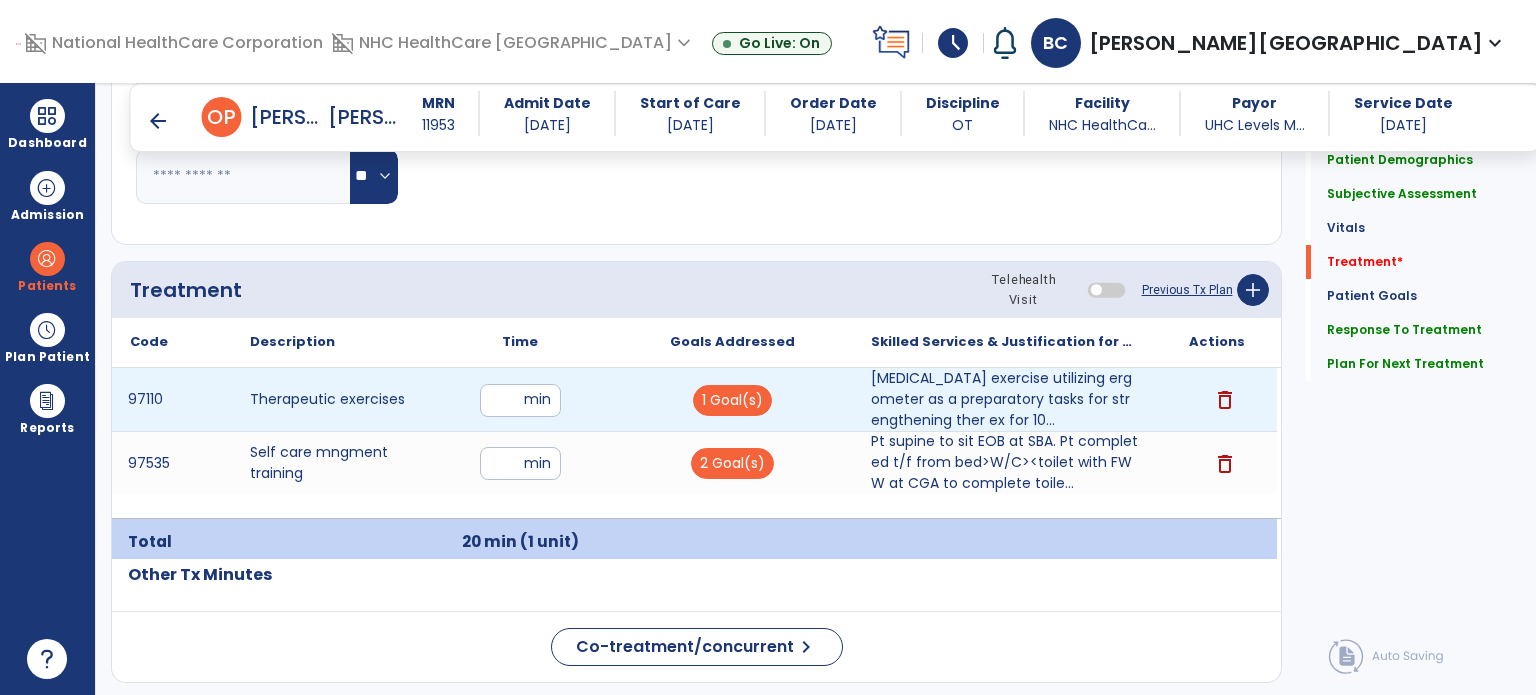 type on "**" 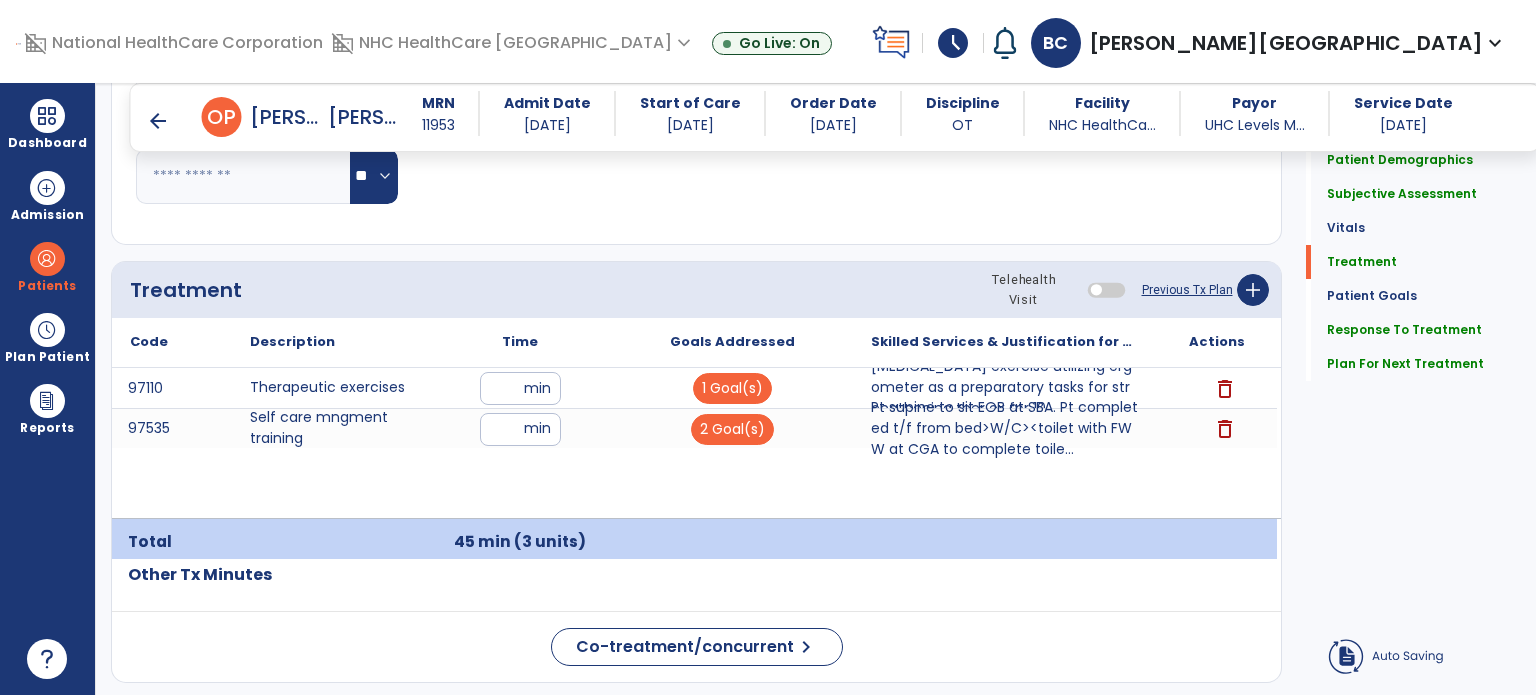 click on "Treatment Telehealth Visit  Previous Tx Plan   add" 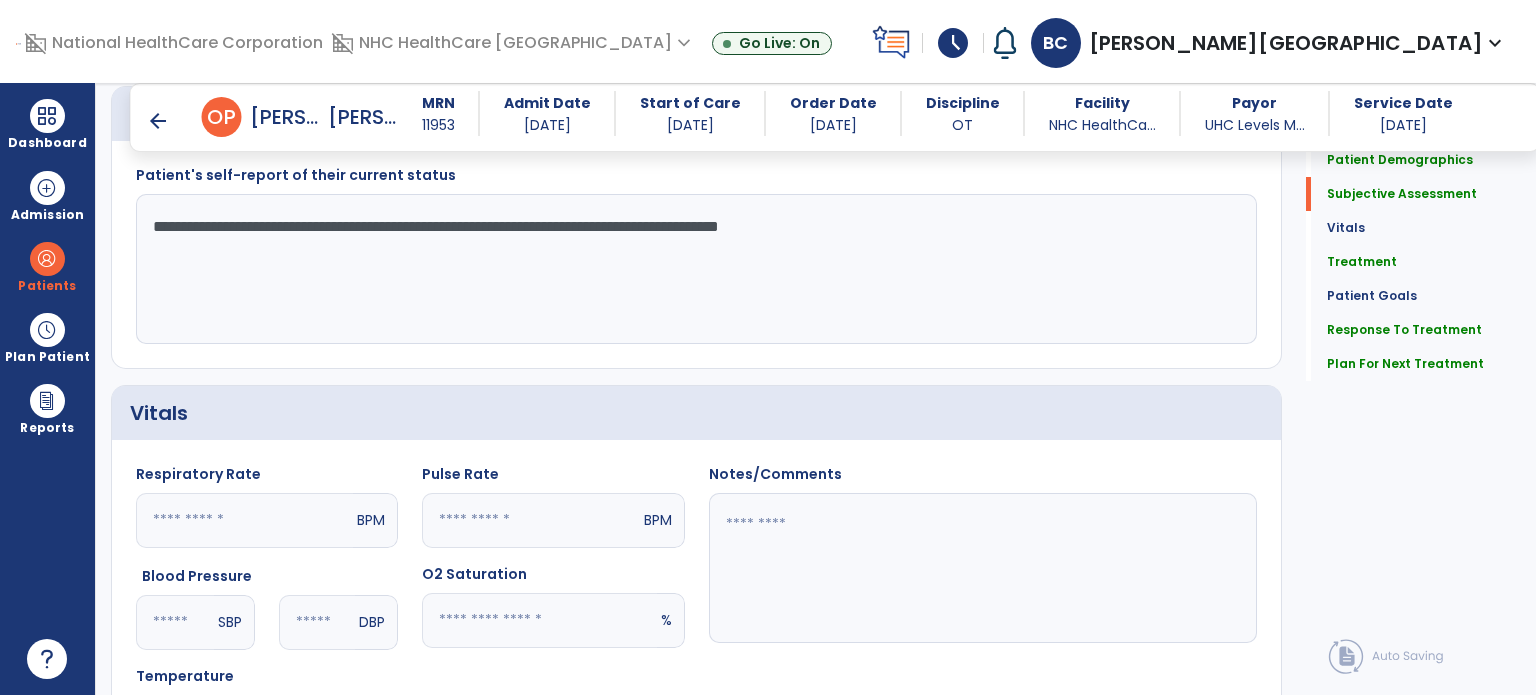 scroll, scrollTop: 548, scrollLeft: 0, axis: vertical 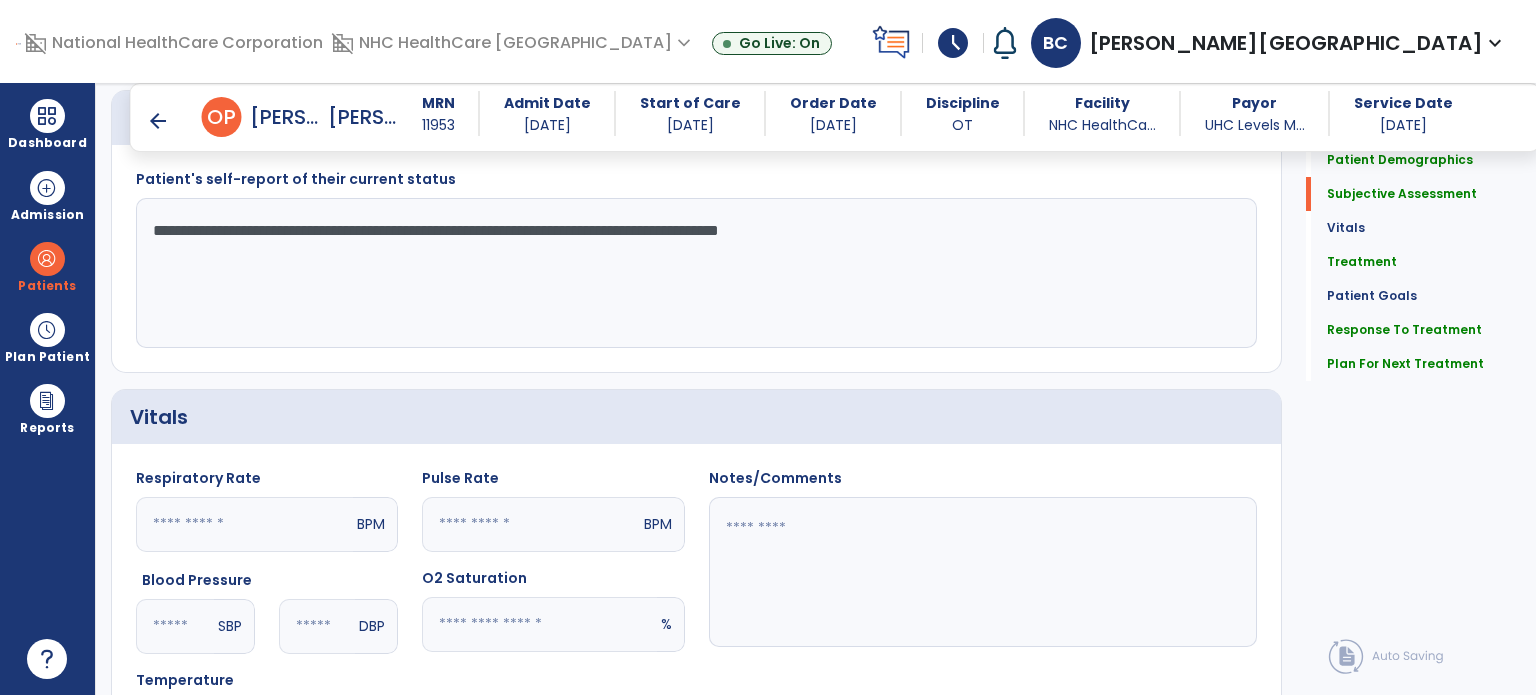 click on "arrow_back" at bounding box center [158, 121] 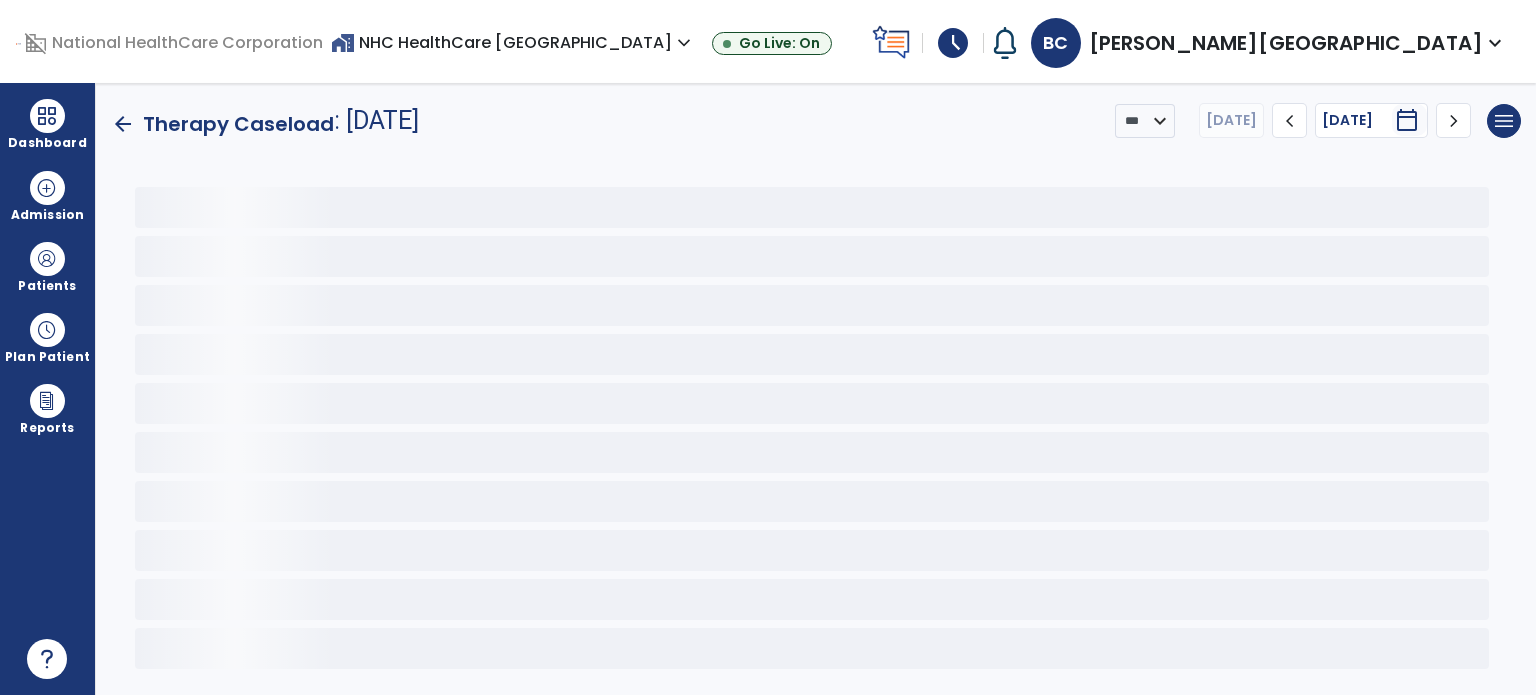 scroll, scrollTop: 0, scrollLeft: 0, axis: both 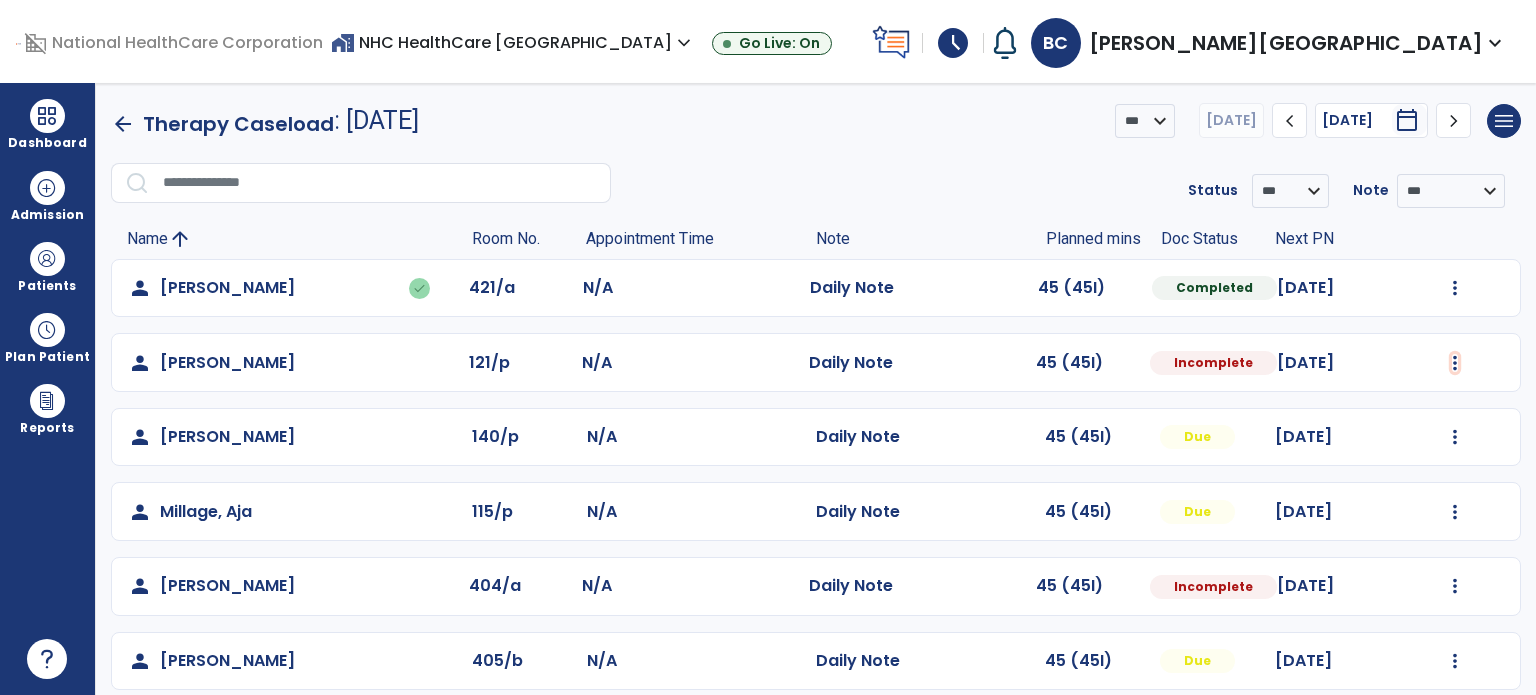click at bounding box center [1455, 288] 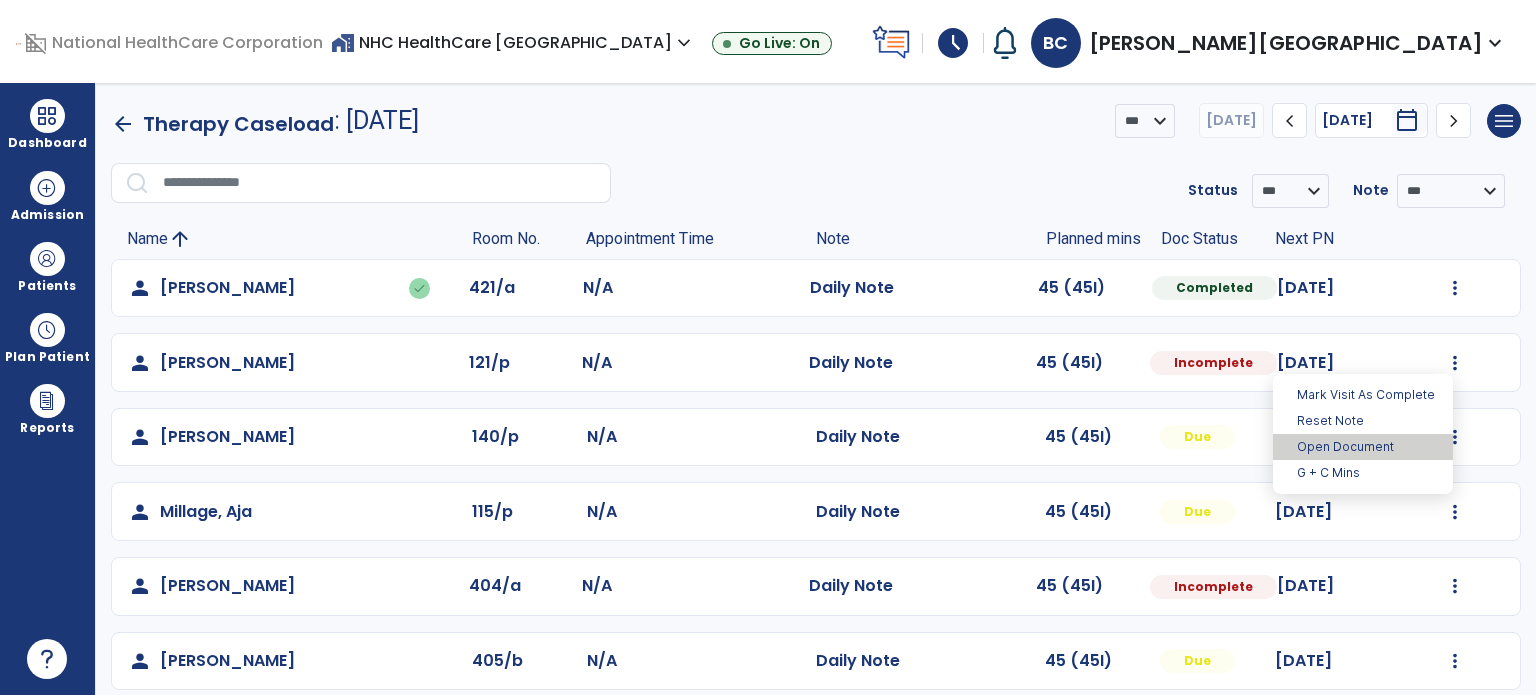 click on "Open Document" at bounding box center [1363, 447] 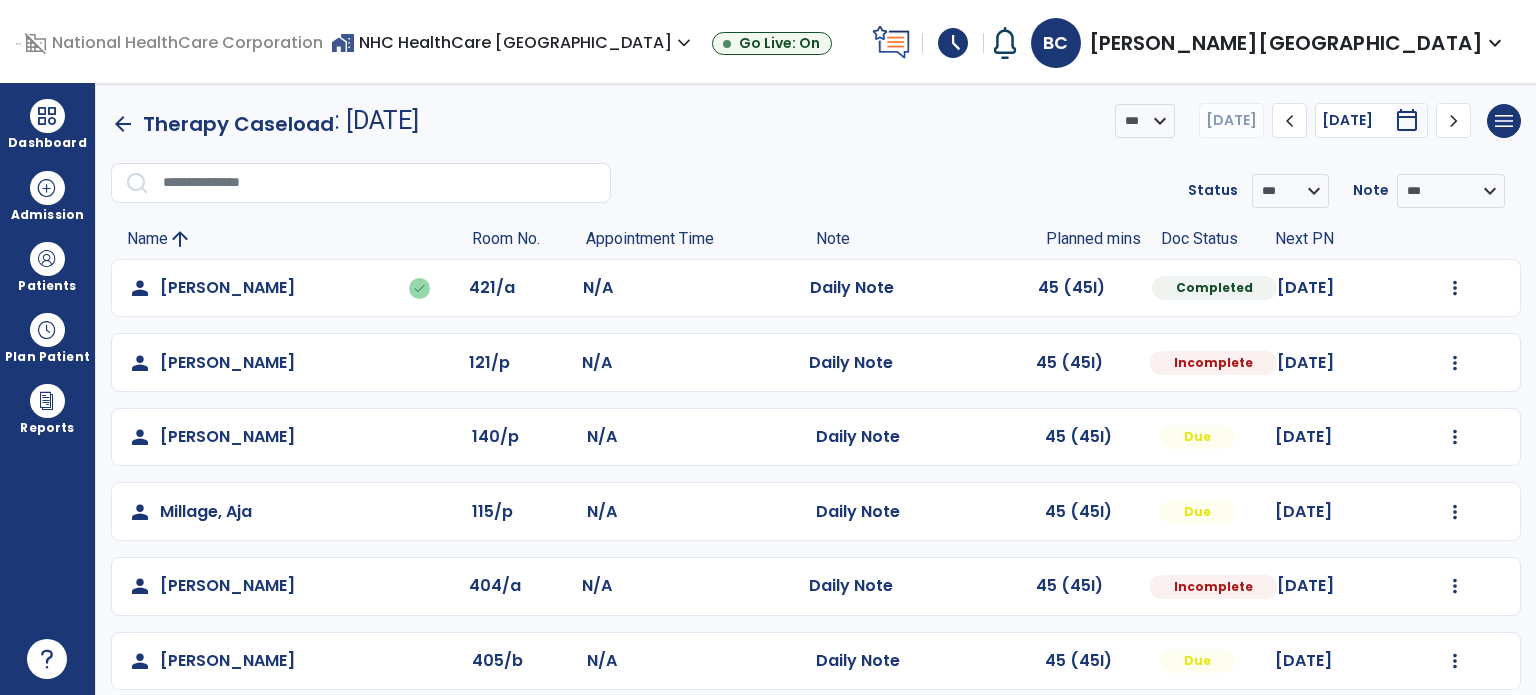 select on "*" 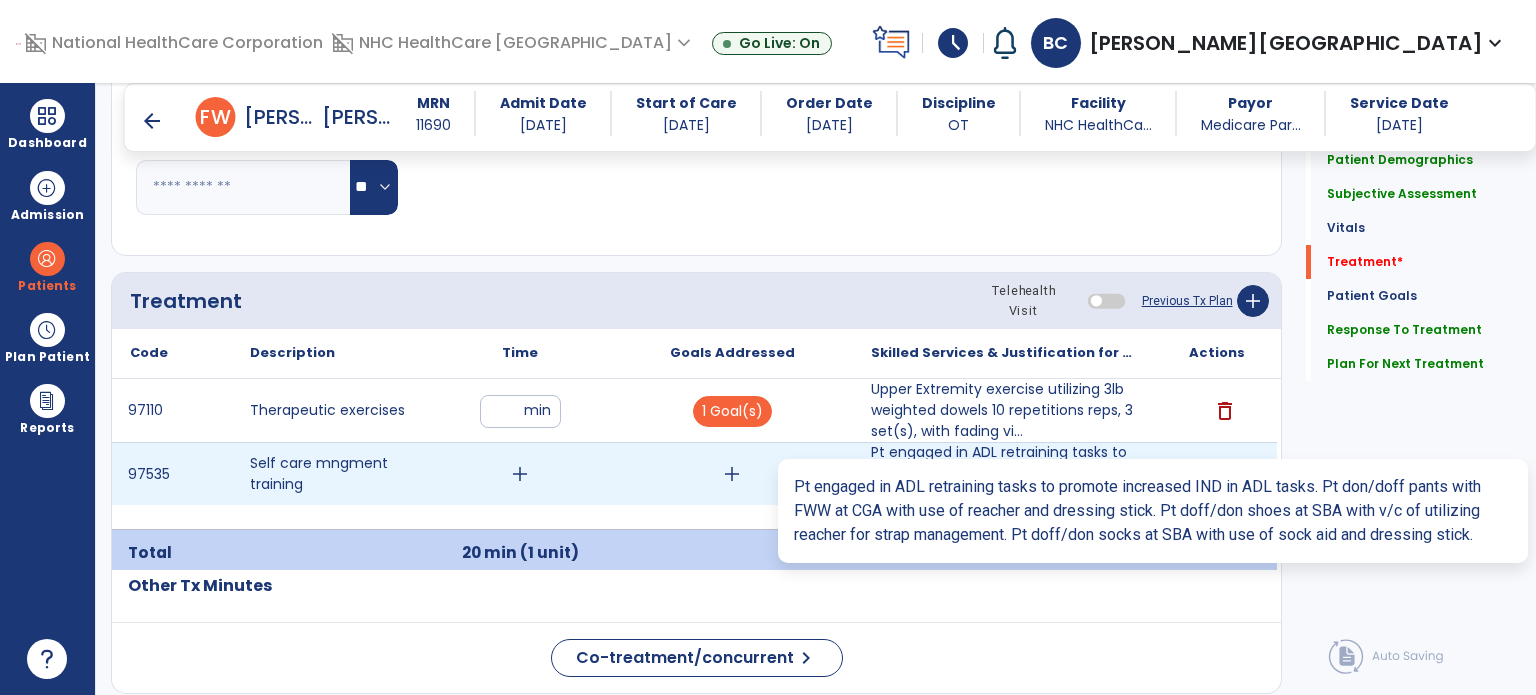 scroll, scrollTop: 1156, scrollLeft: 0, axis: vertical 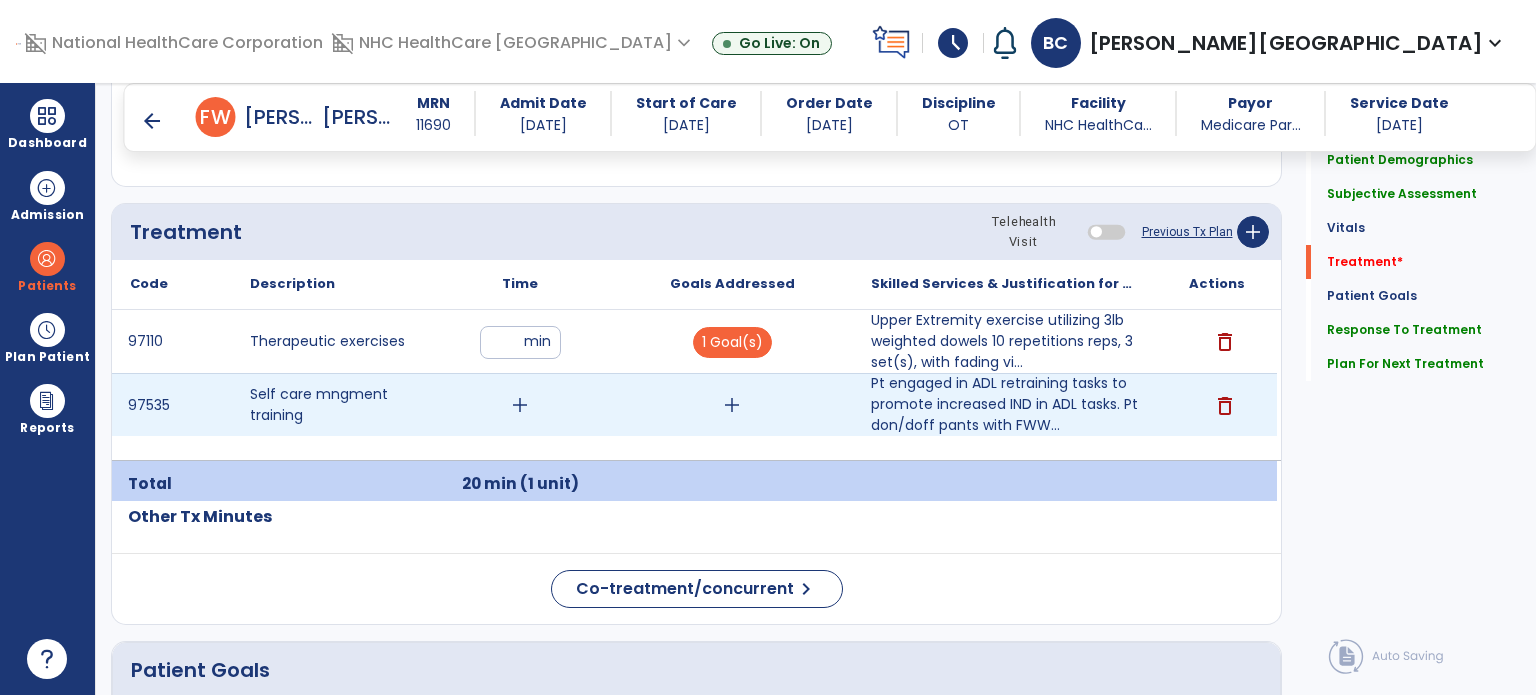 click on "add" at bounding box center (732, 405) 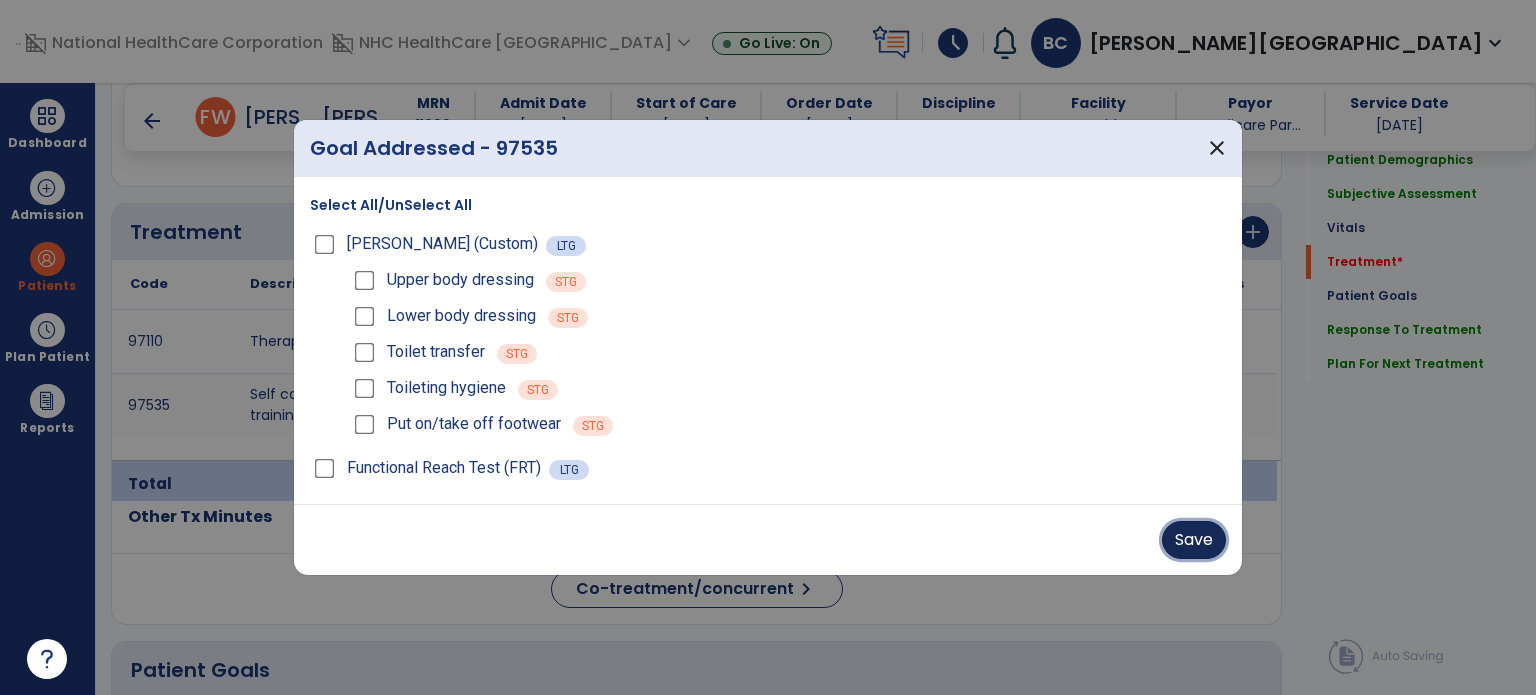 click on "Save" at bounding box center [1194, 540] 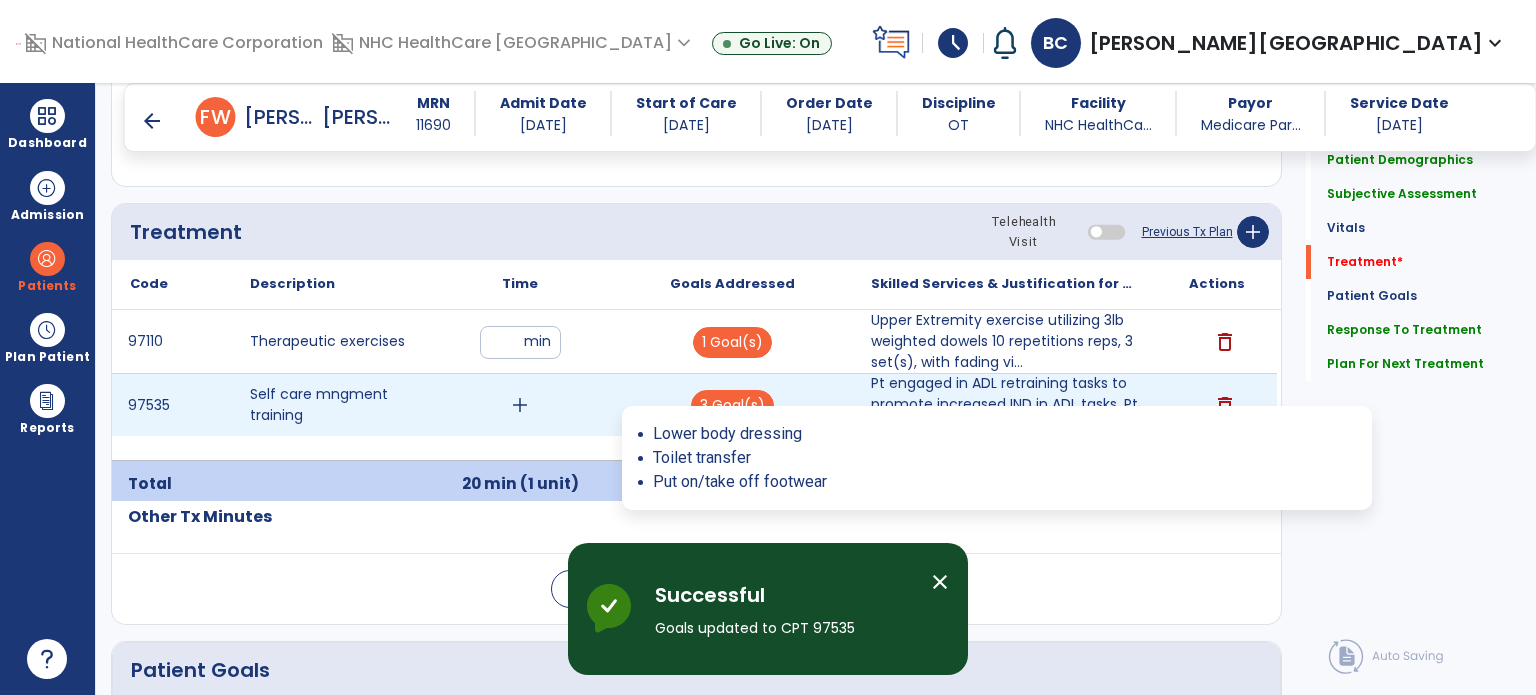 click on "3 Goal(s)" at bounding box center [732, 405] 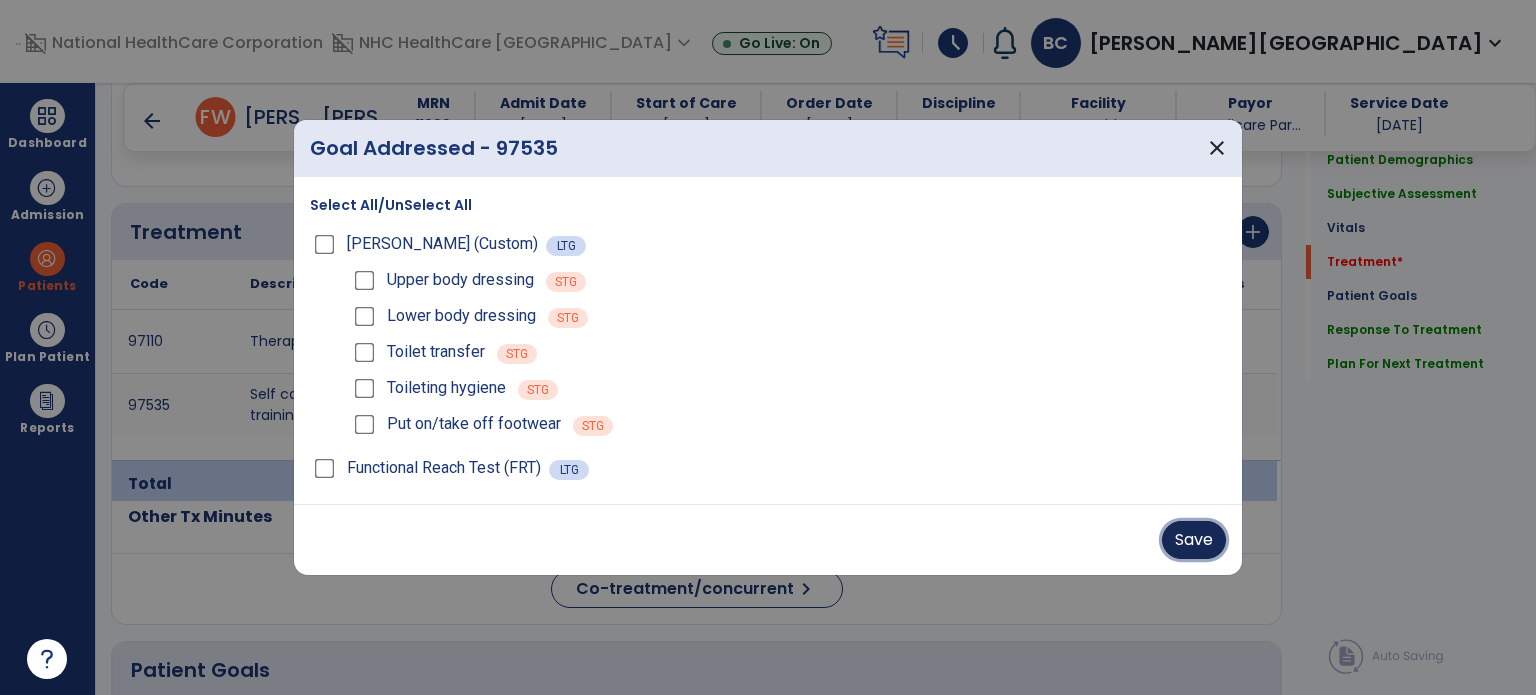 click on "Save" at bounding box center (1194, 540) 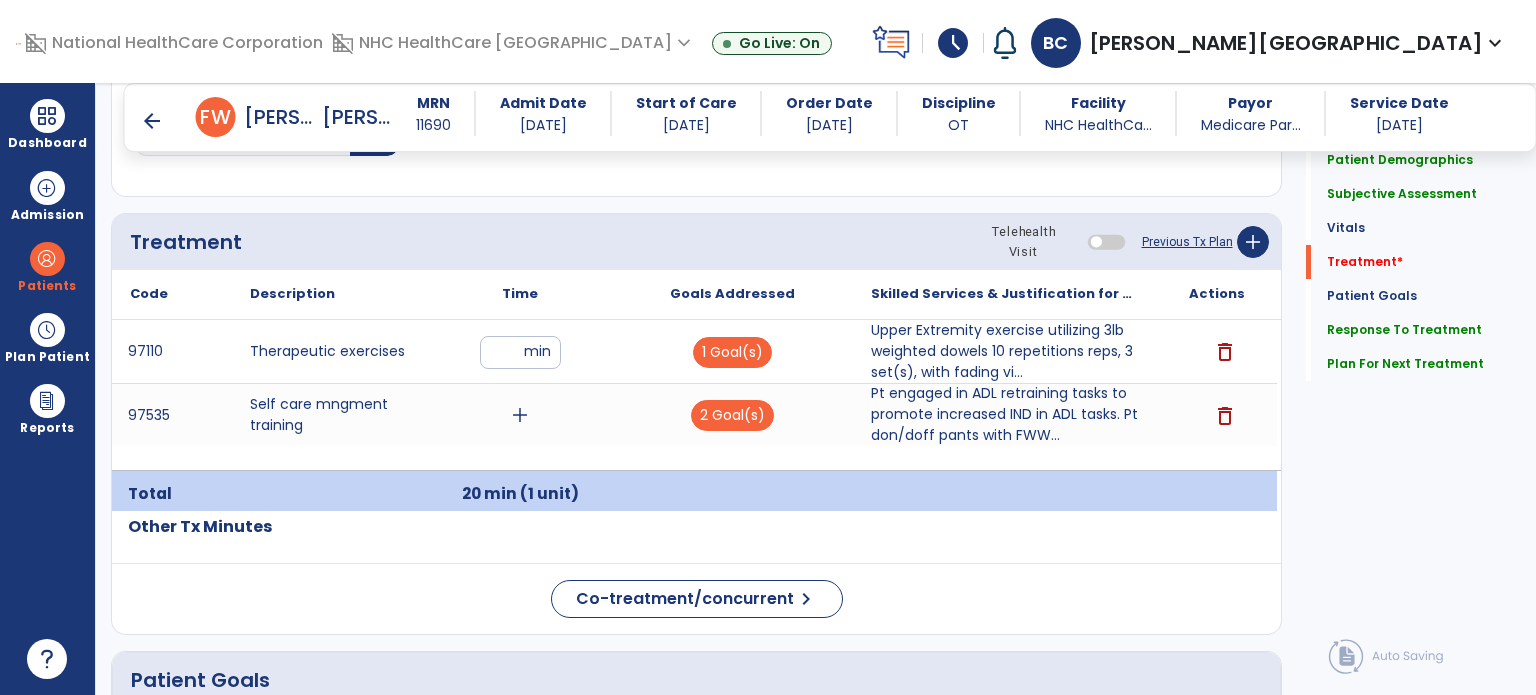 scroll, scrollTop: 1144, scrollLeft: 0, axis: vertical 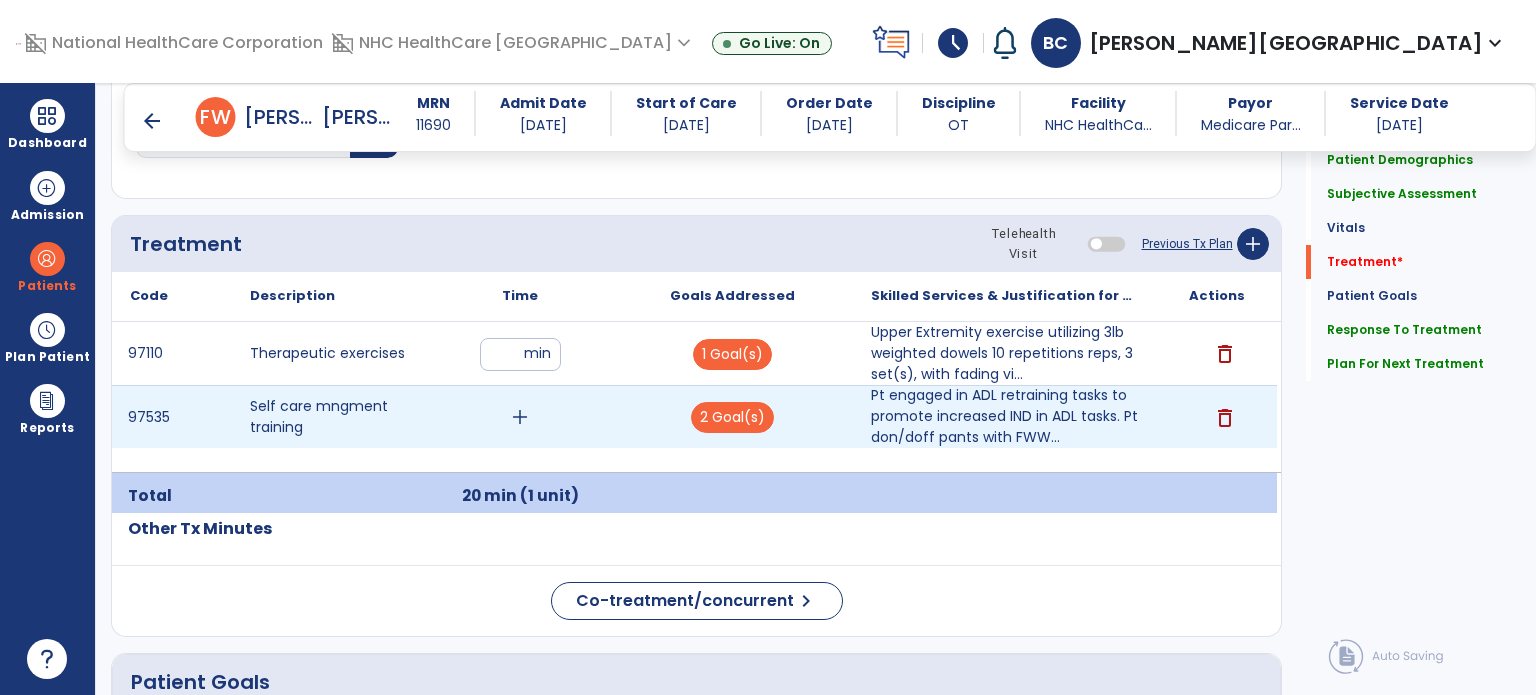 click on "add" at bounding box center (520, 417) 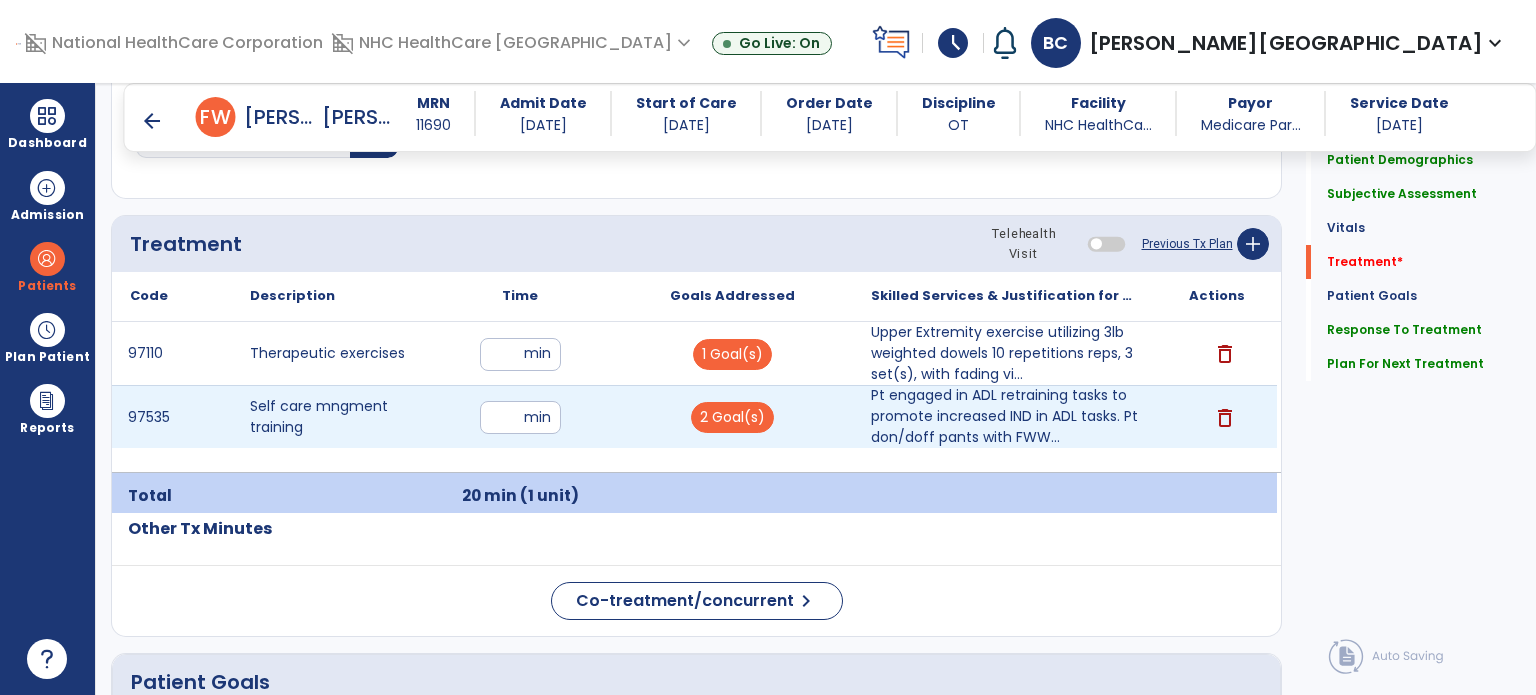 type on "**" 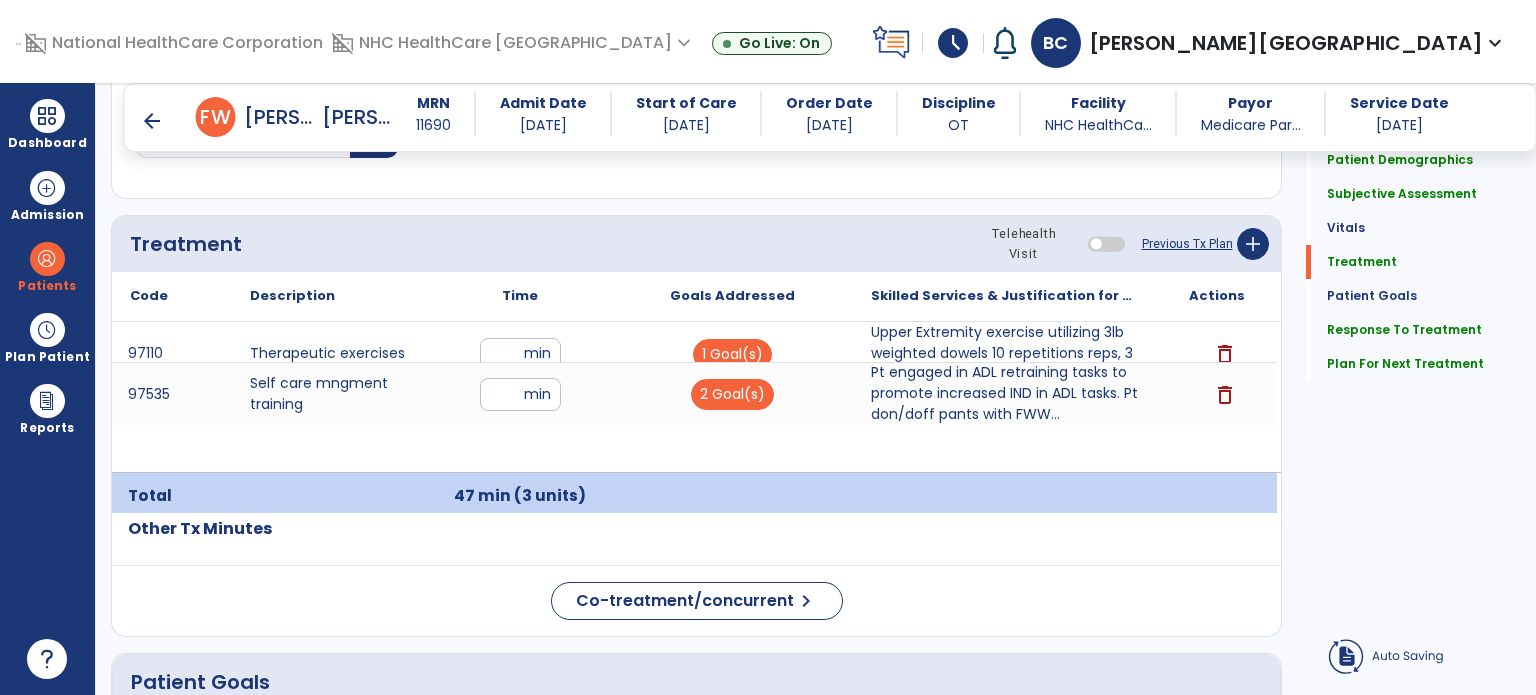 click on "97110  Therapeutic exercises  ** min  1 Goal(s)  [MEDICAL_DATA] exercise utilizing 3lb weighted dowels 10 repetitions reps, 3 set(s), with fading vi...  delete 97535  Self care mngment training  ** min  2 Goal(s)  Pt engaged in ADL retraining tasks to promote increased IND in ADL tasks. Pt don/doff pants with FWW...   Pt engaged in ADL retraining tasks to promote increased IND in ADL tasks. Pt don/doff pants with FWW at CGA with use of reacher and dressing stick. Pt doff/don shoes at SBA with v/c of utilizing reacher for strap management. Pt doff/don socks at SBA with use of sock aid and dressing stick.  delete" at bounding box center [694, 397] 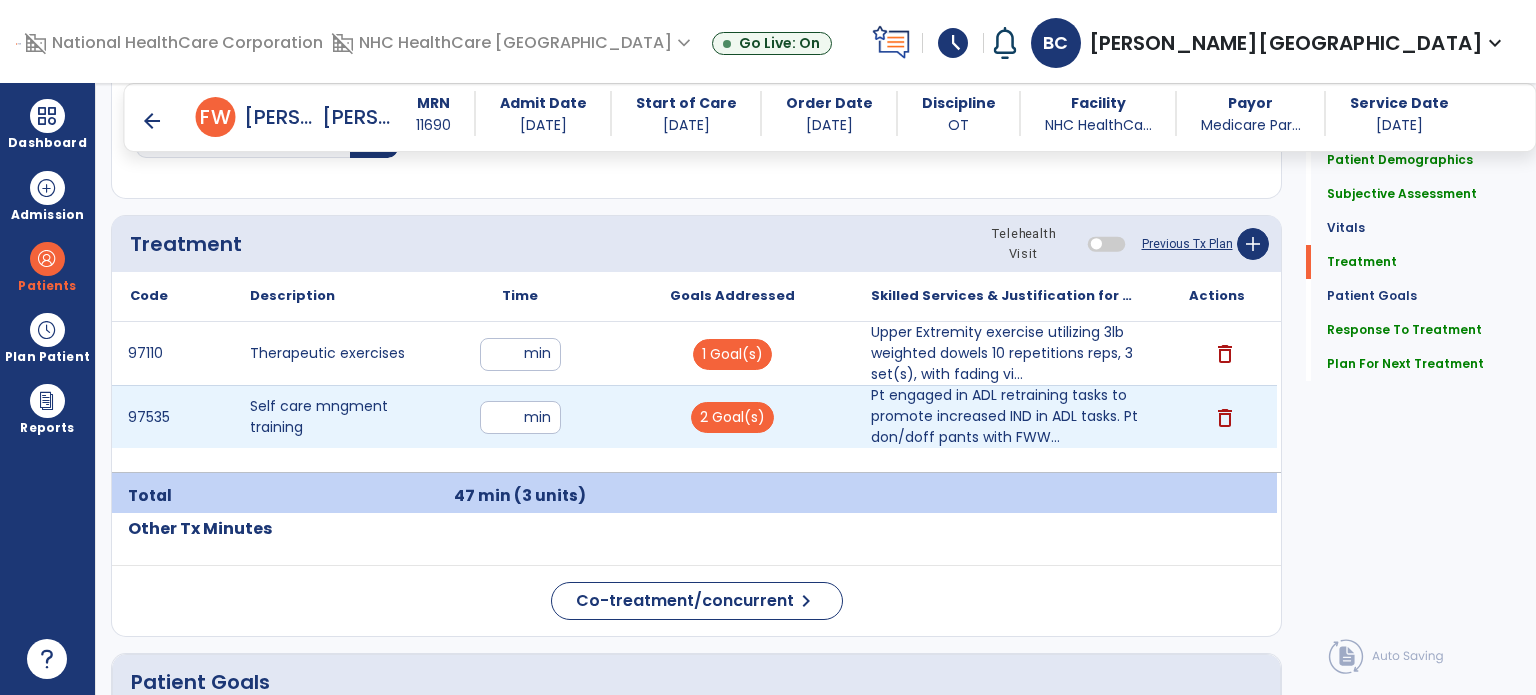 click on "**" at bounding box center [520, 417] 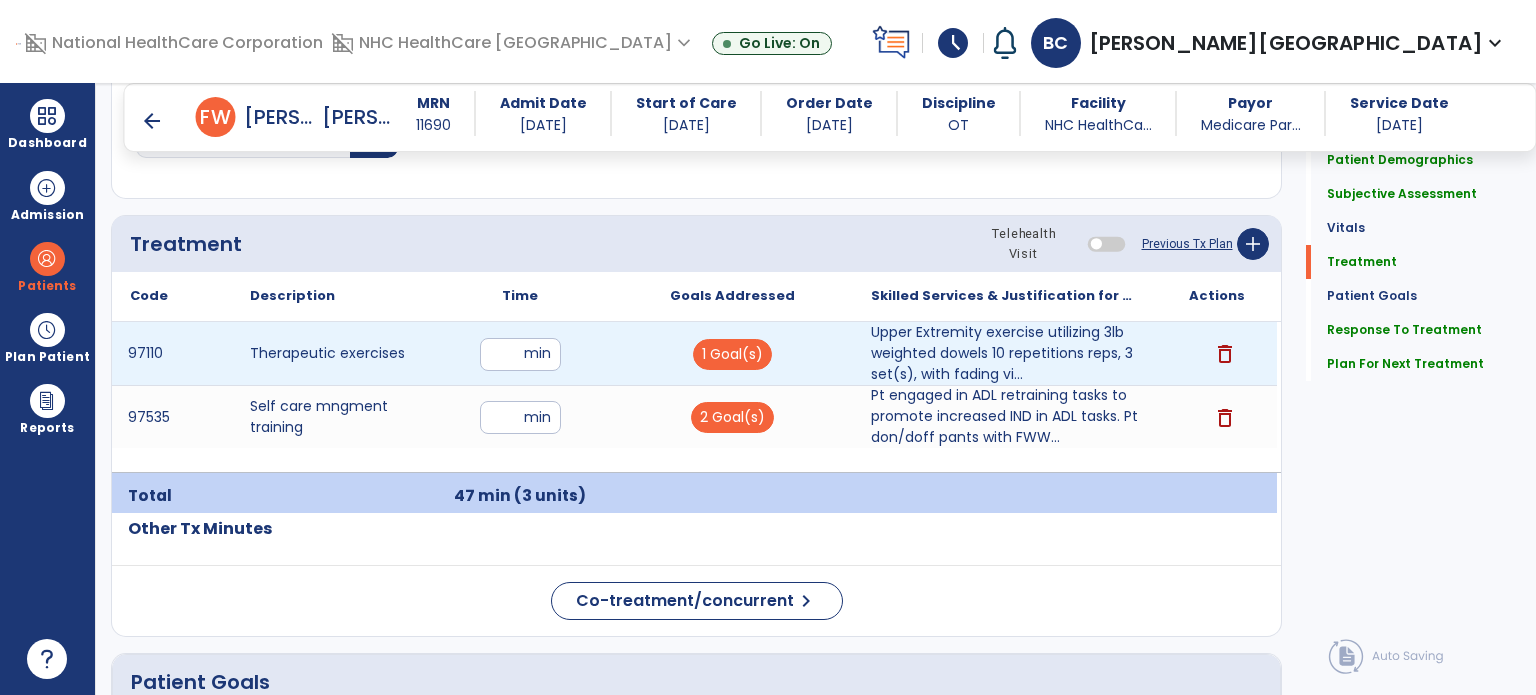click on "**" at bounding box center [520, 354] 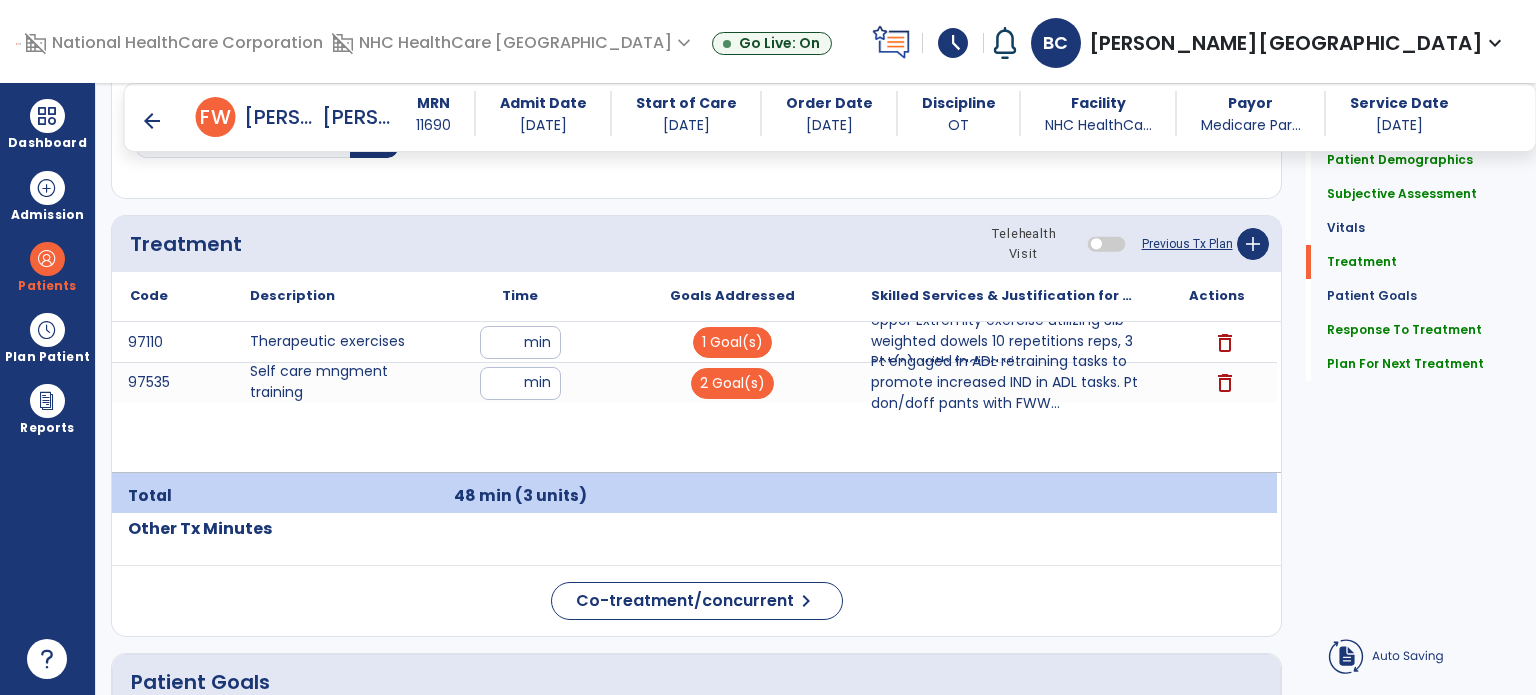 click on "Treatment Telehealth Visit  Previous Tx Plan   add" 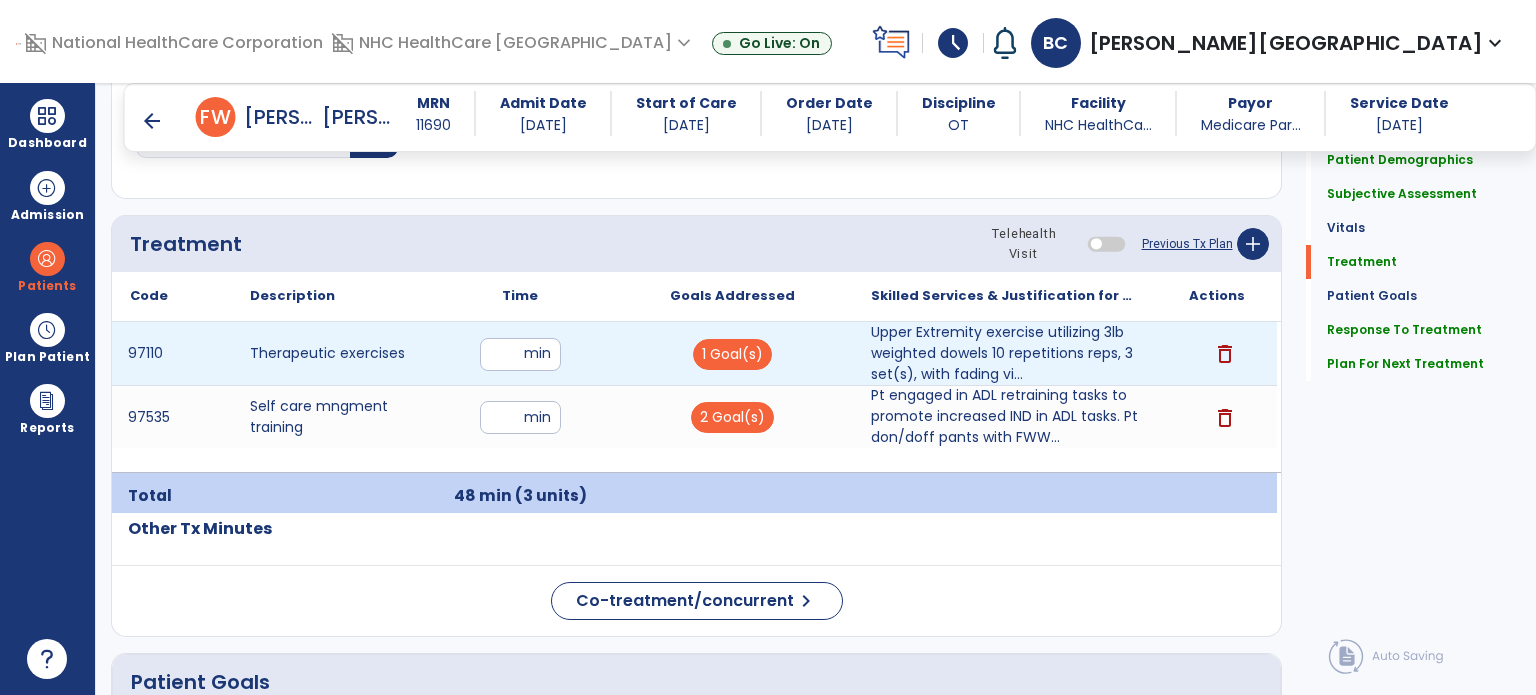 click on "**" at bounding box center (520, 354) 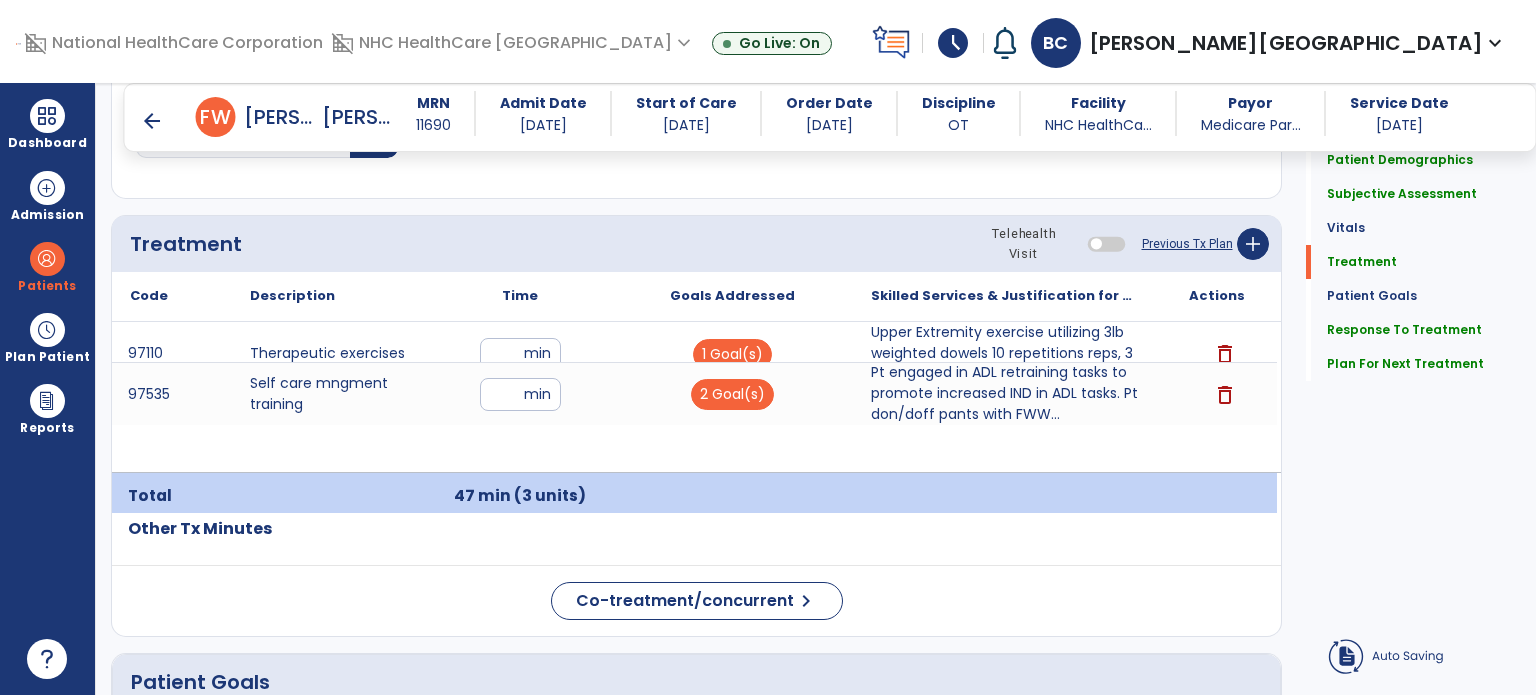 click on "Time" at bounding box center (520, 296) 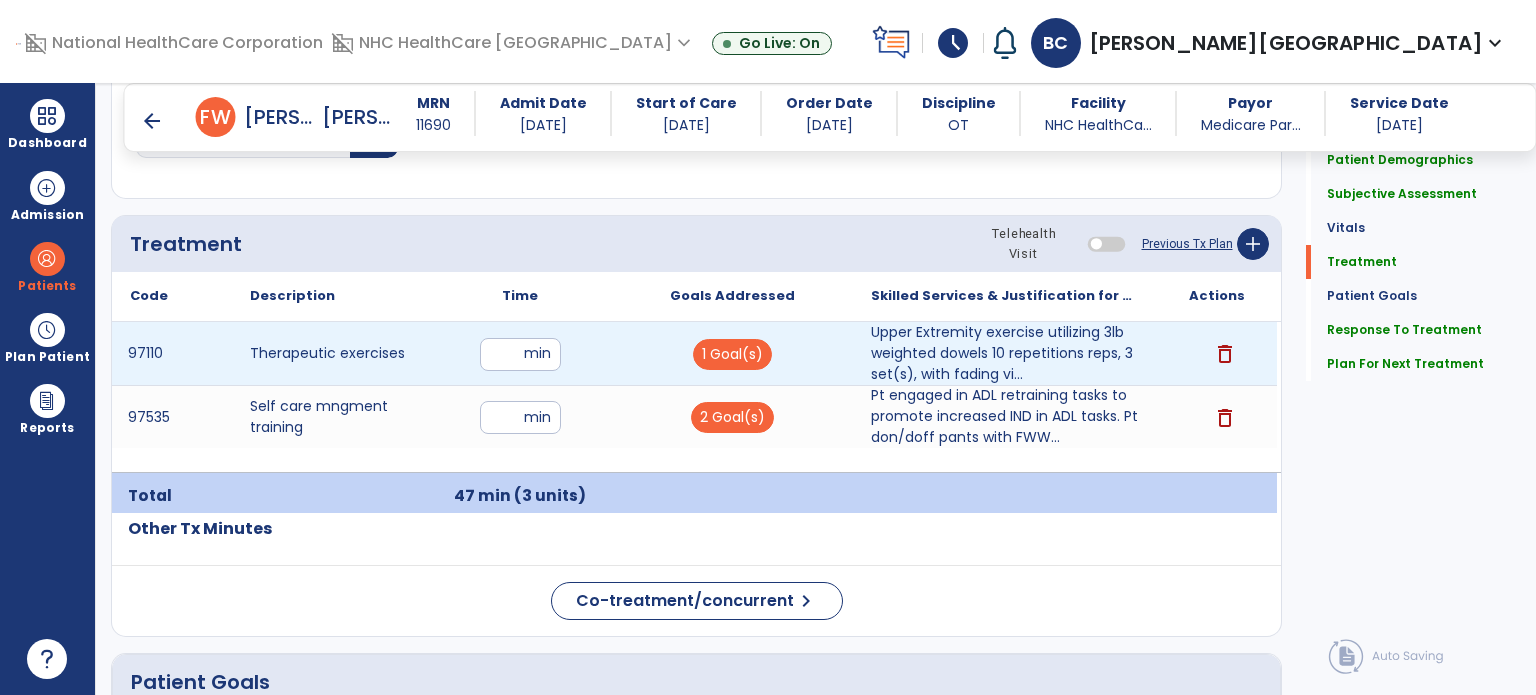 click on "**" at bounding box center [520, 354] 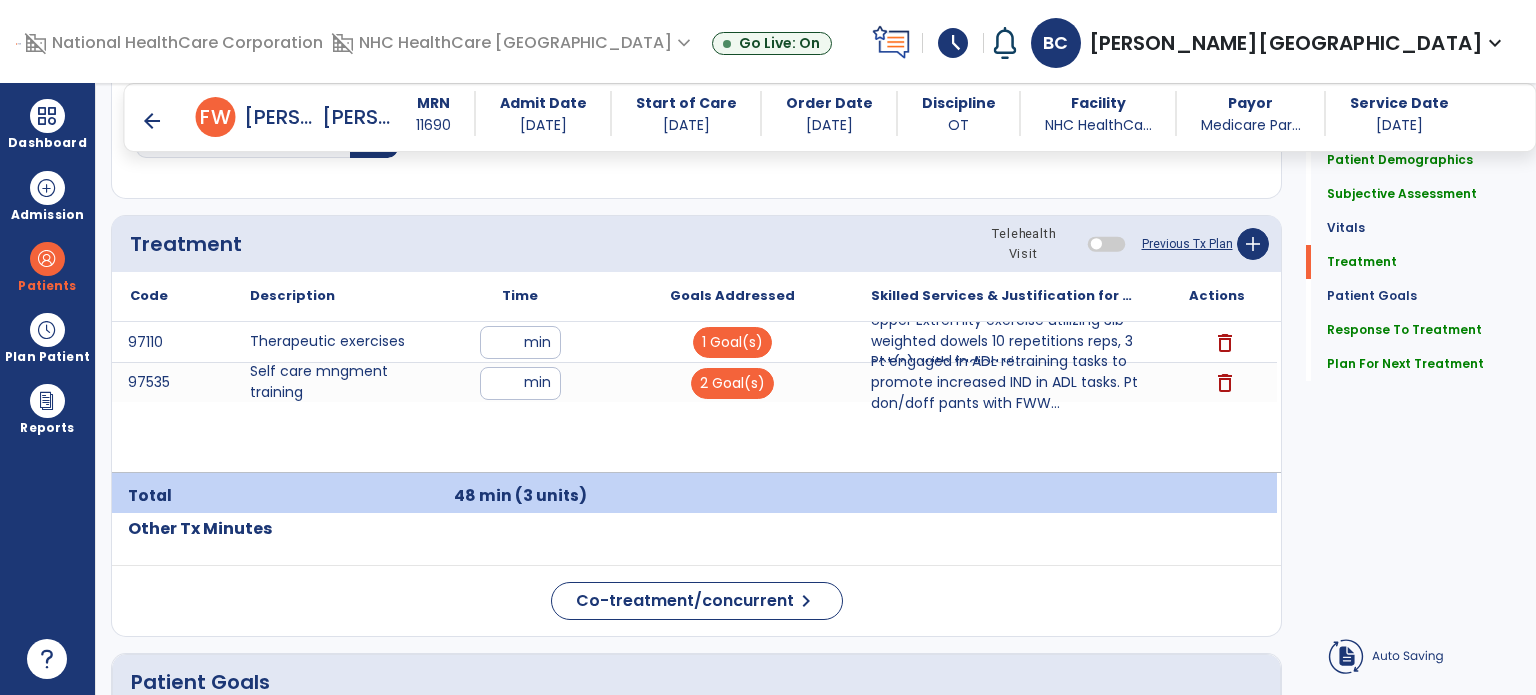 click on "Treatment Telehealth Visit  Previous Tx Plan   add" 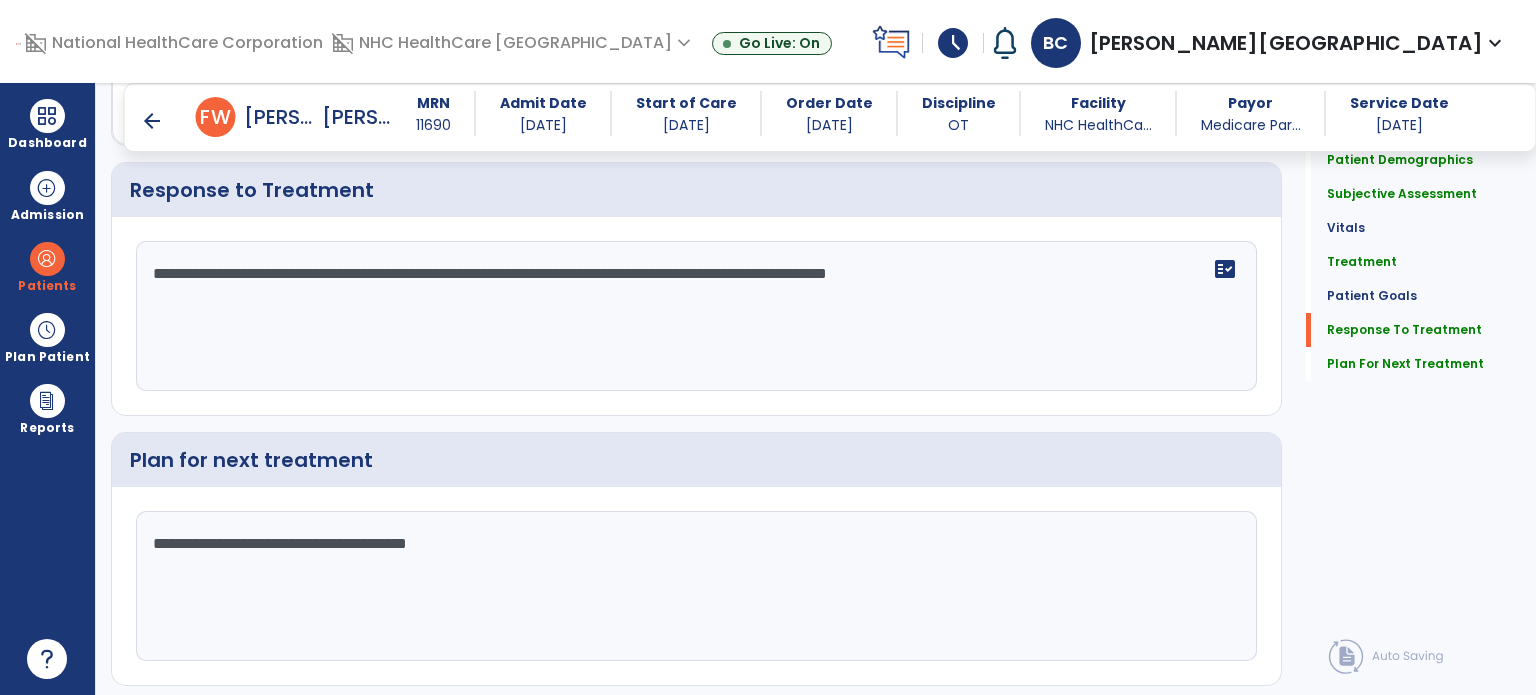 scroll, scrollTop: 2804, scrollLeft: 0, axis: vertical 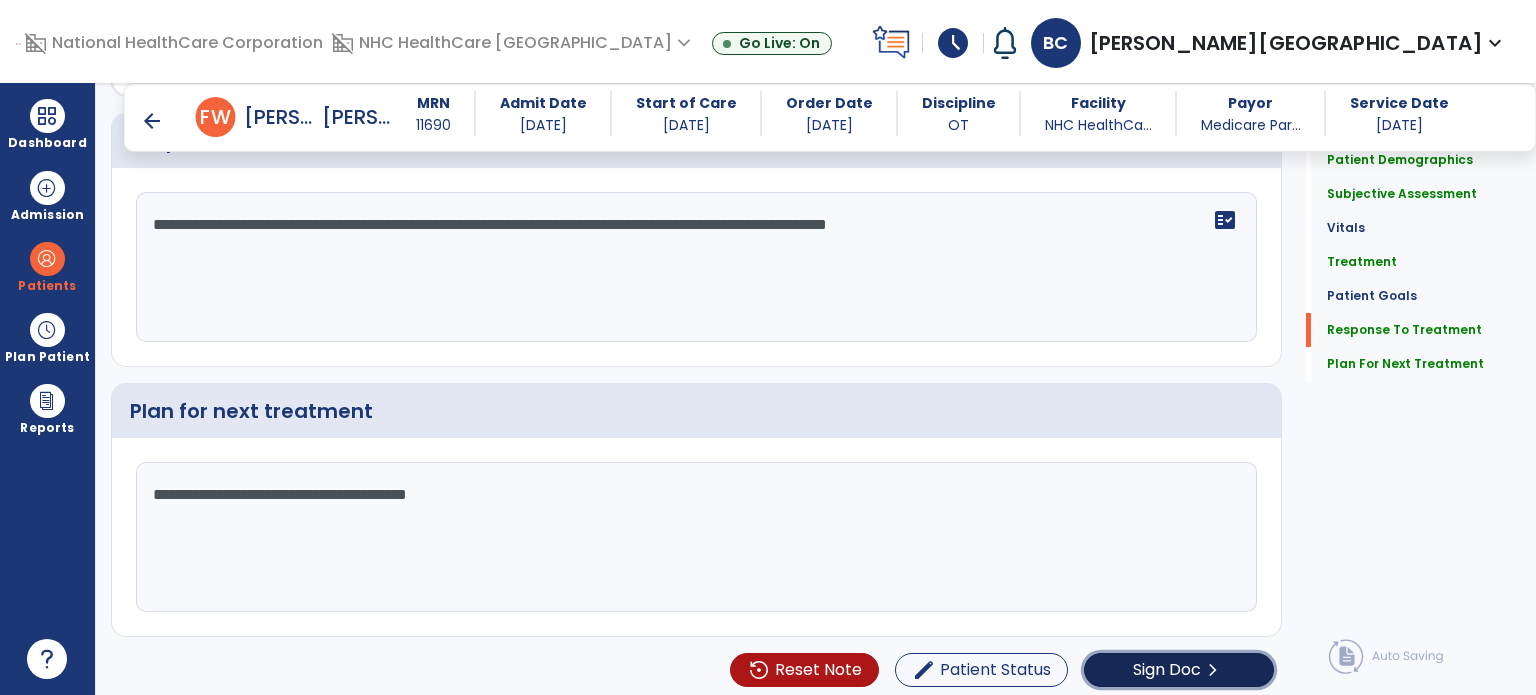 click on "Sign Doc  chevron_right" 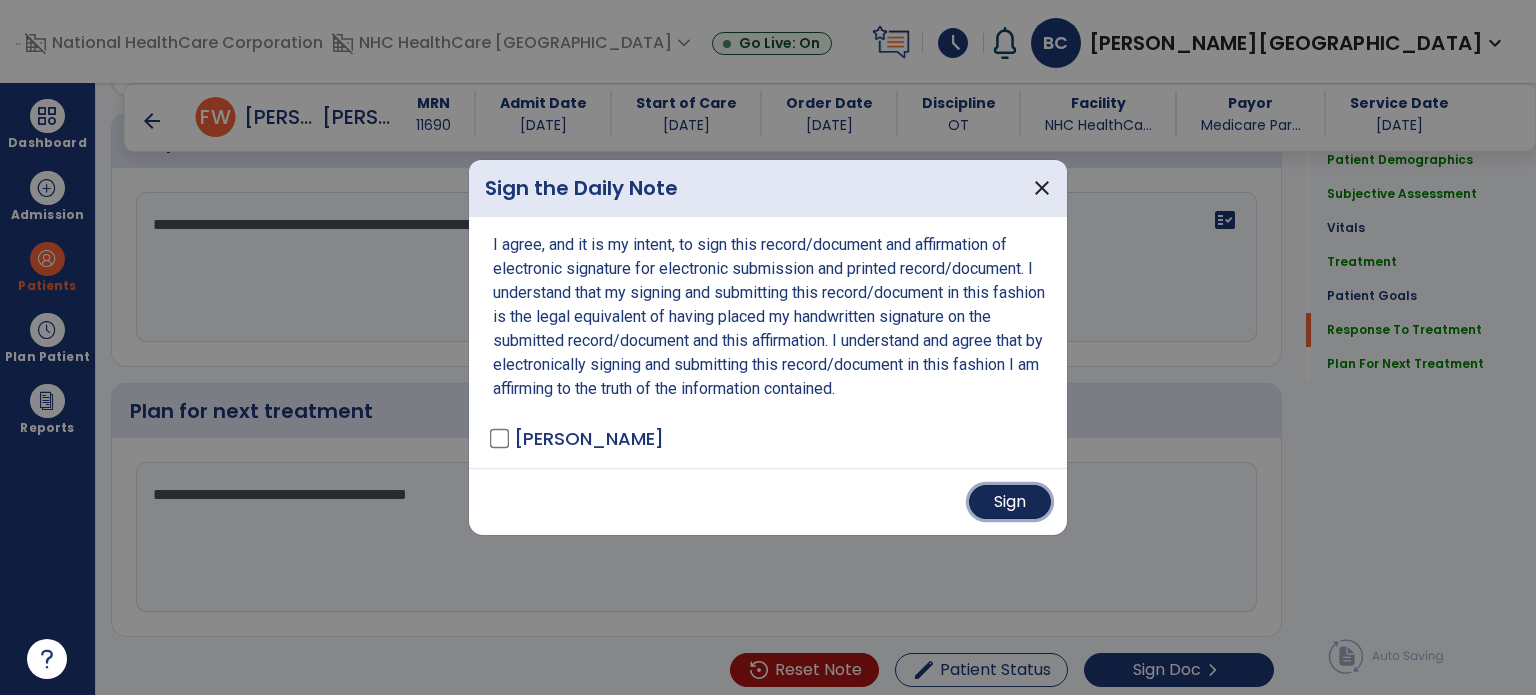 click on "Sign" at bounding box center [1010, 502] 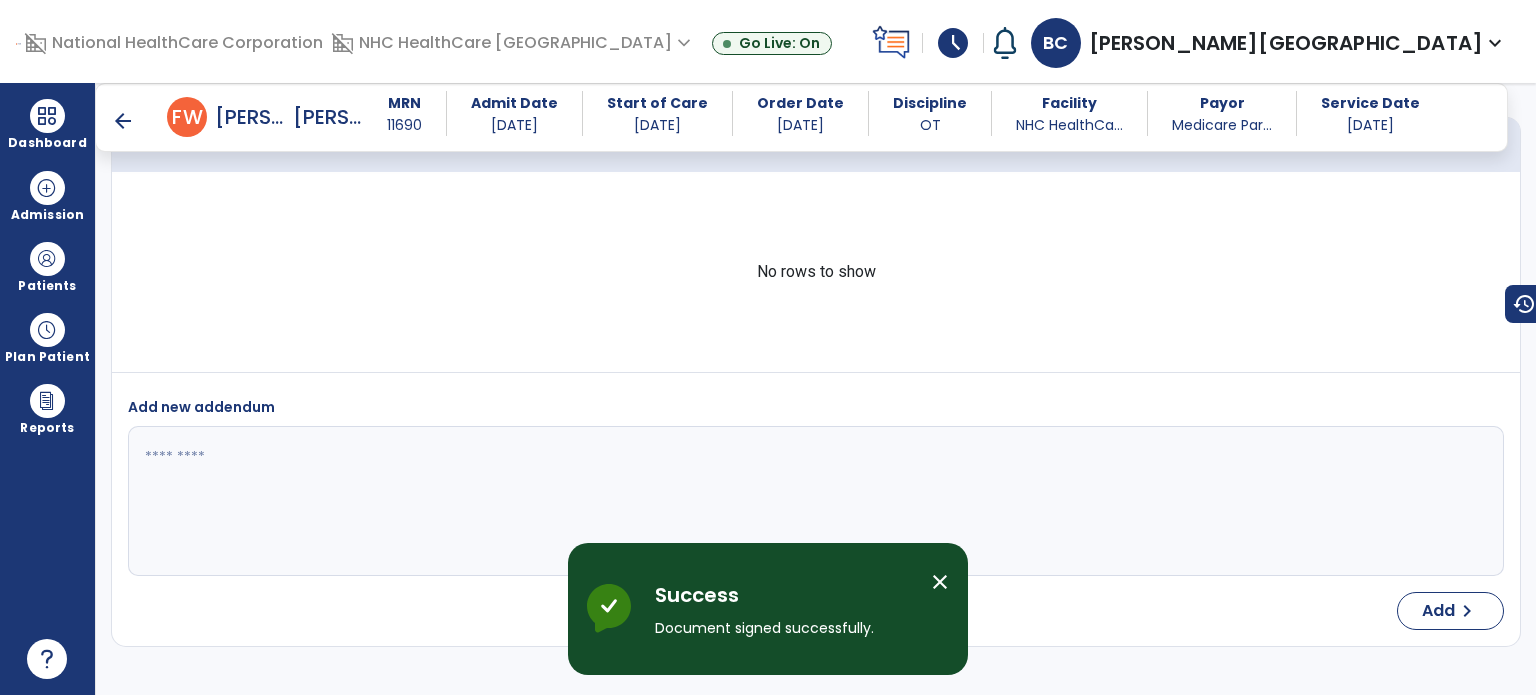 scroll, scrollTop: 3772, scrollLeft: 0, axis: vertical 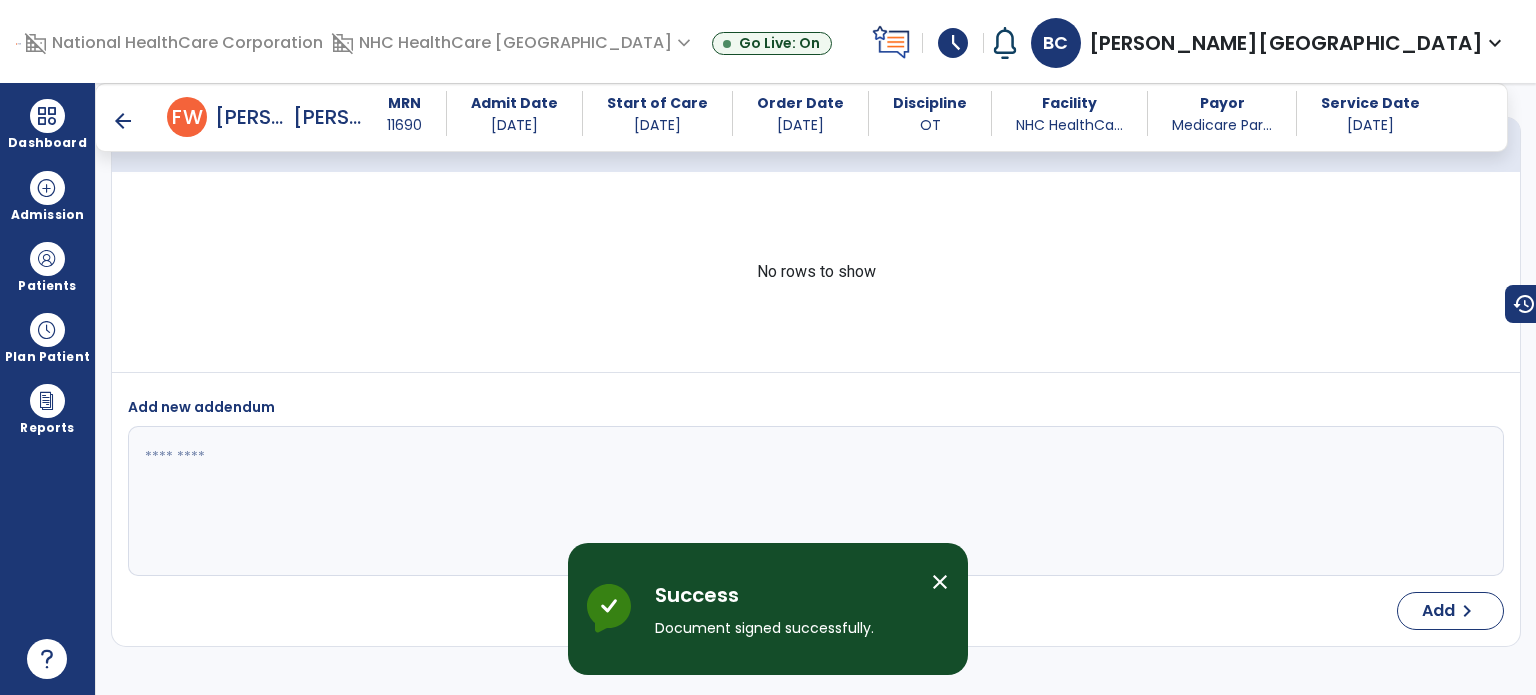 click on "arrow_back" at bounding box center [139, 117] 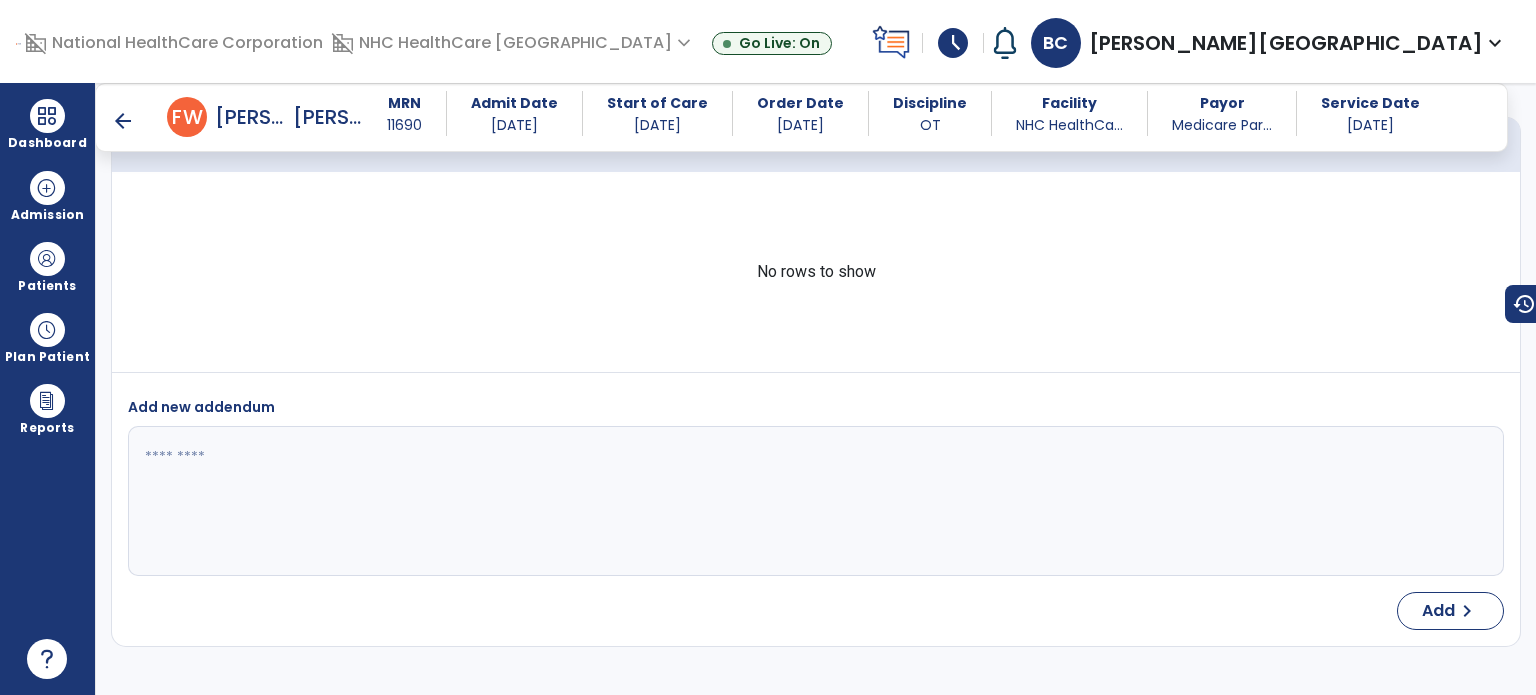 click on "arrow_back" at bounding box center [123, 121] 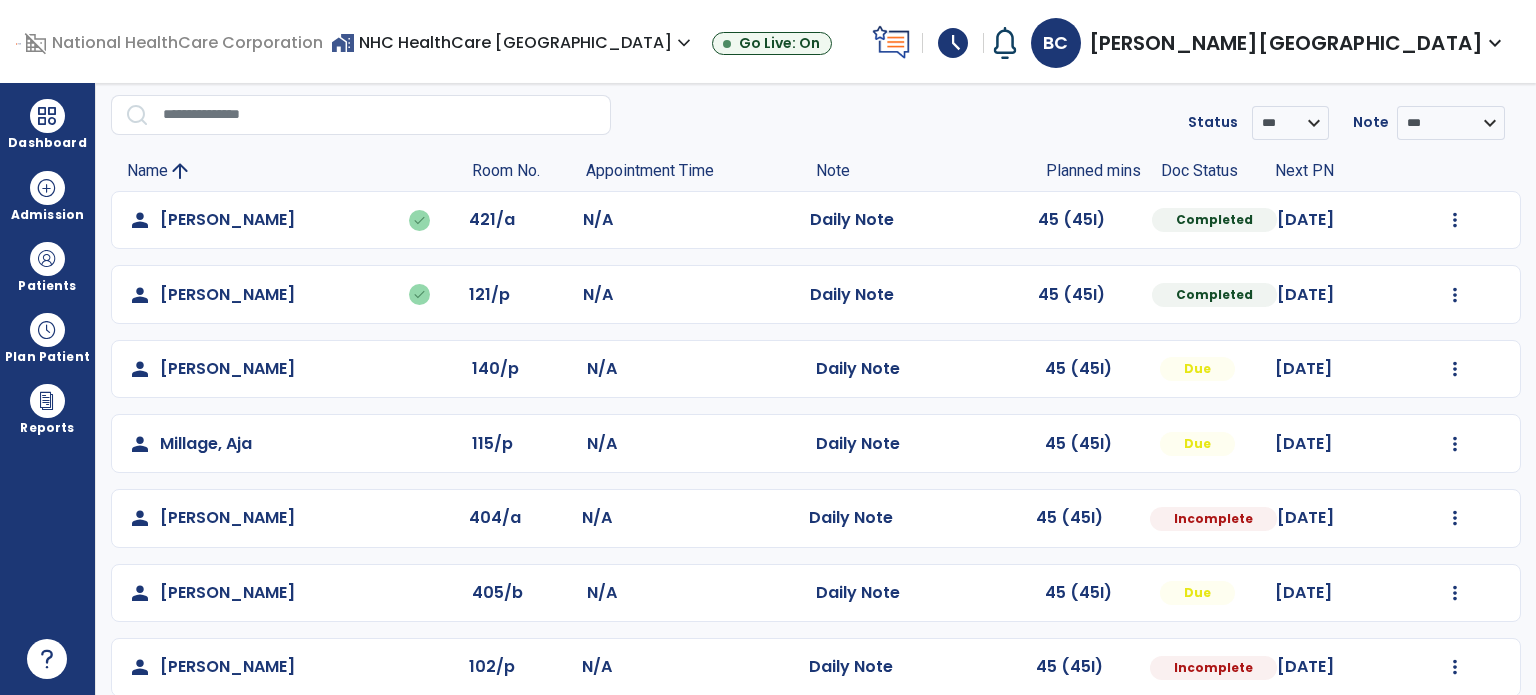 scroll, scrollTop: 94, scrollLeft: 0, axis: vertical 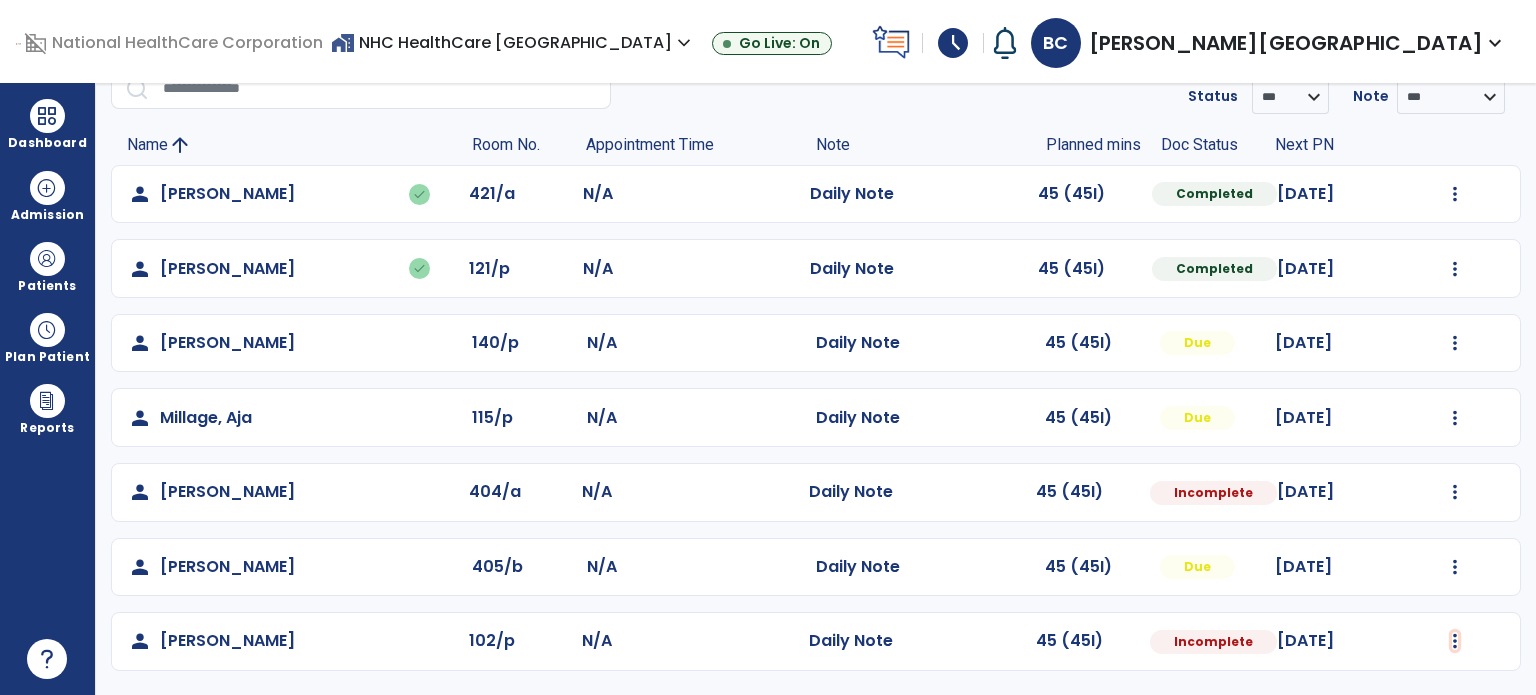 click at bounding box center (1455, 194) 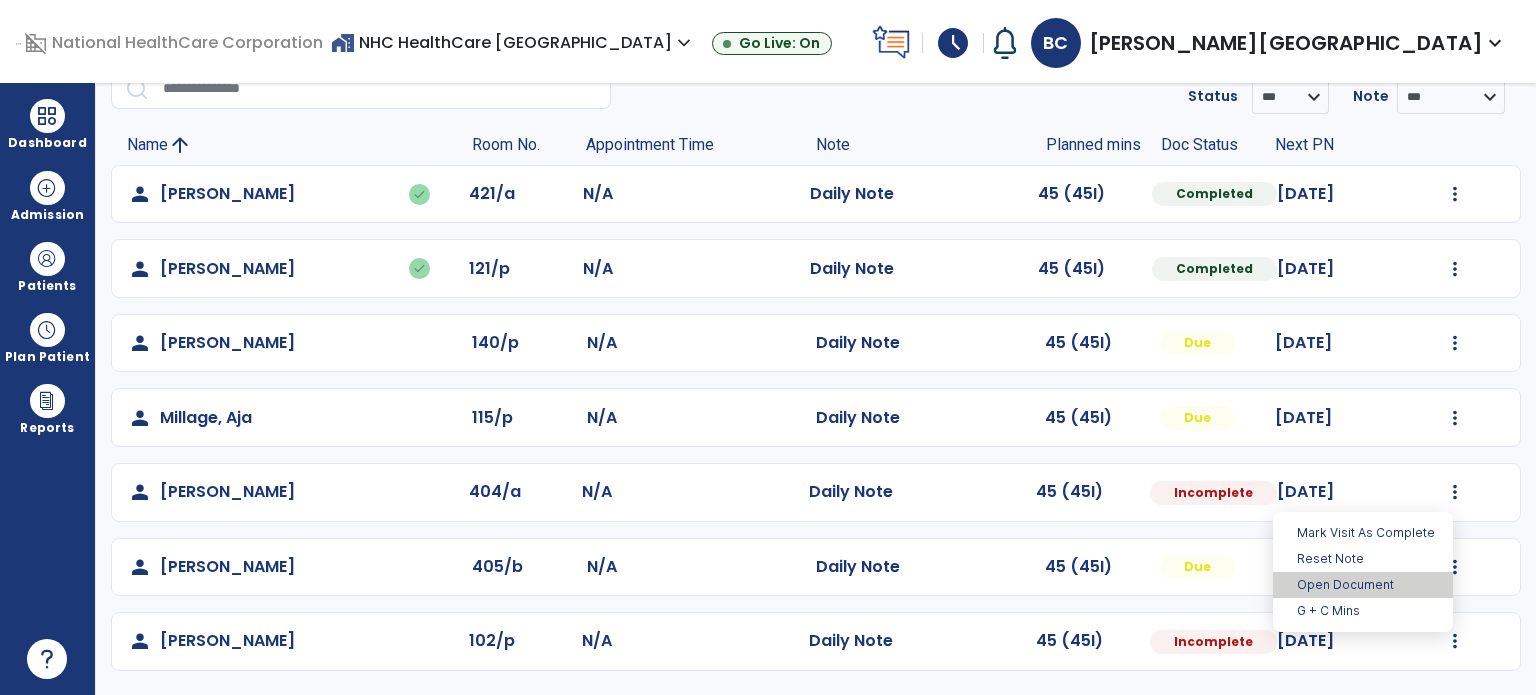 click on "Open Document" at bounding box center (1363, 585) 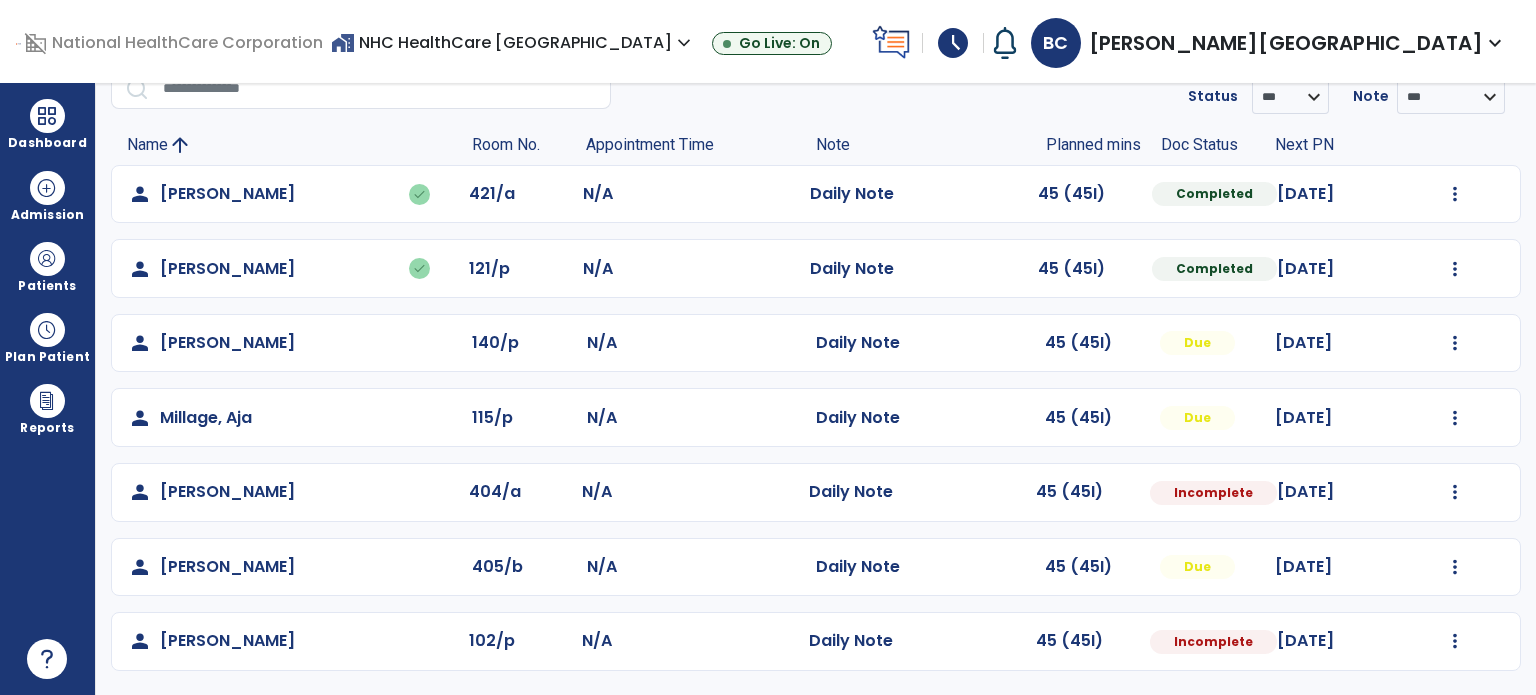 select on "*" 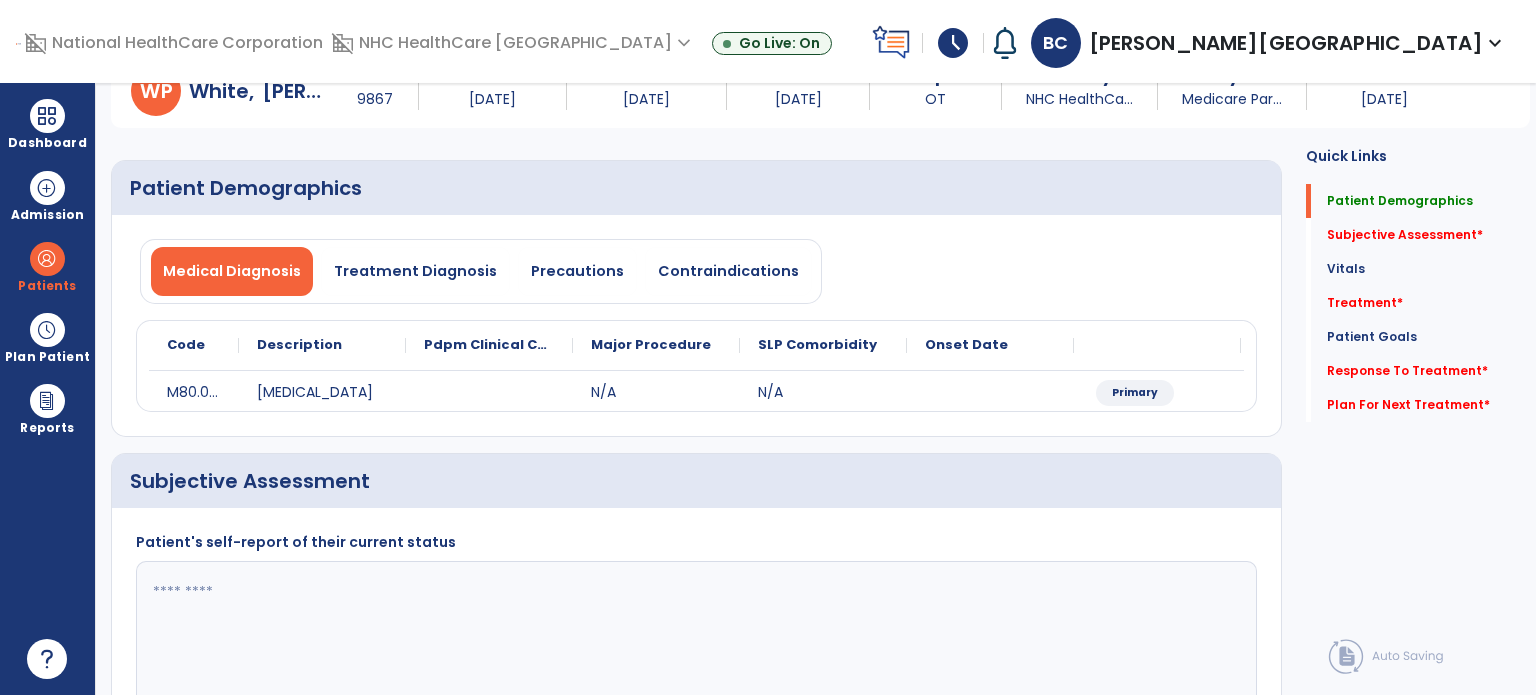 click 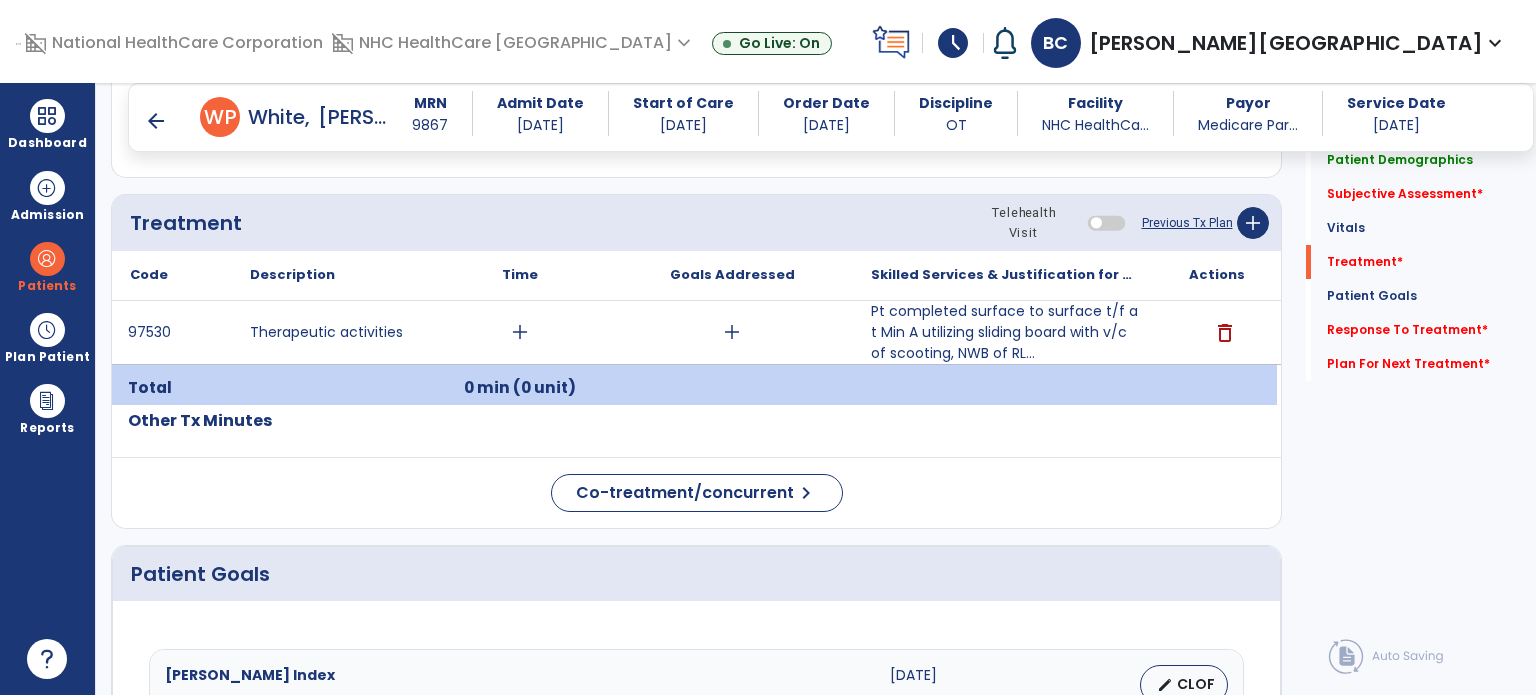 scroll, scrollTop: 1073, scrollLeft: 0, axis: vertical 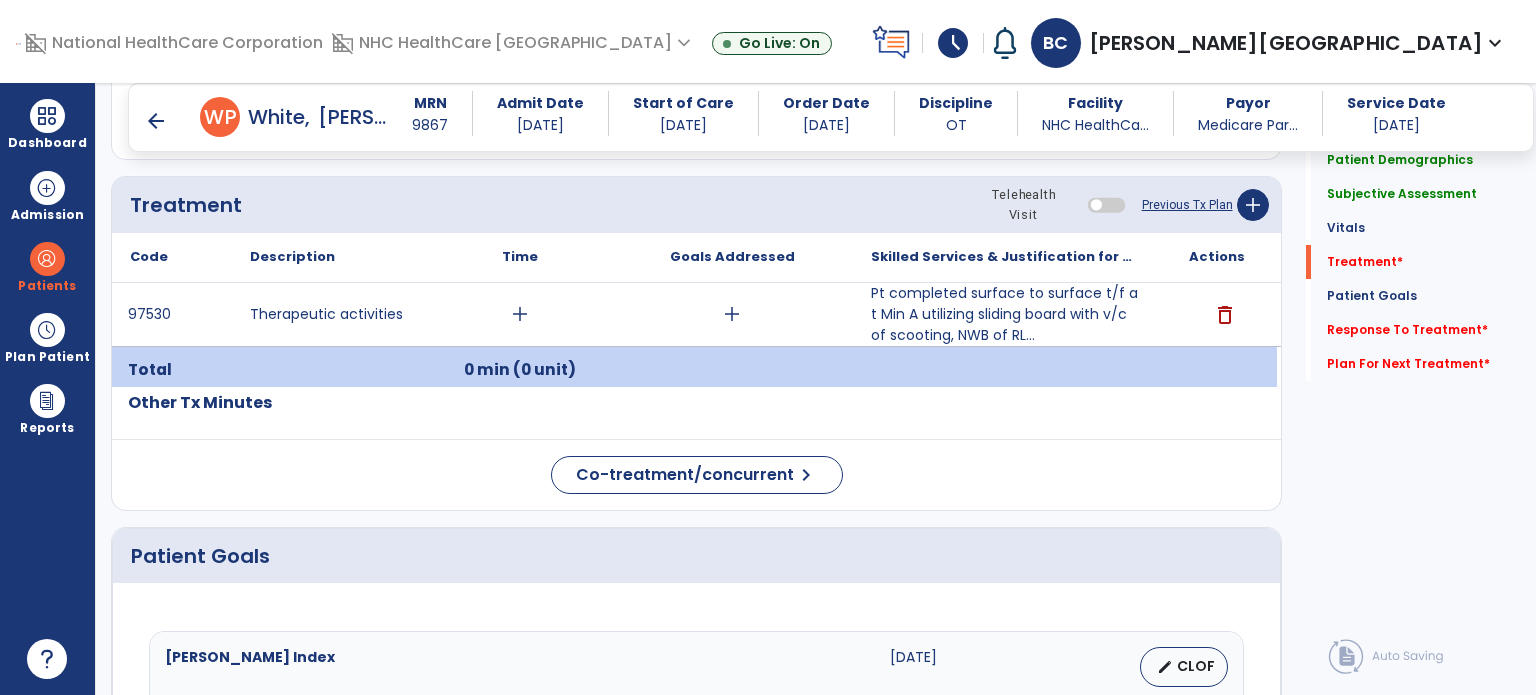 type on "**********" 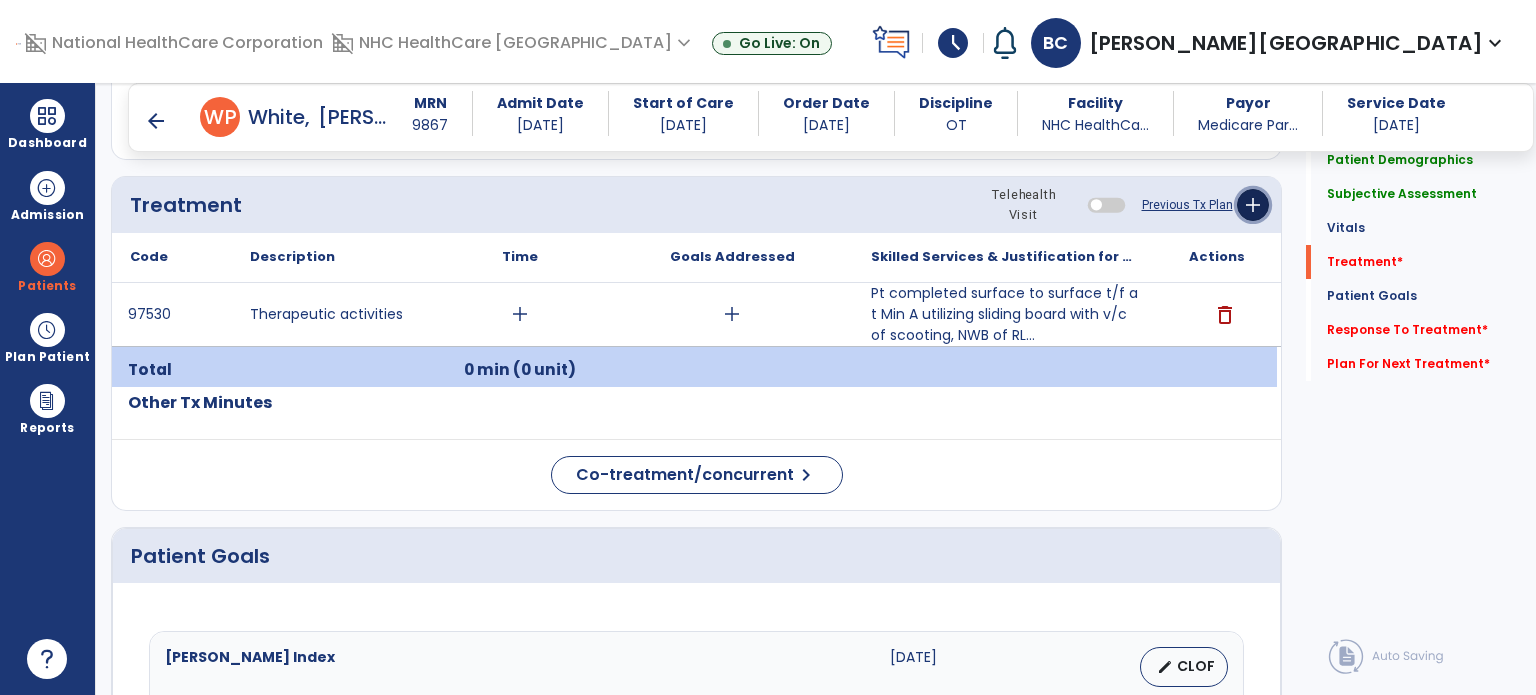 click on "add" 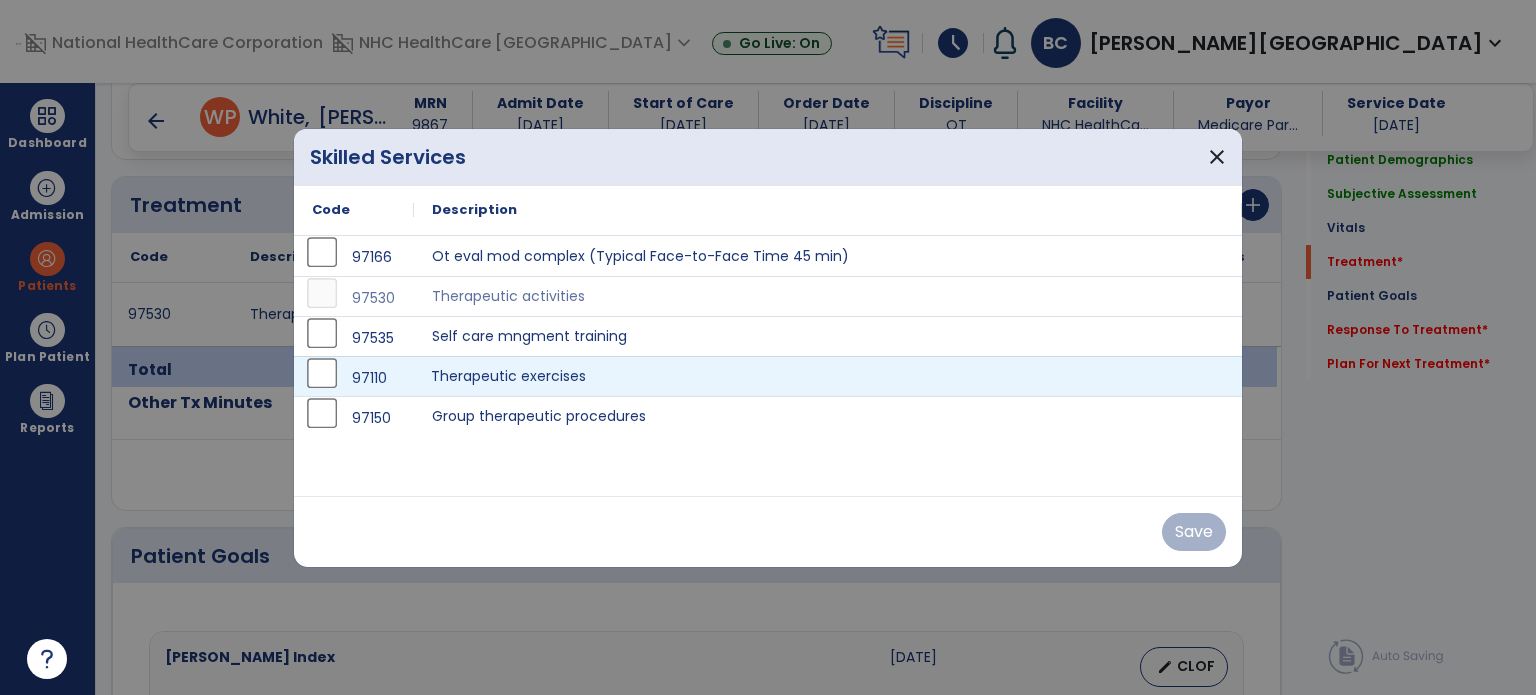 click on "Therapeutic exercises" at bounding box center [828, 376] 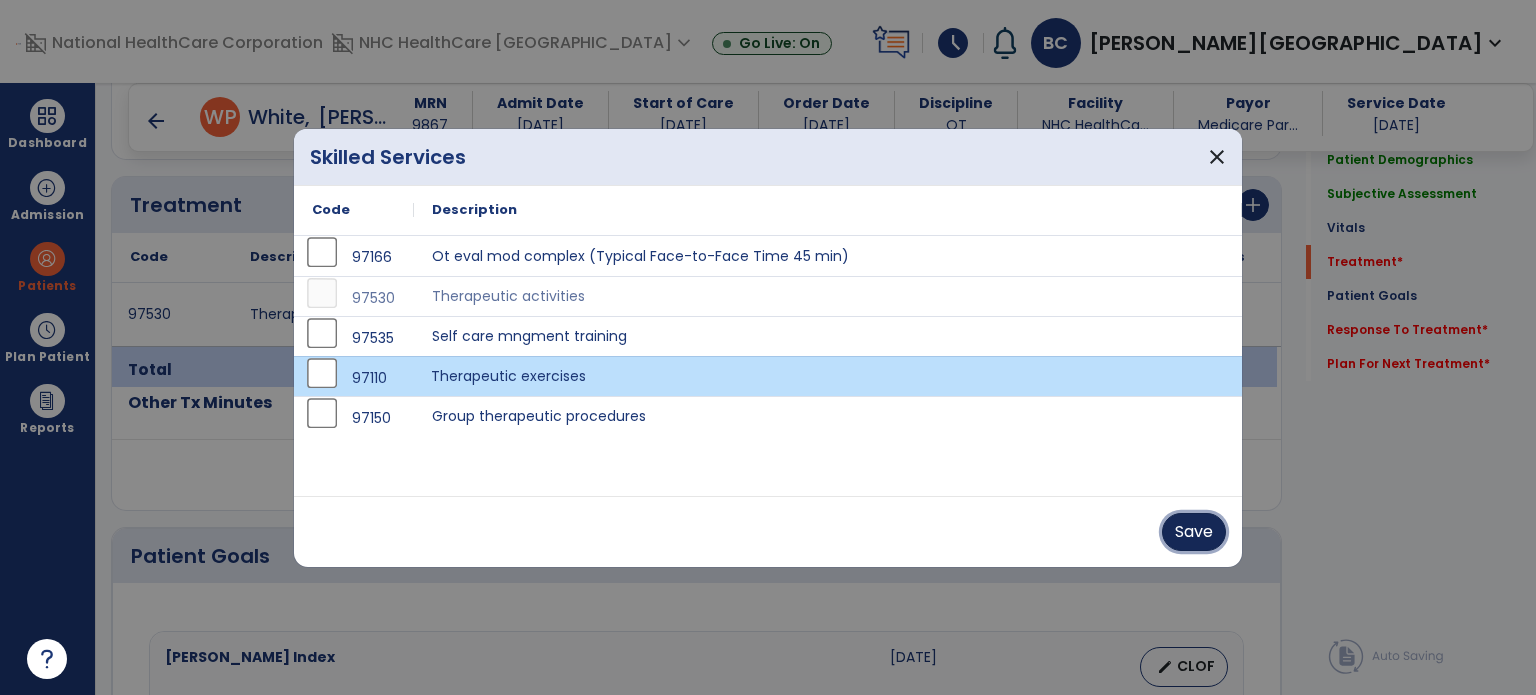 click on "Save" at bounding box center [1194, 532] 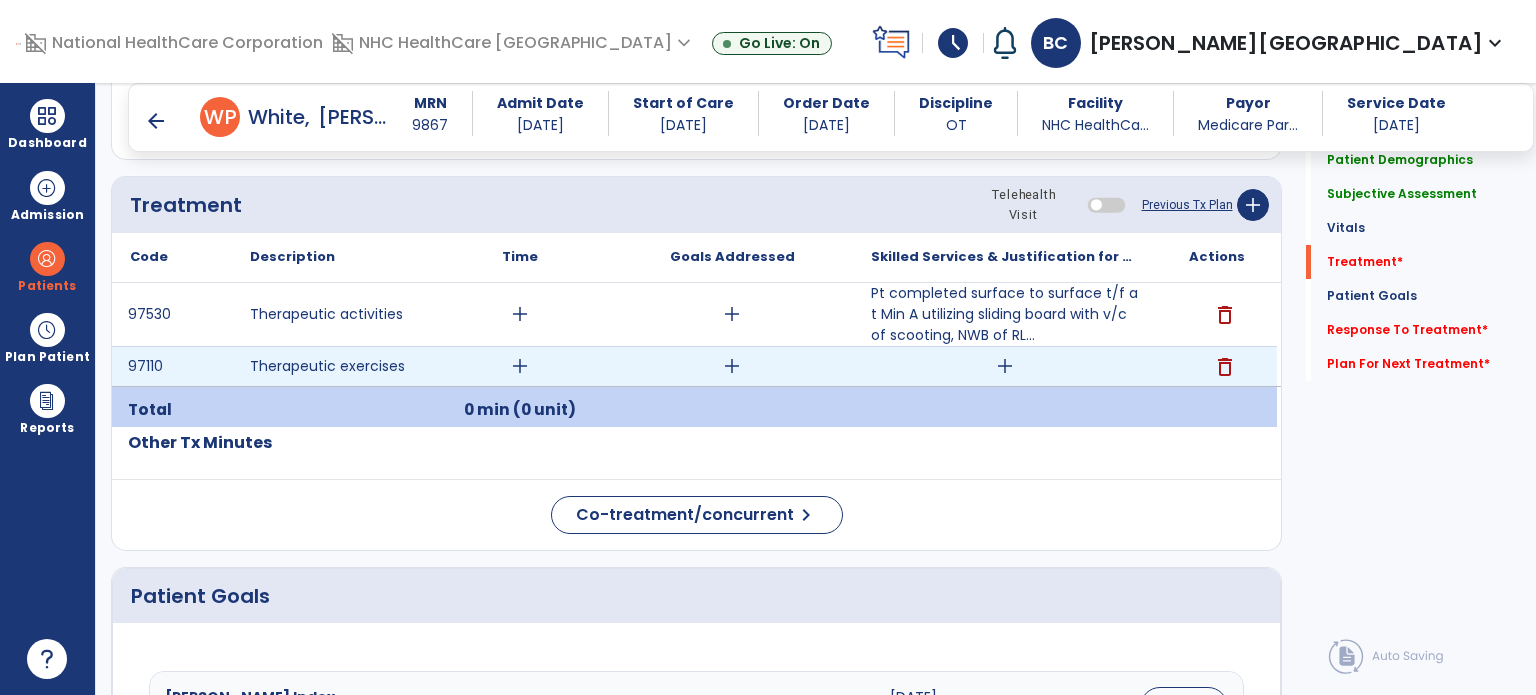 click on "add" at bounding box center [1004, 366] 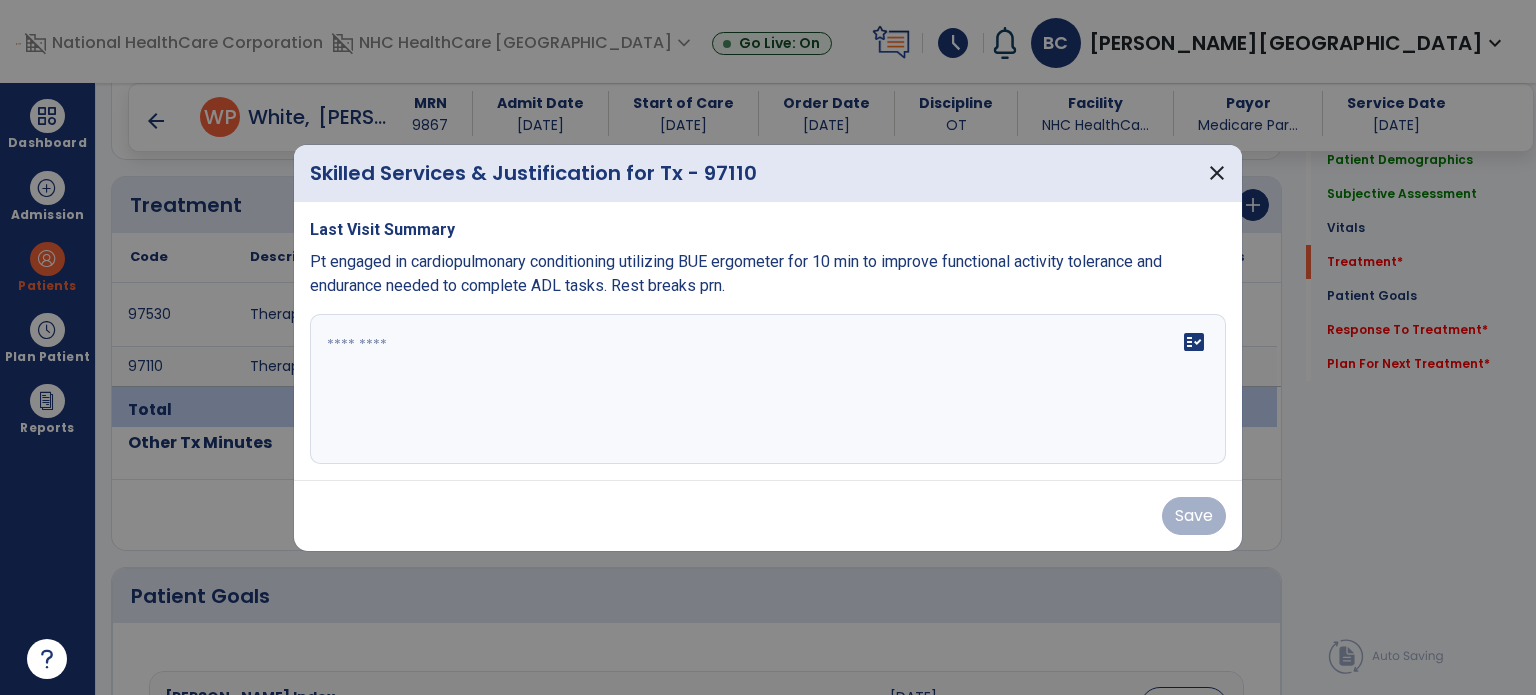 click on "fact_check" at bounding box center [768, 389] 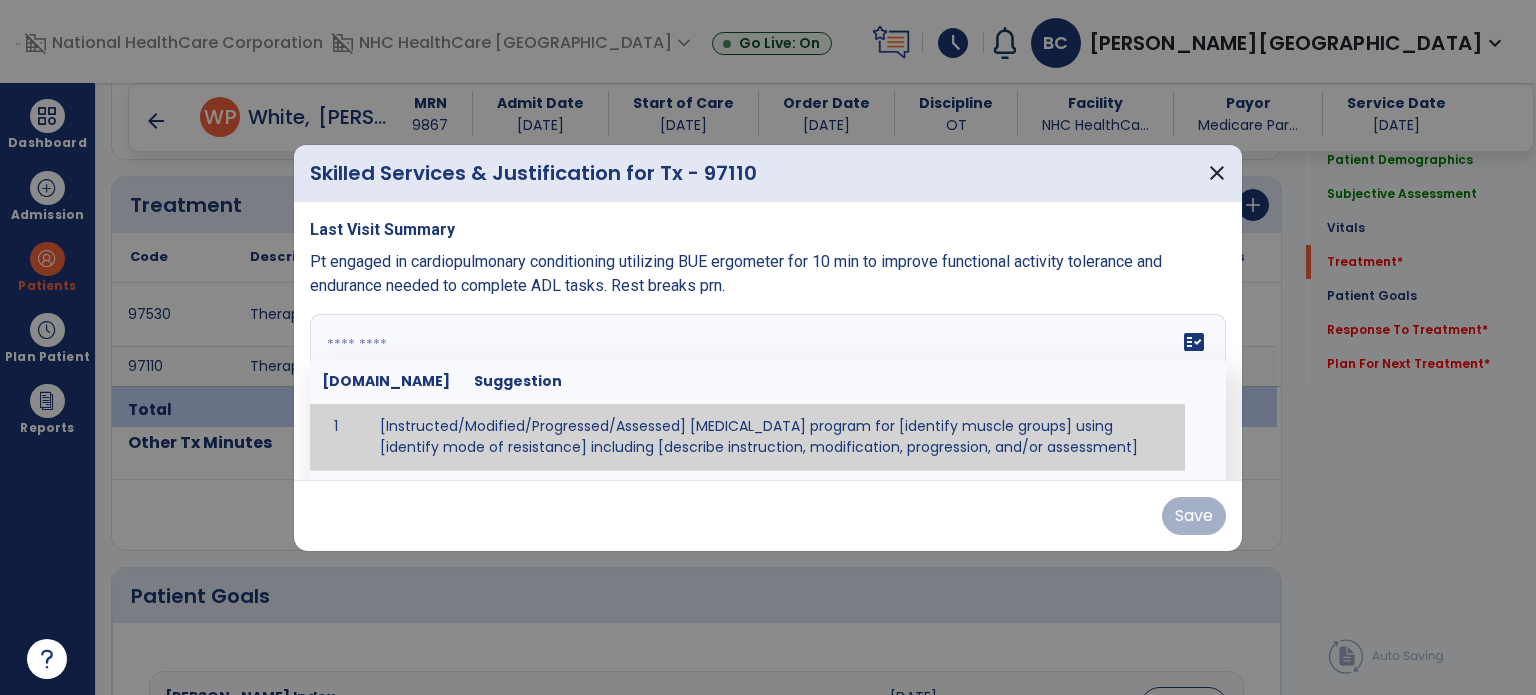 paste on "**********" 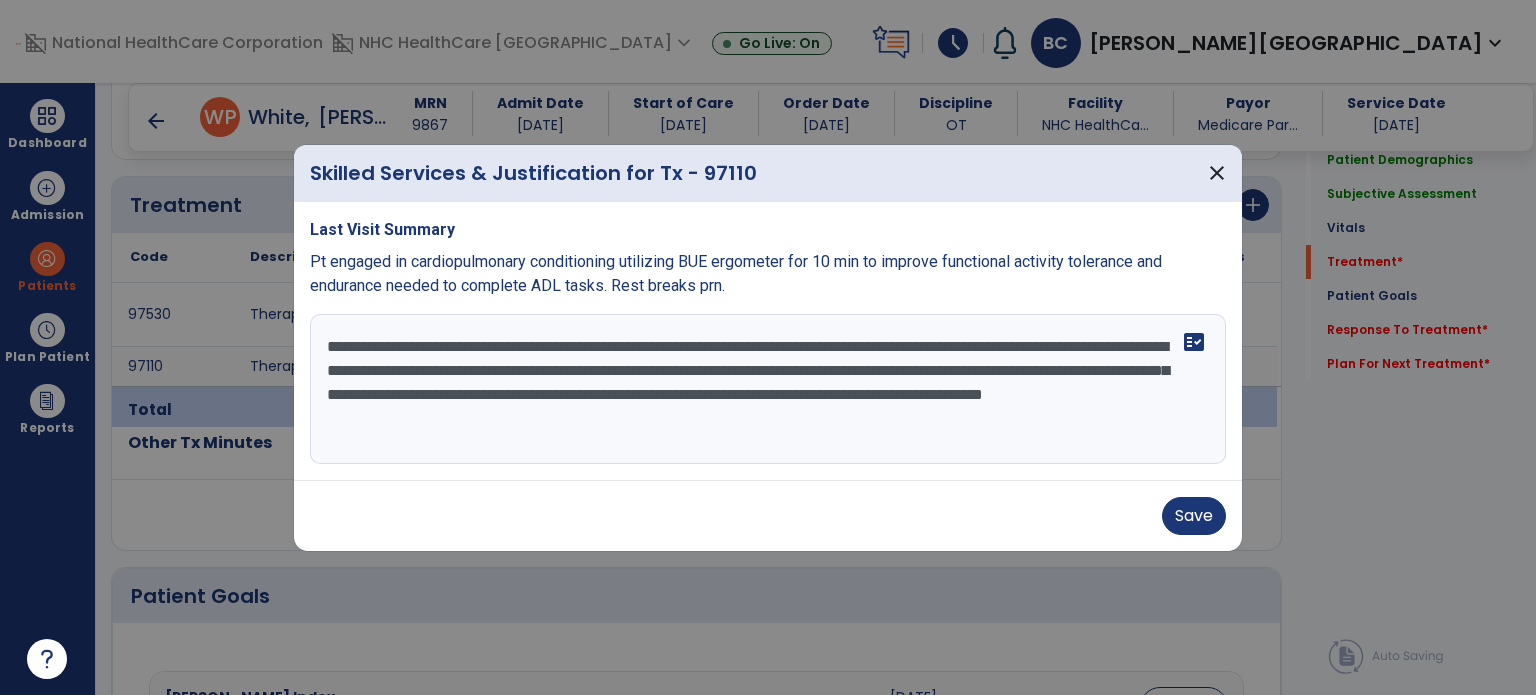 paste on "**********" 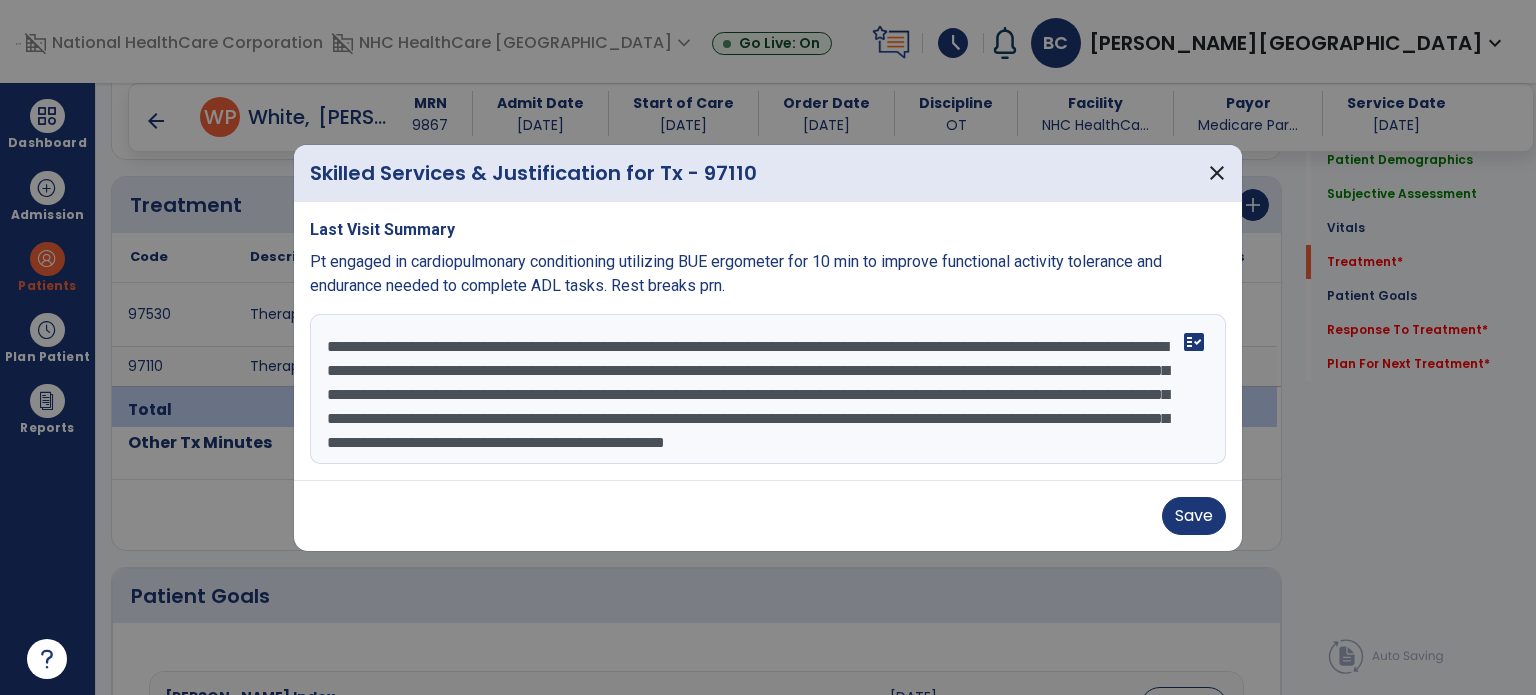 scroll, scrollTop: 15, scrollLeft: 0, axis: vertical 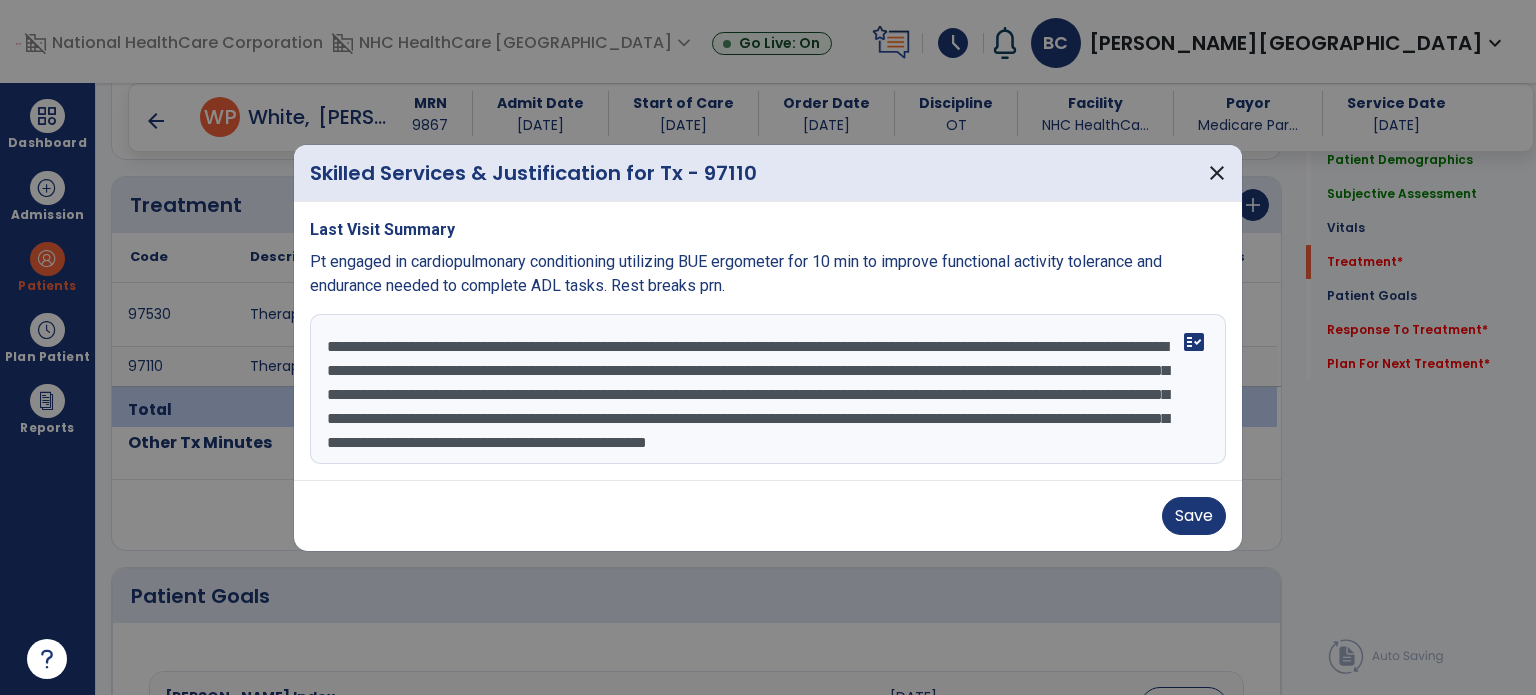 click on "**********" at bounding box center [768, 389] 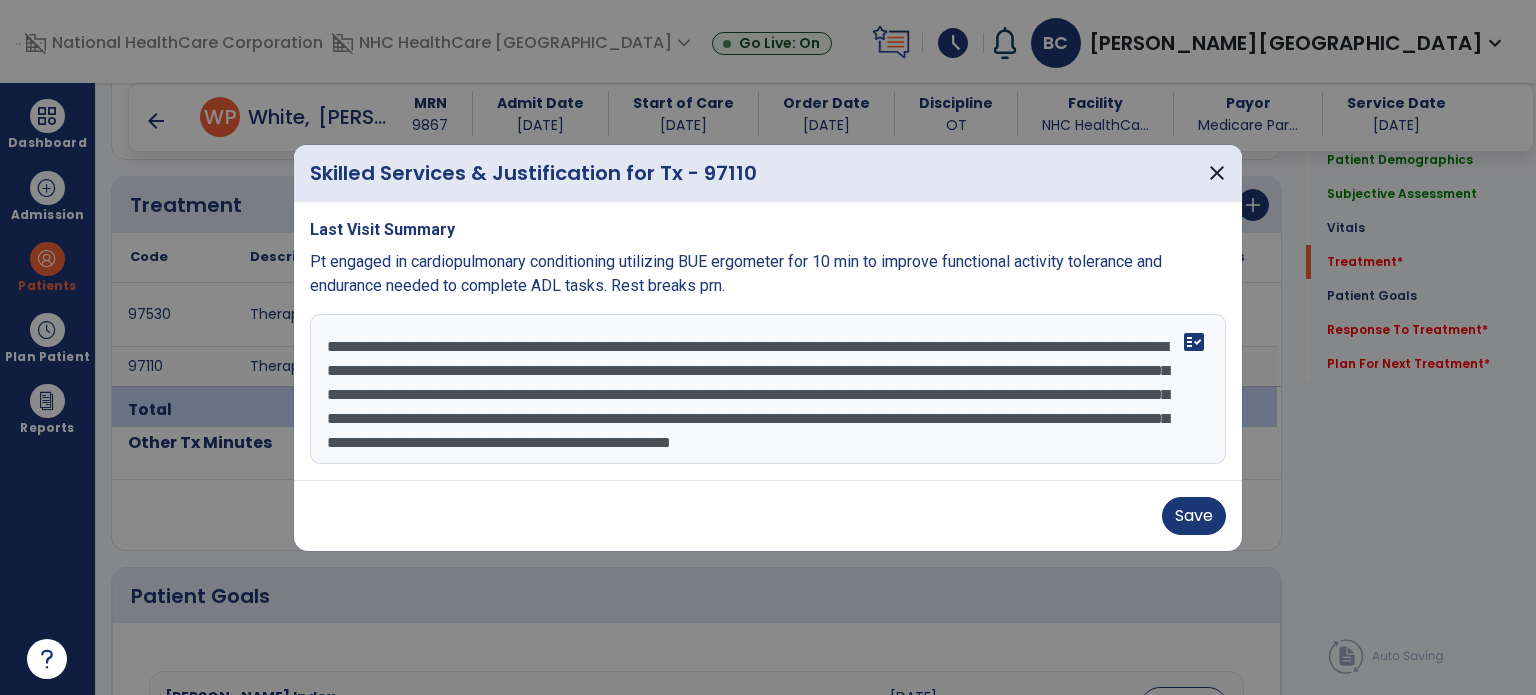 click on "**********" at bounding box center (768, 389) 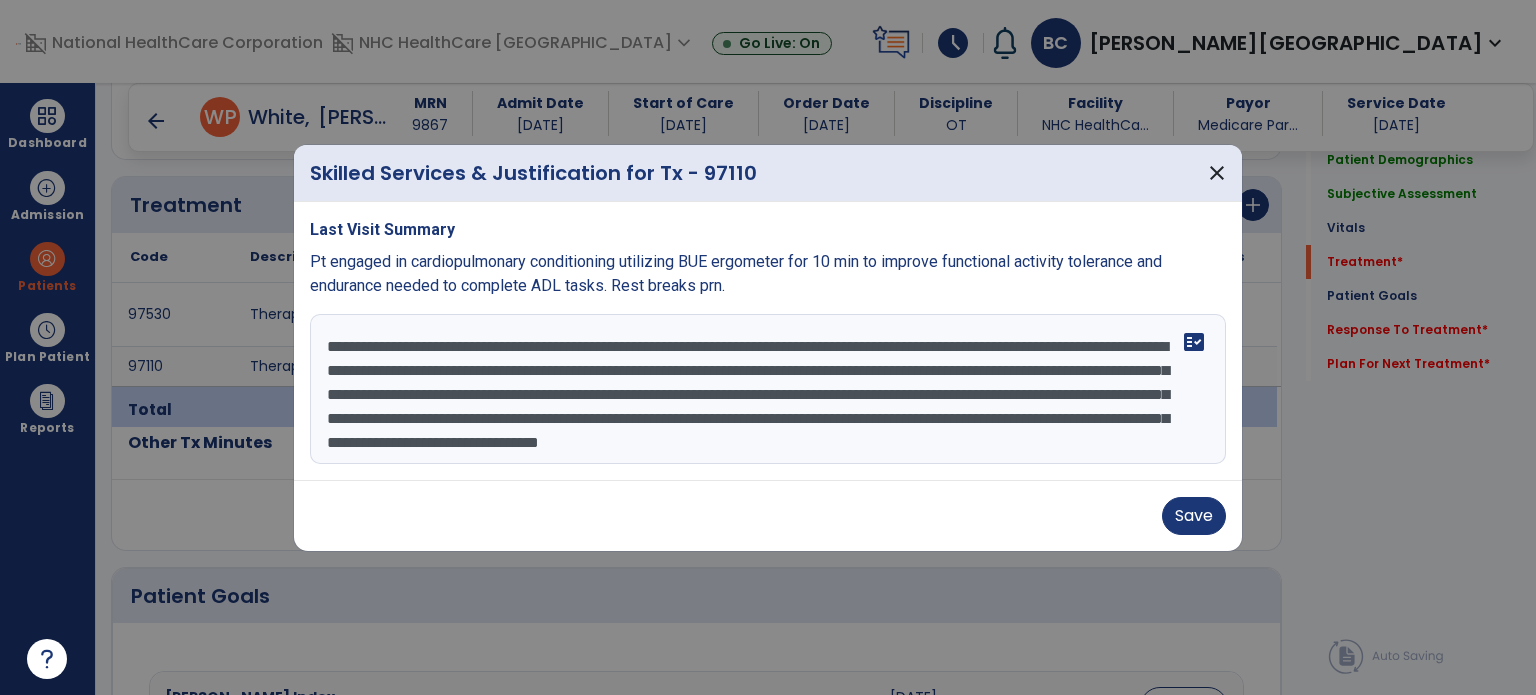 click on "**********" at bounding box center (768, 389) 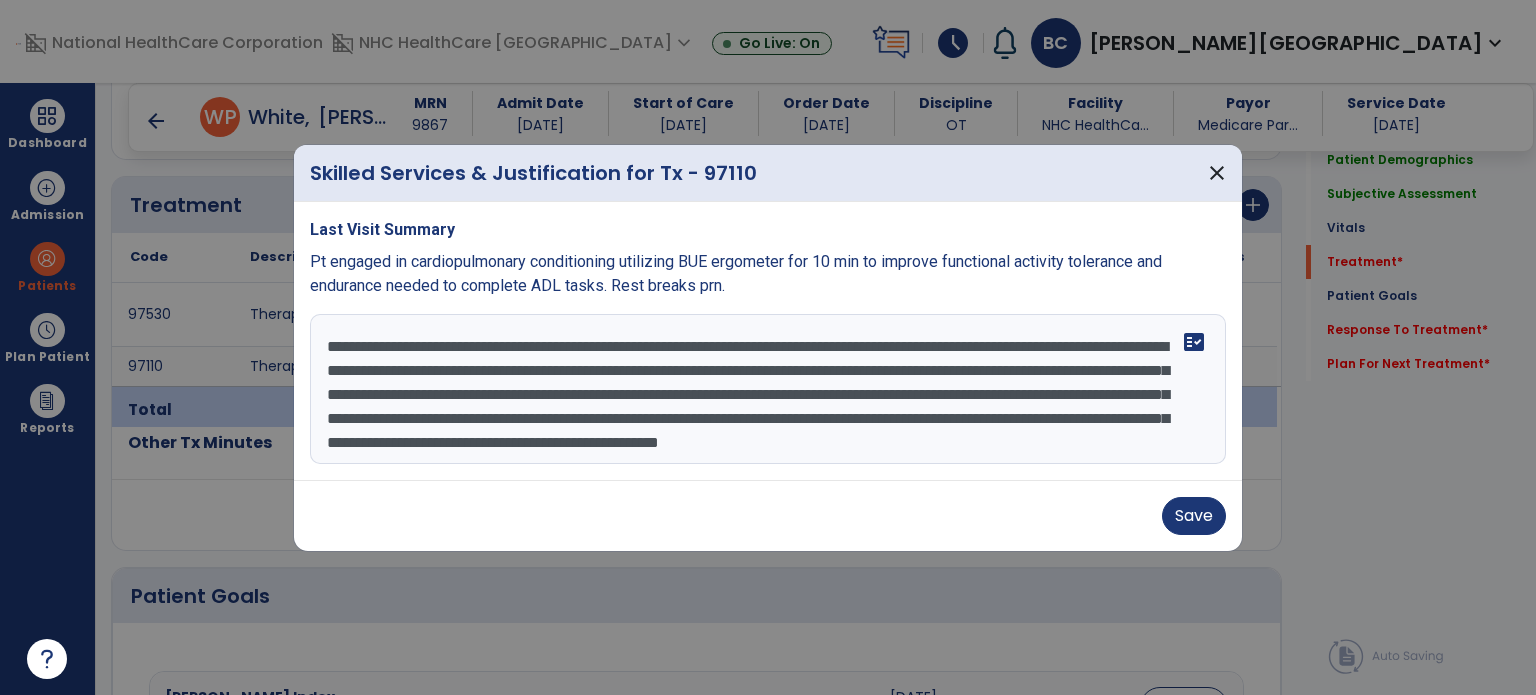 scroll, scrollTop: 24, scrollLeft: 0, axis: vertical 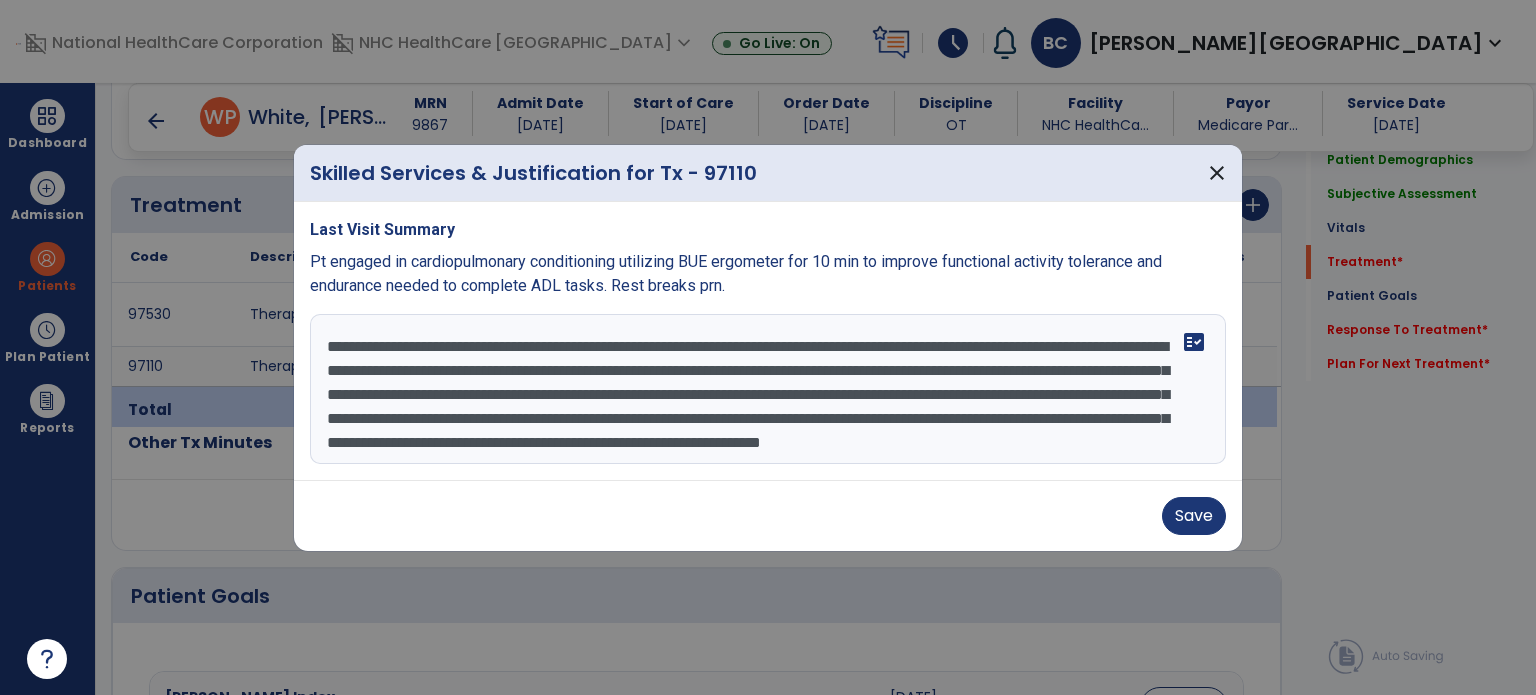 click on "**********" at bounding box center [768, 389] 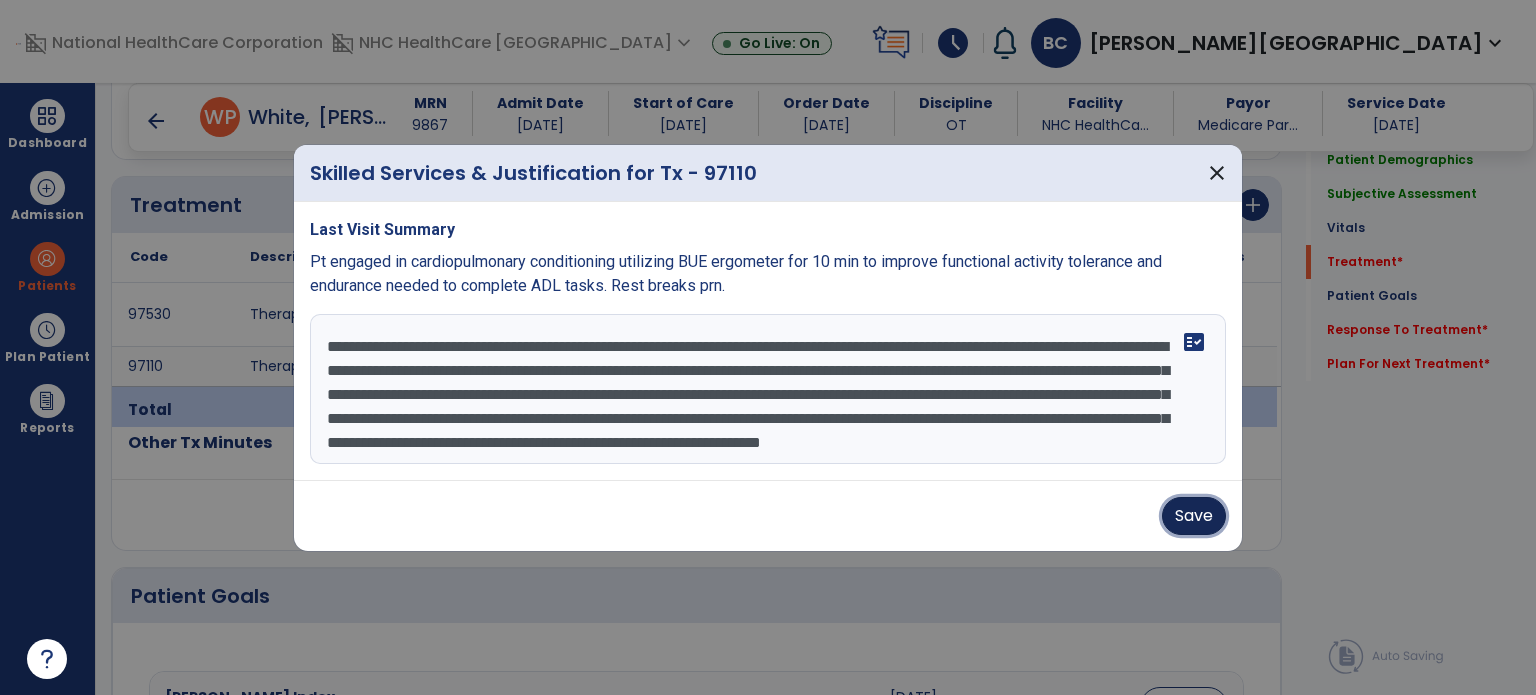 click on "Save" at bounding box center [1194, 516] 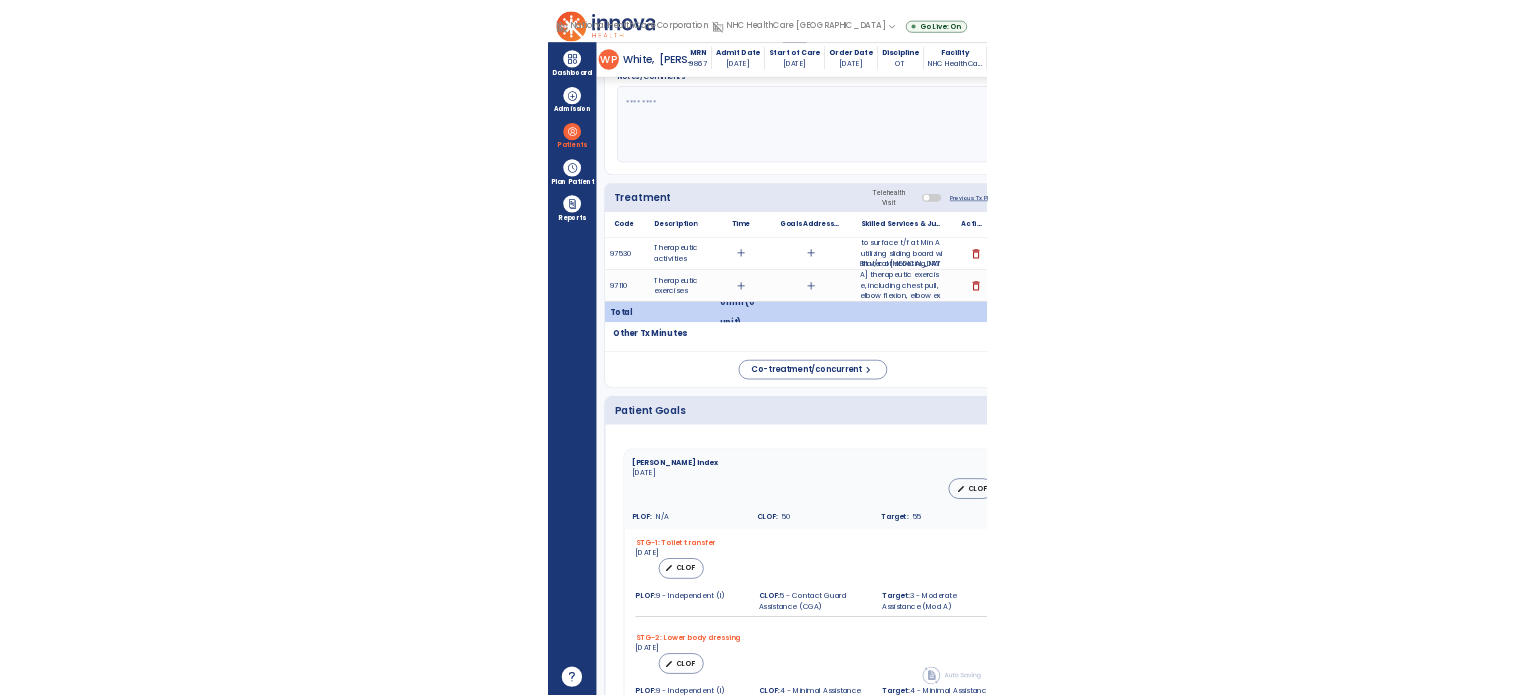 scroll, scrollTop: 1073, scrollLeft: 0, axis: vertical 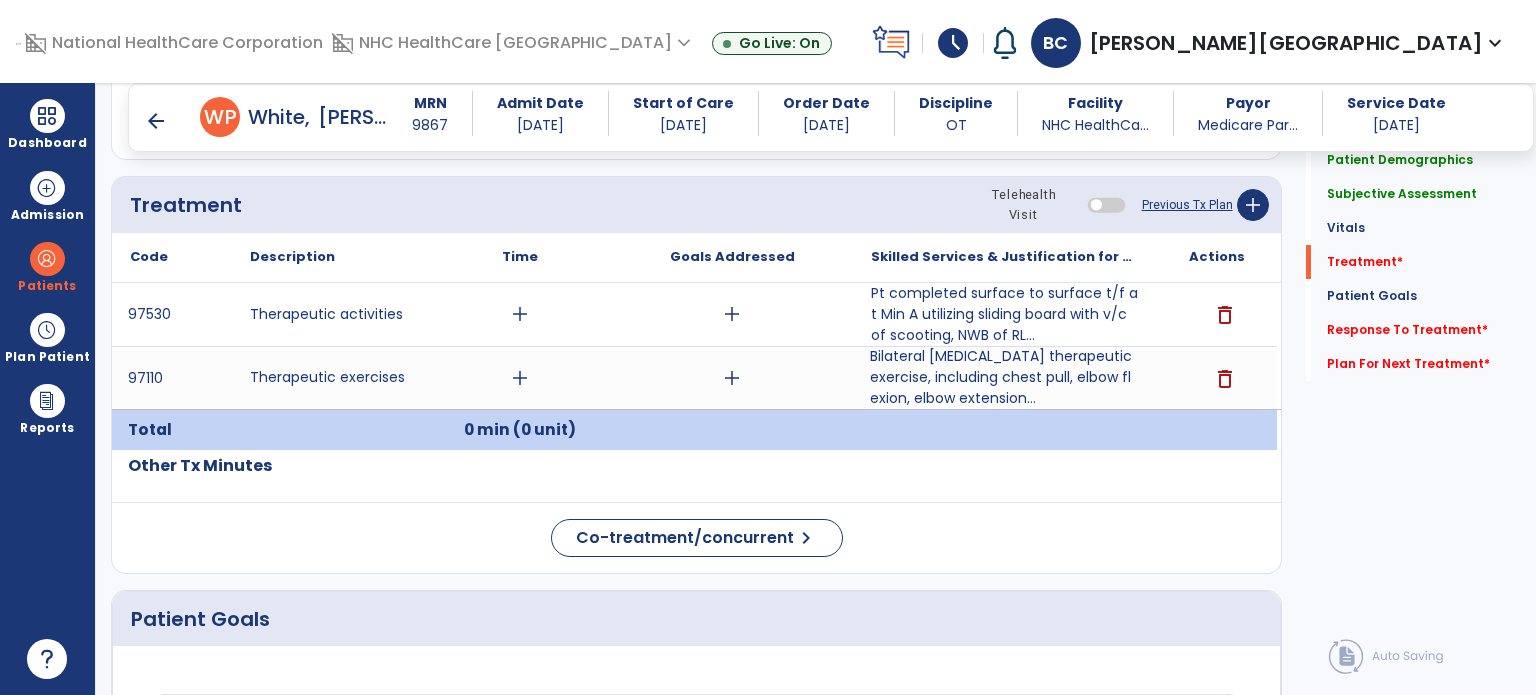 click on "schedule" at bounding box center (953, 43) 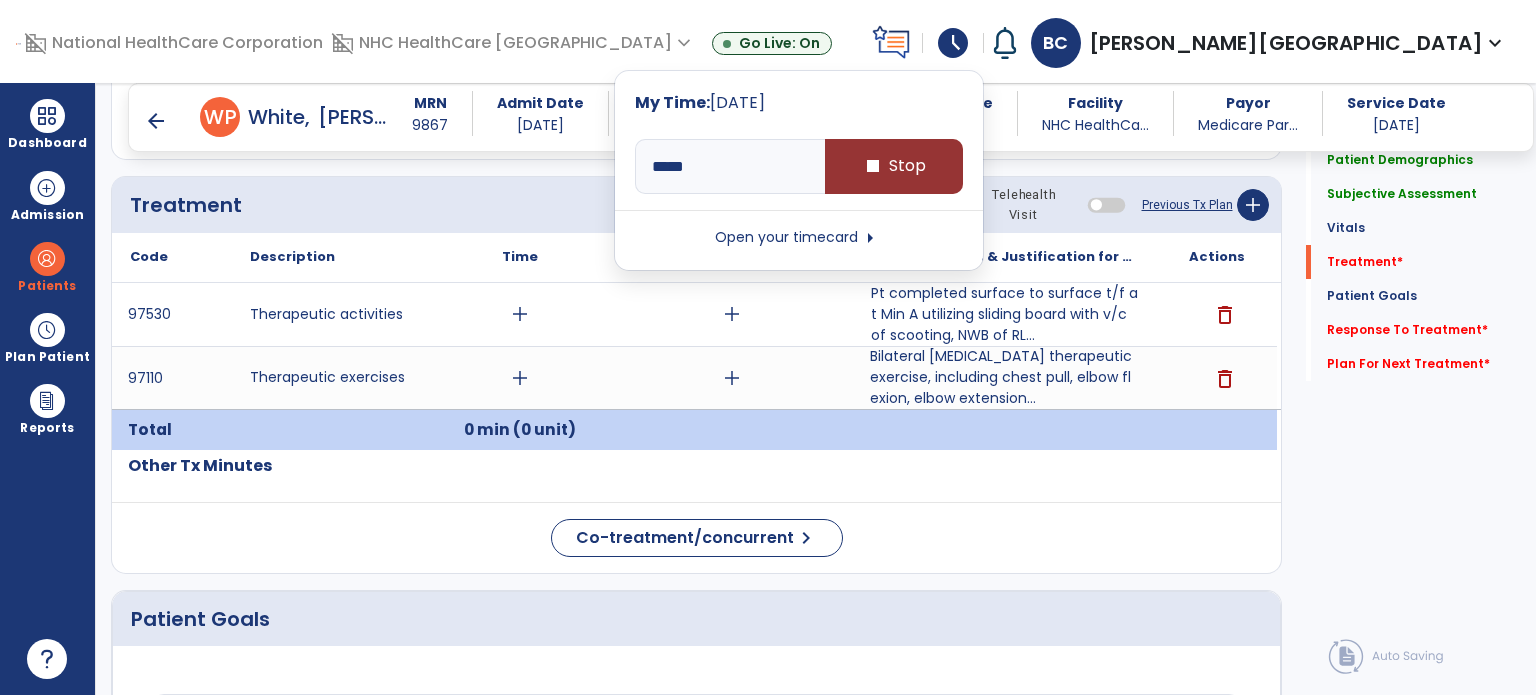 click on "stop" at bounding box center [873, 166] 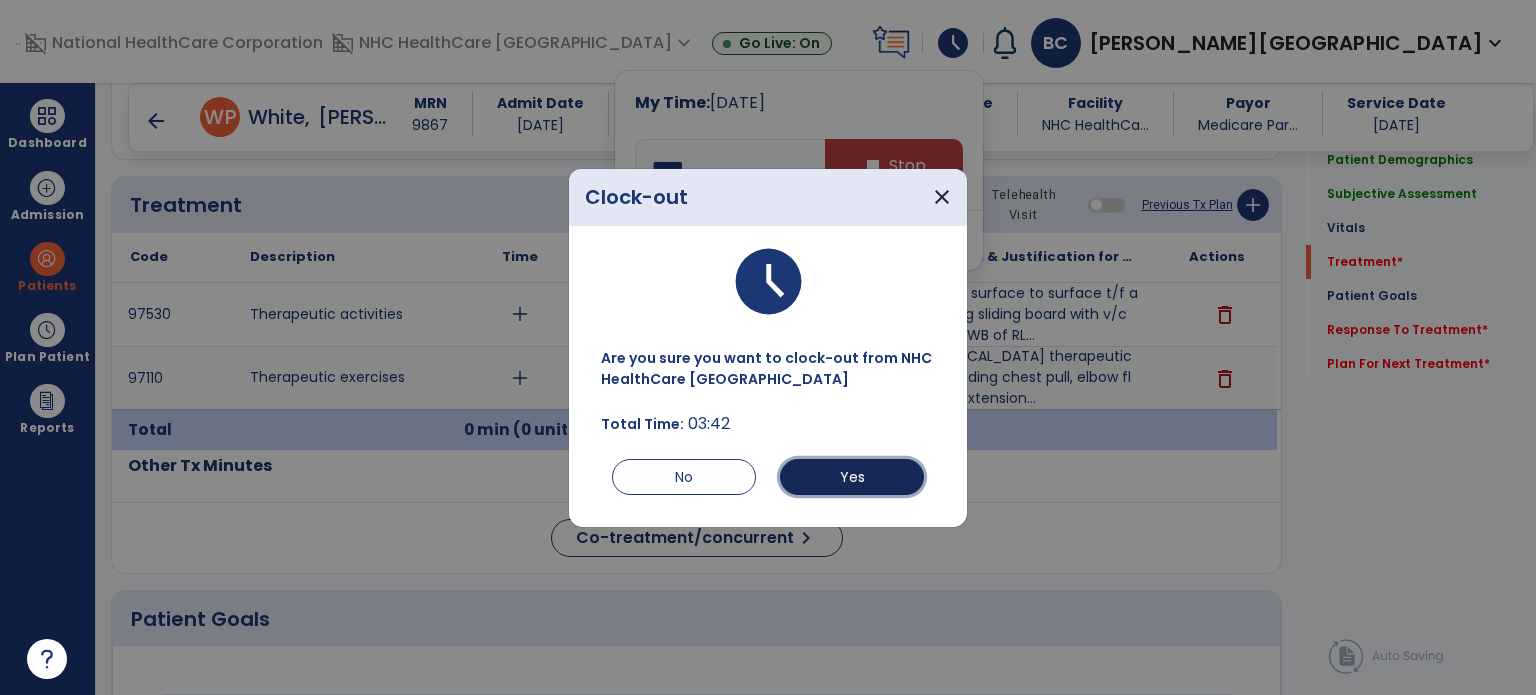 click on "Yes" at bounding box center (852, 477) 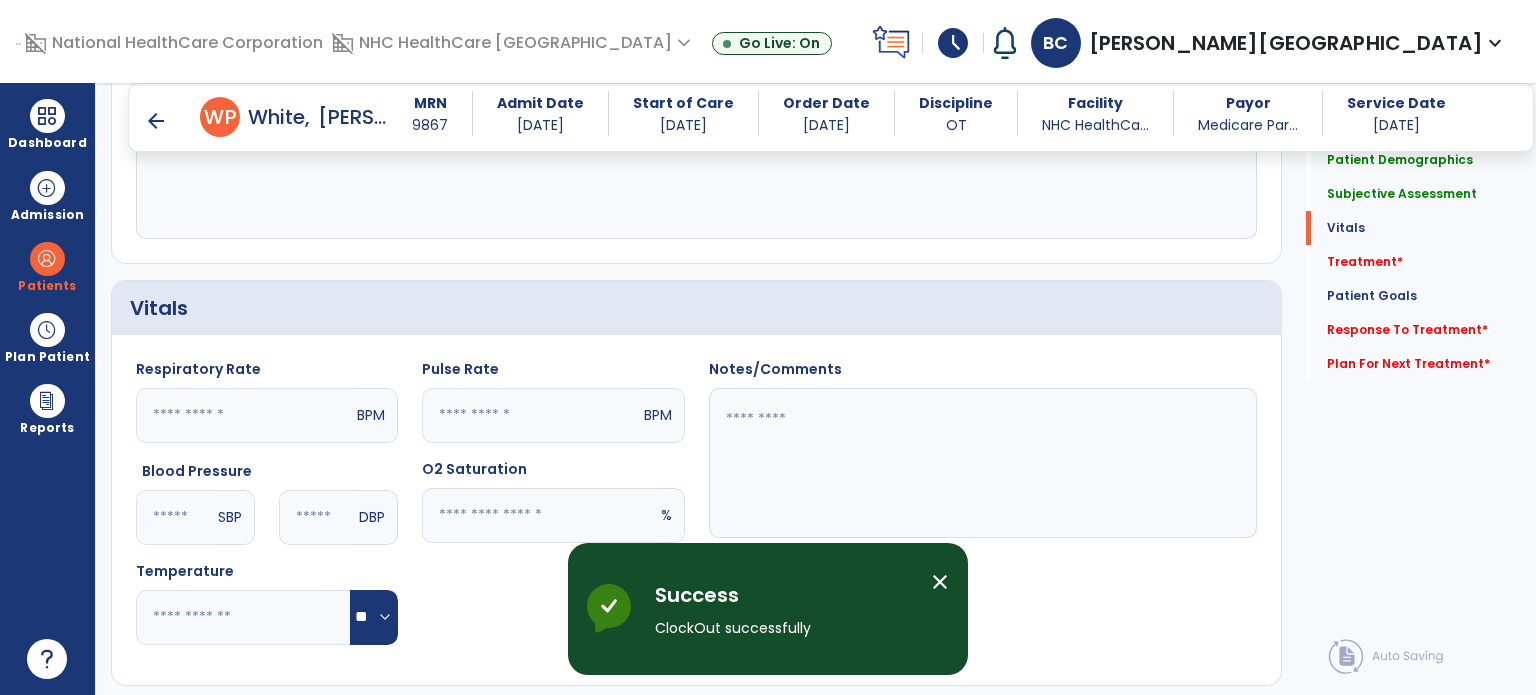 scroll, scrollTop: 537, scrollLeft: 0, axis: vertical 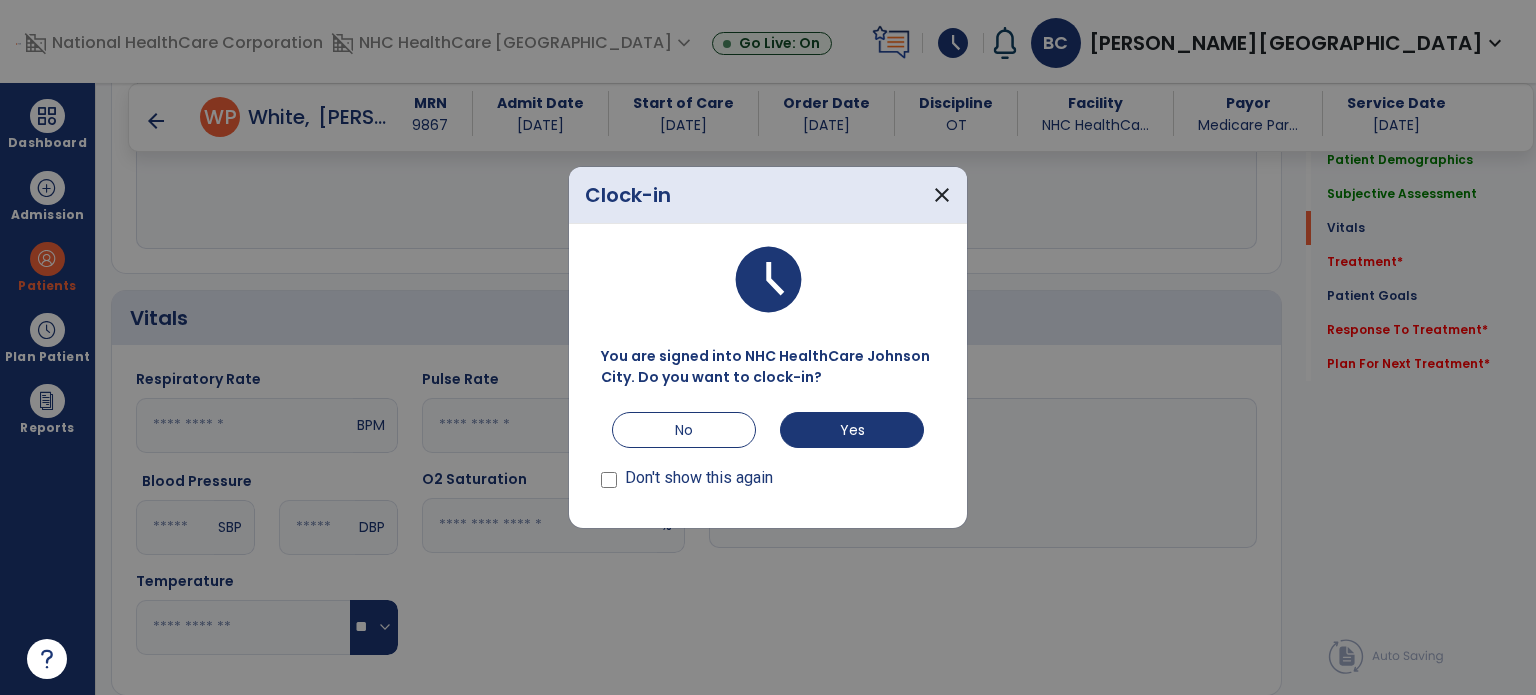 click at bounding box center (768, 347) 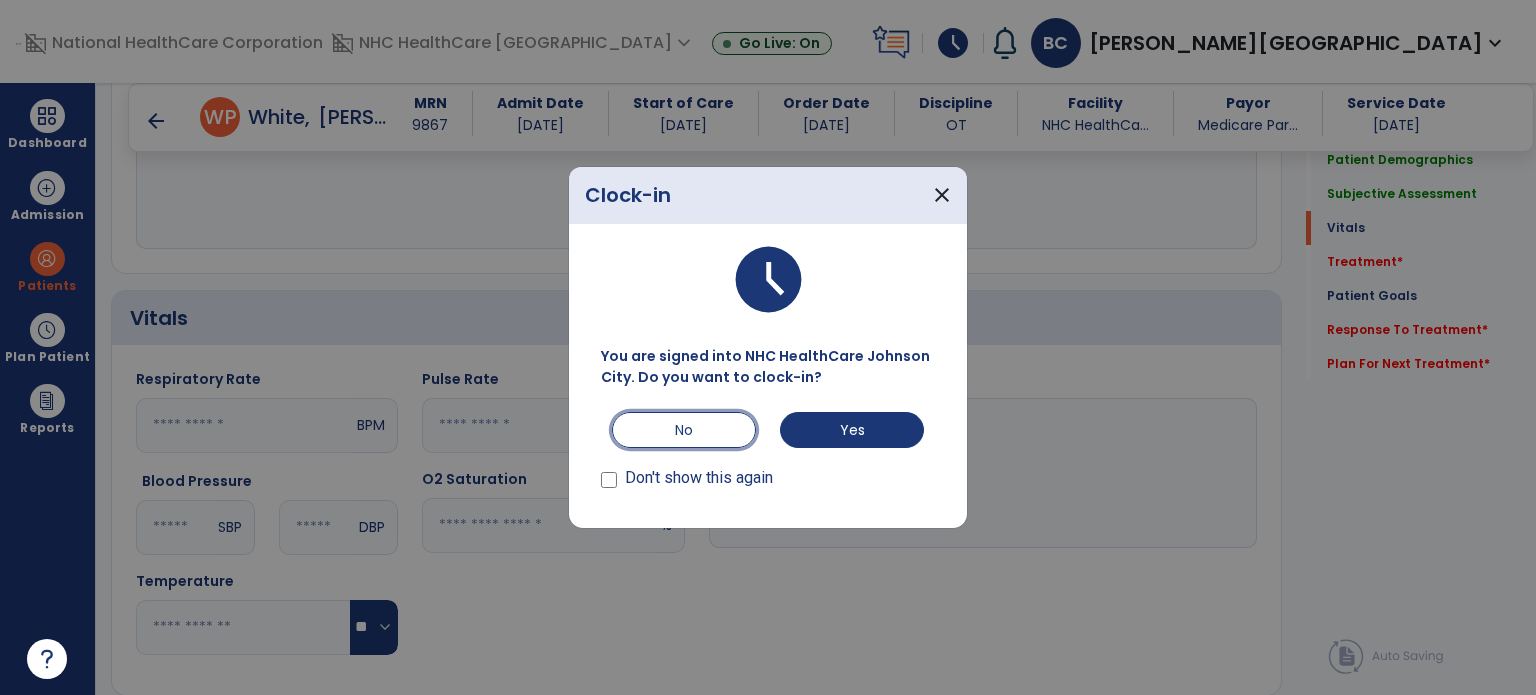 click on "No" at bounding box center (684, 430) 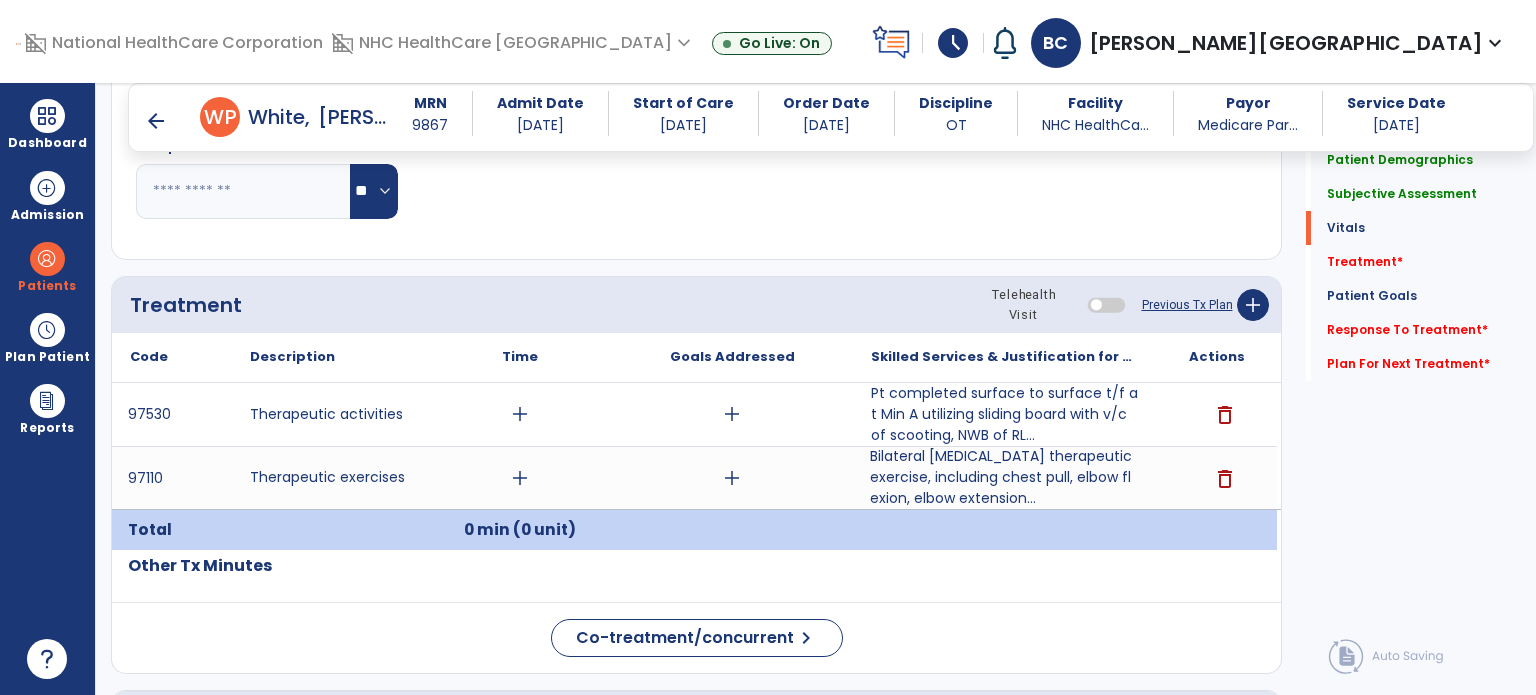scroll, scrollTop: 973, scrollLeft: 0, axis: vertical 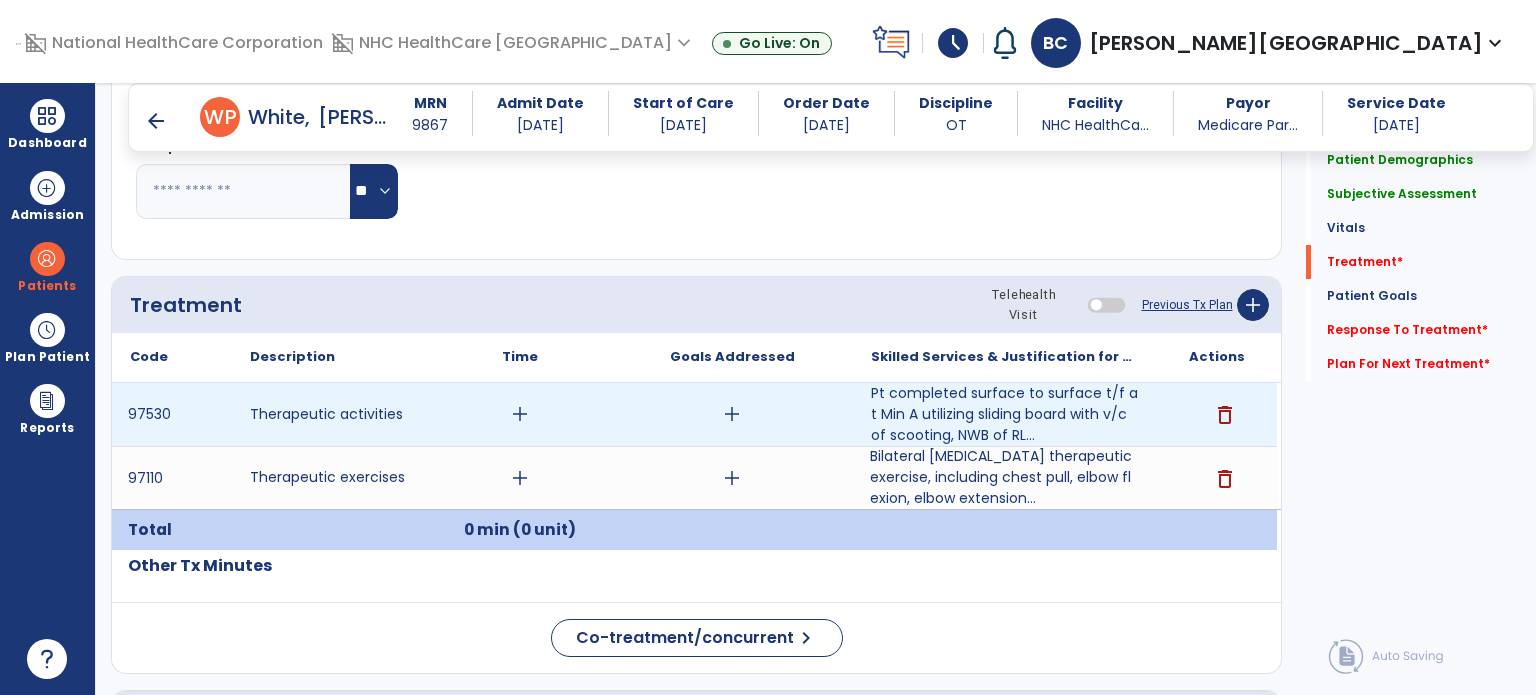 click on "add" at bounding box center [520, 414] 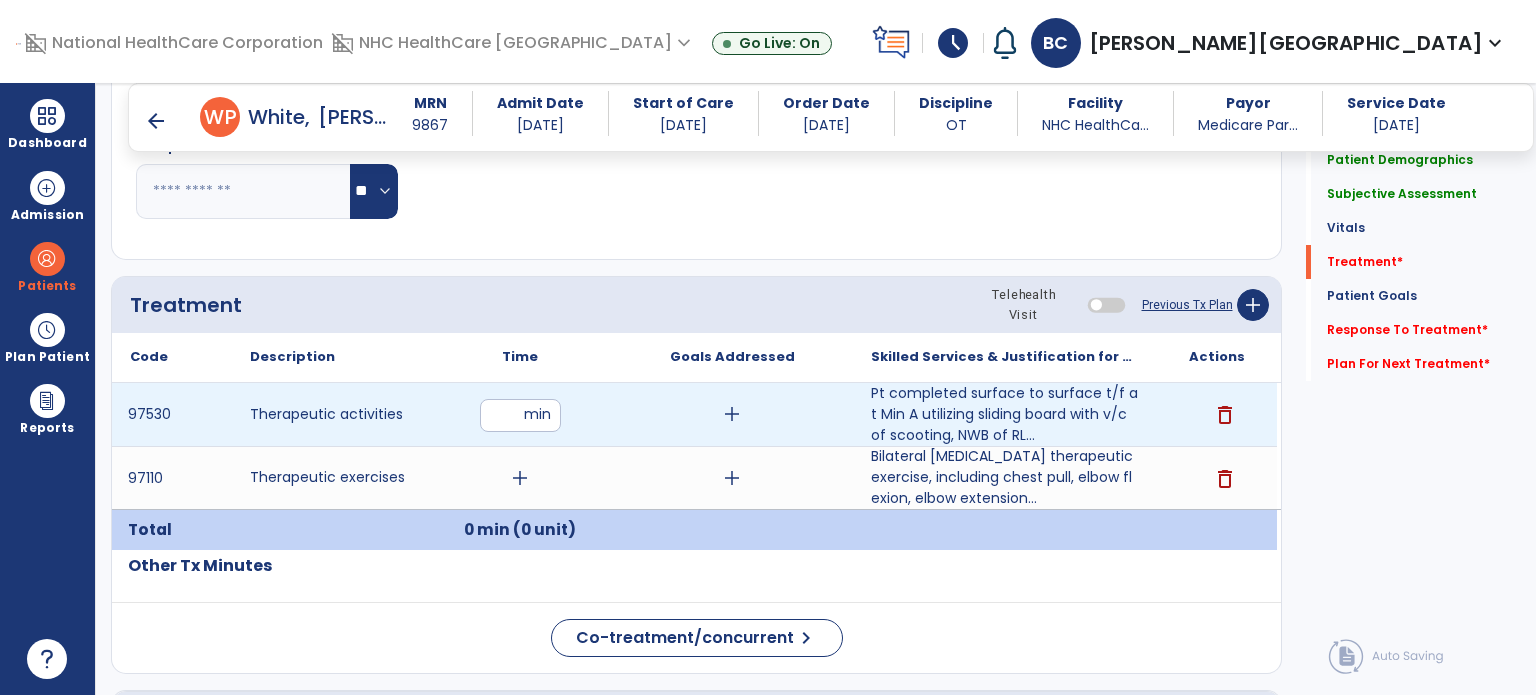 click at bounding box center (520, 415) 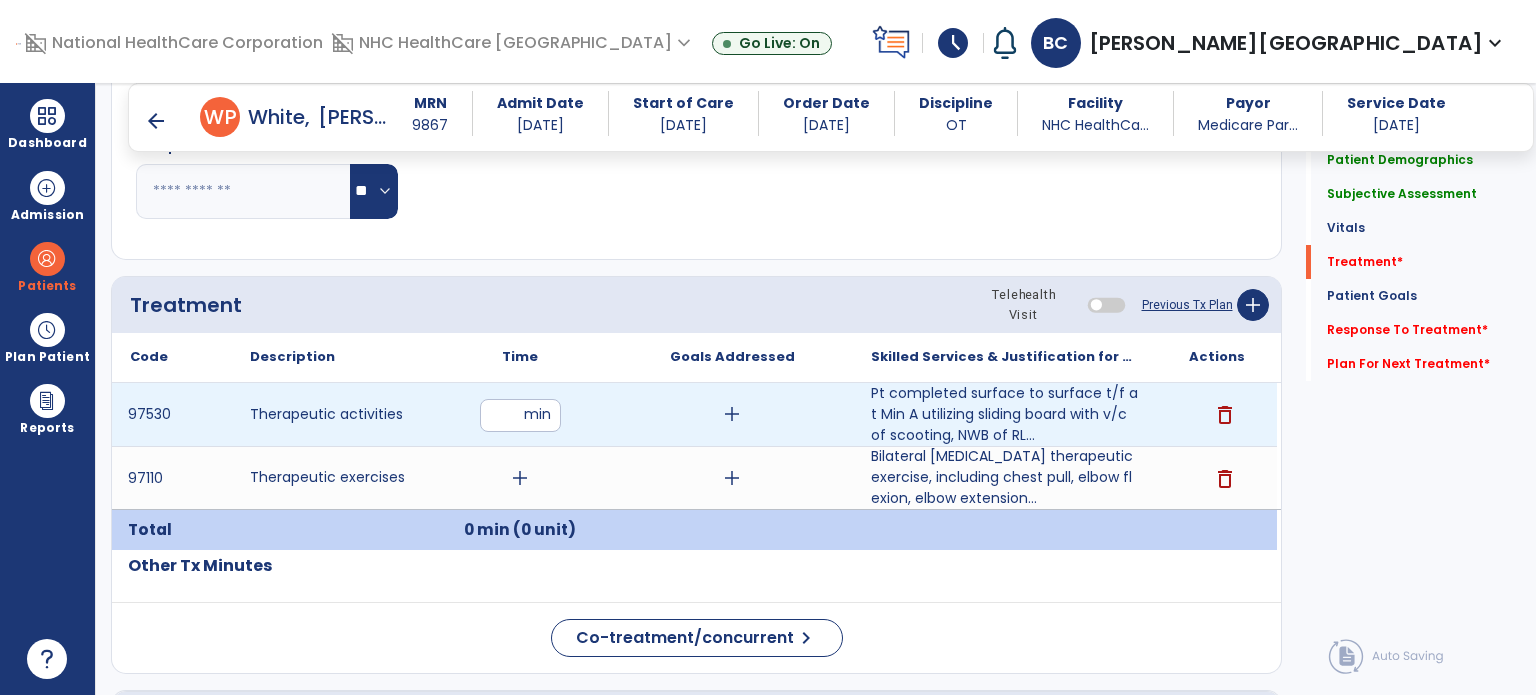 type on "**" 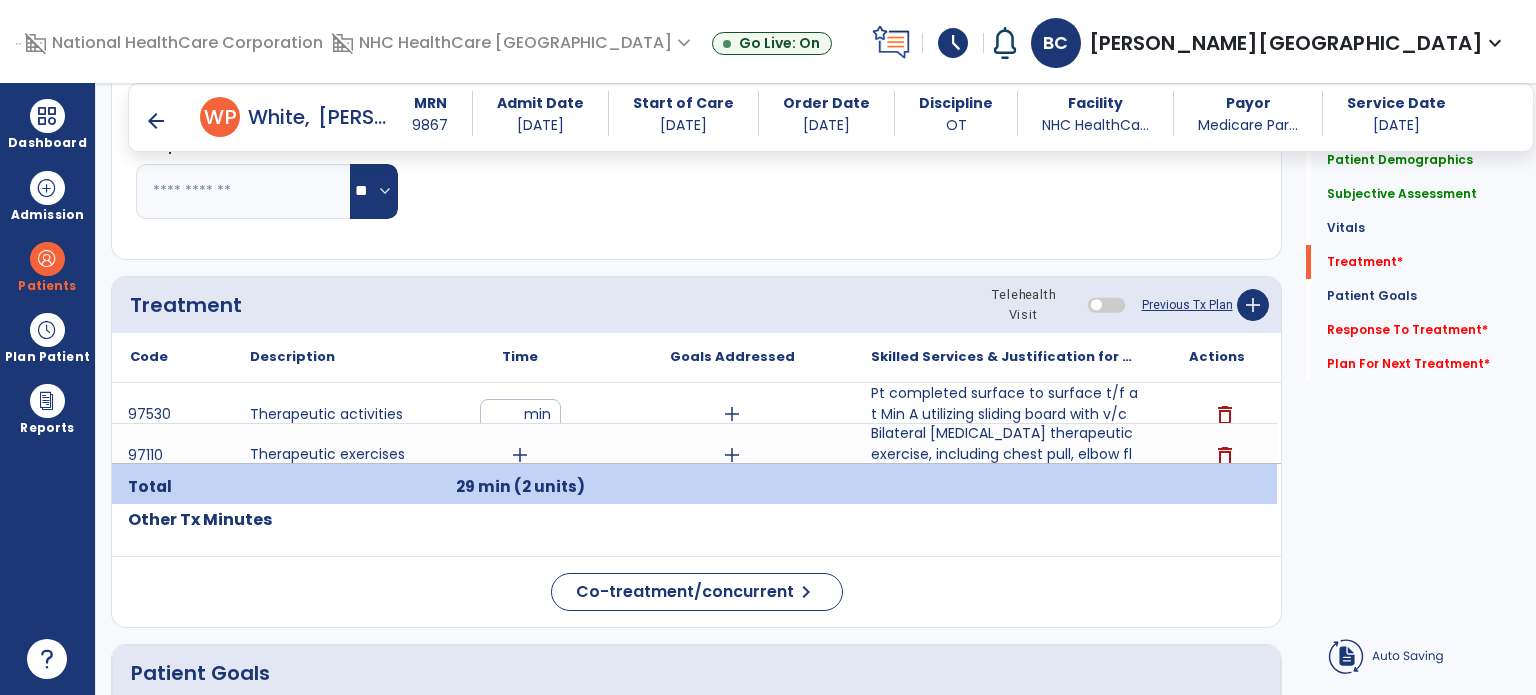 click on "Time" at bounding box center (520, 357) 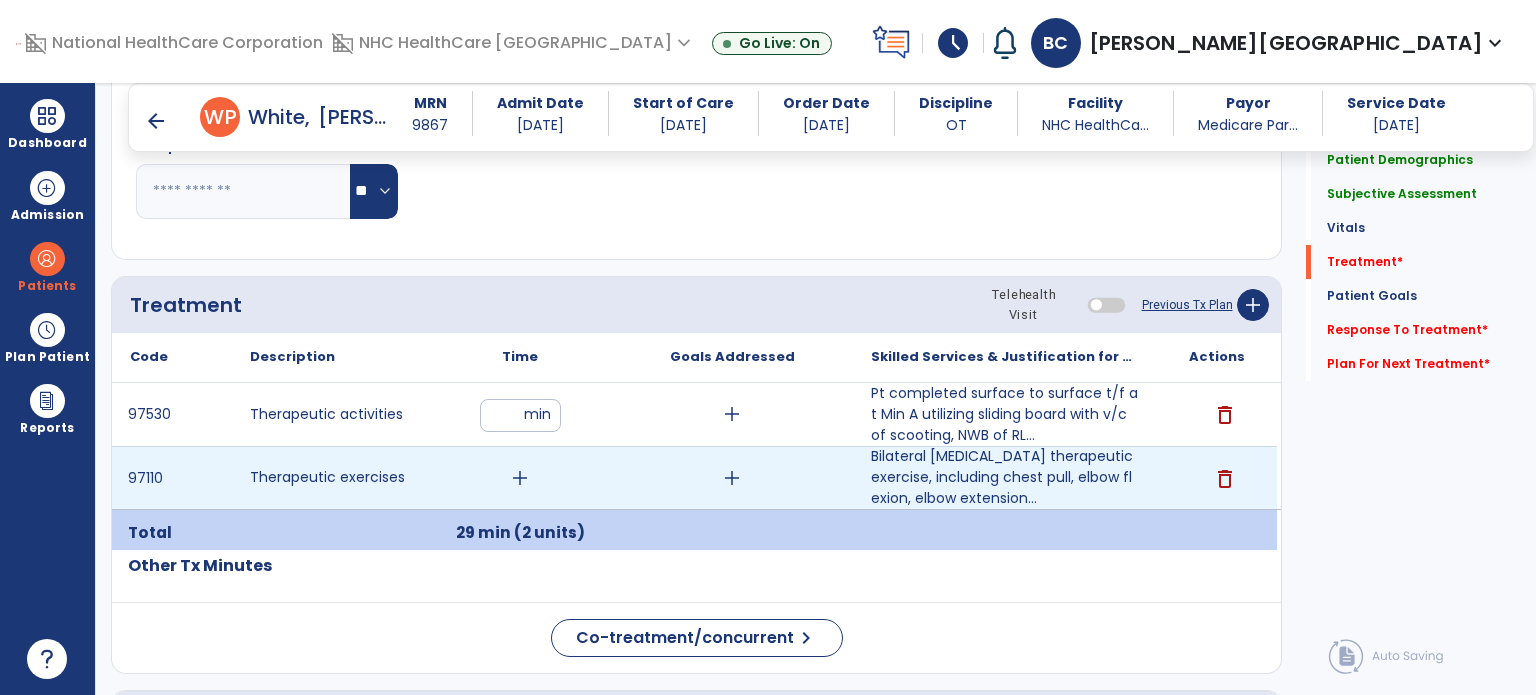 click on "add" at bounding box center (520, 478) 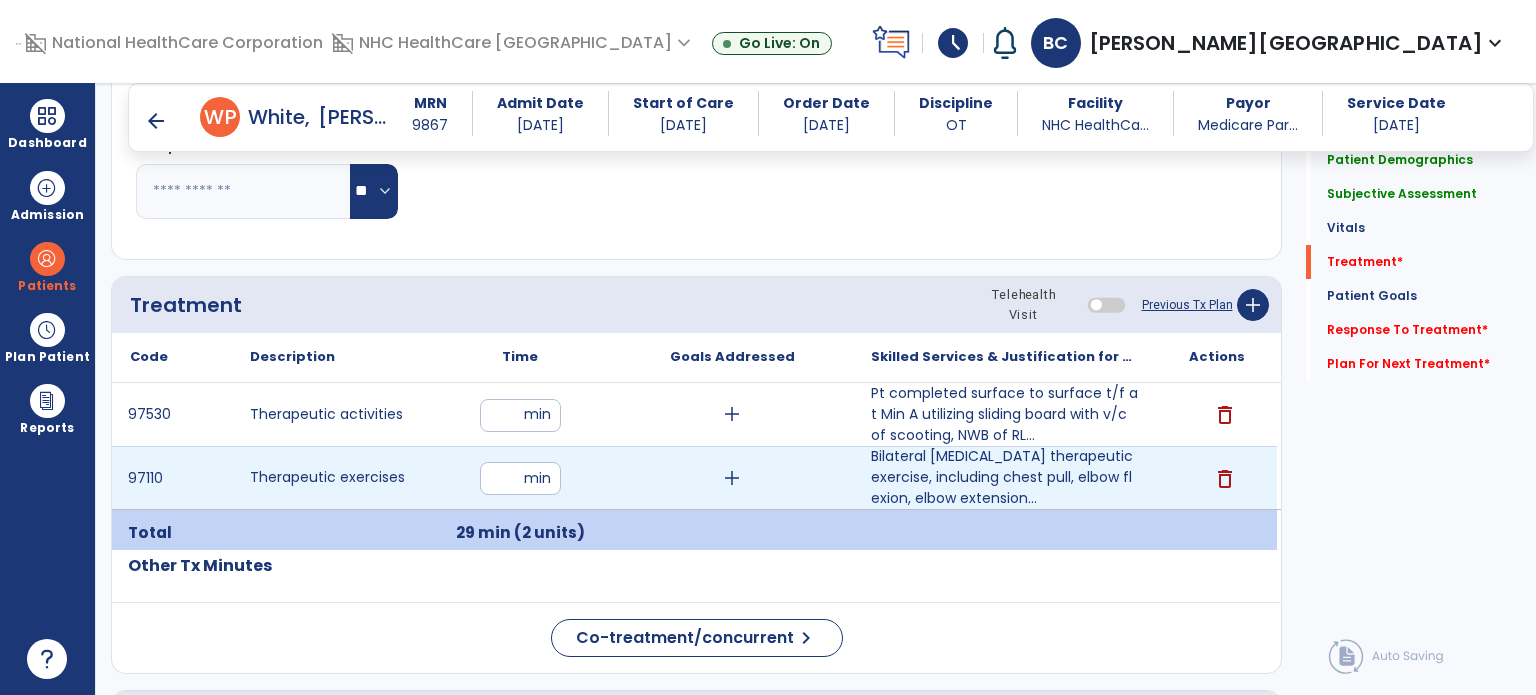 type on "**" 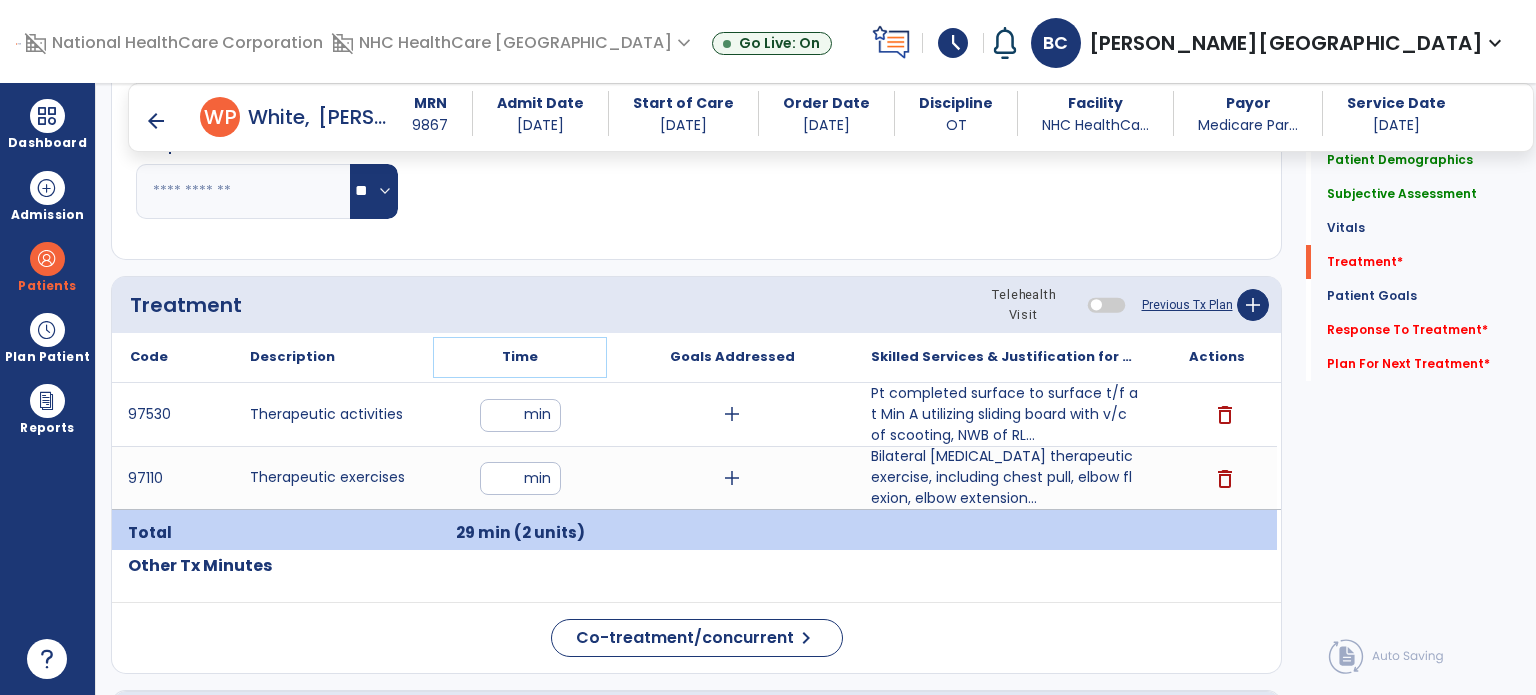 click on "Time" at bounding box center (520, 357) 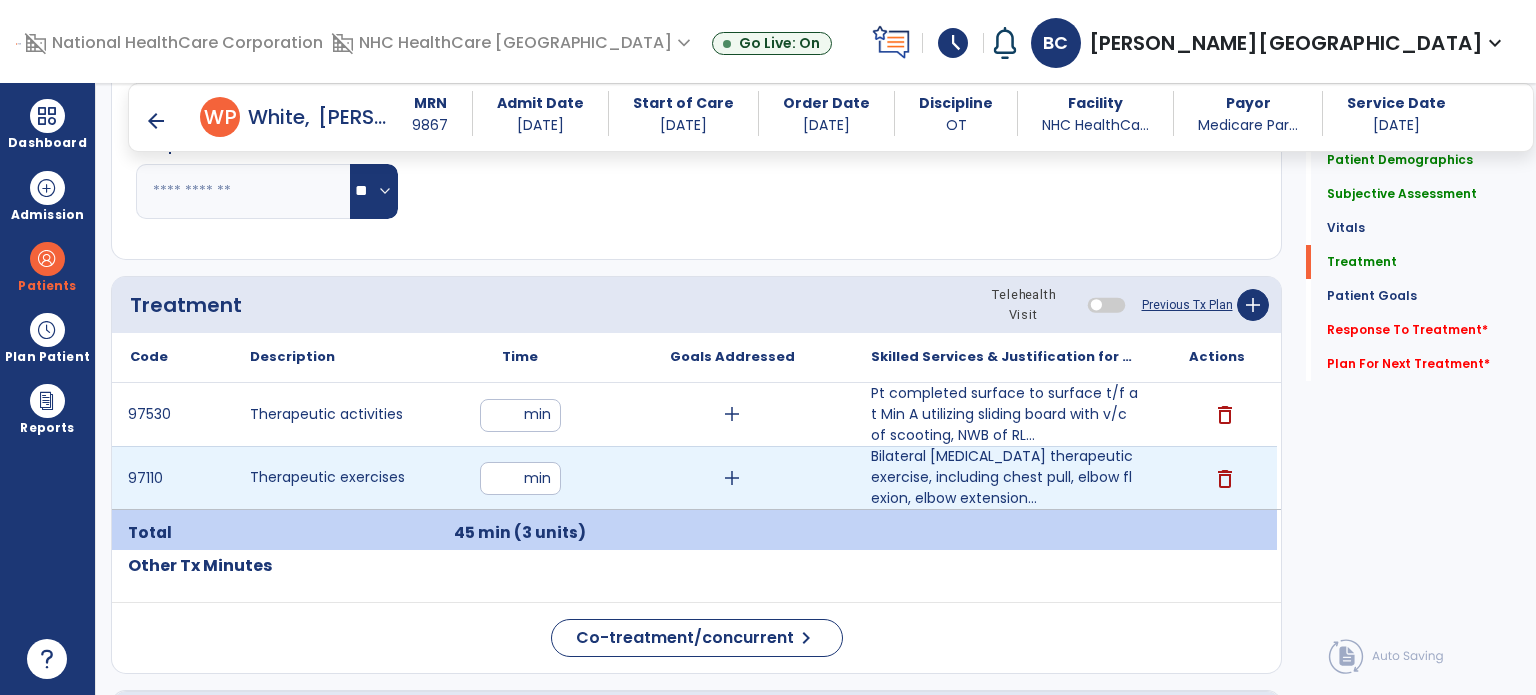 click on "add" at bounding box center (732, 478) 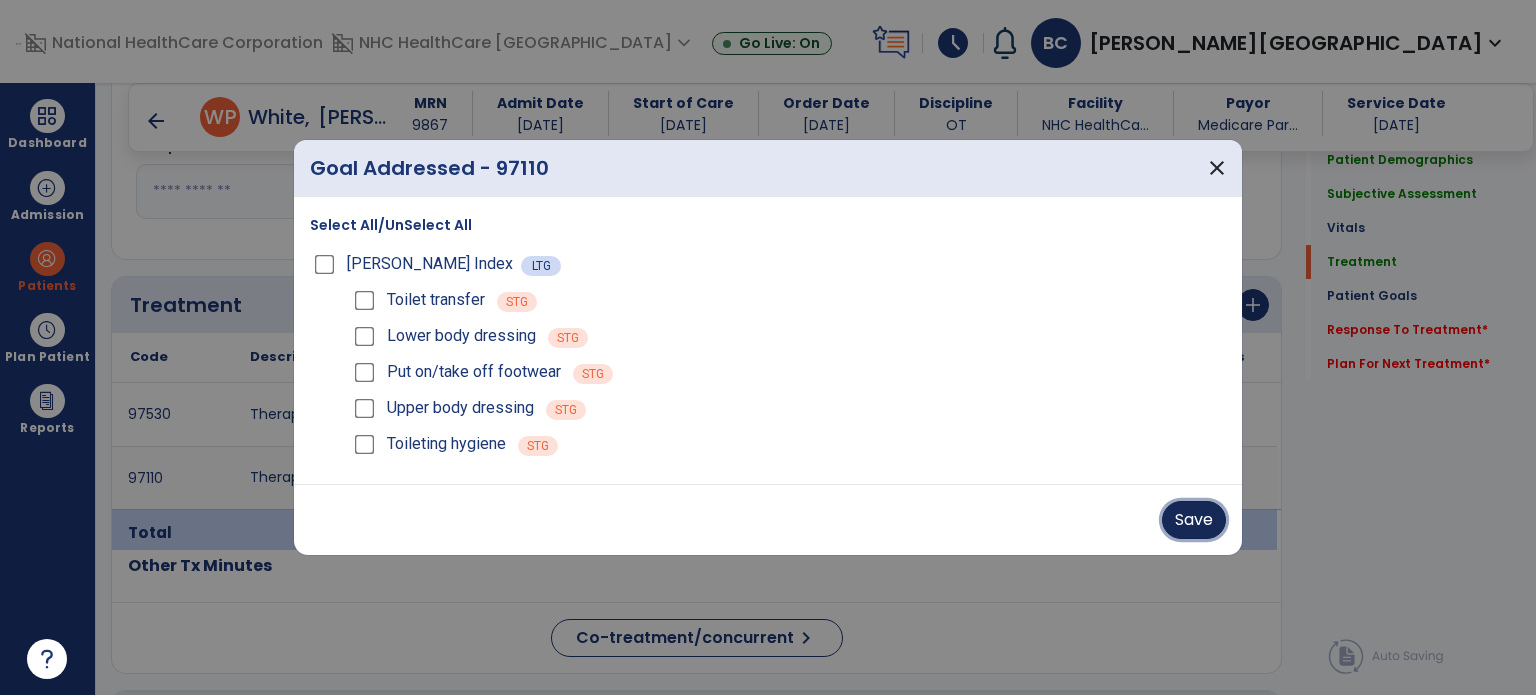 click on "Save" at bounding box center [1194, 520] 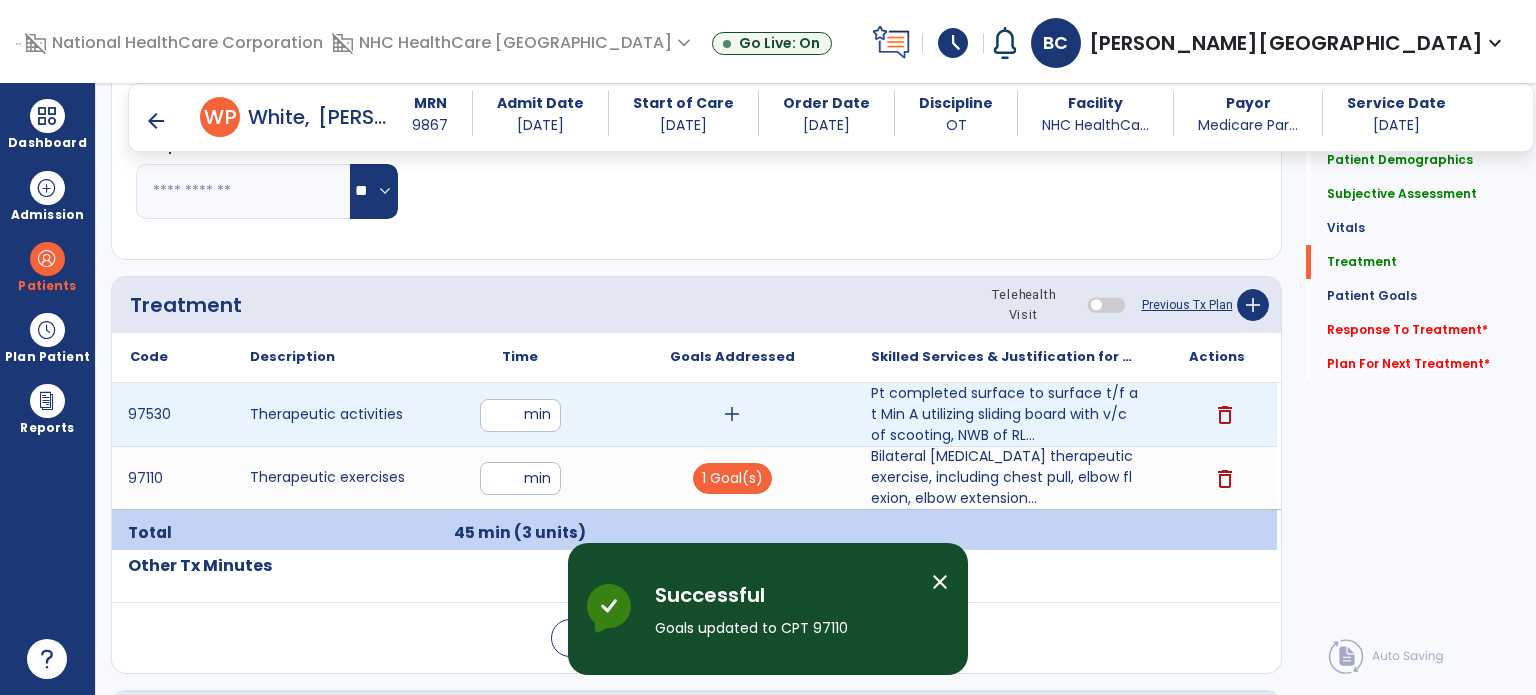 click on "add" at bounding box center (732, 414) 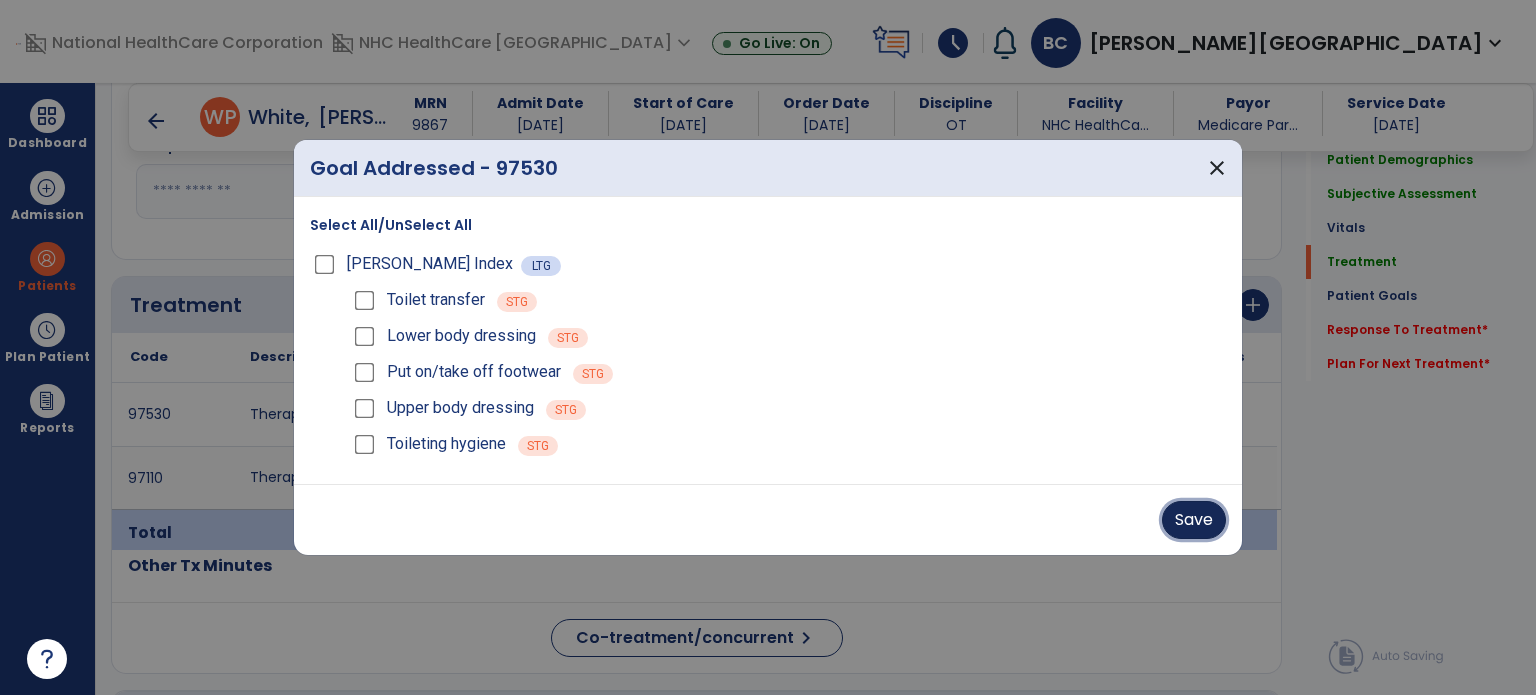 click on "Save" at bounding box center [1194, 520] 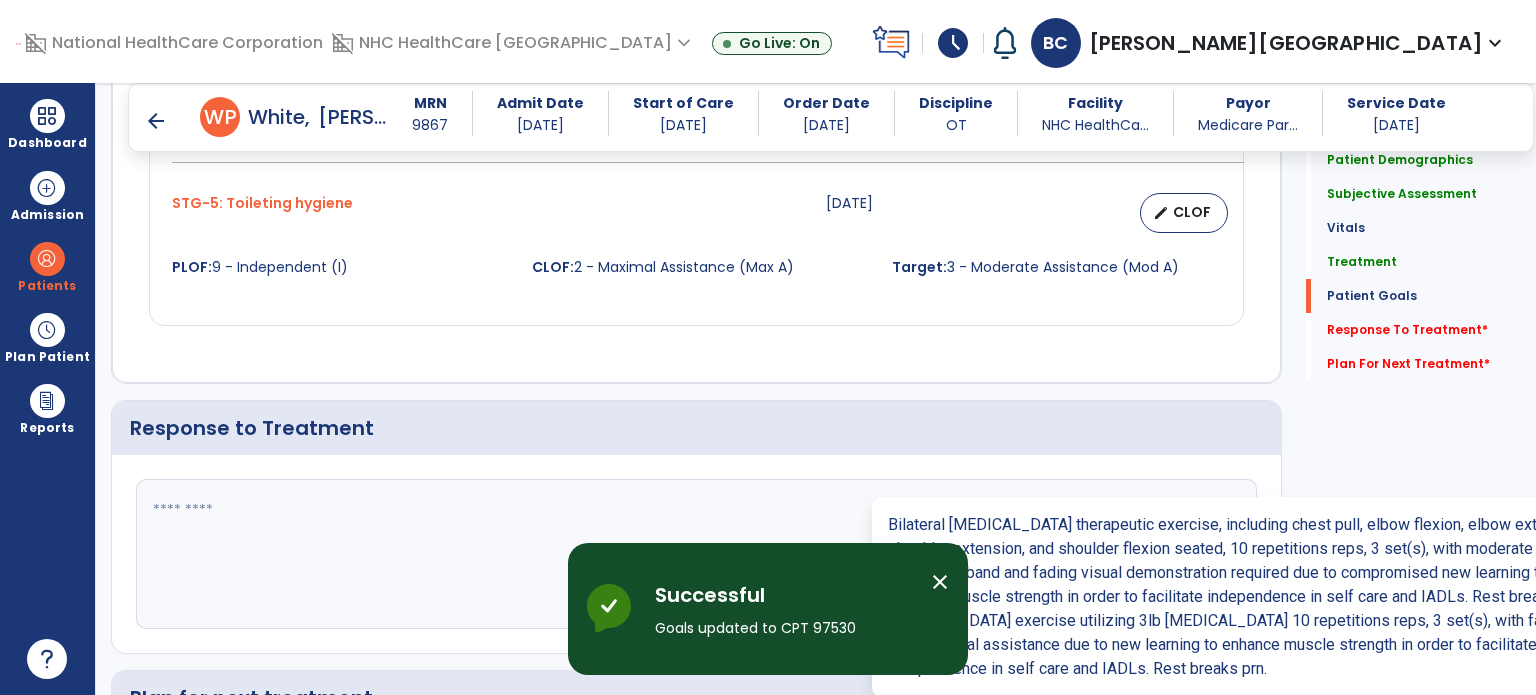 scroll, scrollTop: 2205, scrollLeft: 0, axis: vertical 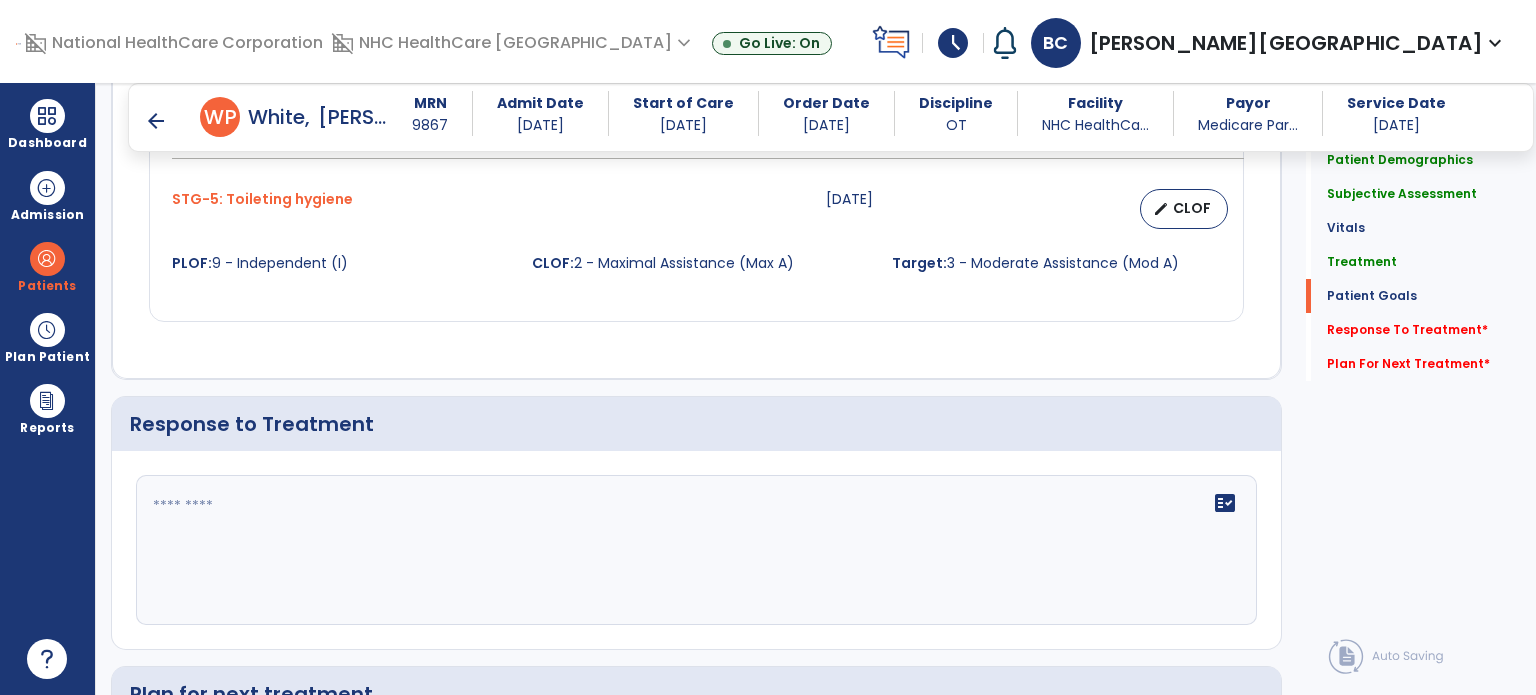 click on "schedule" at bounding box center [953, 43] 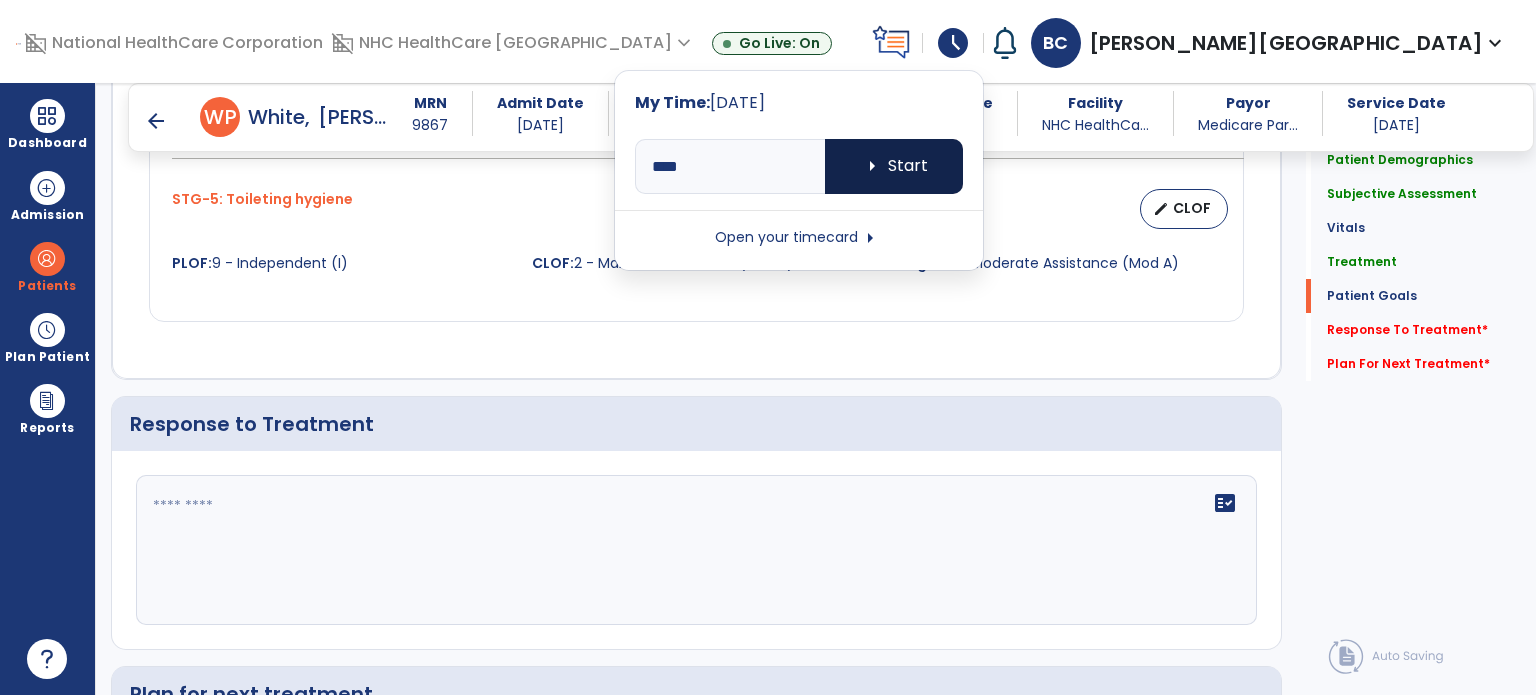 click on "arrow_right  Start" at bounding box center [894, 166] 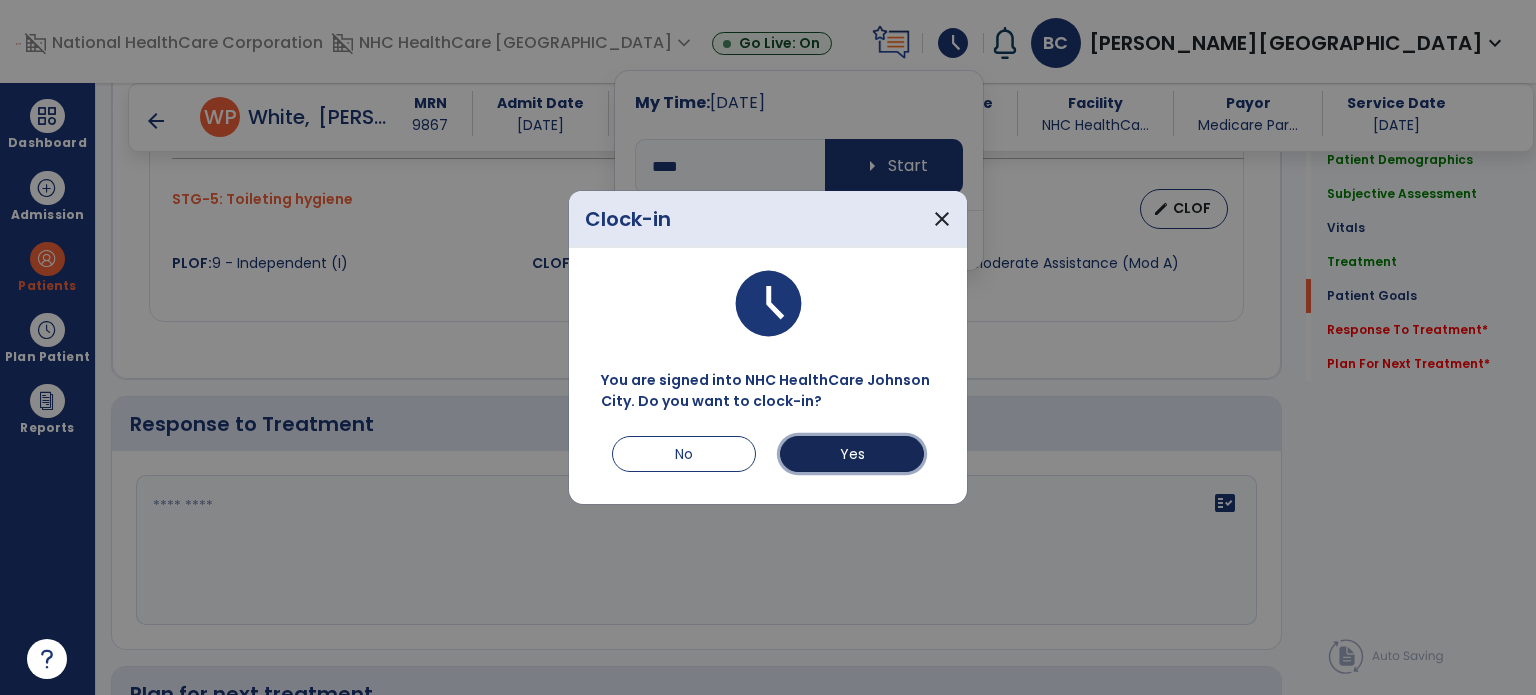 click on "Yes" at bounding box center (852, 454) 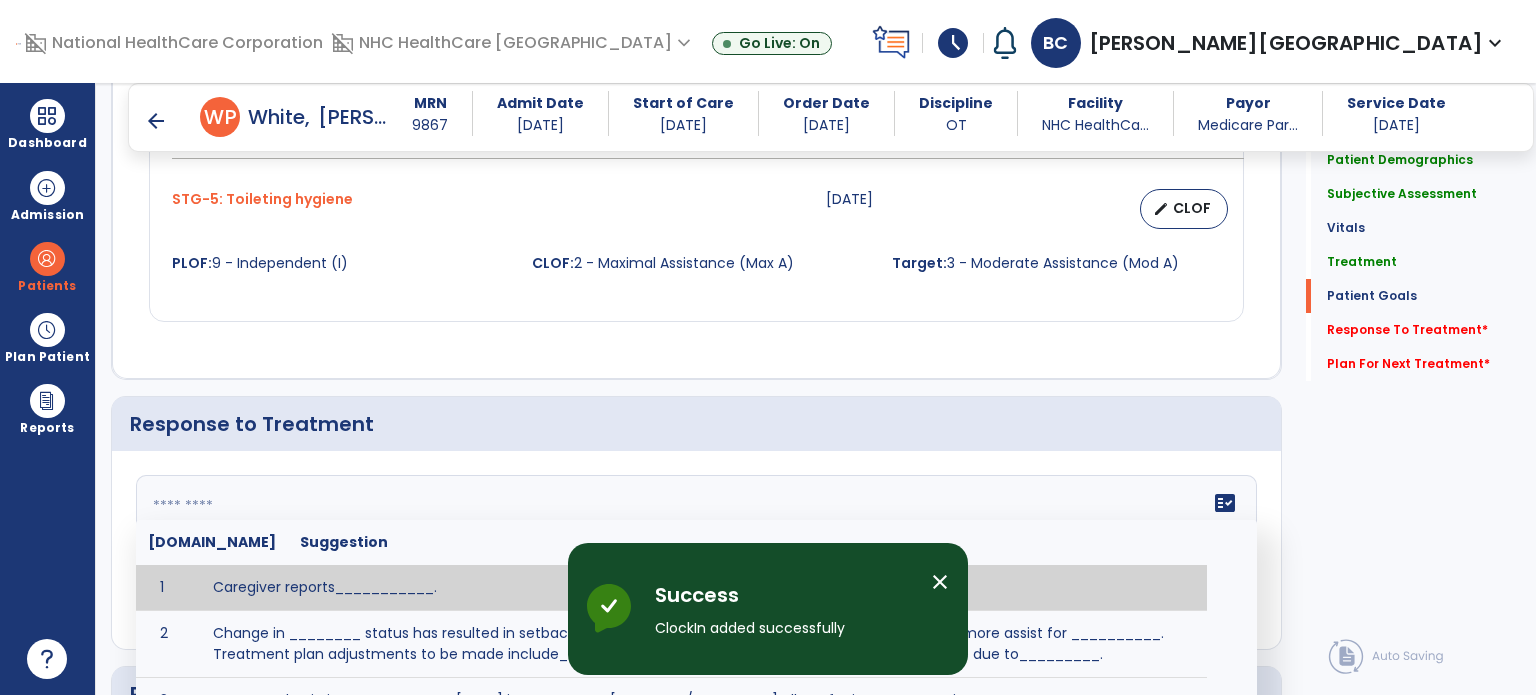 click on "fact_check  [DOMAIN_NAME] Suggestion 1 Caregiver reports___________. 2 Change in ________ status has resulted in setback in_______due to ________, requiring patient to need more assist for __________.   Treatment plan adjustments to be made include________.  Progress towards goals is expected to continue due to_________. 3 Decreased pain in __________ to [LEVEL] in response to [MODALITY/TREATMENT] allows for improvement in _________. 4 Functional gains in _______ have impacted the patient's ability to perform_________ with a reduction in assist levels to_________. 5 Functional progress this week has been significant due to__________. 6 Gains in ________ have improved the patient's ability to perform ______with decreased levels of assist to___________. 7 Improvement in ________allows patient to tolerate higher levels of challenges in_________. 8 Pain in [AREA] has decreased to [LEVEL] in response to [TREATMENT/MODALITY], allowing fore ease in completing__________. 9 10 11 12 13 14 15 16 17 18 19 20 21" 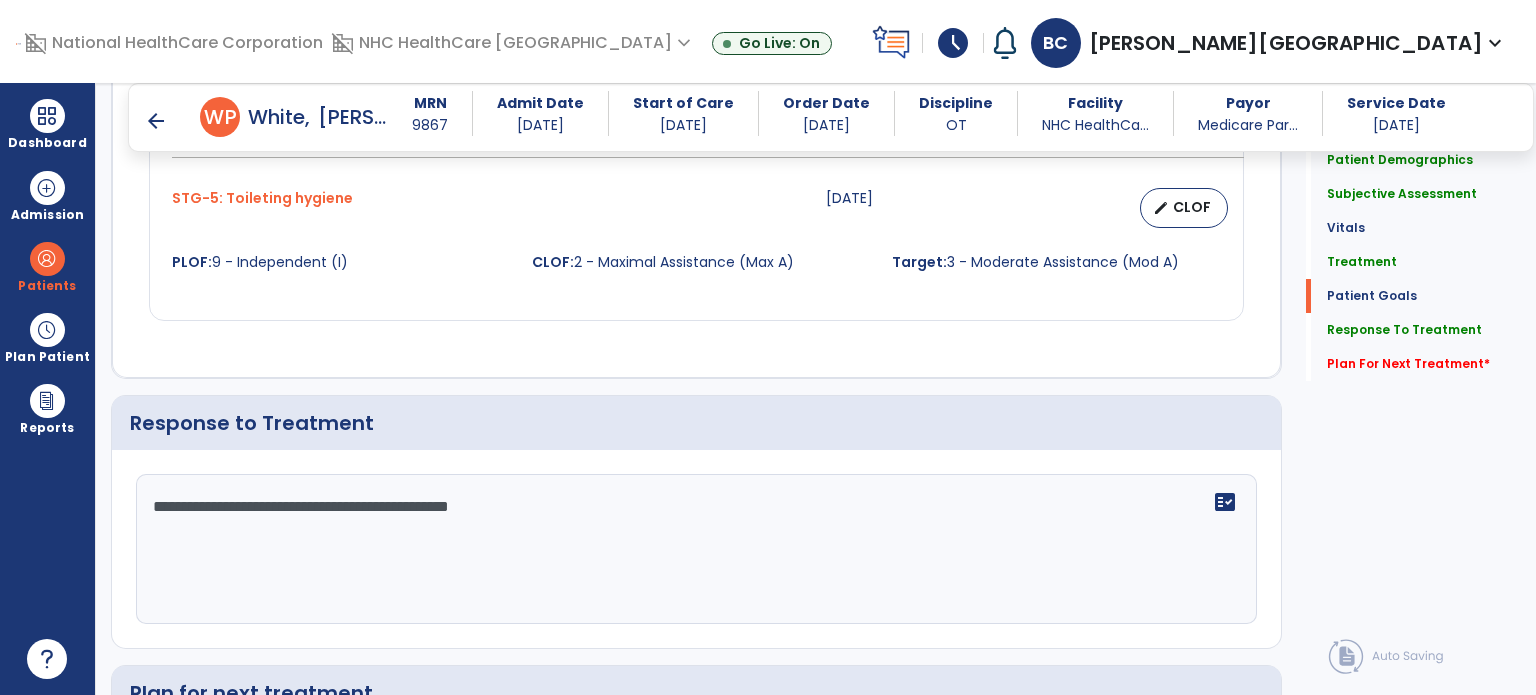 scroll, scrollTop: 2205, scrollLeft: 0, axis: vertical 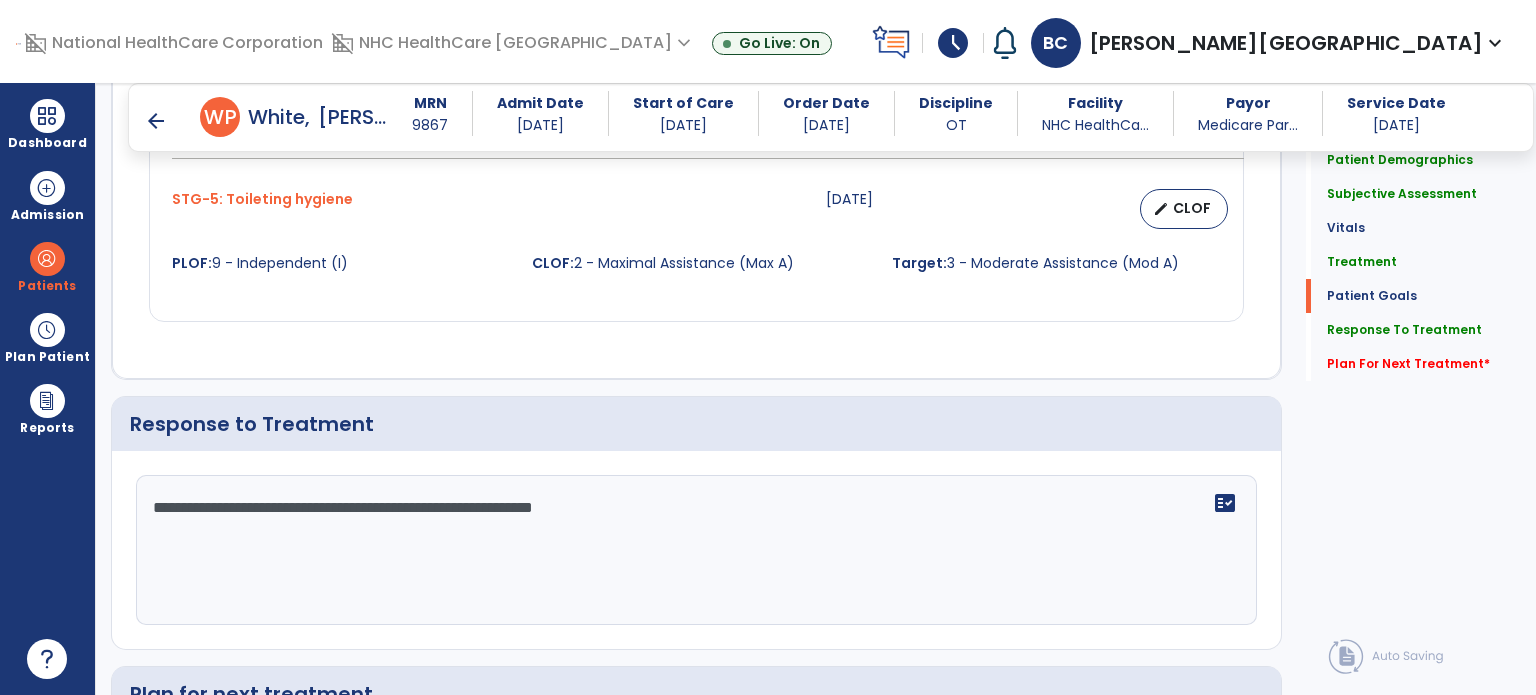 type on "**********" 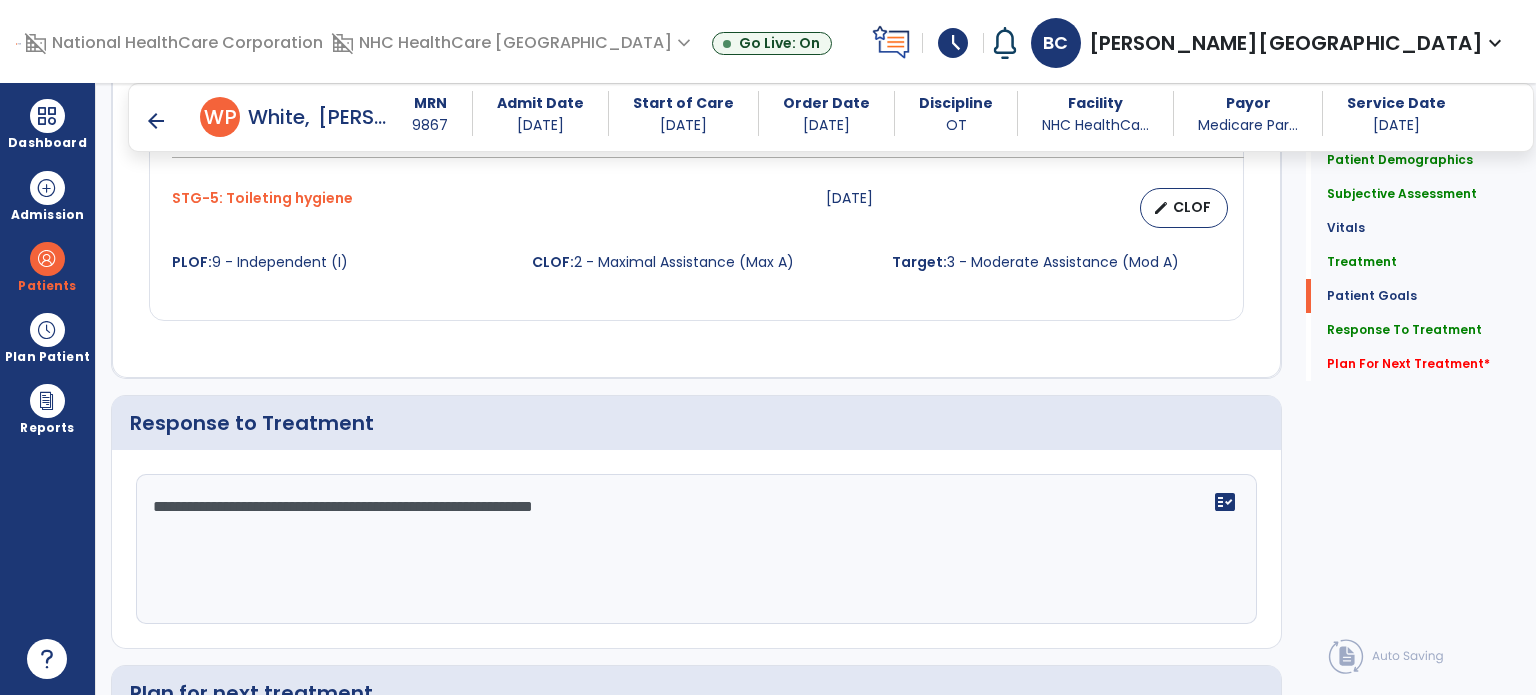 click on "Response to Treatment" 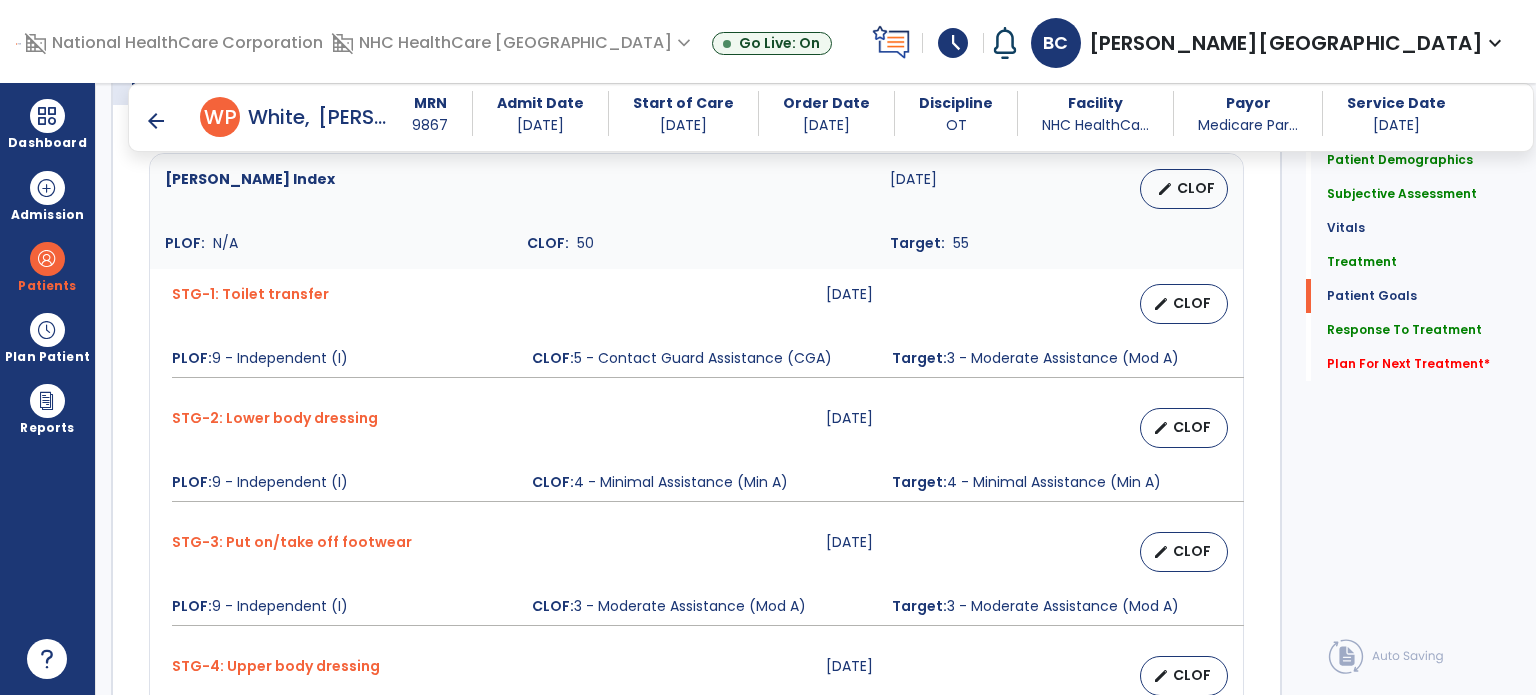 scroll, scrollTop: 1166, scrollLeft: 0, axis: vertical 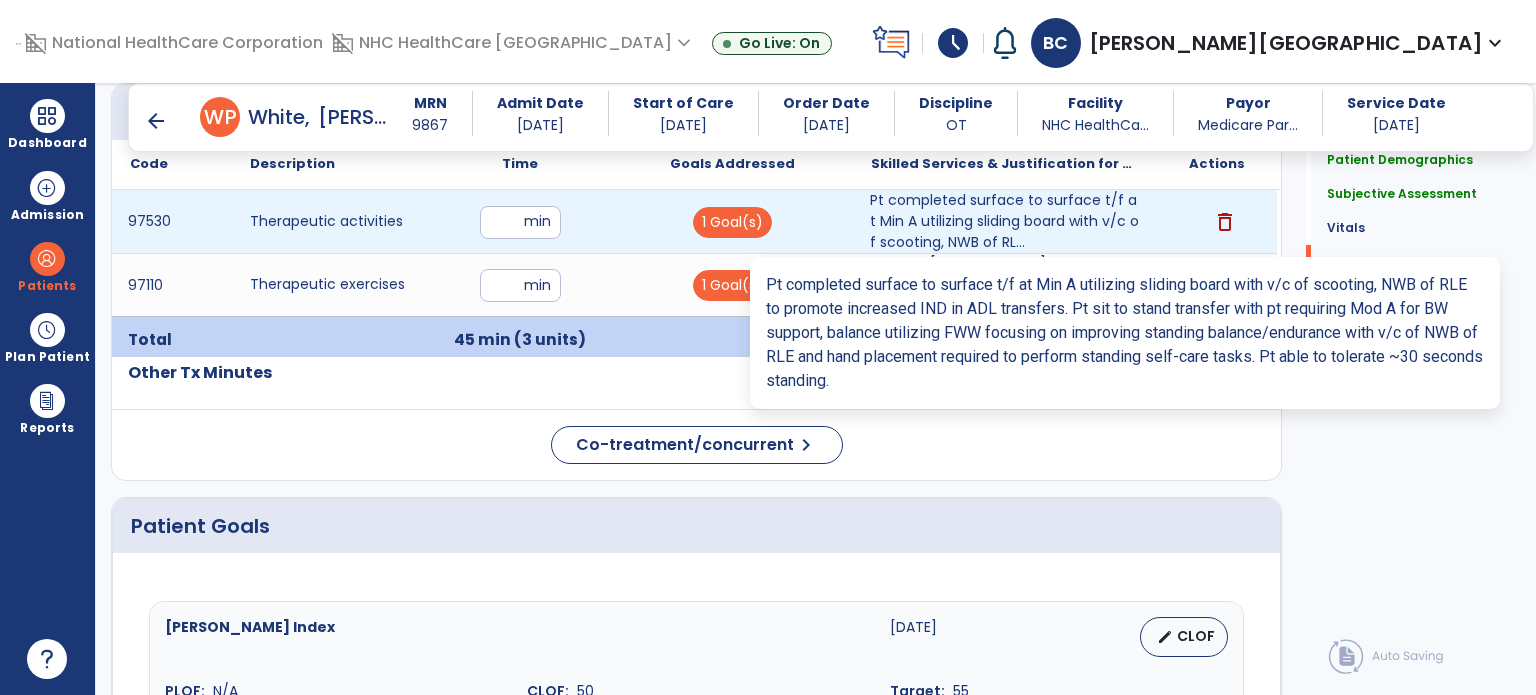 click on "Pt completed surface to surface t/f at Min A utilizing sliding board with v/c of scooting, NWB of RL..." at bounding box center (1004, 221) 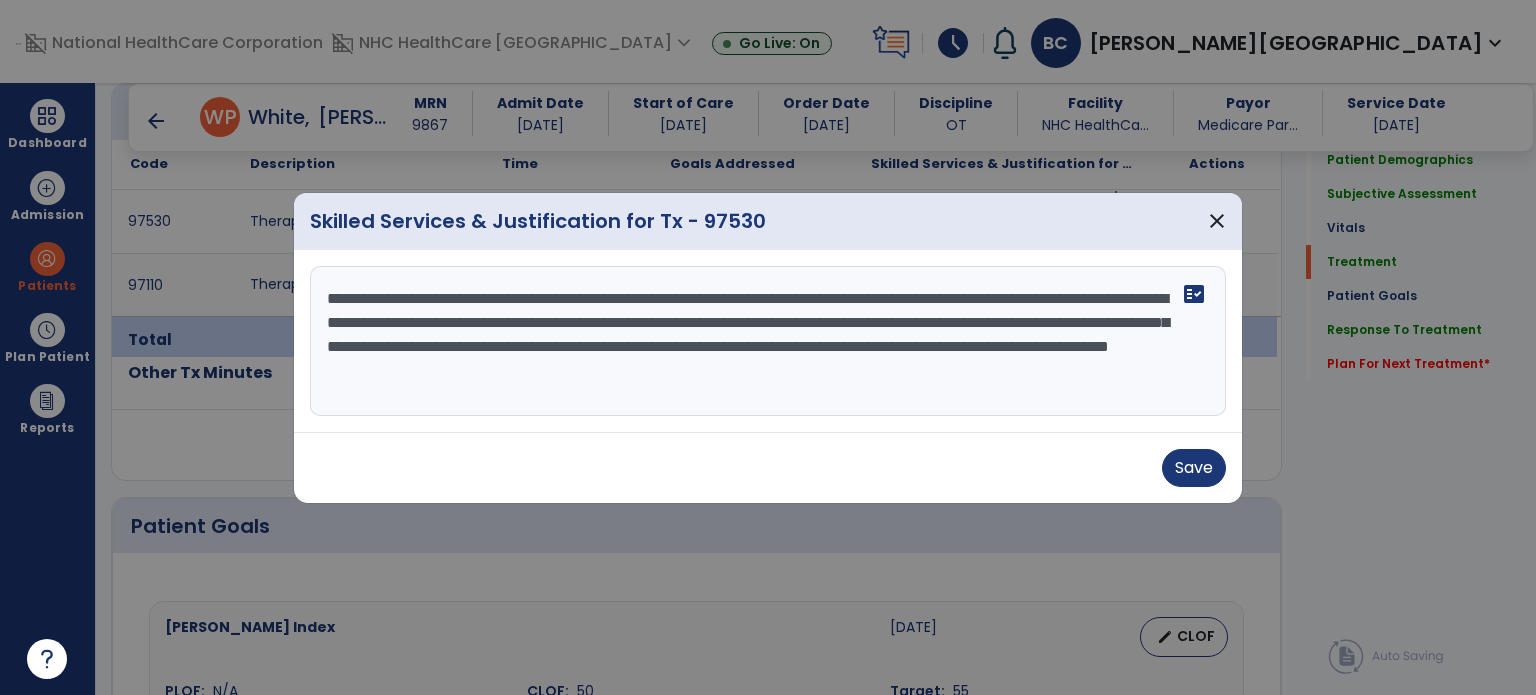 click on "**********" at bounding box center [768, 341] 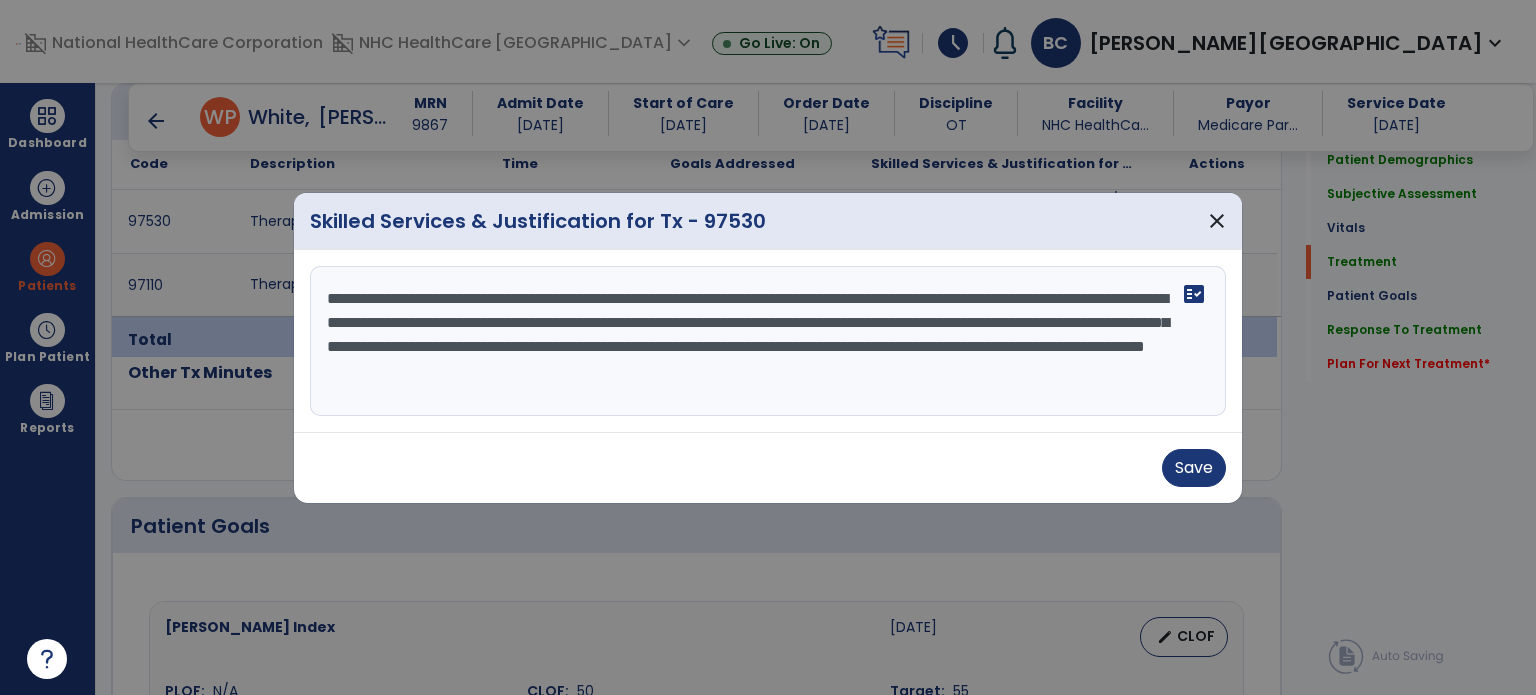 type on "**********" 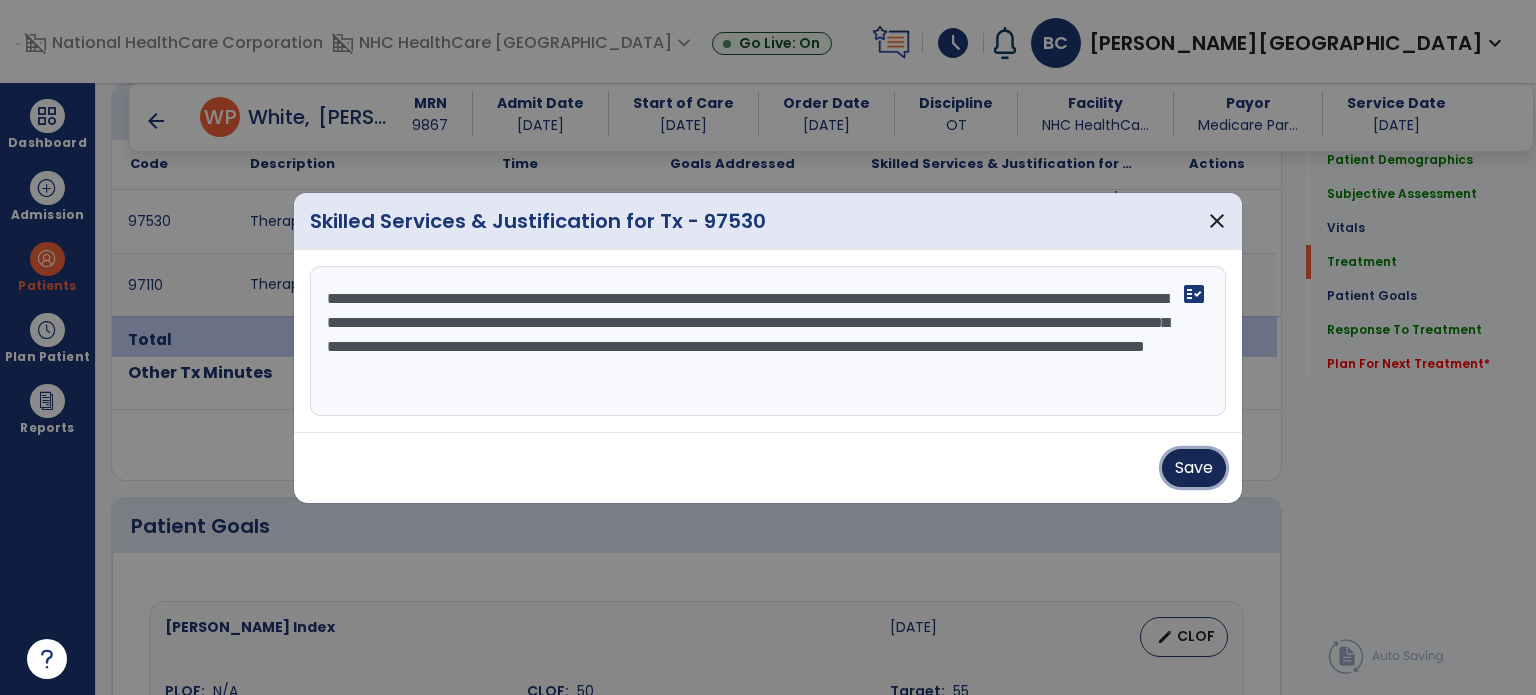 click on "Save" at bounding box center (1194, 468) 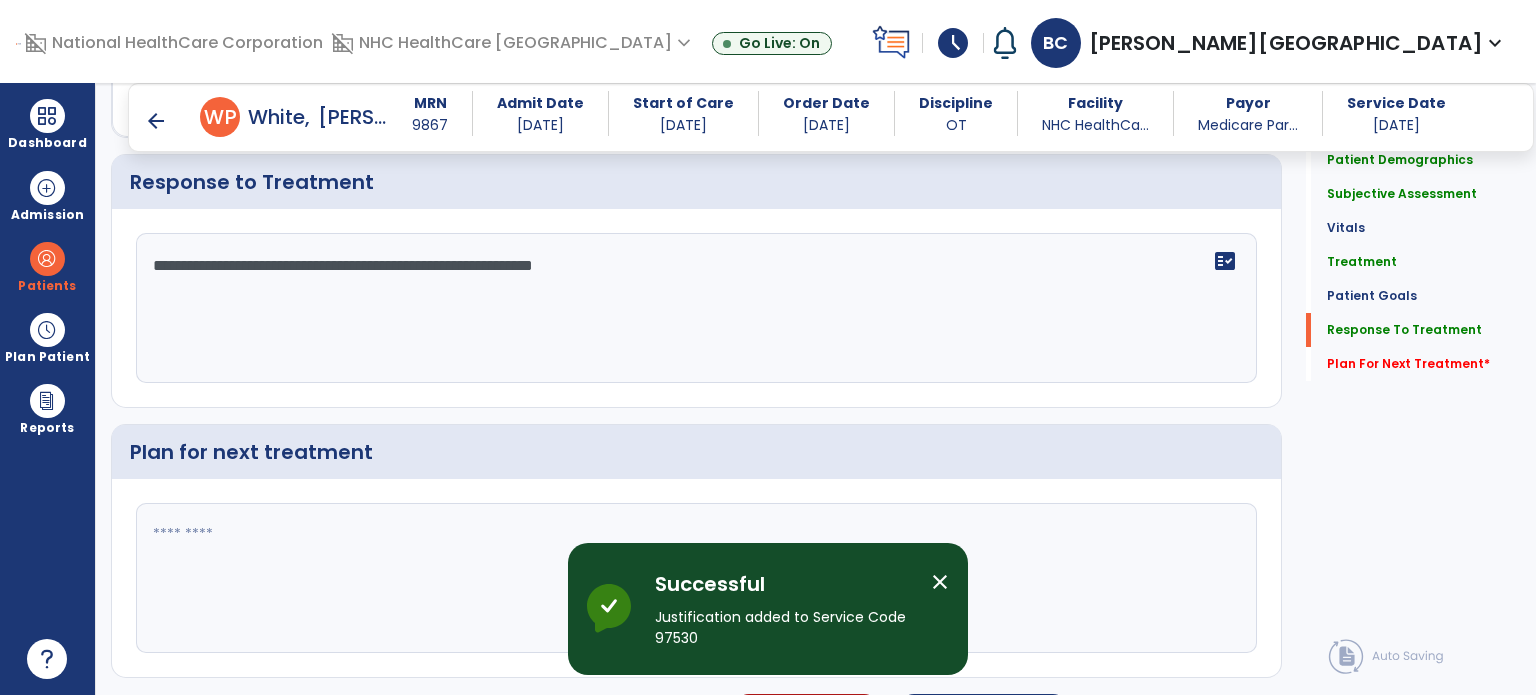 scroll, scrollTop: 2489, scrollLeft: 0, axis: vertical 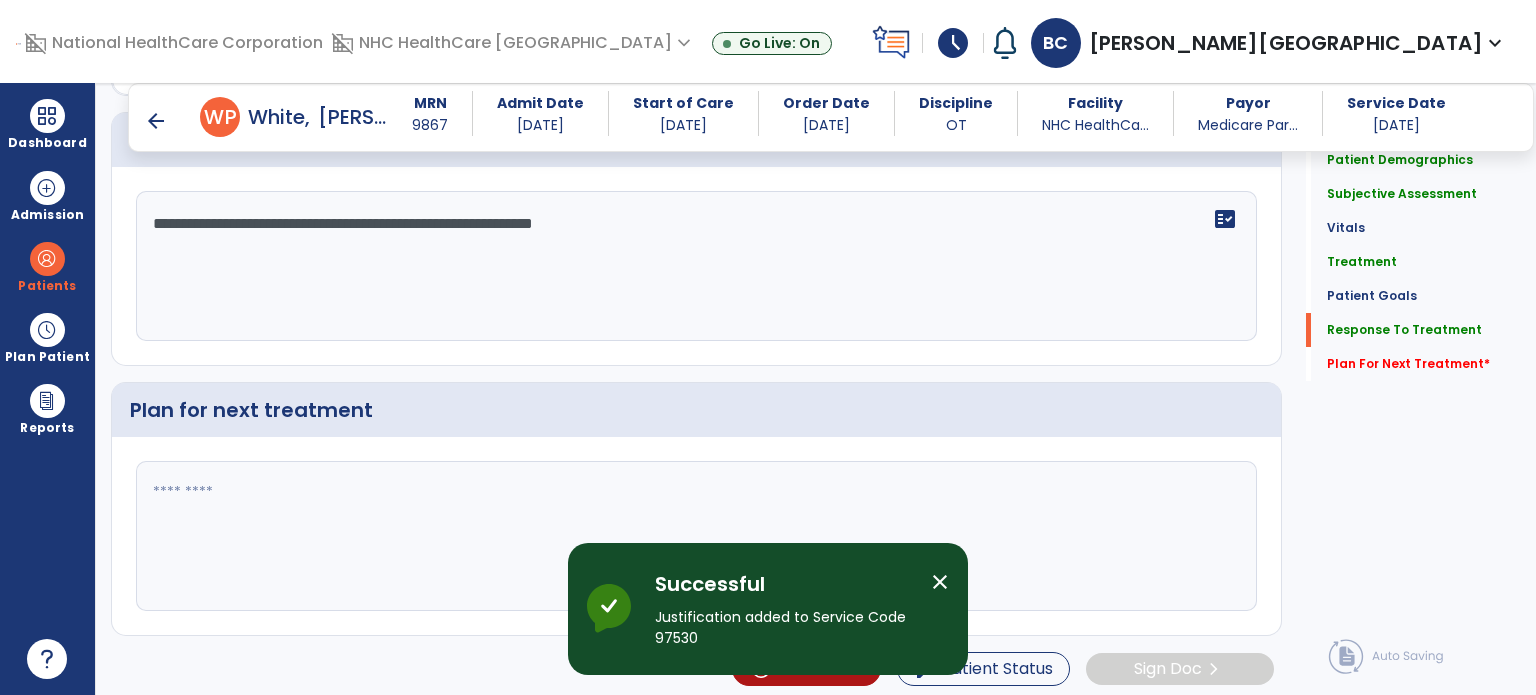 click 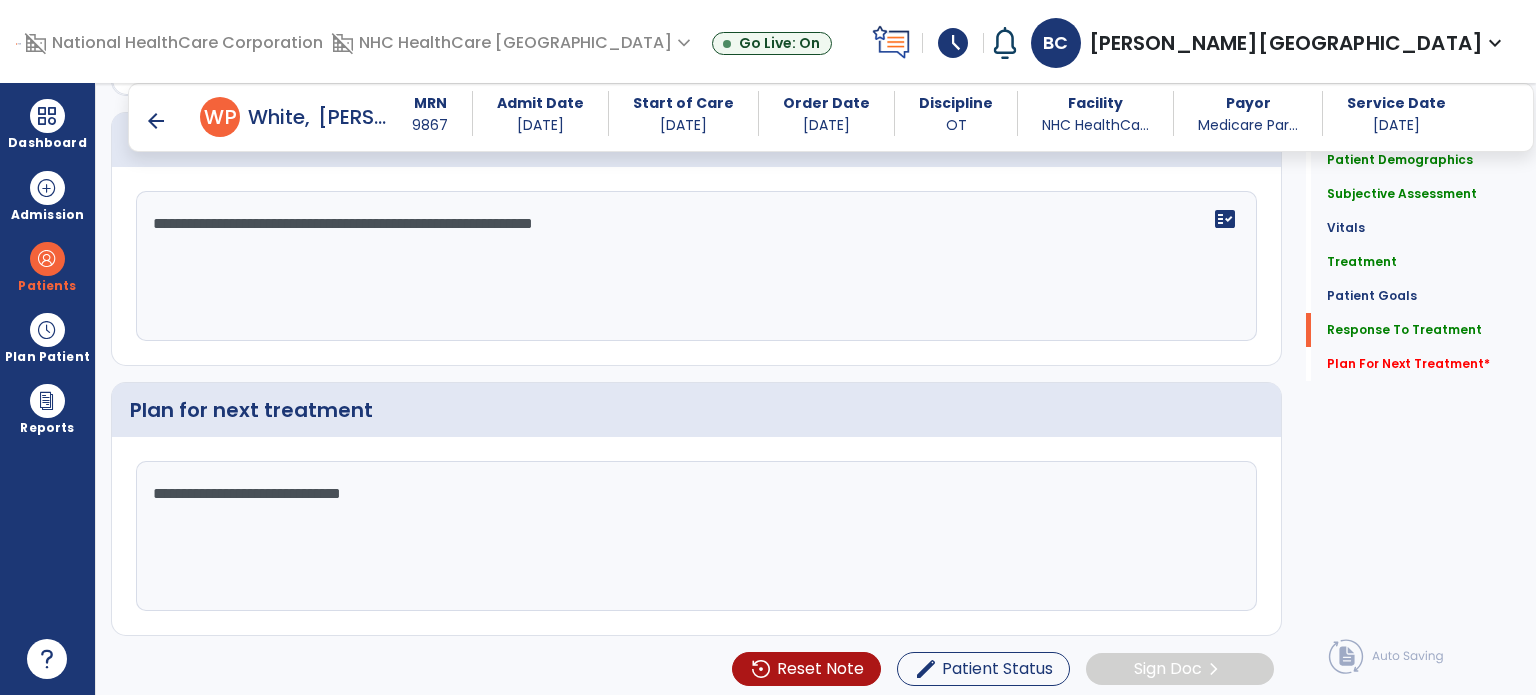 scroll, scrollTop: 2361, scrollLeft: 0, axis: vertical 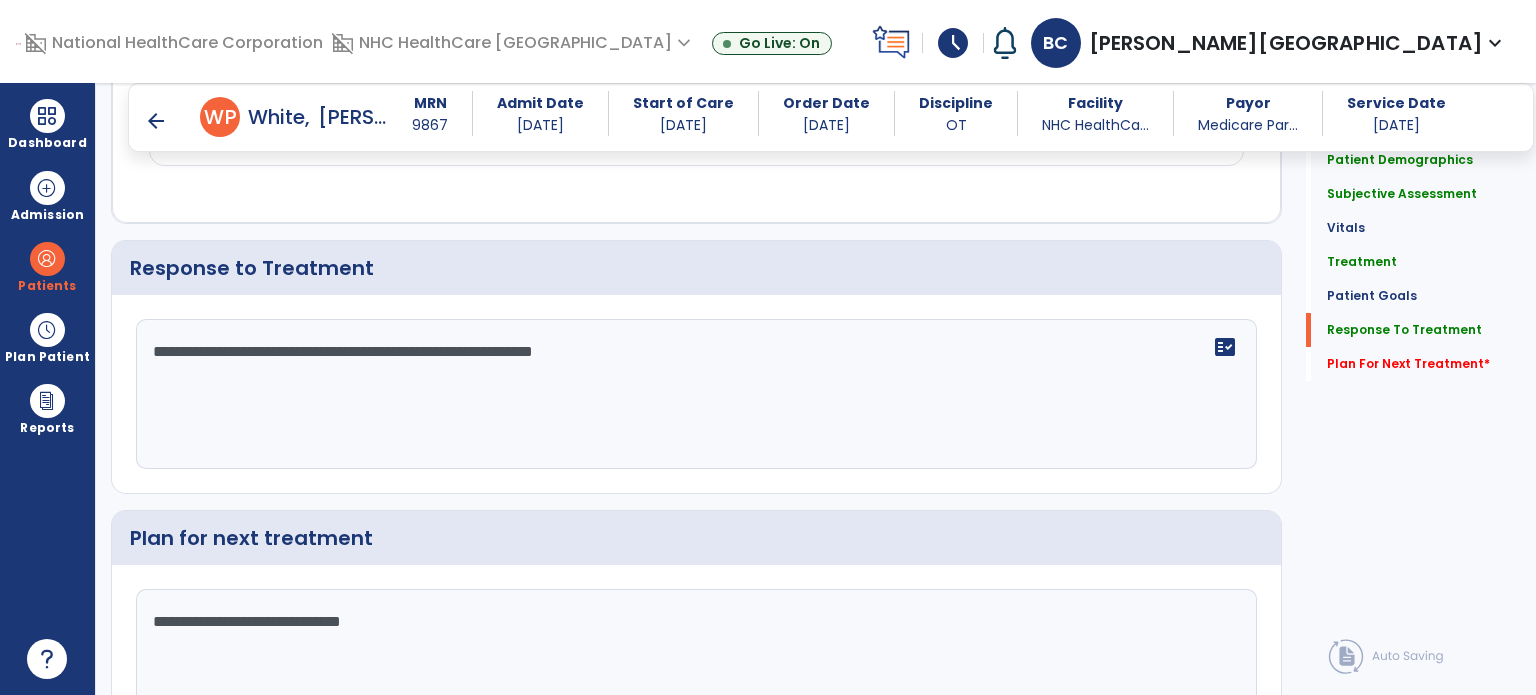 type on "**********" 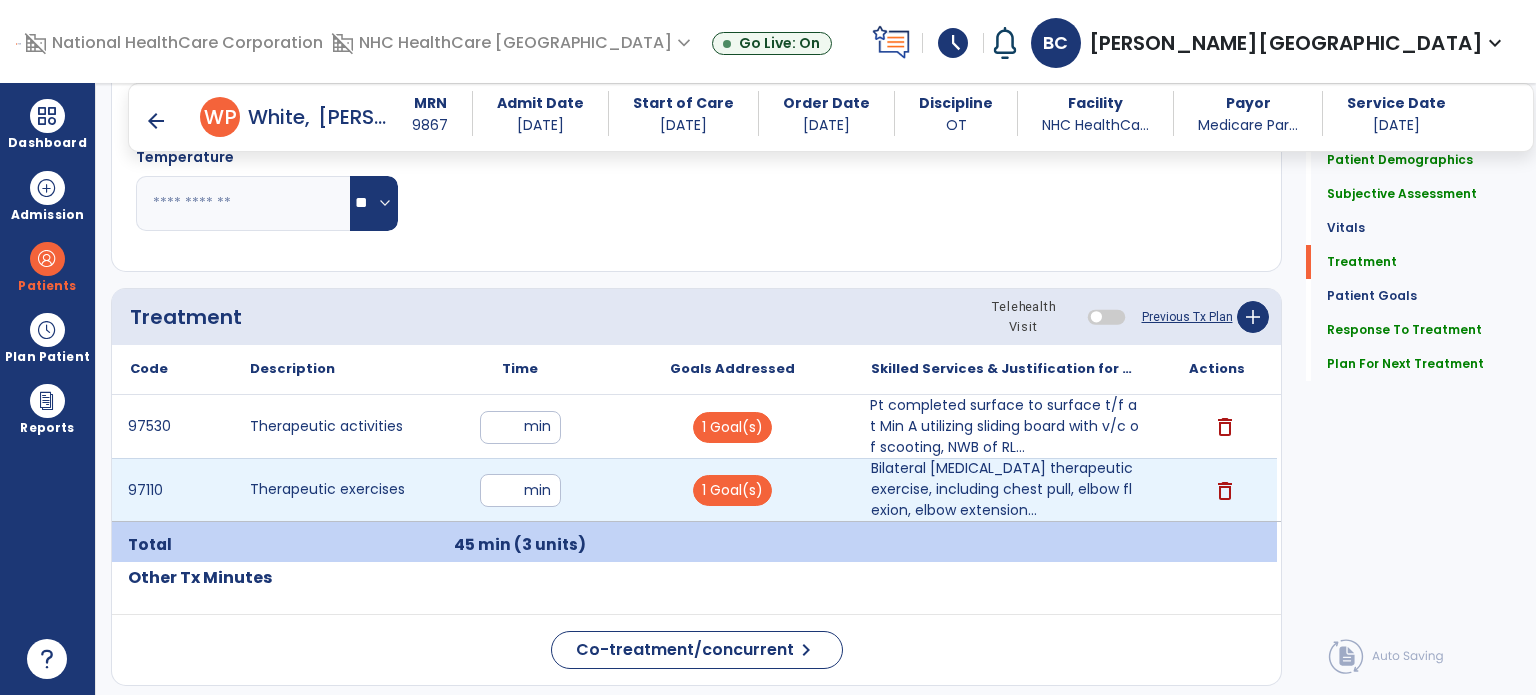 scroll, scrollTop: 960, scrollLeft: 0, axis: vertical 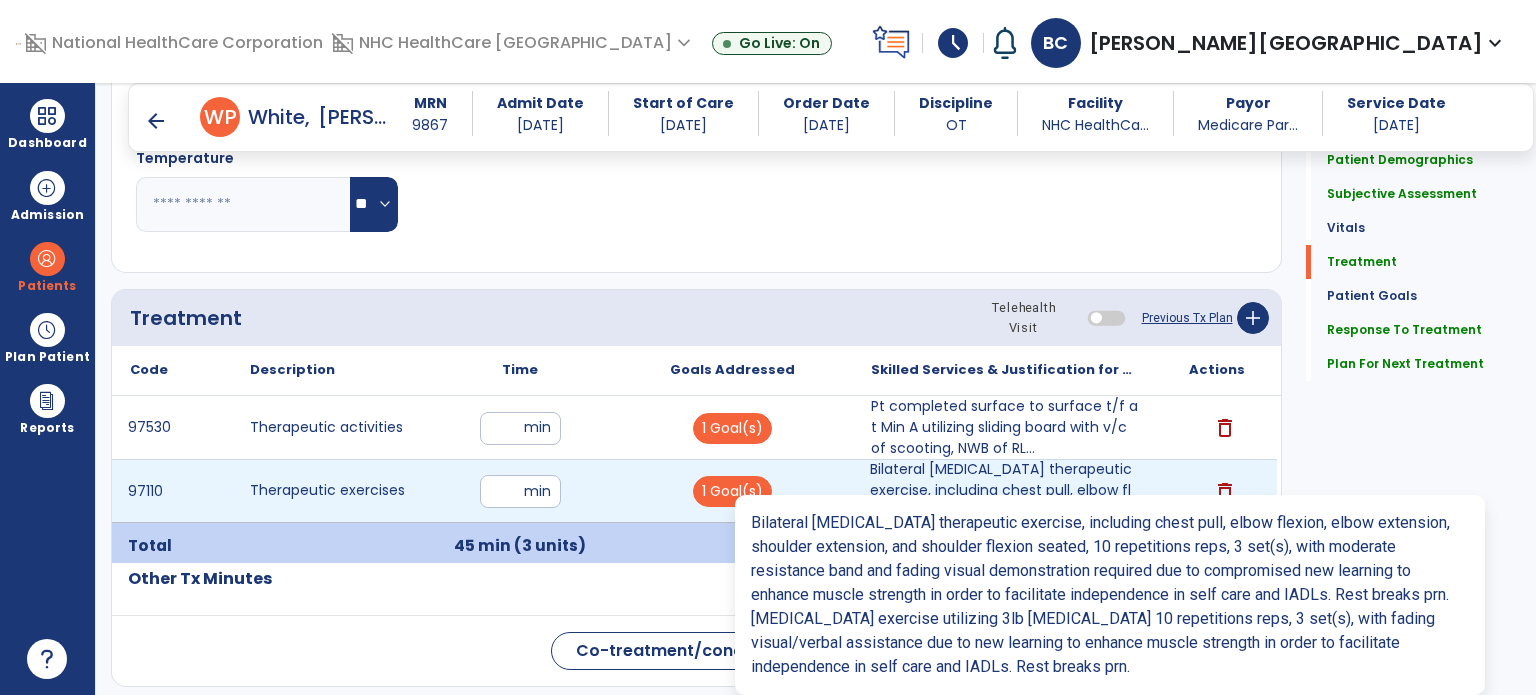 click on "Bilateral [MEDICAL_DATA] therapeutic exercise, including chest pull, elbow flexion, elbow extension..." at bounding box center (1004, 490) 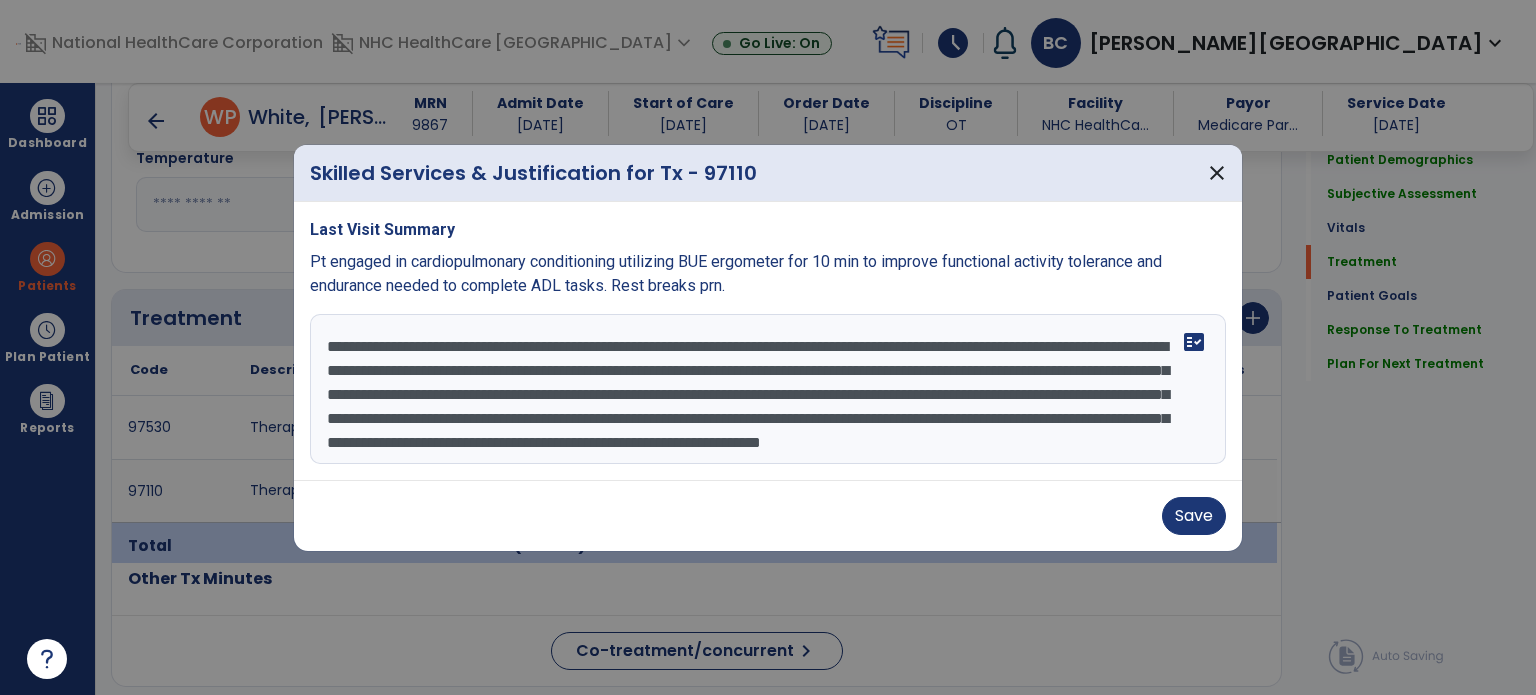 scroll, scrollTop: 44, scrollLeft: 0, axis: vertical 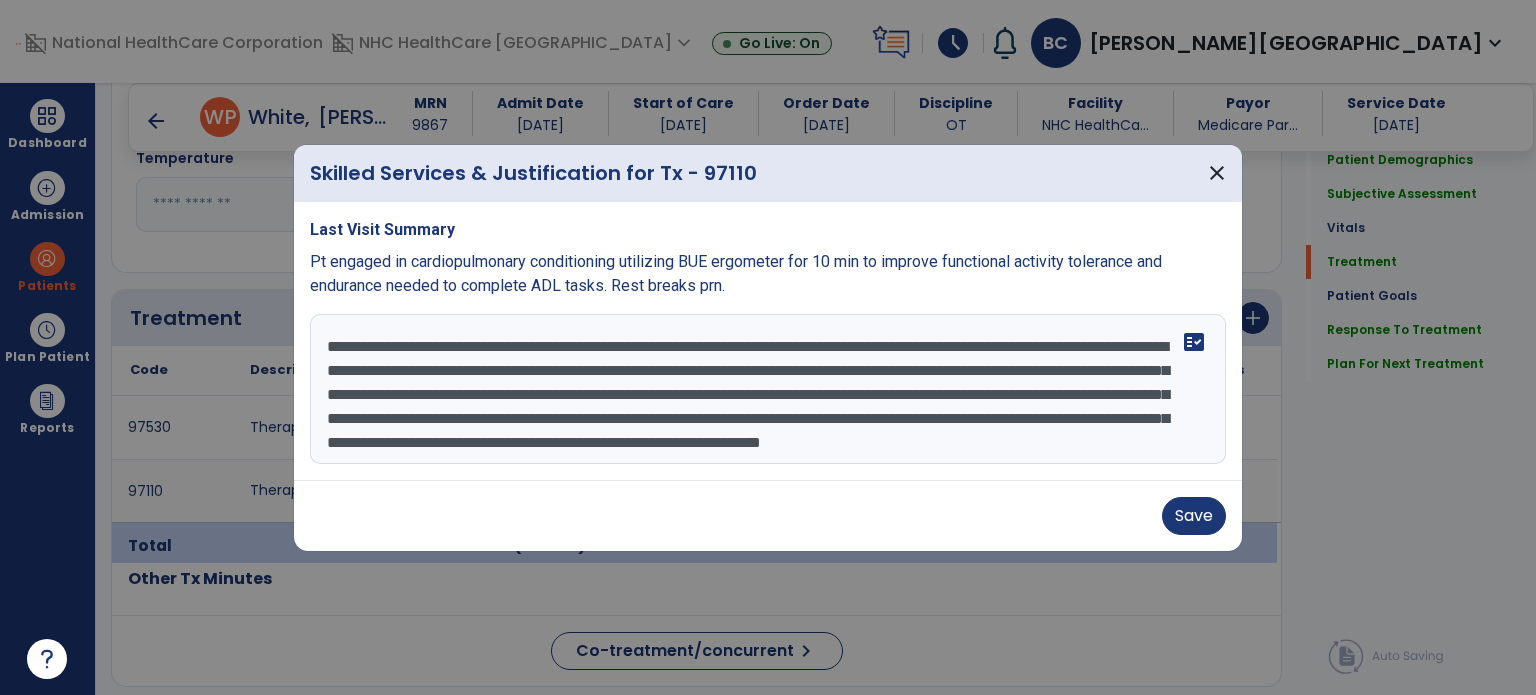 click on "**********" at bounding box center (768, 389) 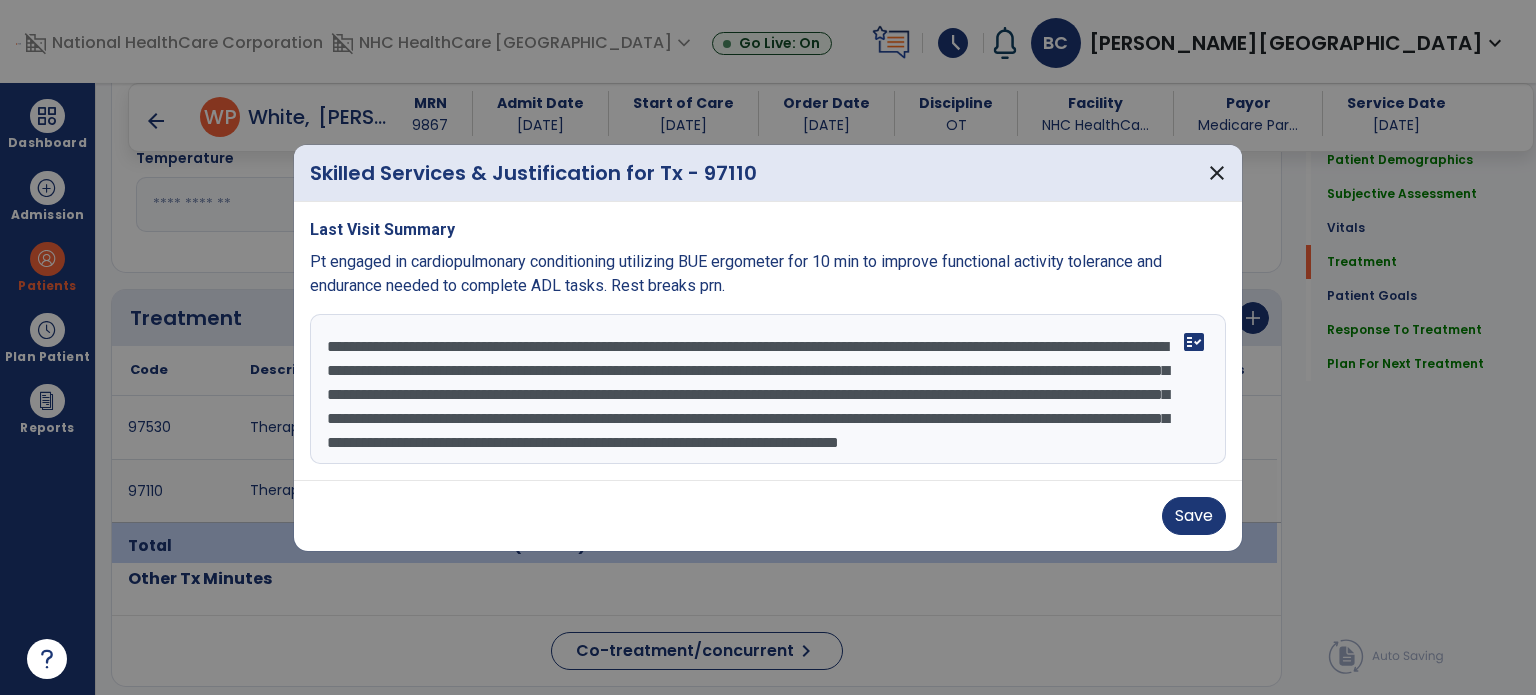 type on "**********" 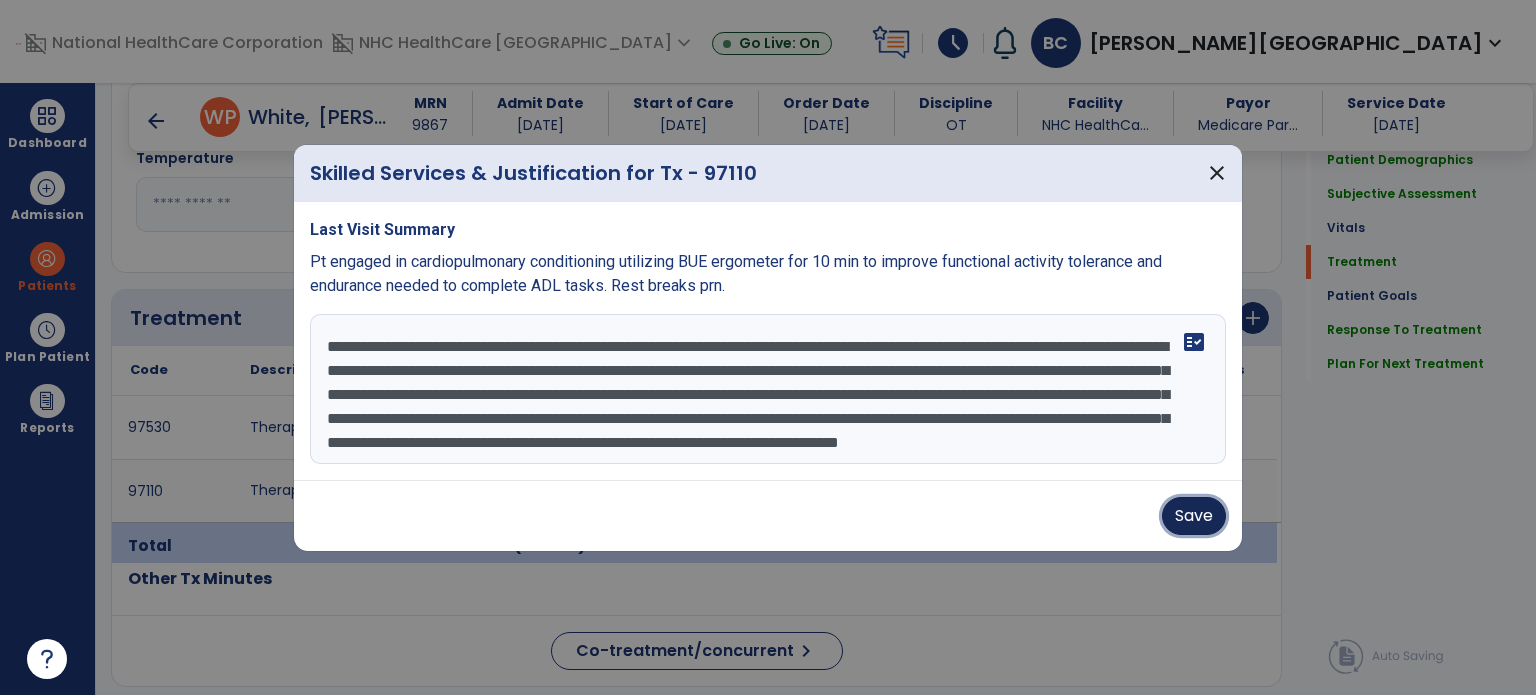 click on "Save" at bounding box center [1194, 516] 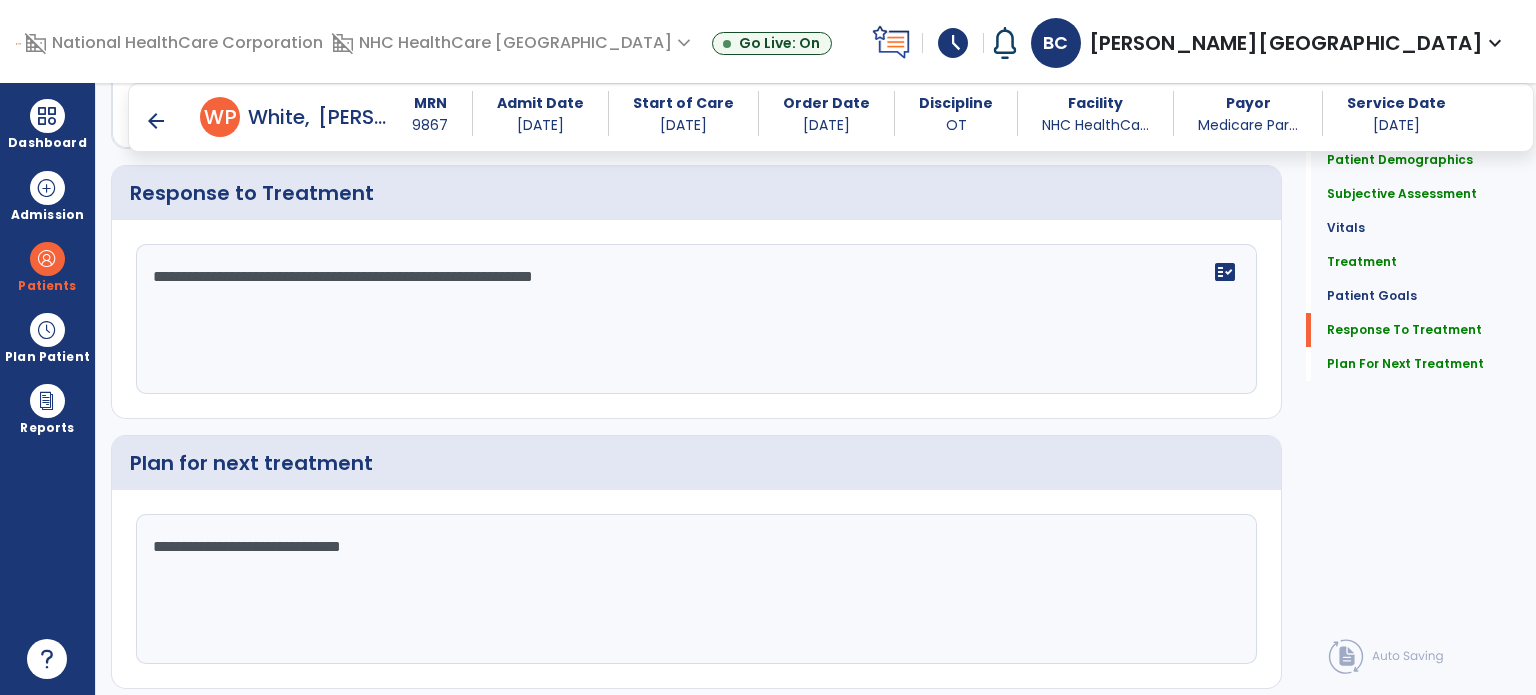 scroll, scrollTop: 2489, scrollLeft: 0, axis: vertical 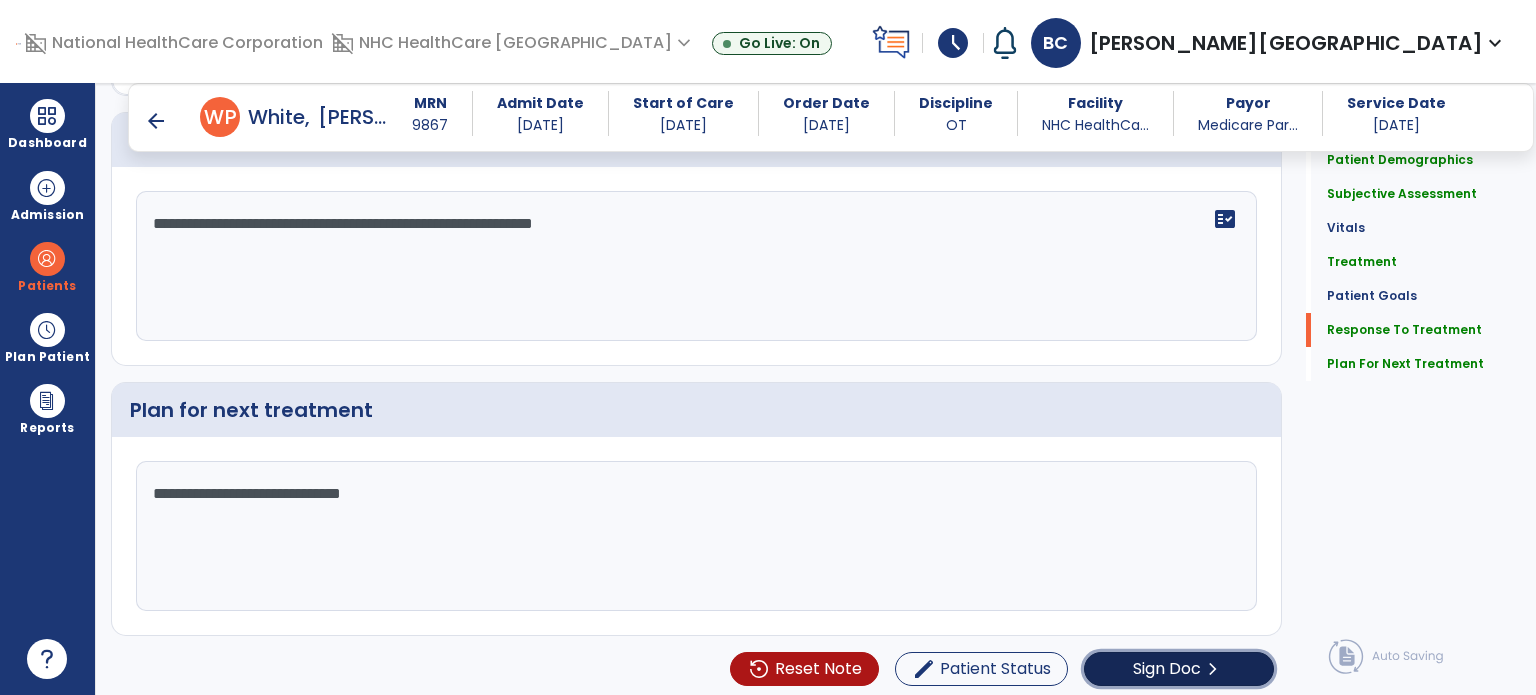 click on "Sign Doc  chevron_right" 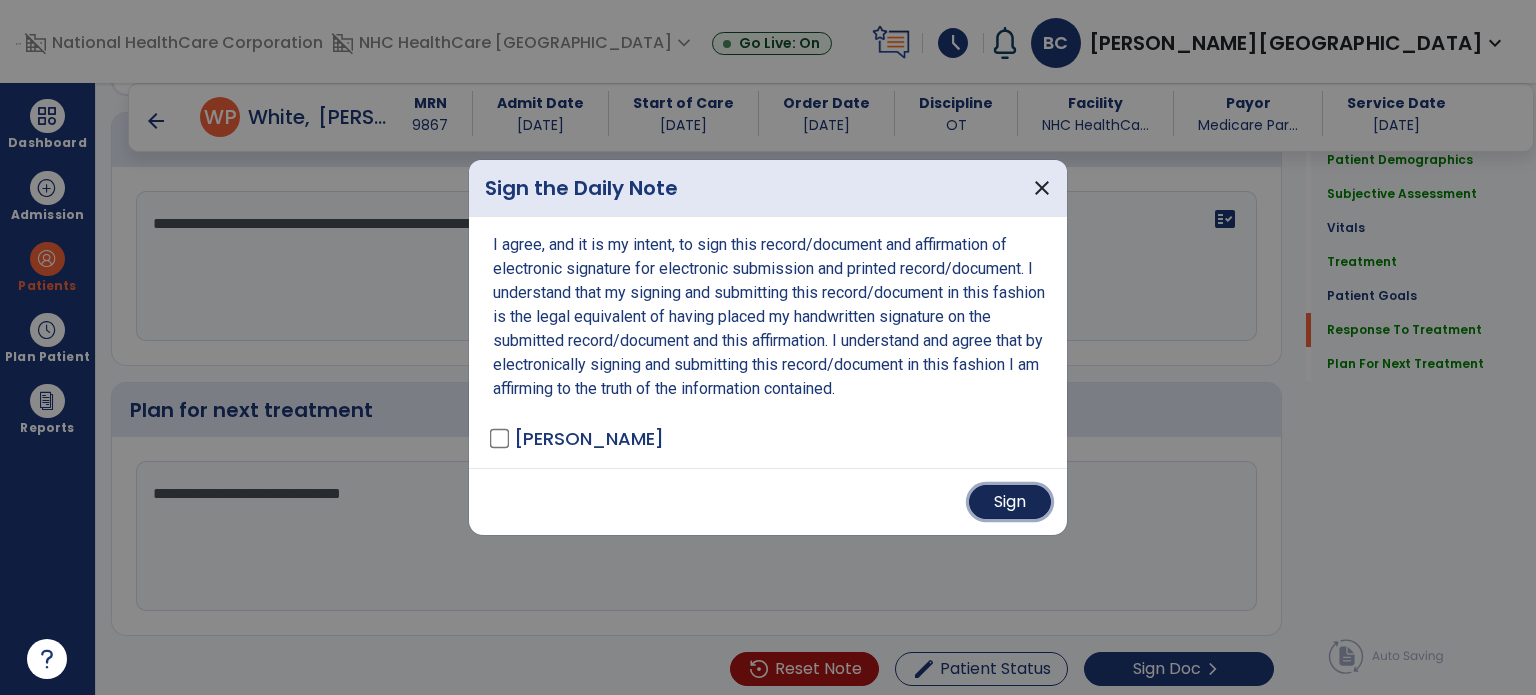 click on "Sign" at bounding box center (1010, 502) 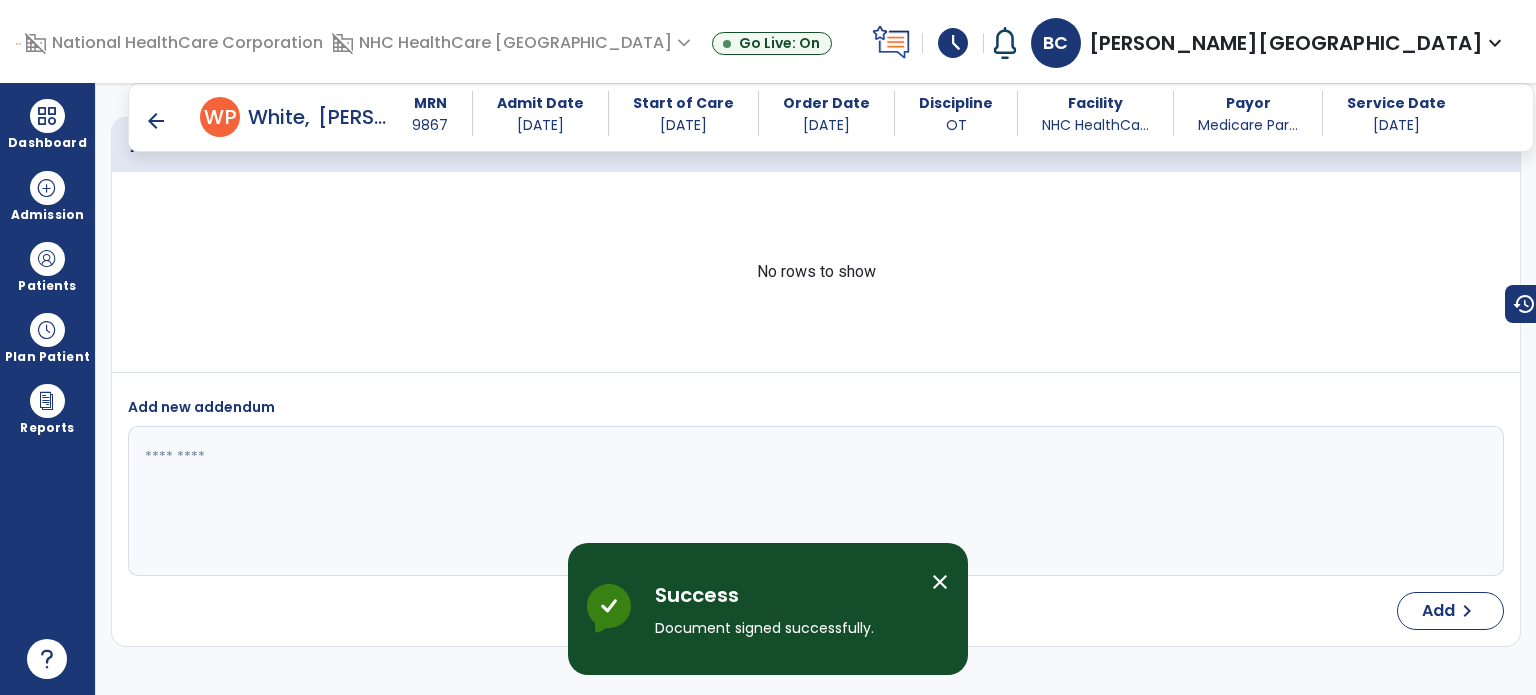 scroll, scrollTop: 3931, scrollLeft: 0, axis: vertical 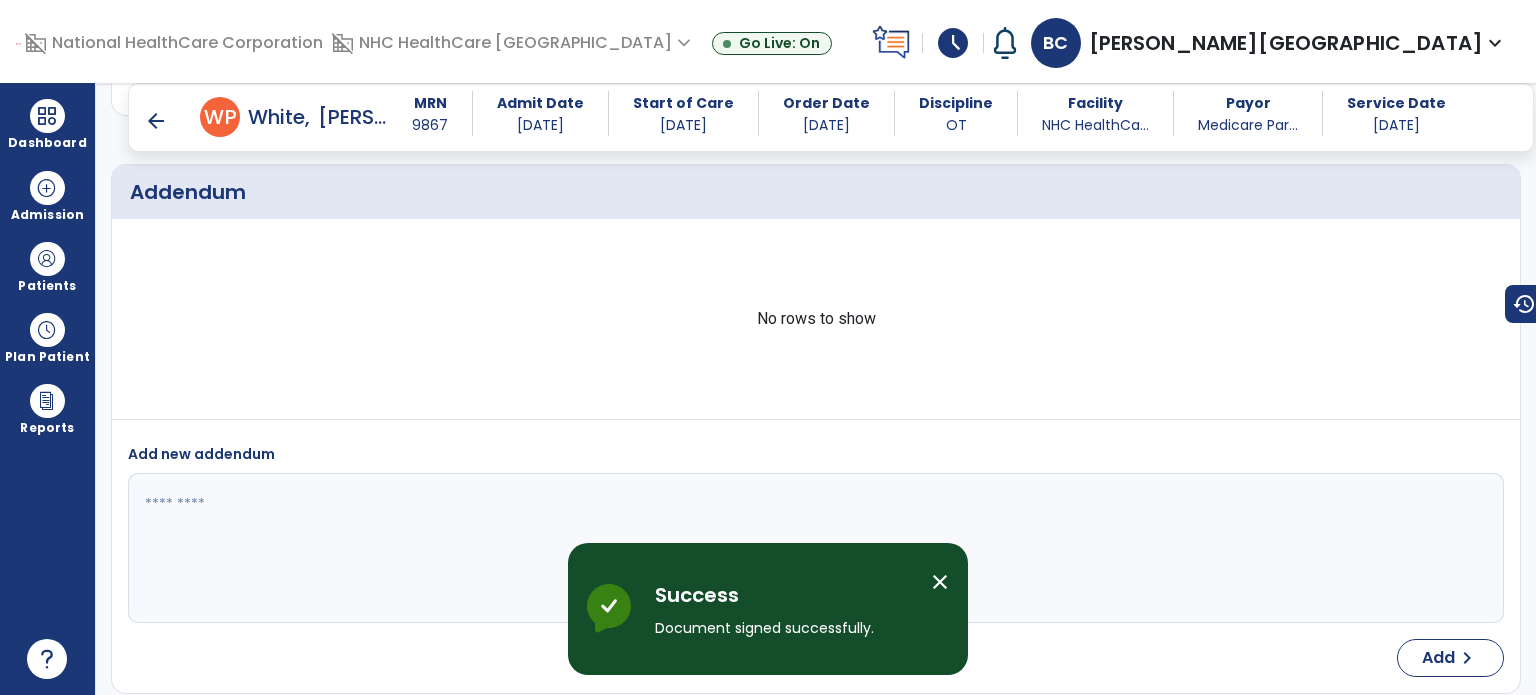 click on "arrow_back" at bounding box center [156, 121] 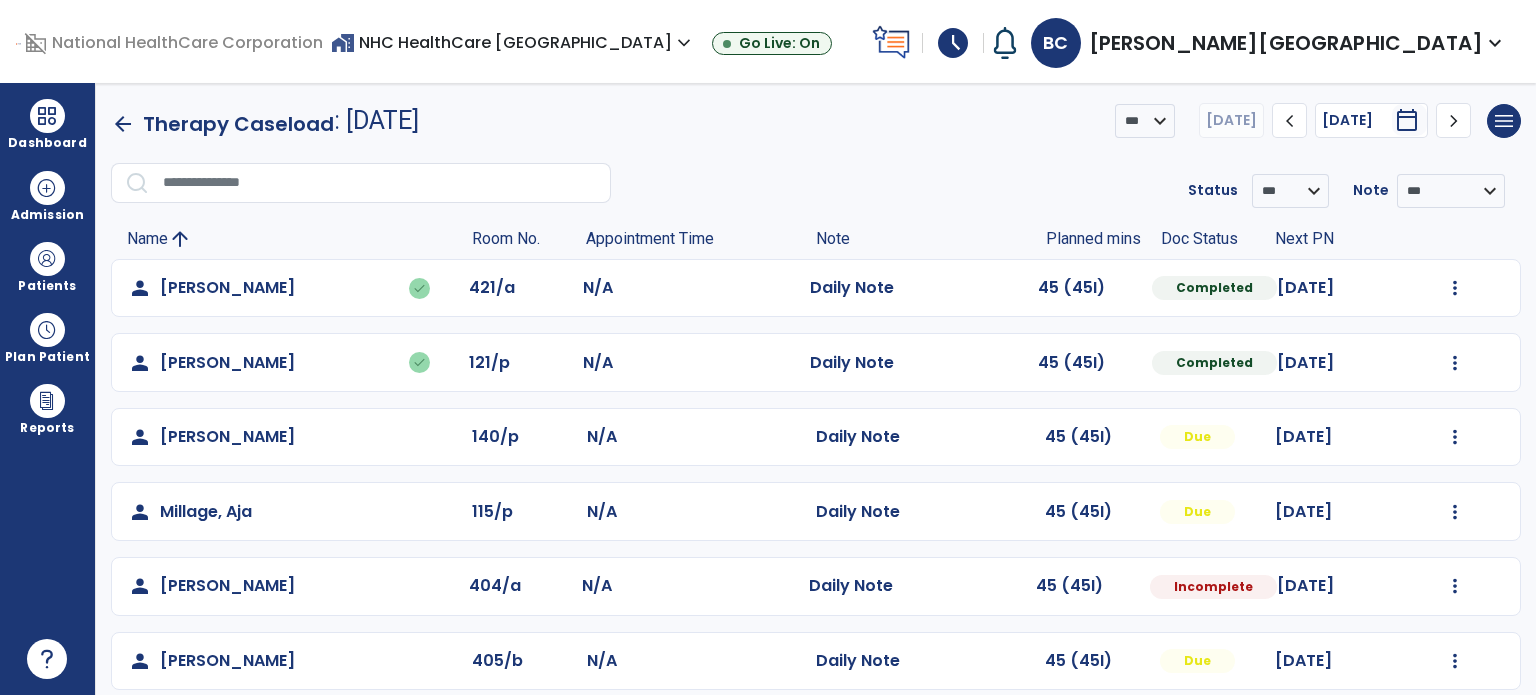scroll, scrollTop: 94, scrollLeft: 0, axis: vertical 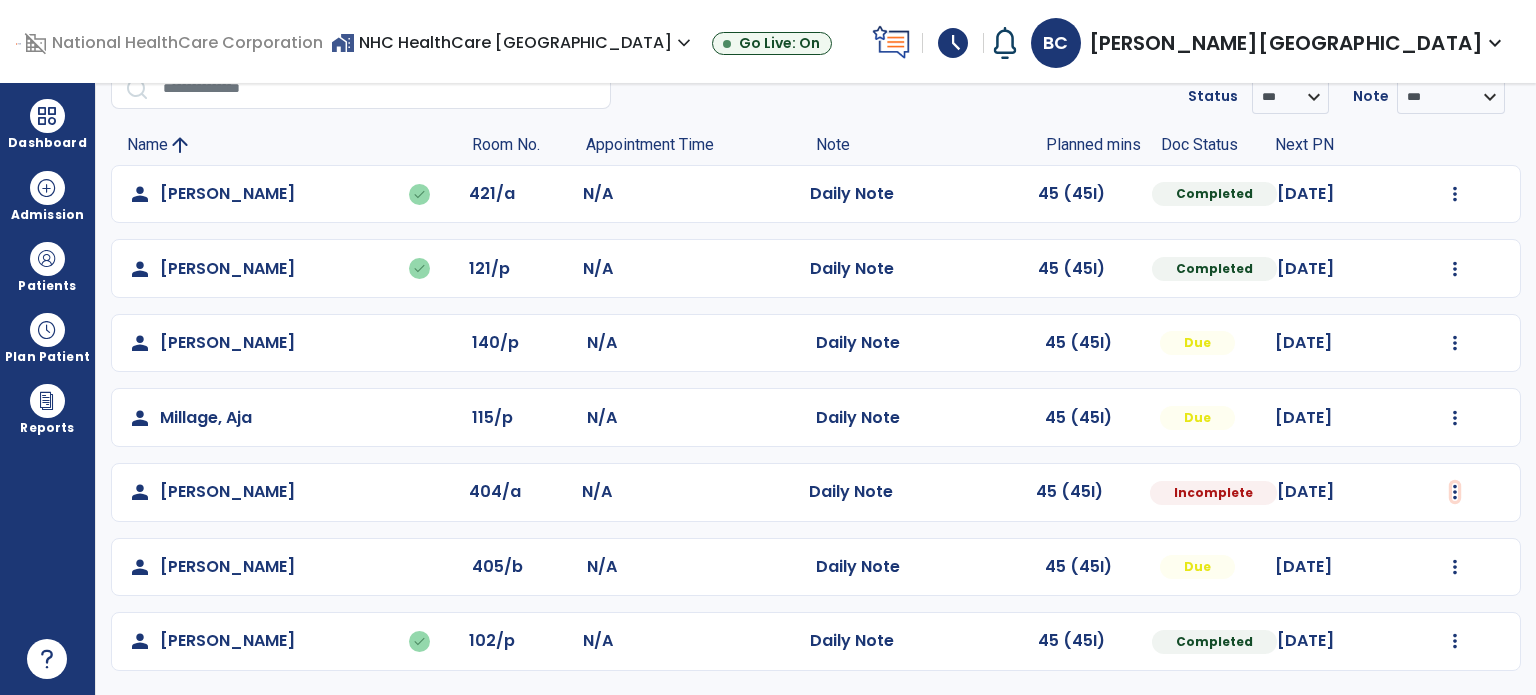 click at bounding box center [1455, 194] 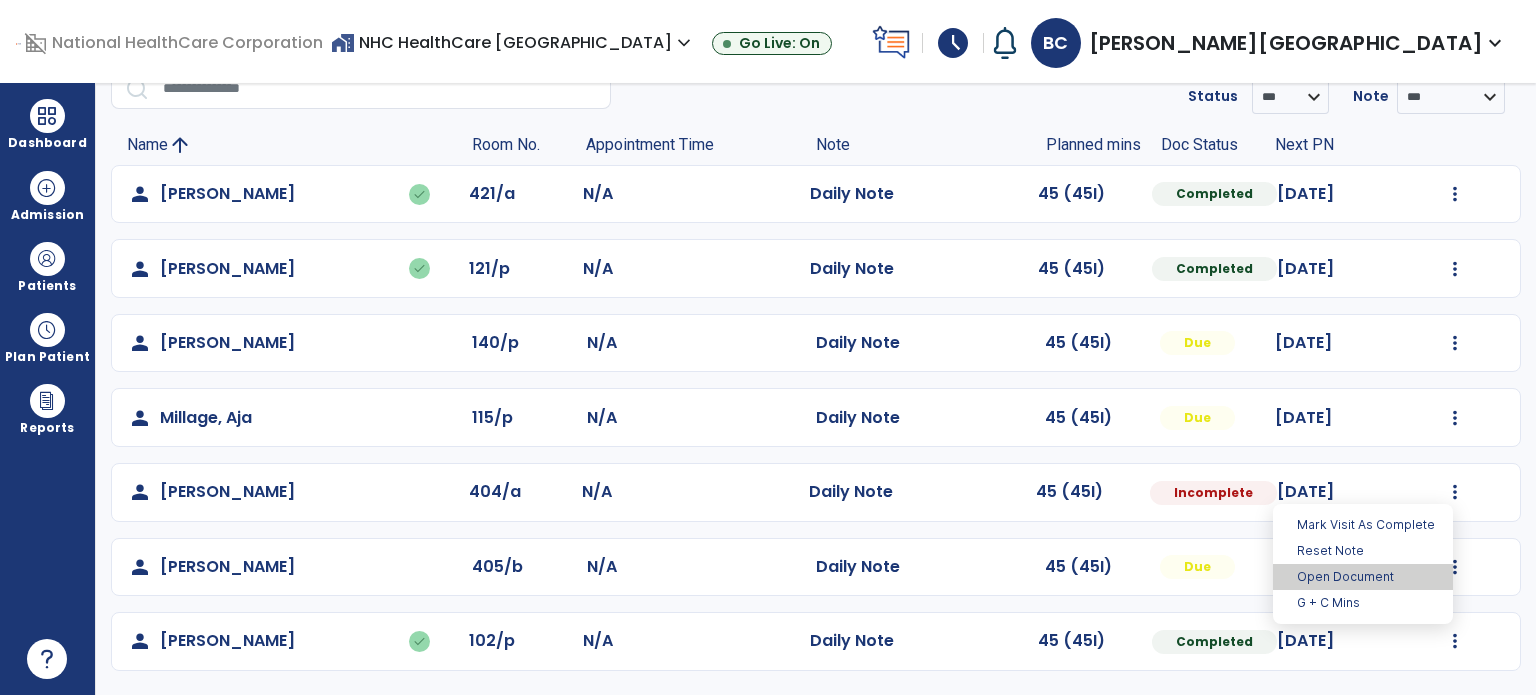 click on "Open Document" at bounding box center (1363, 577) 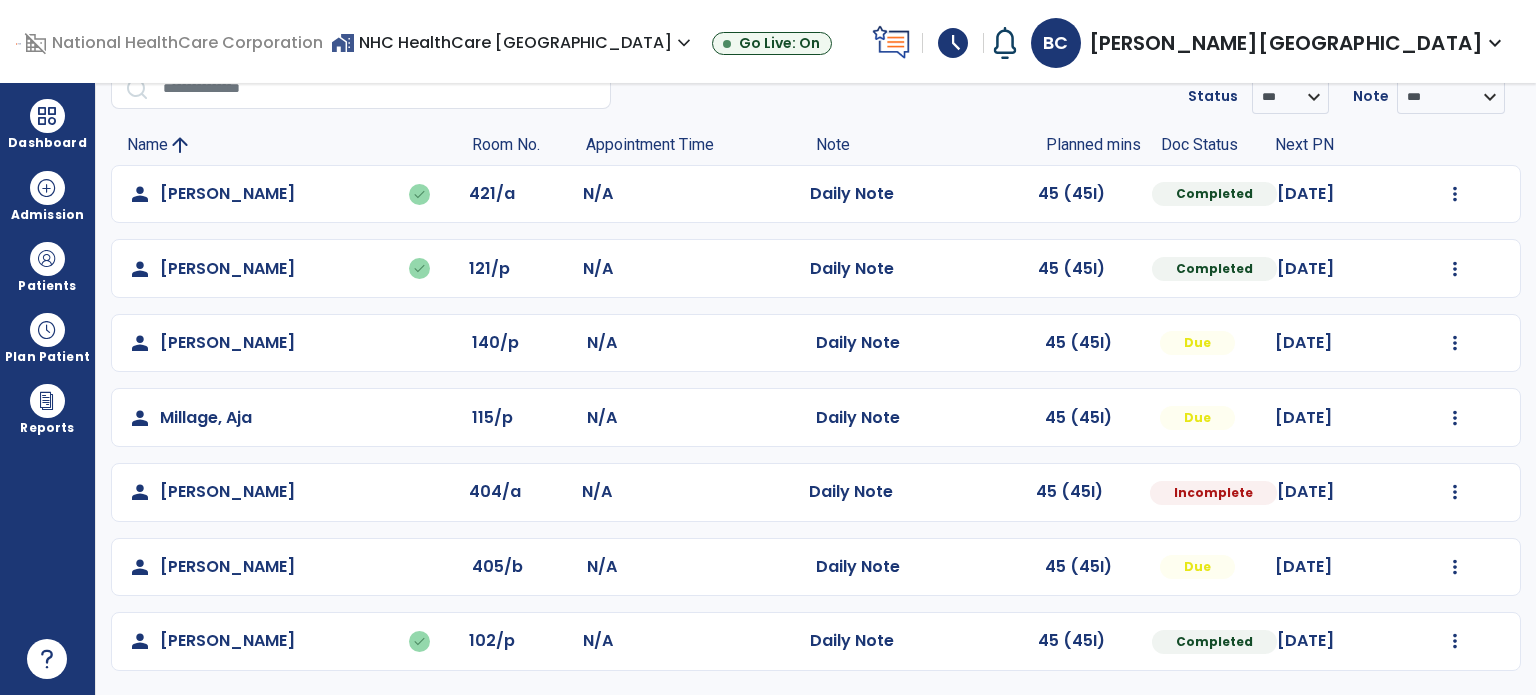 select on "*" 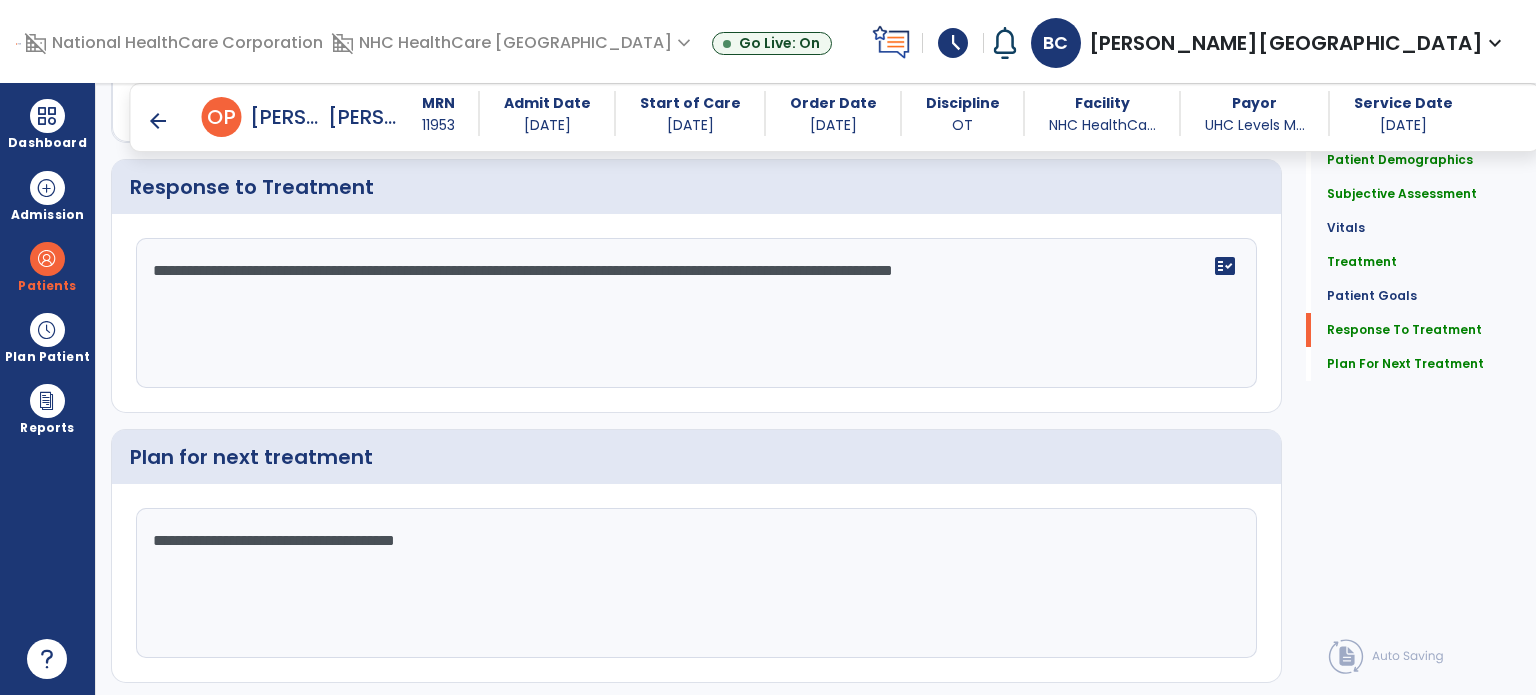 scroll, scrollTop: 2489, scrollLeft: 0, axis: vertical 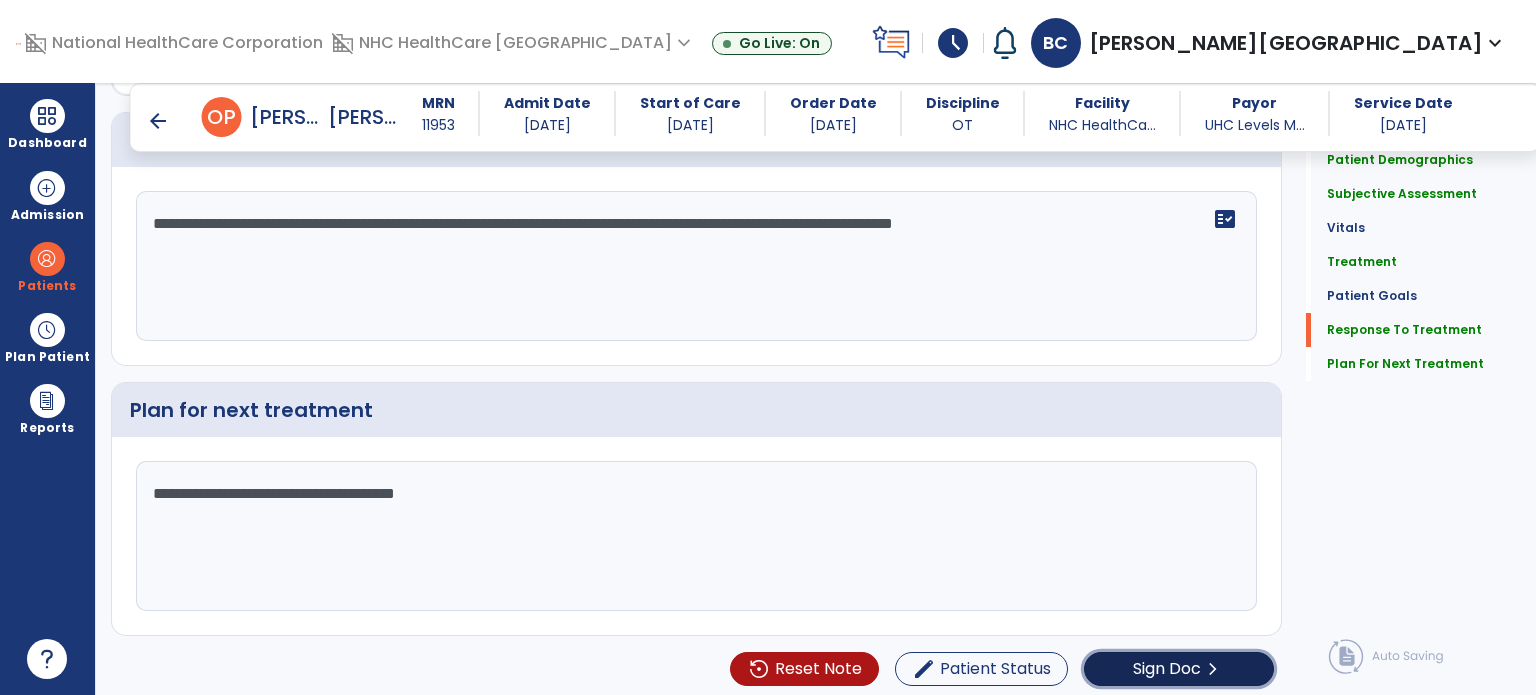 click on "Sign Doc  chevron_right" 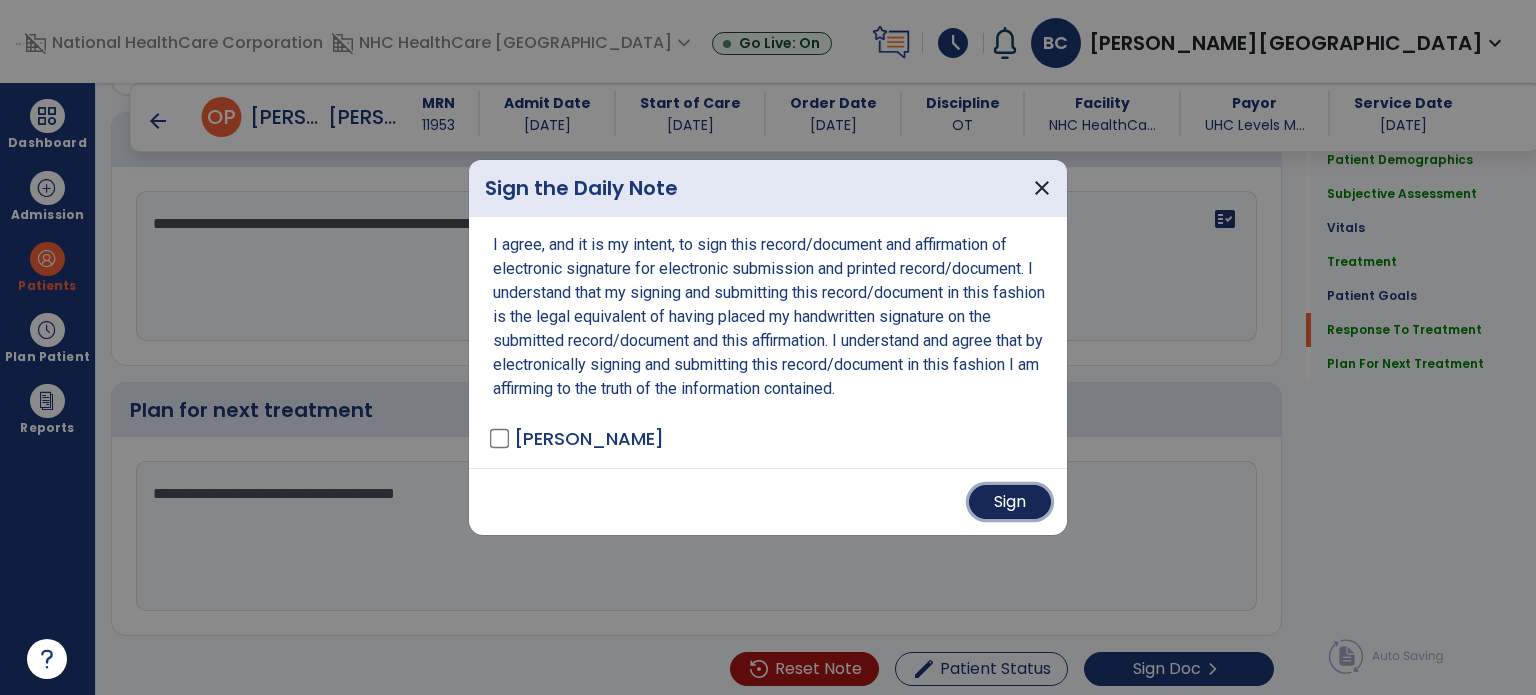click on "Sign" at bounding box center [1010, 502] 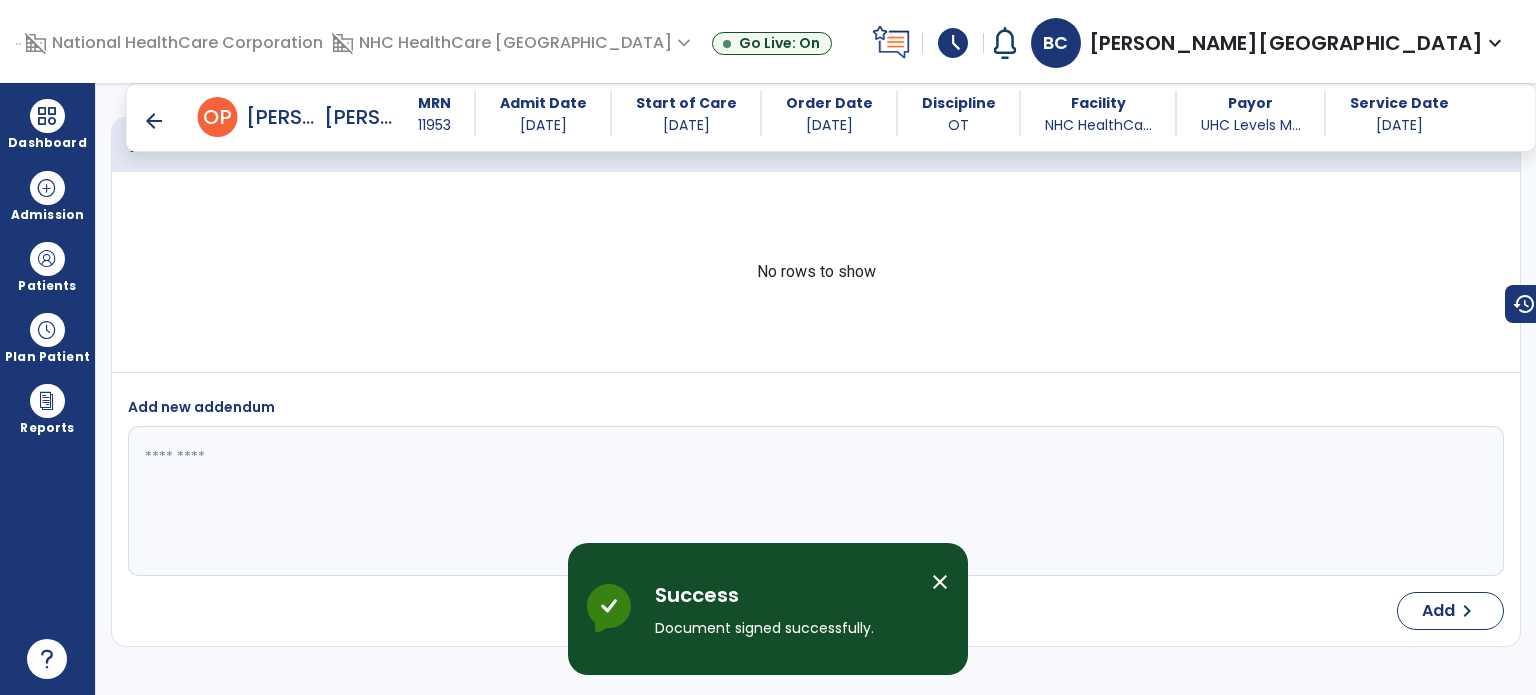 scroll, scrollTop: 3576, scrollLeft: 0, axis: vertical 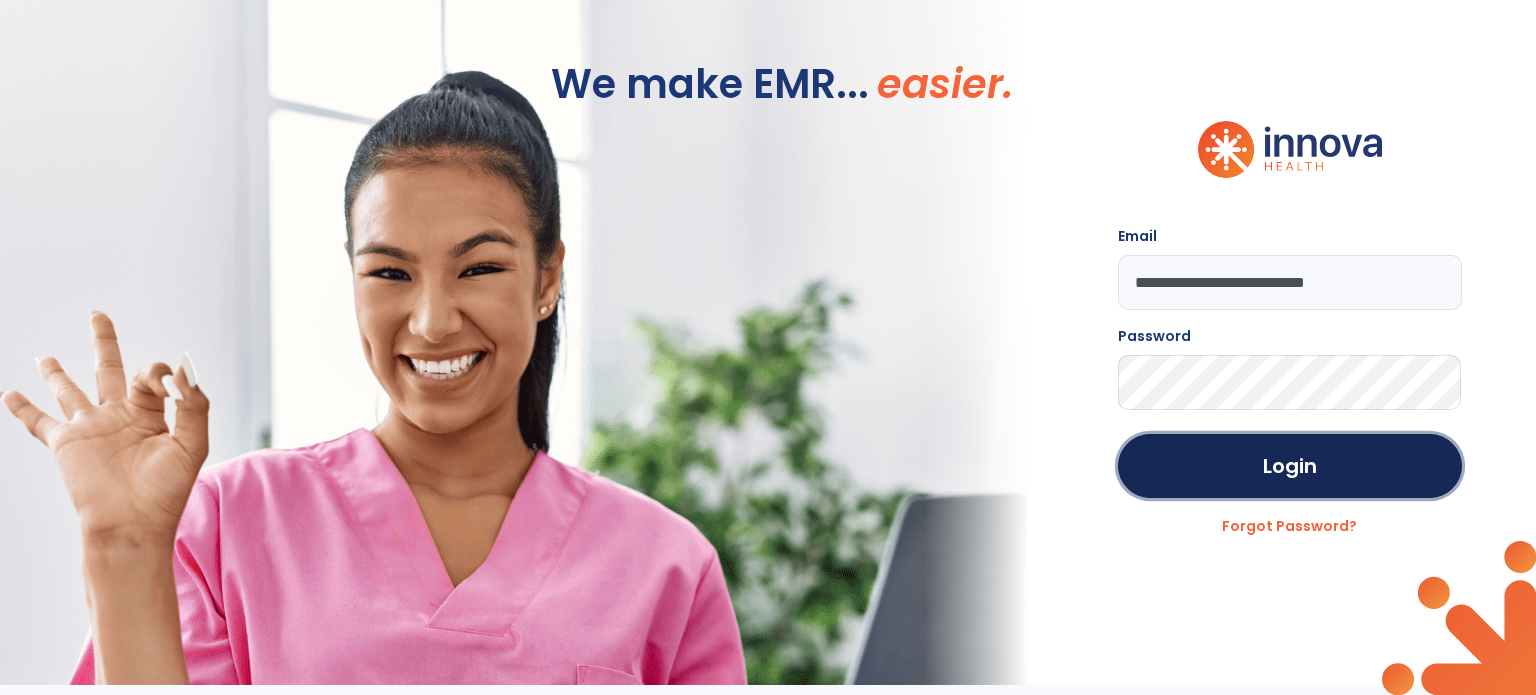 click on "Login" 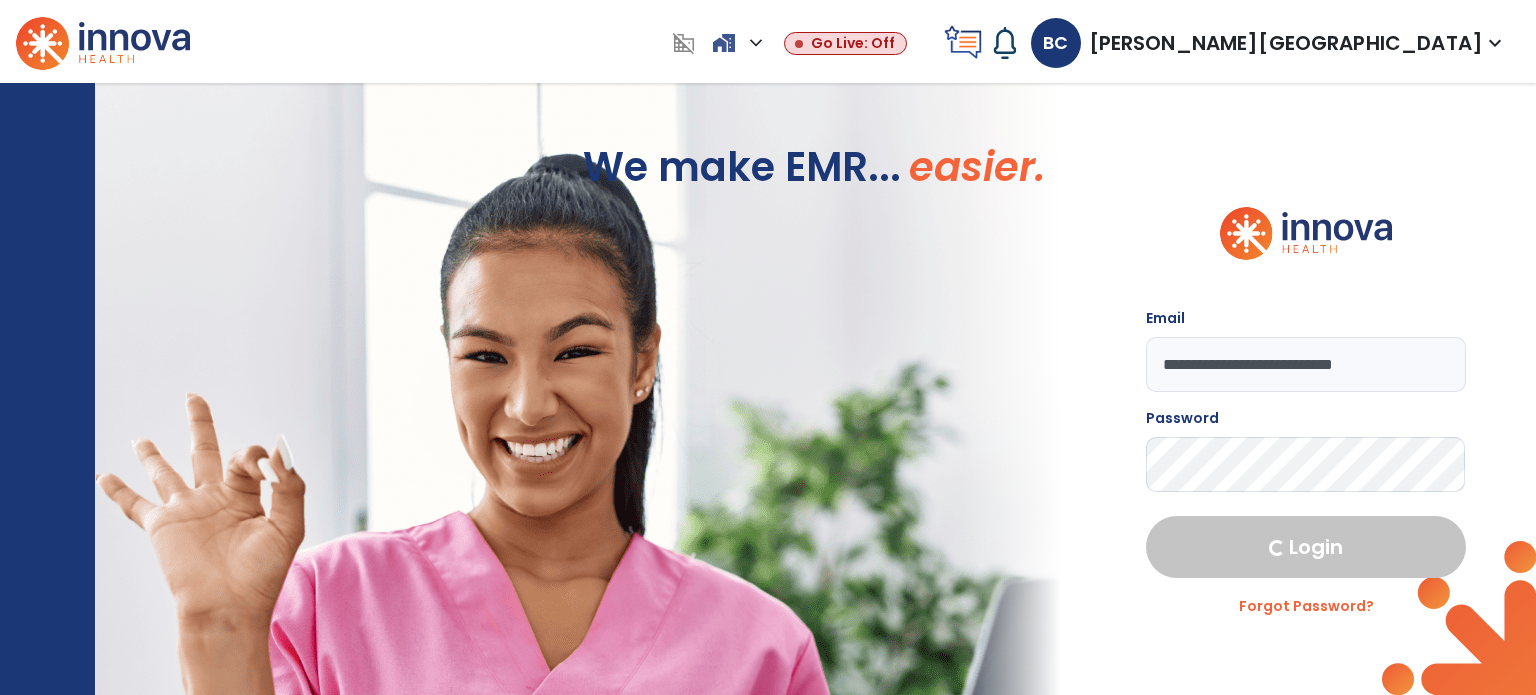 select on "****" 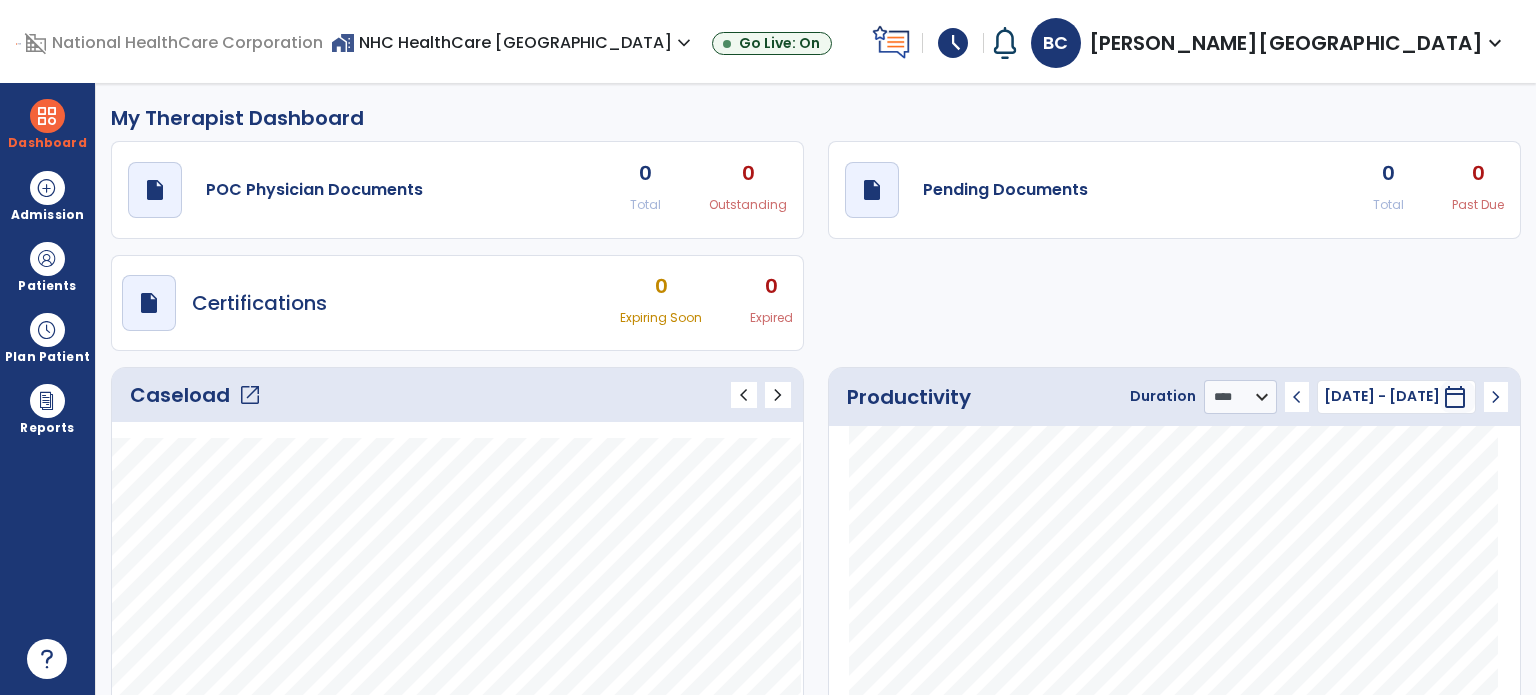 click on "open_in_new" 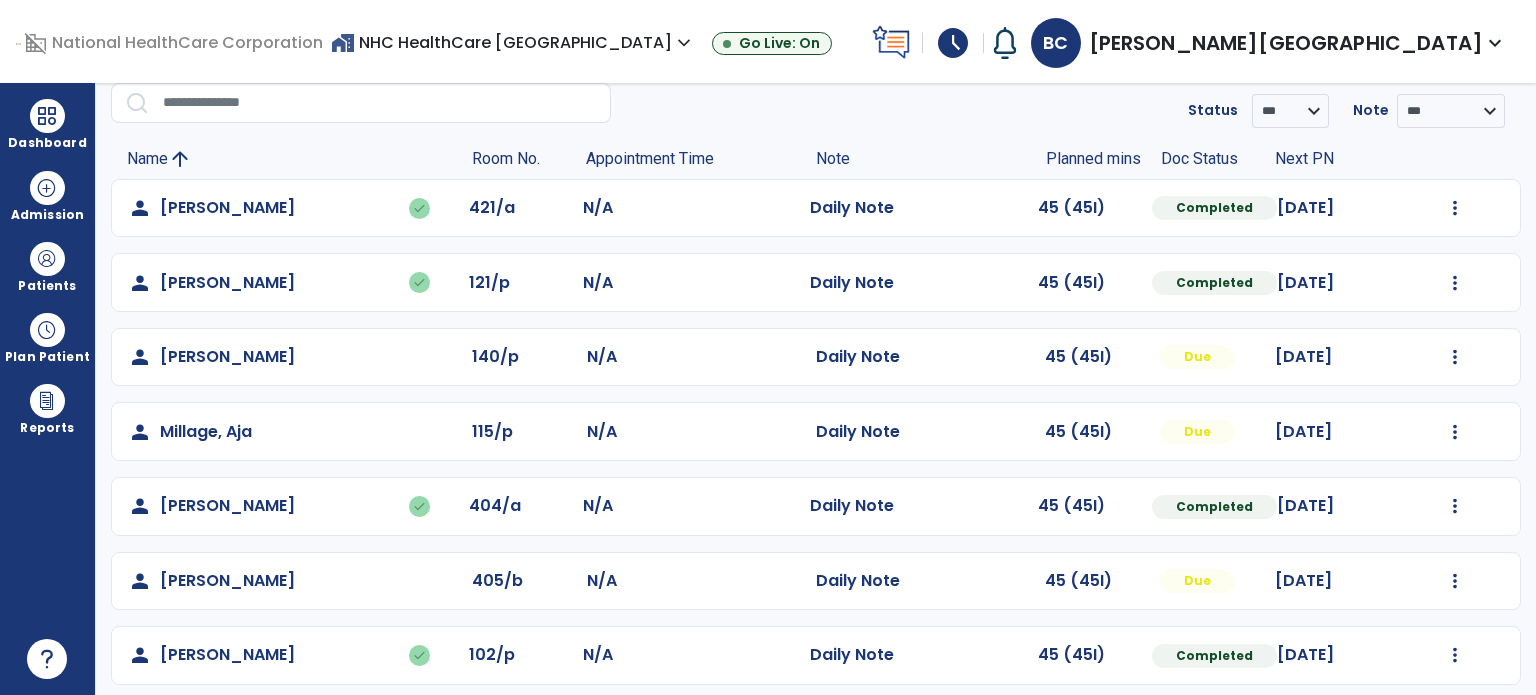 scroll, scrollTop: 94, scrollLeft: 0, axis: vertical 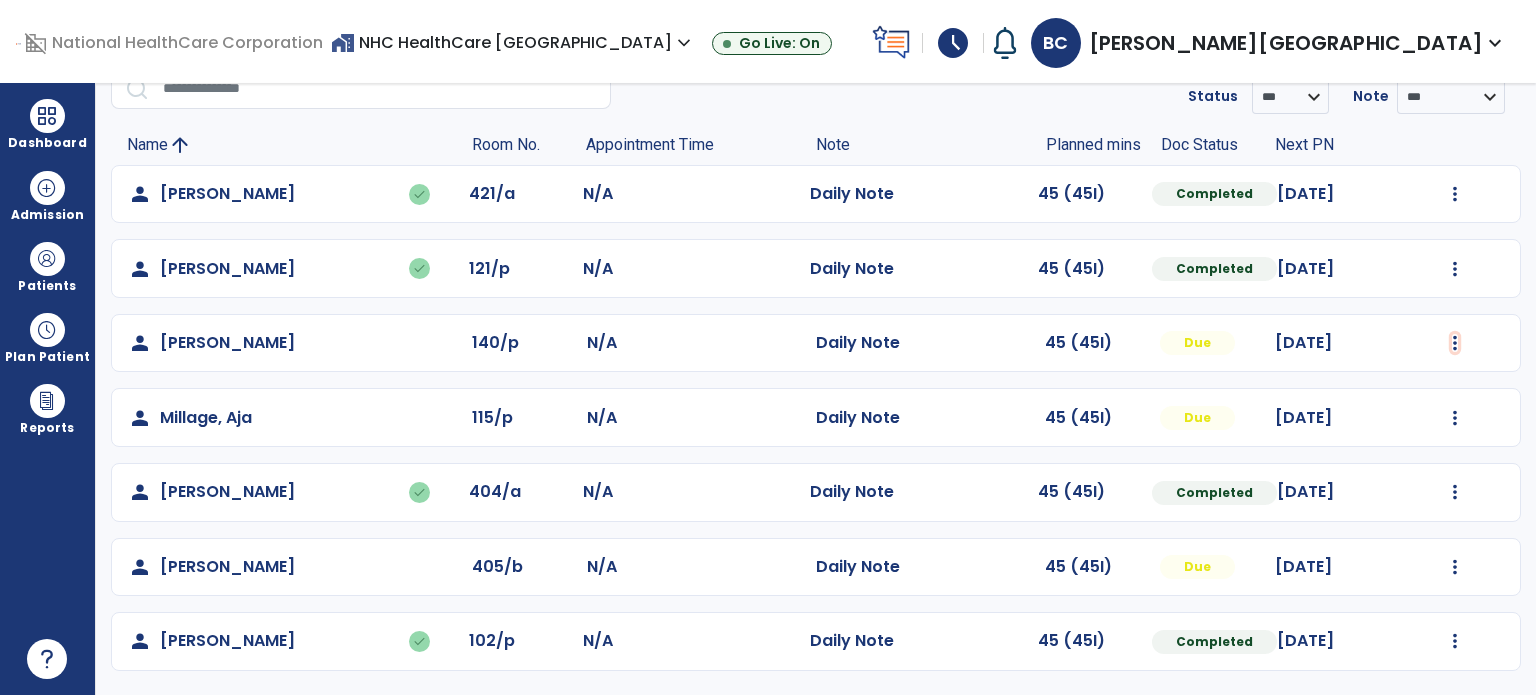 click at bounding box center [1455, 194] 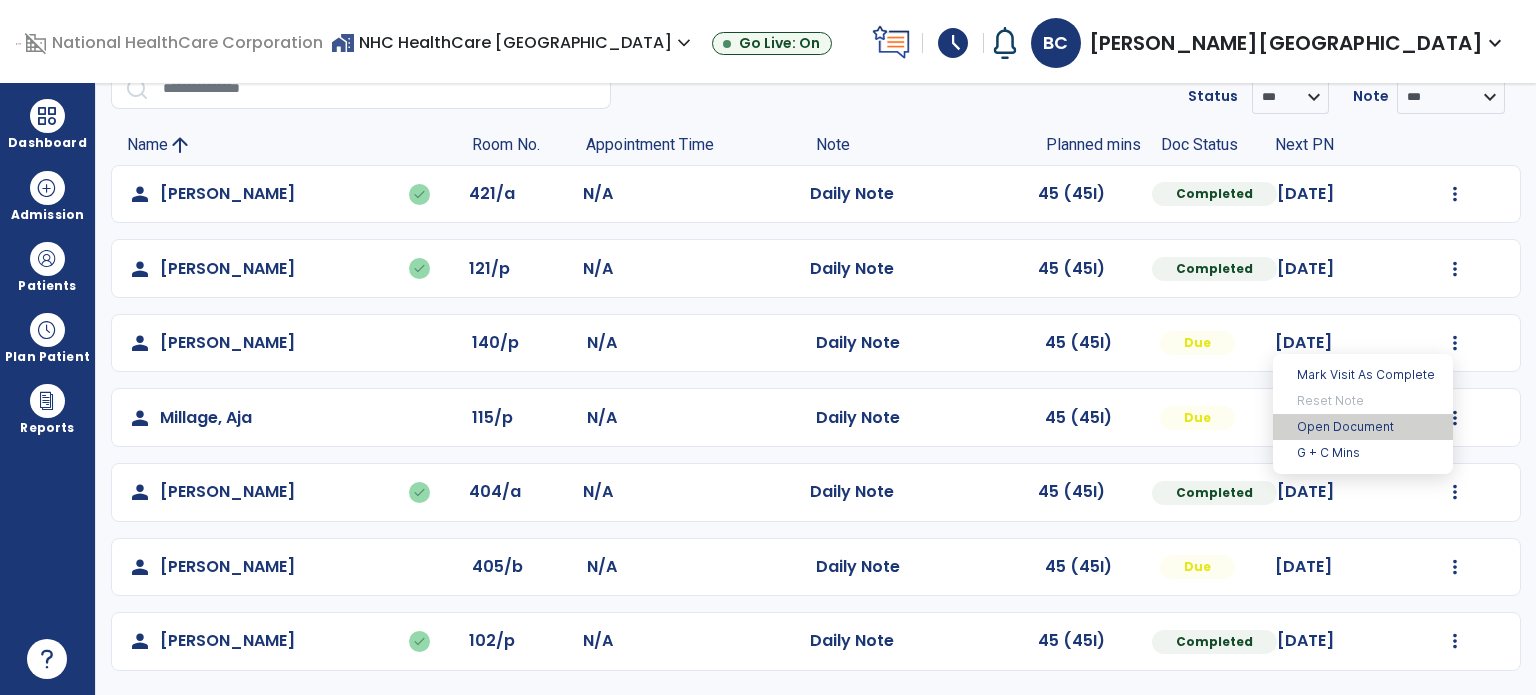 click on "Open Document" at bounding box center (1363, 427) 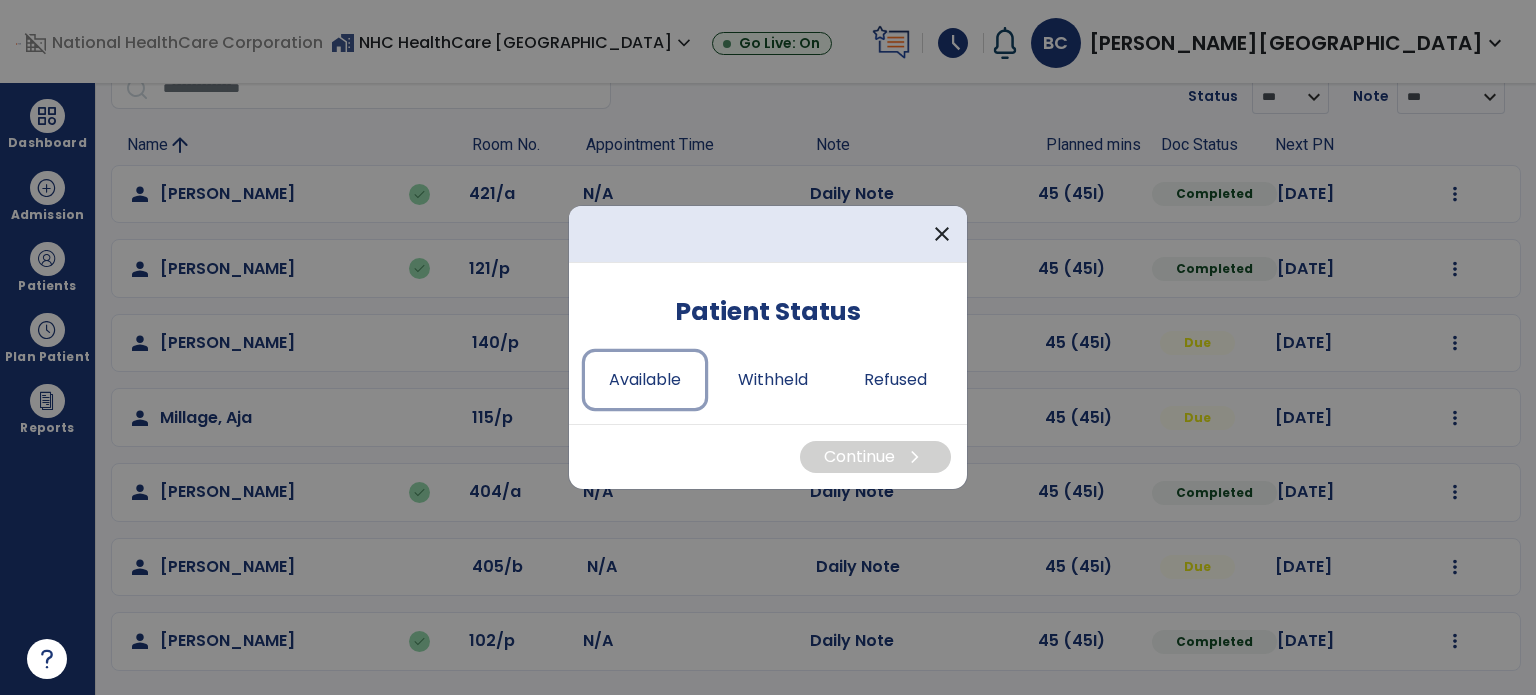 click on "Available" at bounding box center (645, 380) 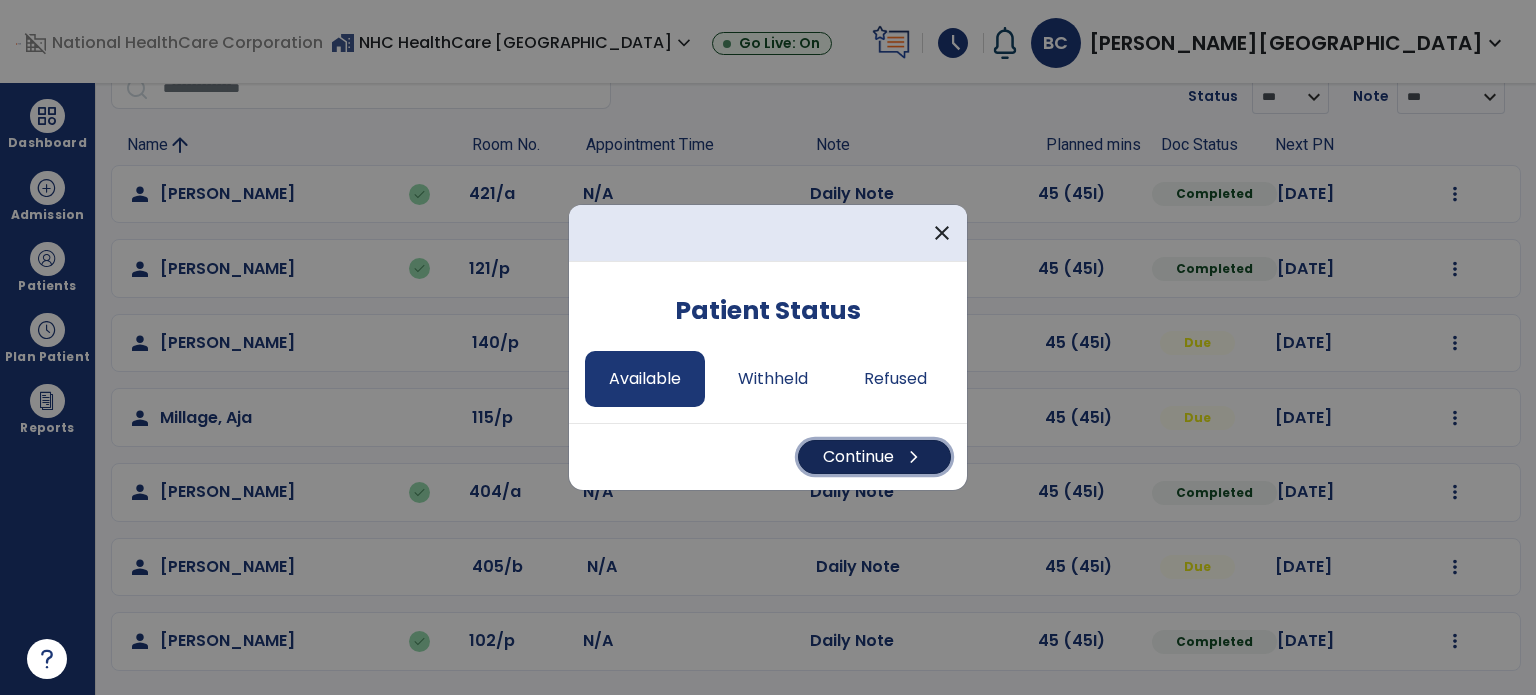 click on "Continue   chevron_right" at bounding box center (874, 457) 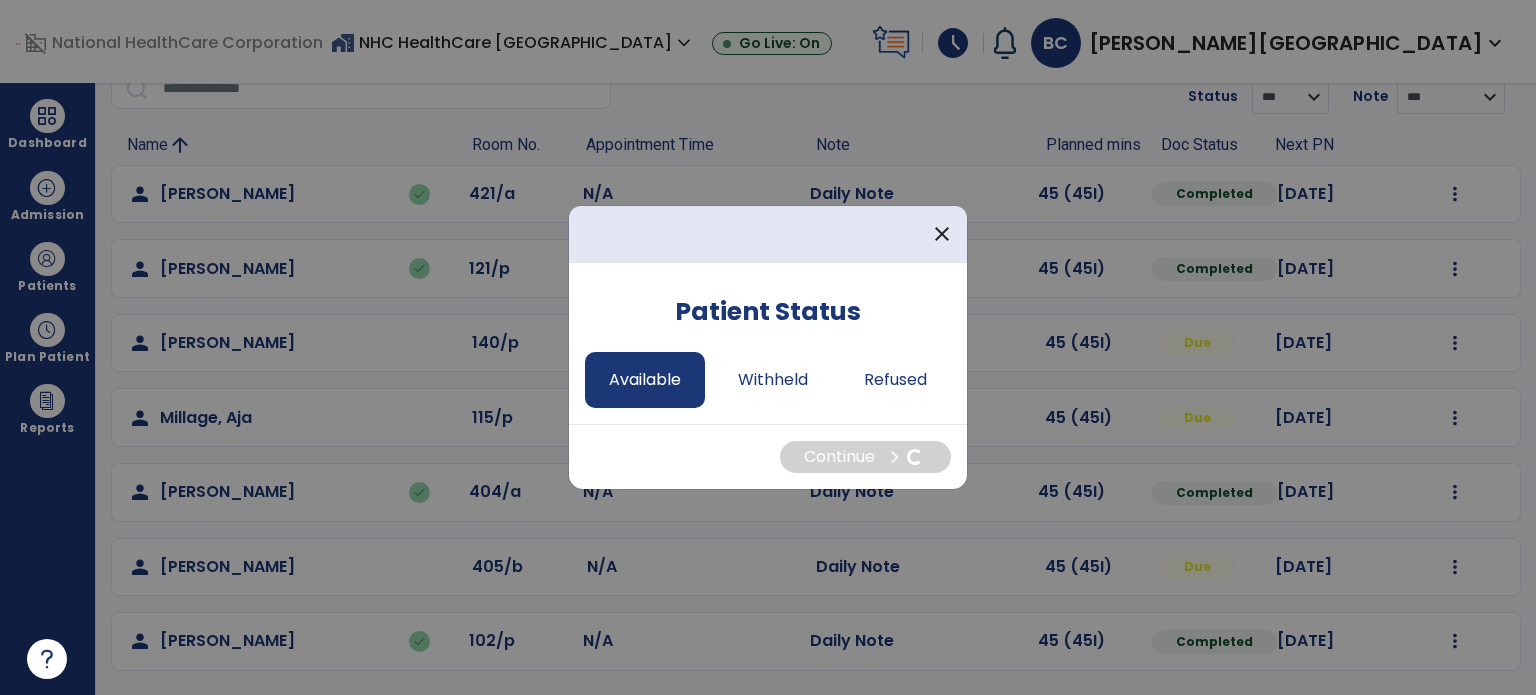 select on "*" 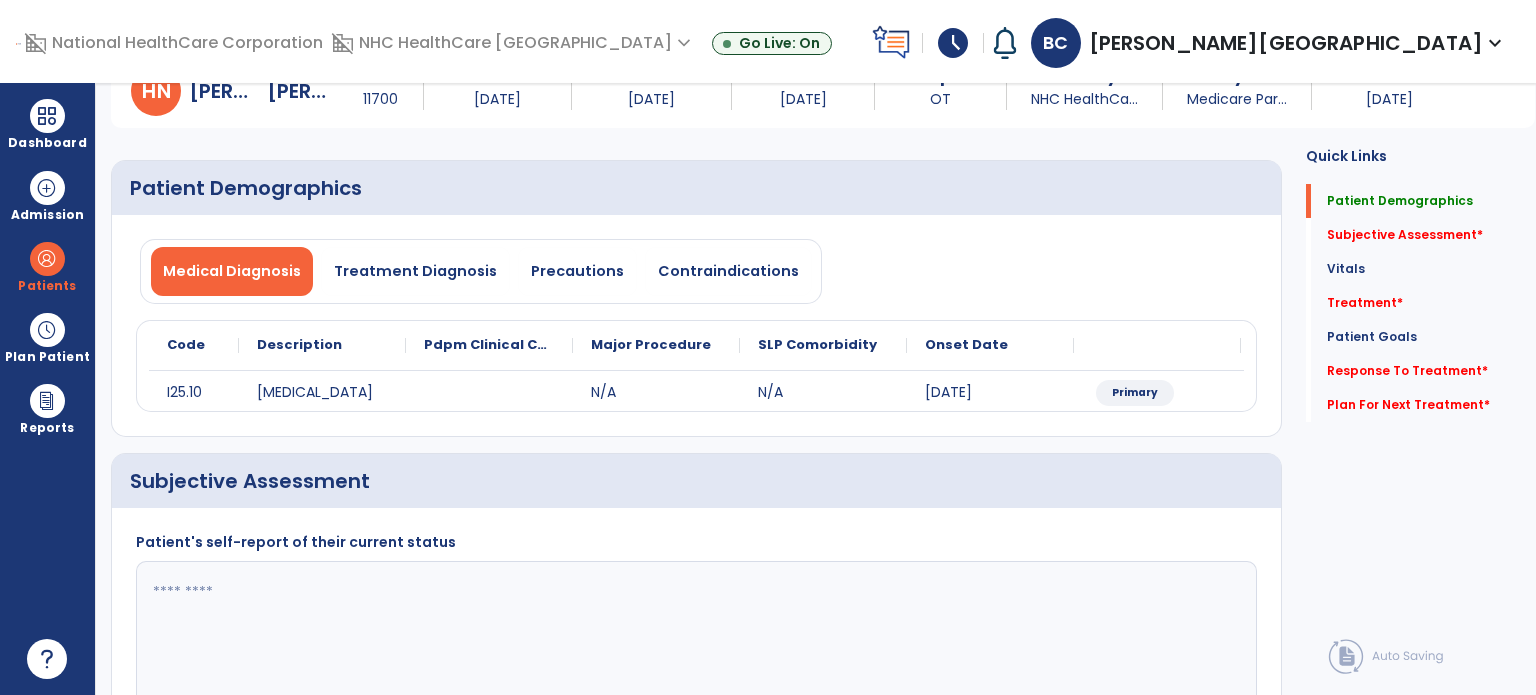 click 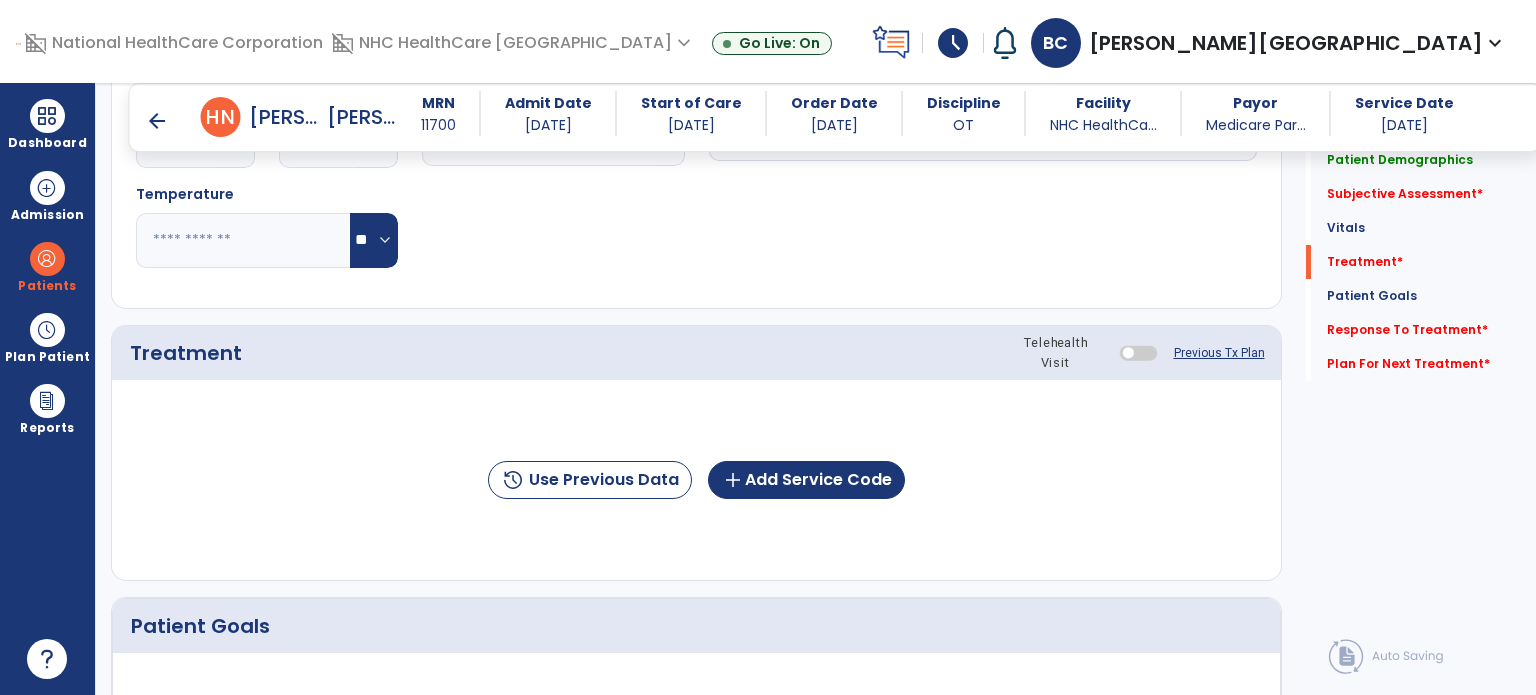 scroll, scrollTop: 919, scrollLeft: 0, axis: vertical 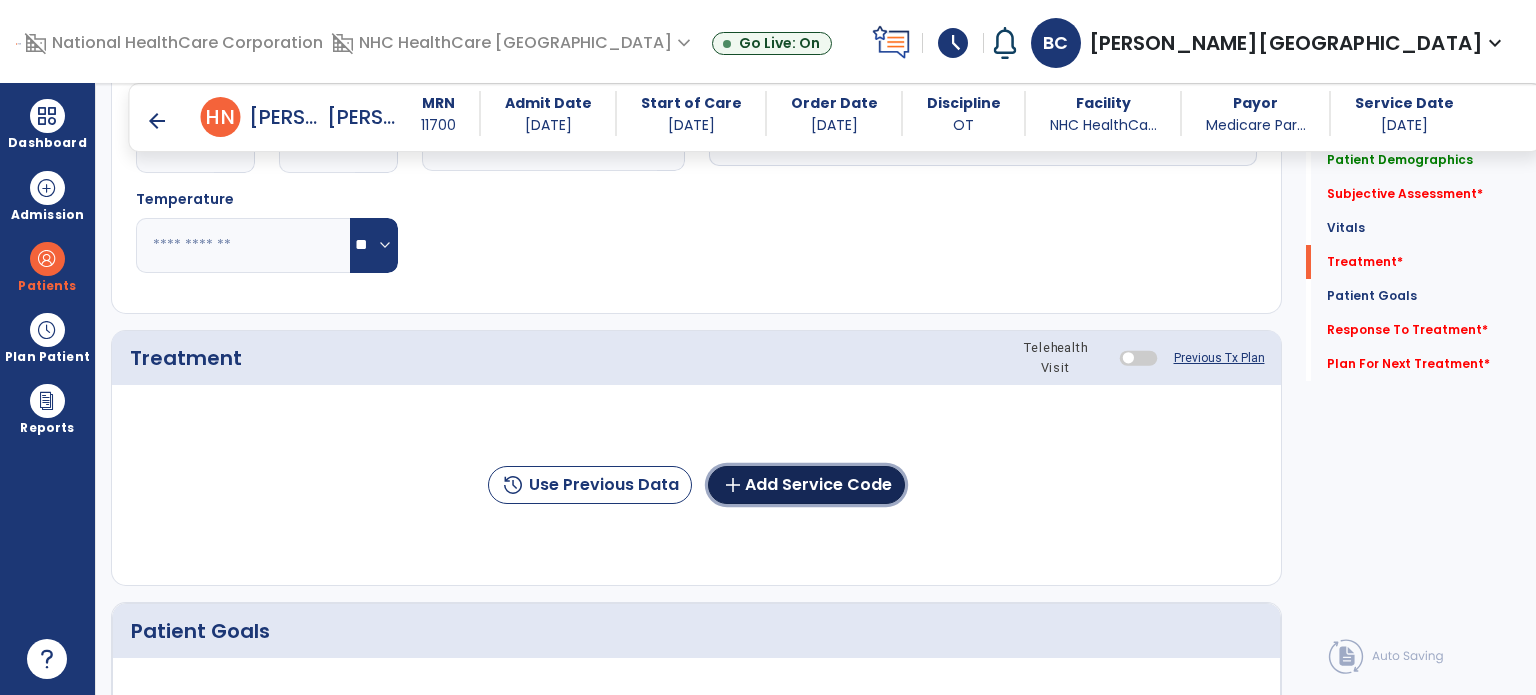 click on "add  Add Service Code" 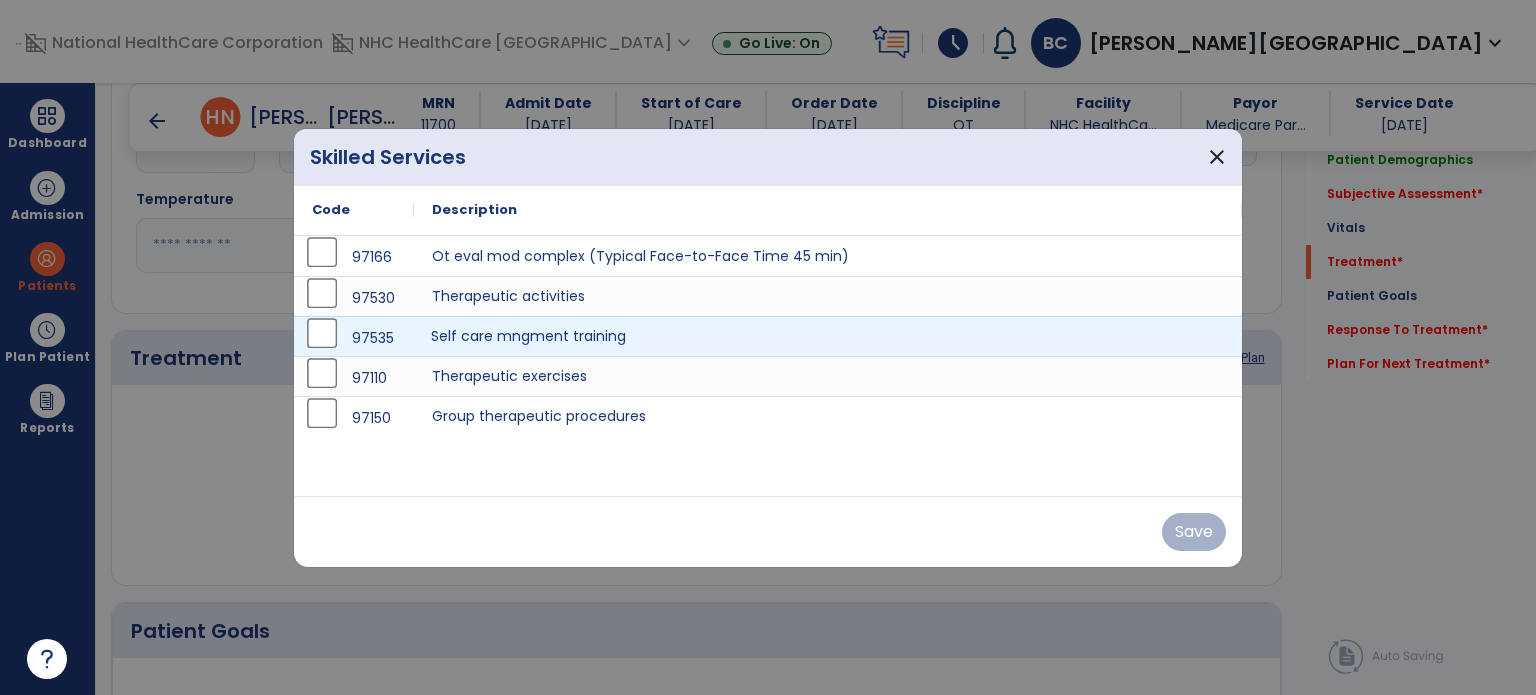 click on "Self care mngment training" at bounding box center [828, 336] 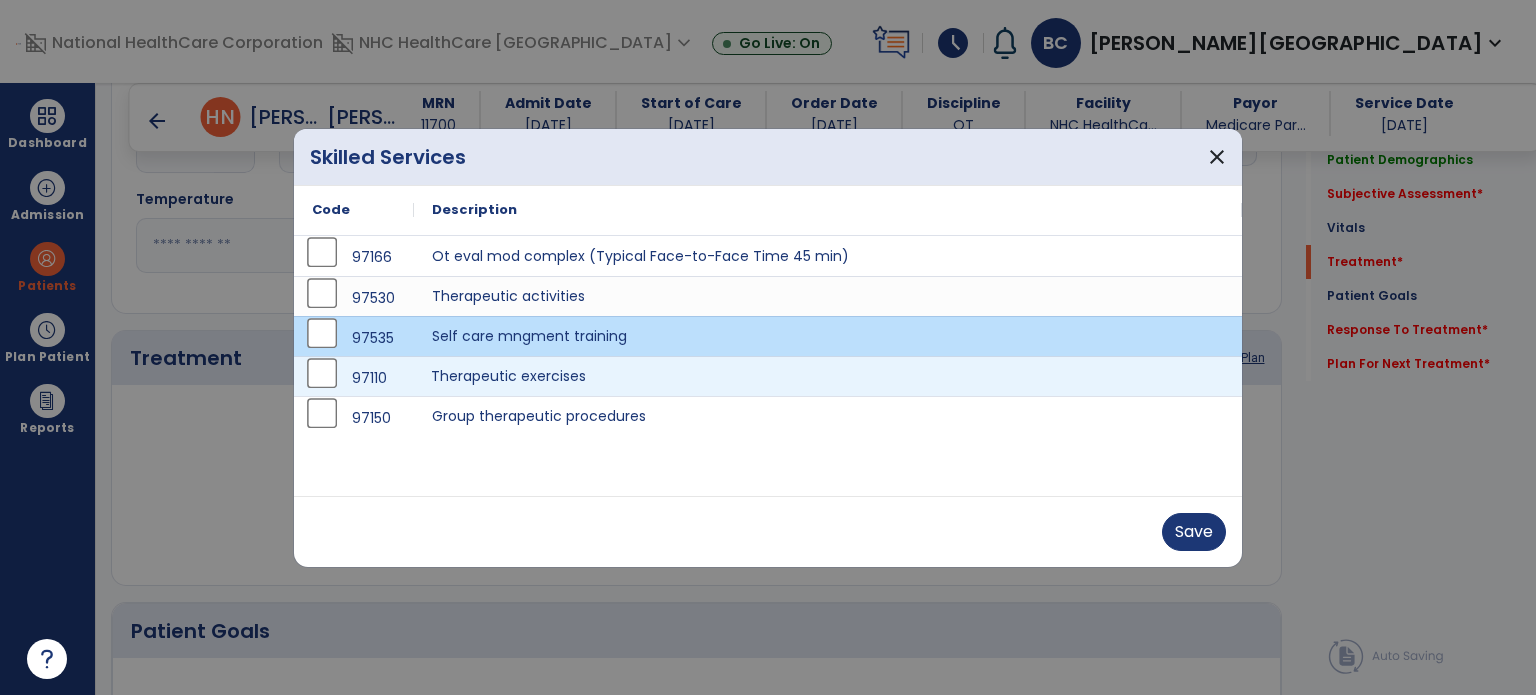 click on "Therapeutic exercises" at bounding box center [828, 376] 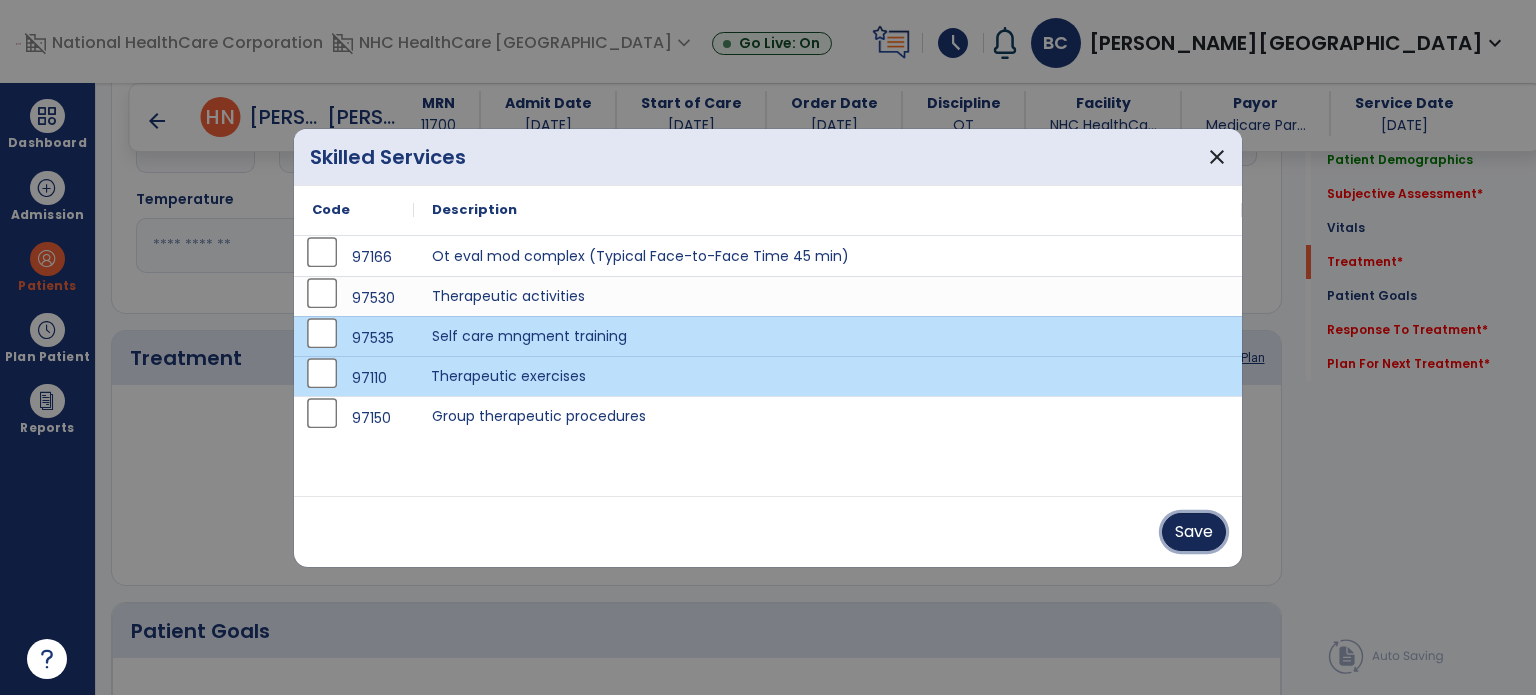 click on "Save" at bounding box center (1194, 532) 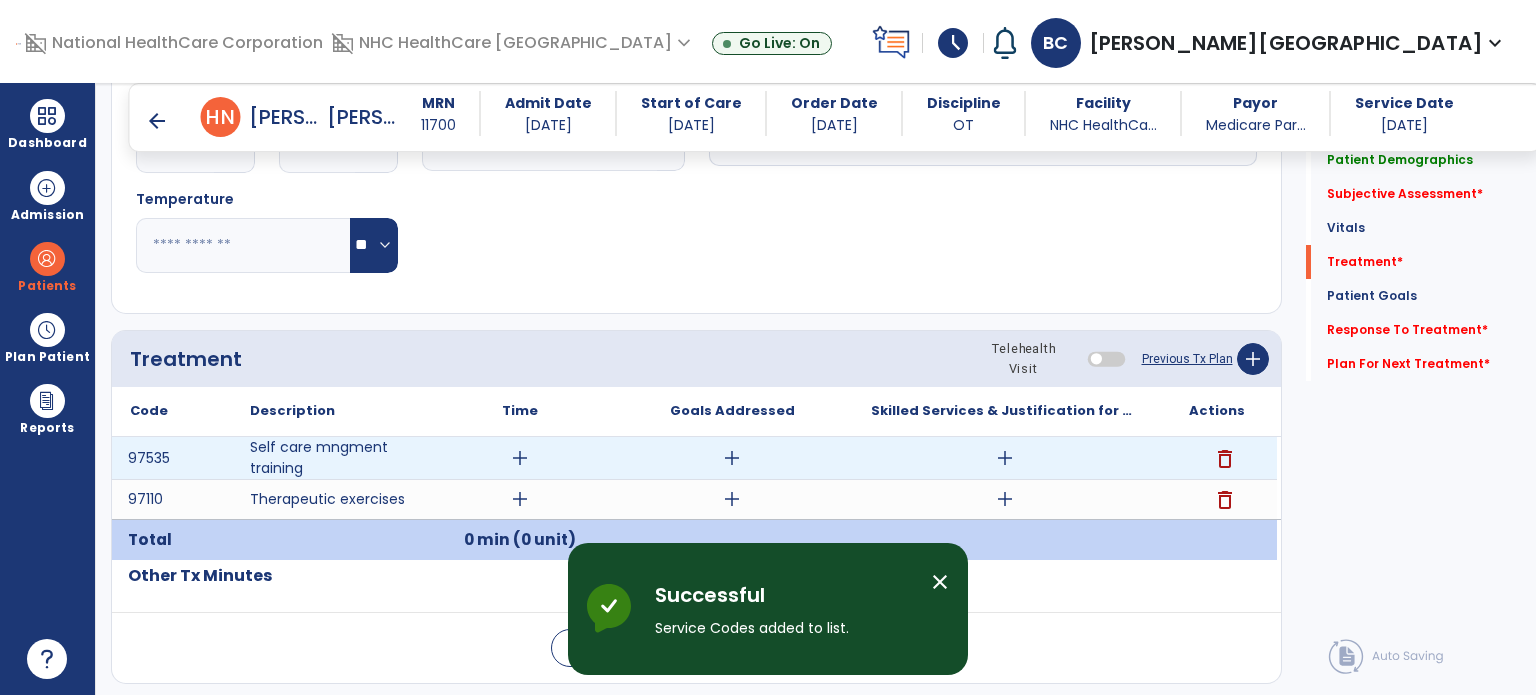 click on "add" at bounding box center [1004, 458] 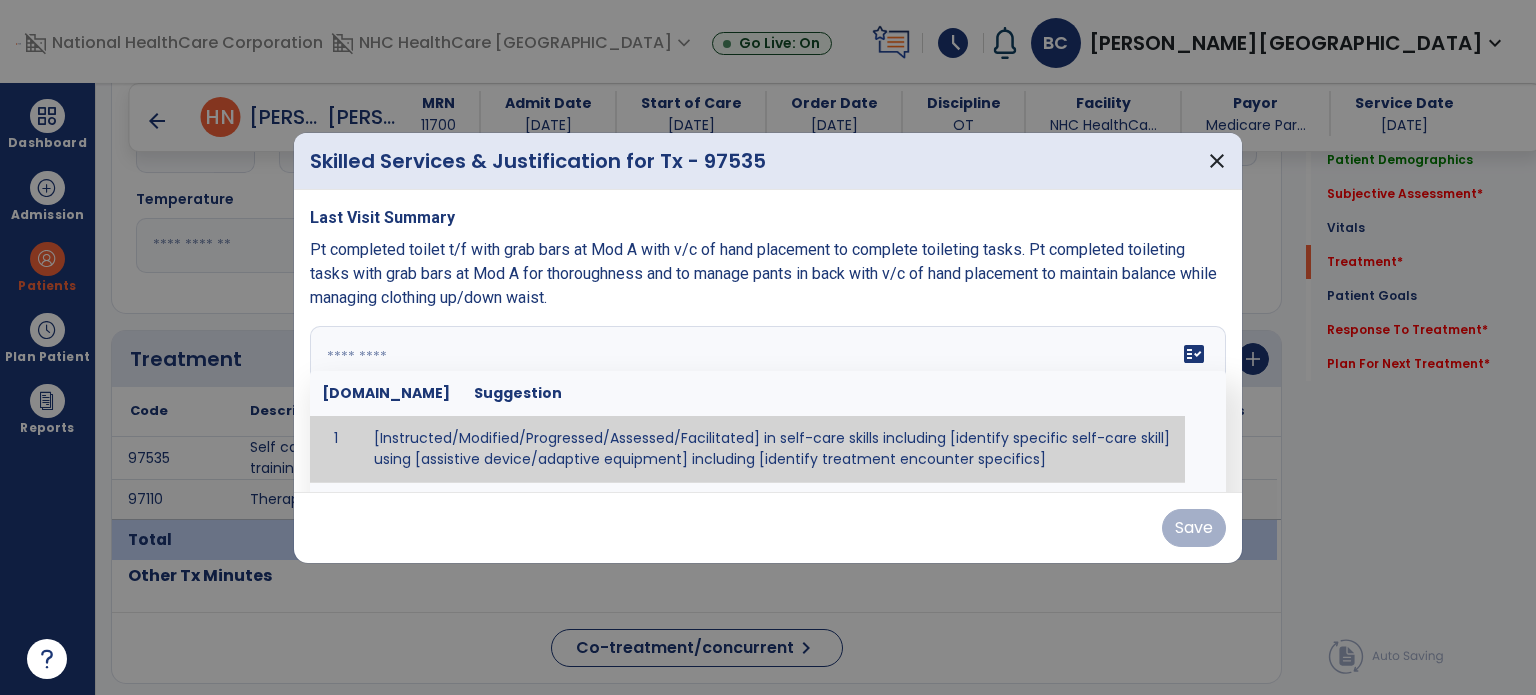click on "fact_check  [DOMAIN_NAME] Suggestion 1 [Instructed/Modified/Progressed/Assessed/Facilitated] in self-care skills including [identify specific self-care skill] using [assistive device/adaptive equipment] including [identify treatment encounter specifics]" at bounding box center [768, 401] 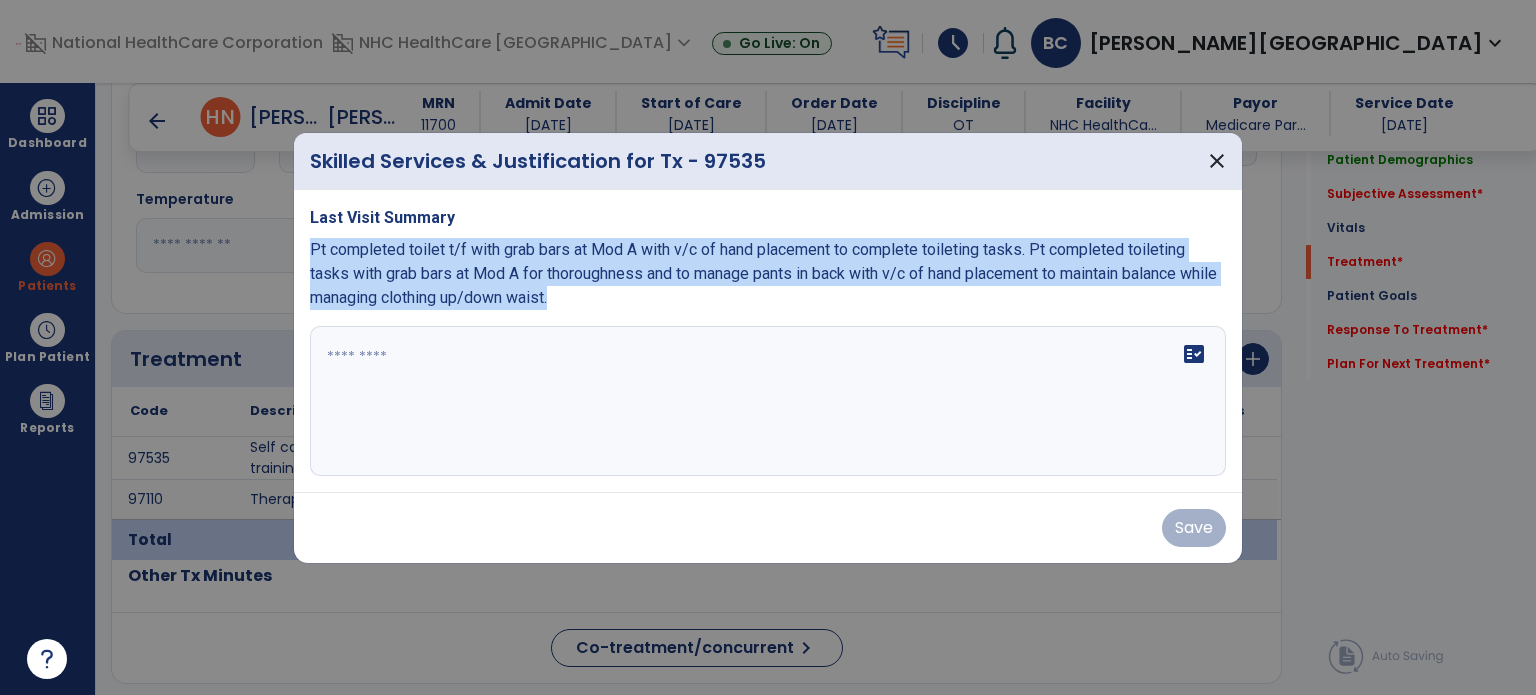 drag, startPoint x: 600, startPoint y: 295, endPoint x: 307, endPoint y: 252, distance: 296.1385 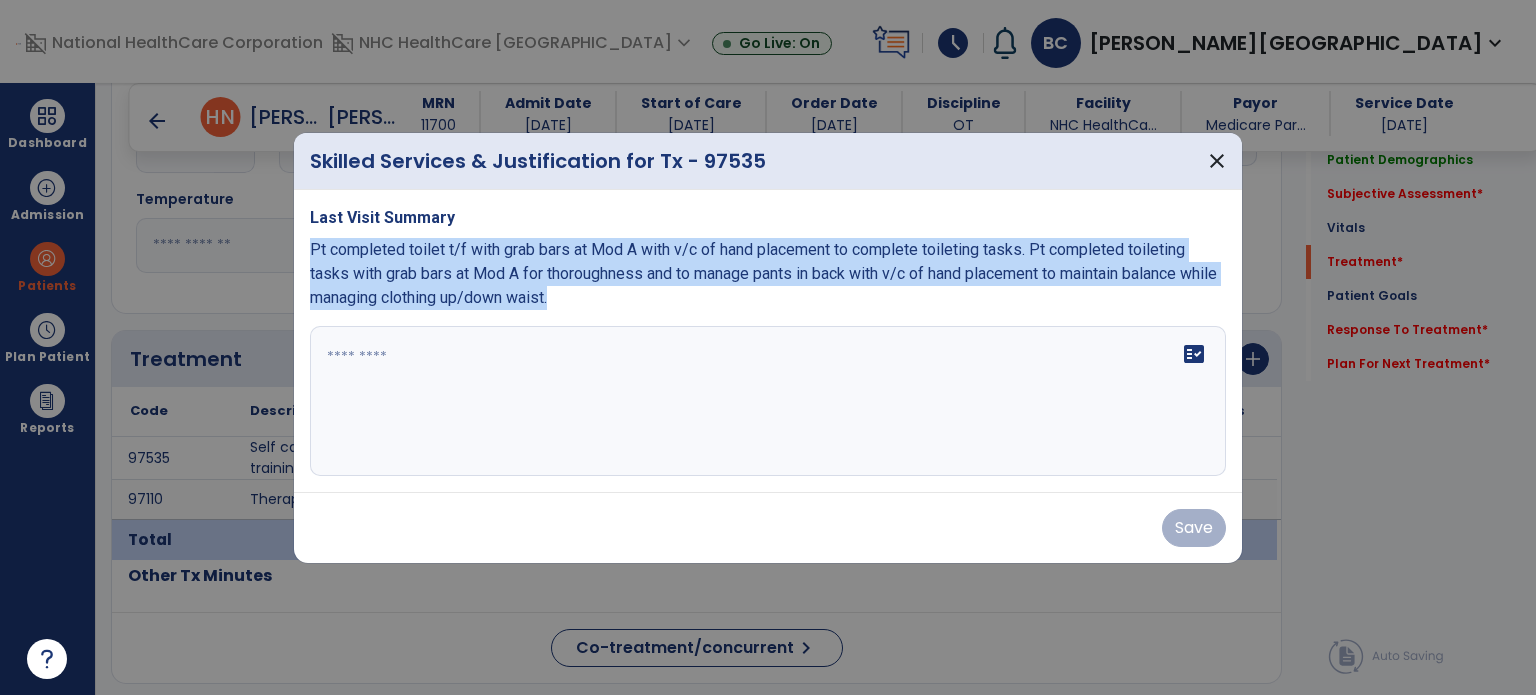 click on "Last Visit Summary Pt completed toilet t/f with grab bars at Mod A with v/c of hand placement to complete toileting tasks. Pt completed toileting tasks with grab bars at Mod A for thoroughness and to manage pants in back with v/c of hand placement to maintain balance while managing clothing up/down waist.   fact_check" at bounding box center (768, 341) 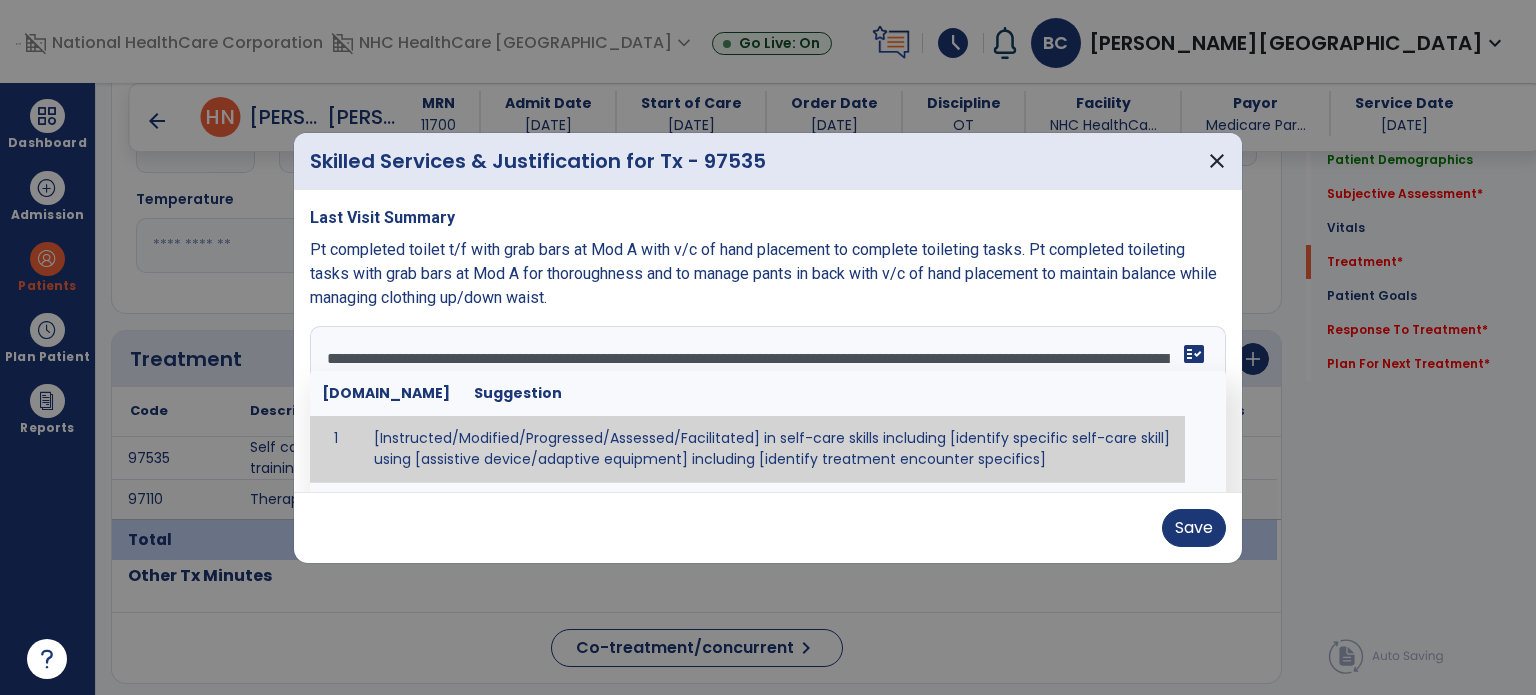 click on "**********" at bounding box center (766, 401) 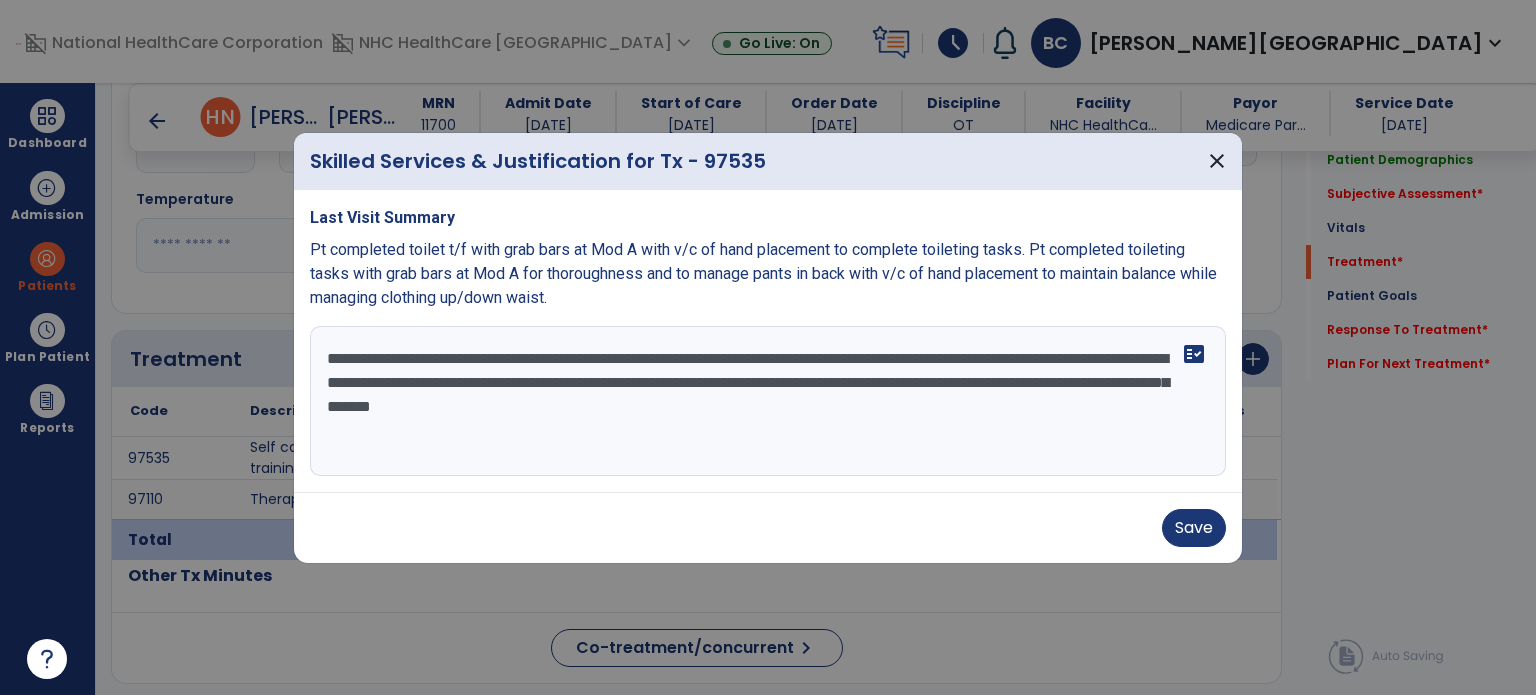 click on "Pt completed toilet t/f with grab bars at Mod A with v/c of hand placement to complete toileting tasks. Pt completed toileting tasks with grab bars at Mod A for thoroughness and to manage pants in back with v/c of hand placement to maintain balance while managing clothing up/down waist." at bounding box center (763, 273) 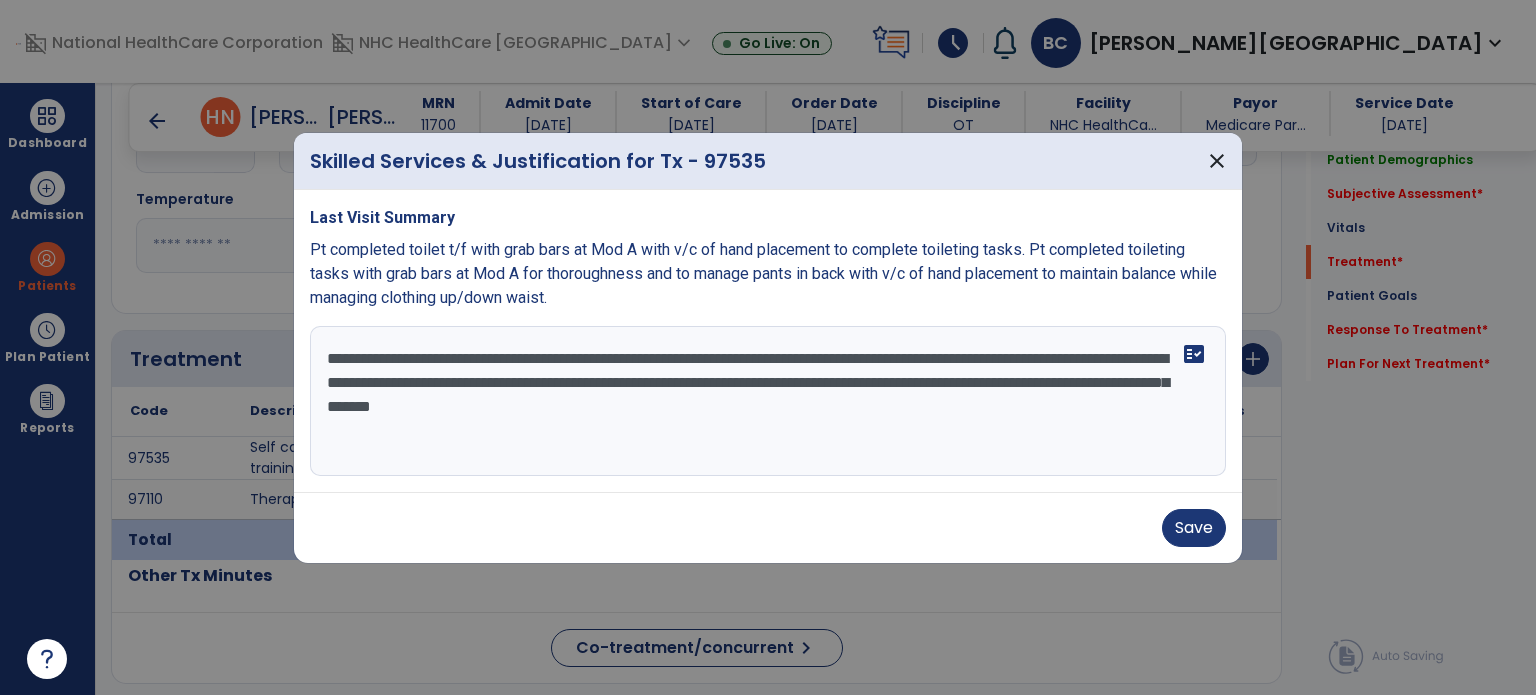 click on "**********" at bounding box center [768, 401] 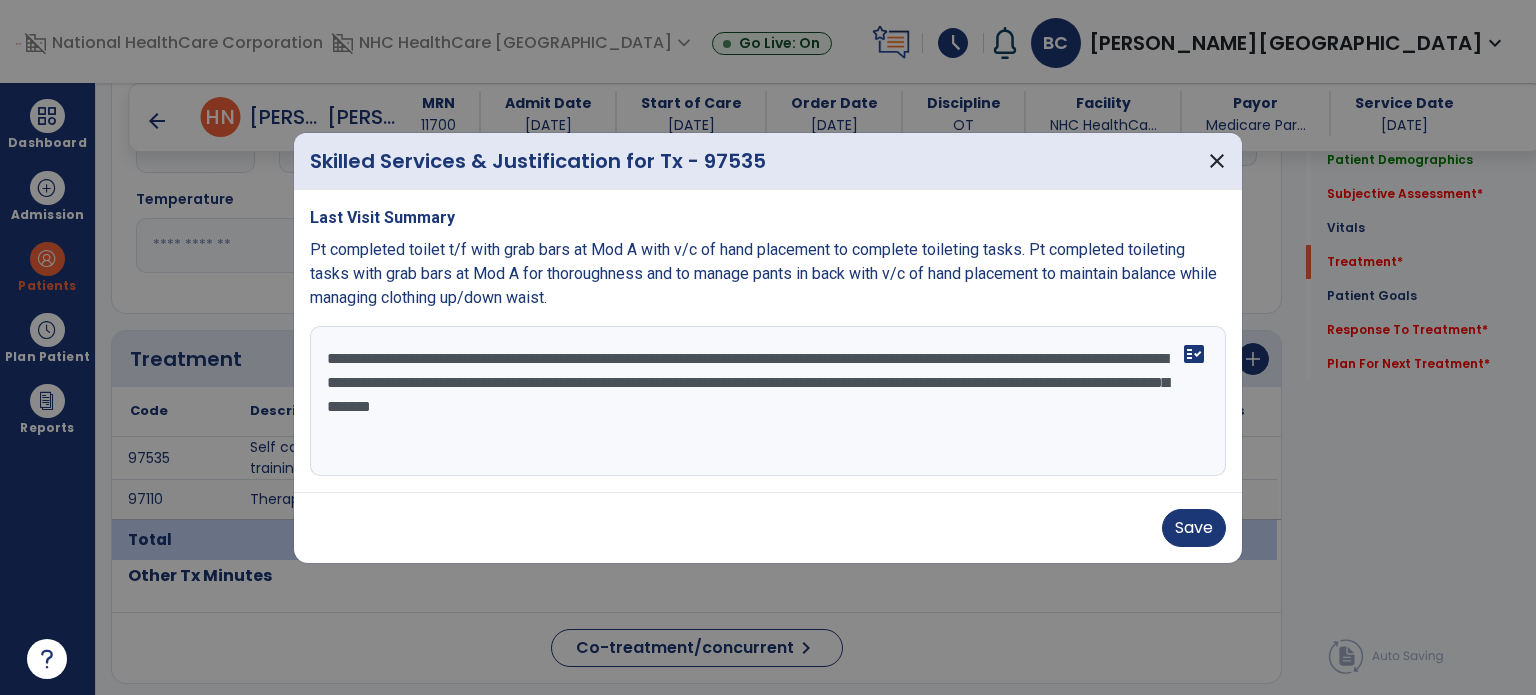 click on "**********" at bounding box center (768, 401) 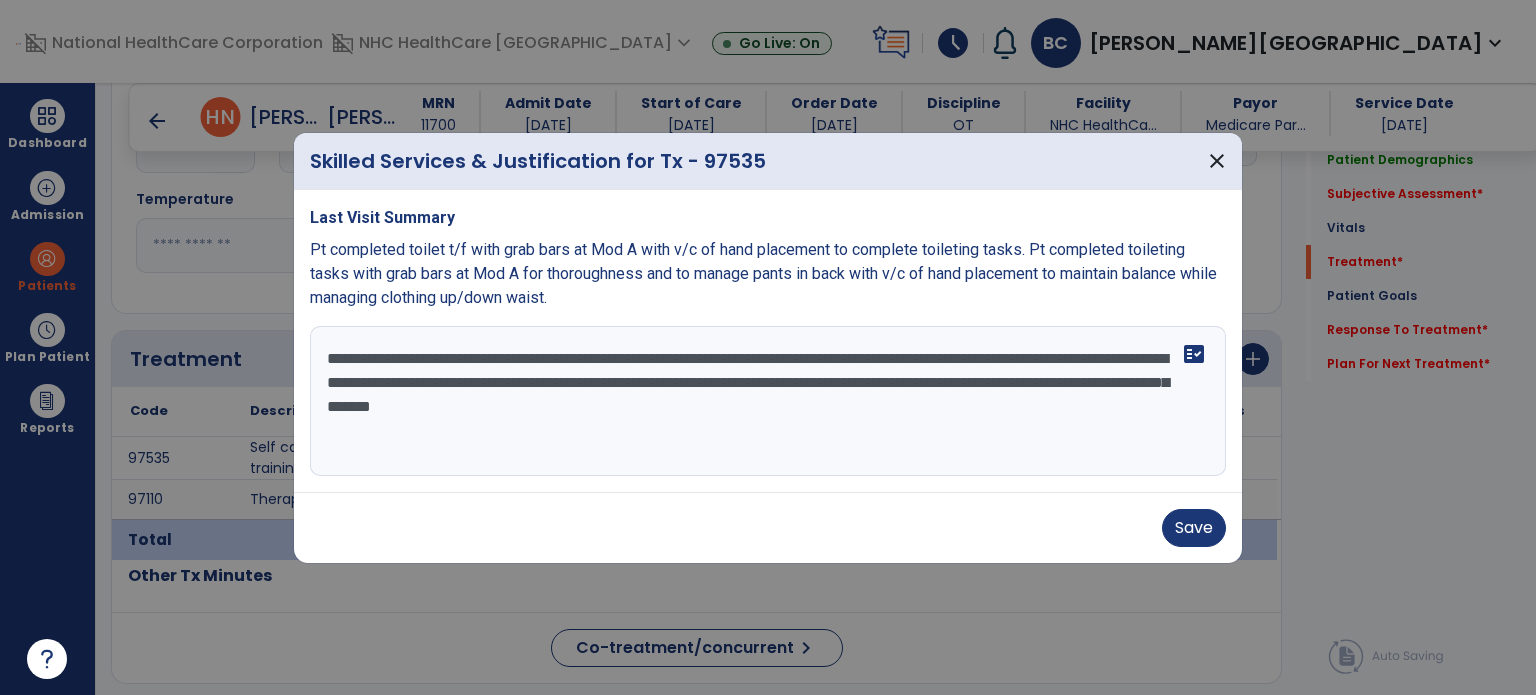click on "**********" at bounding box center [768, 401] 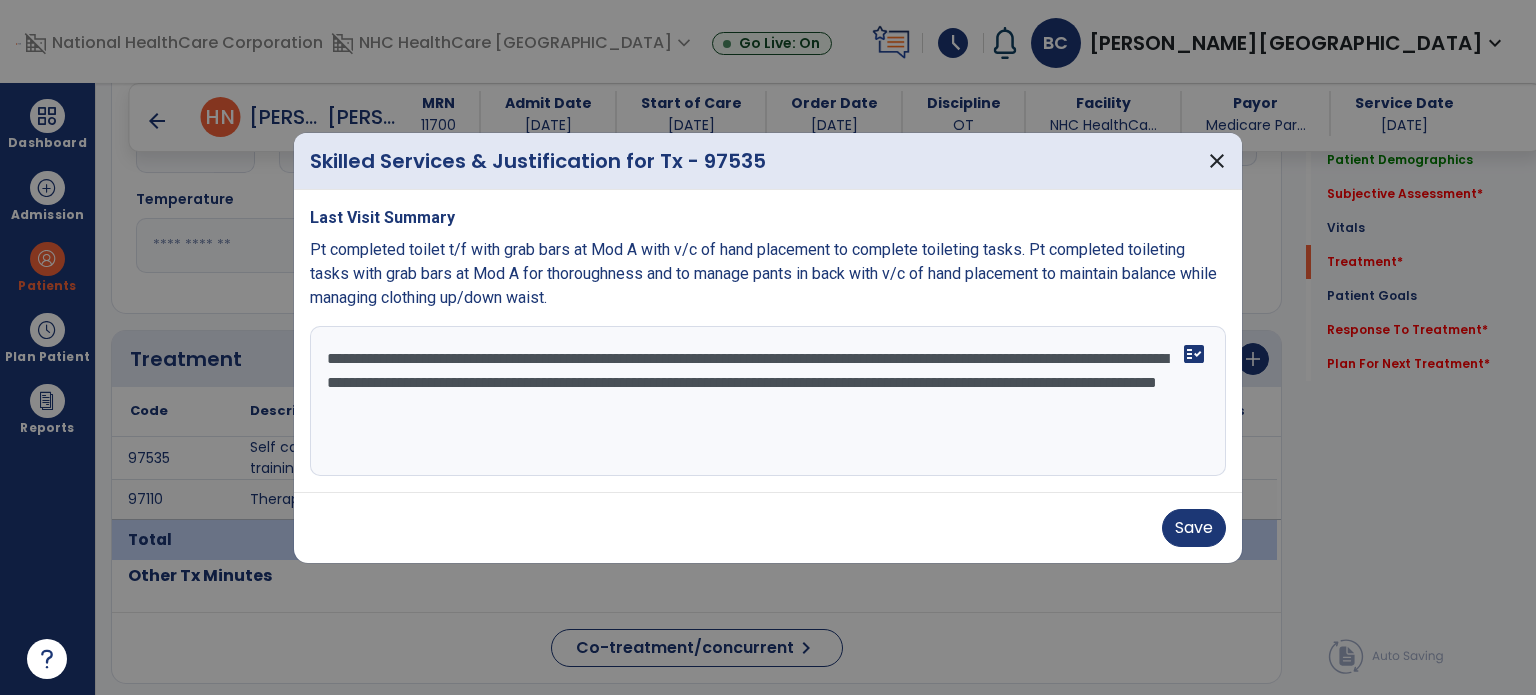 type on "**********" 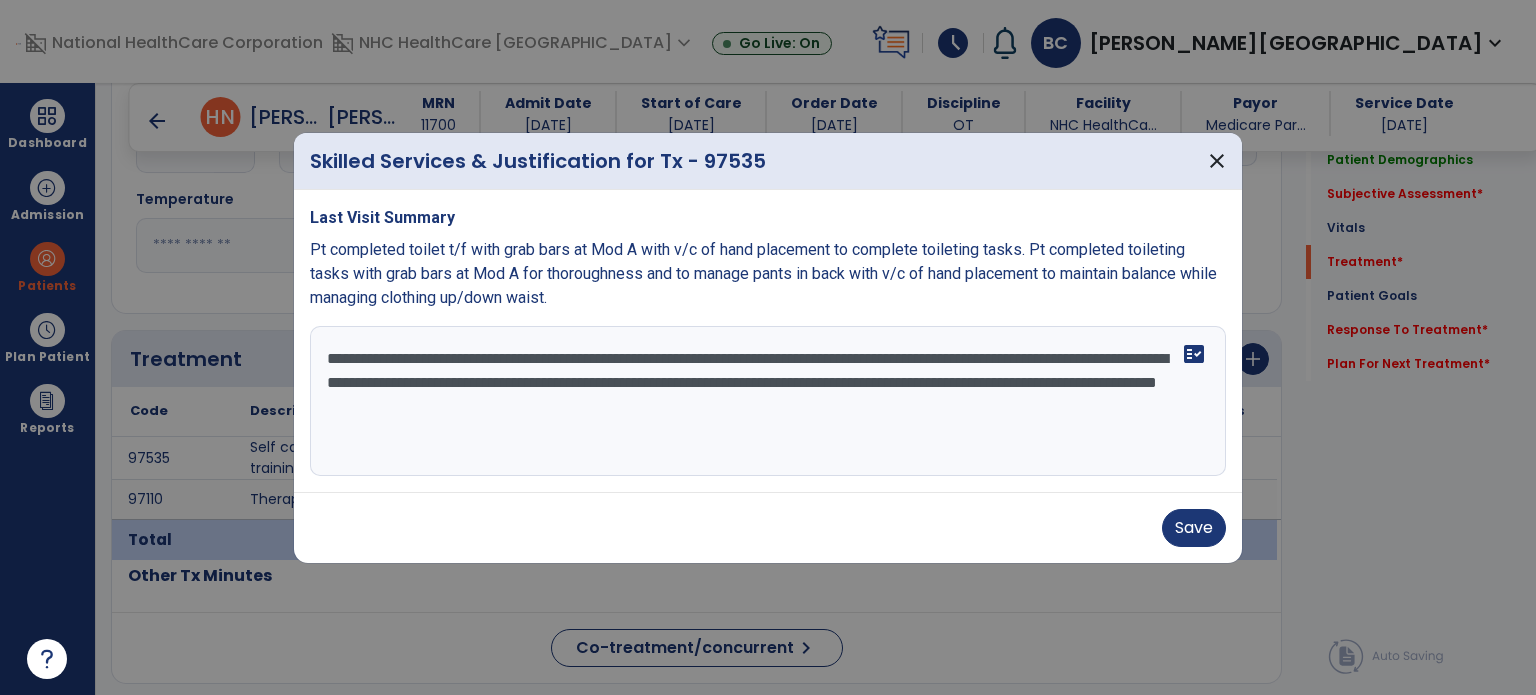 drag, startPoint x: 1166, startPoint y: 512, endPoint x: 1186, endPoint y: 526, distance: 24.41311 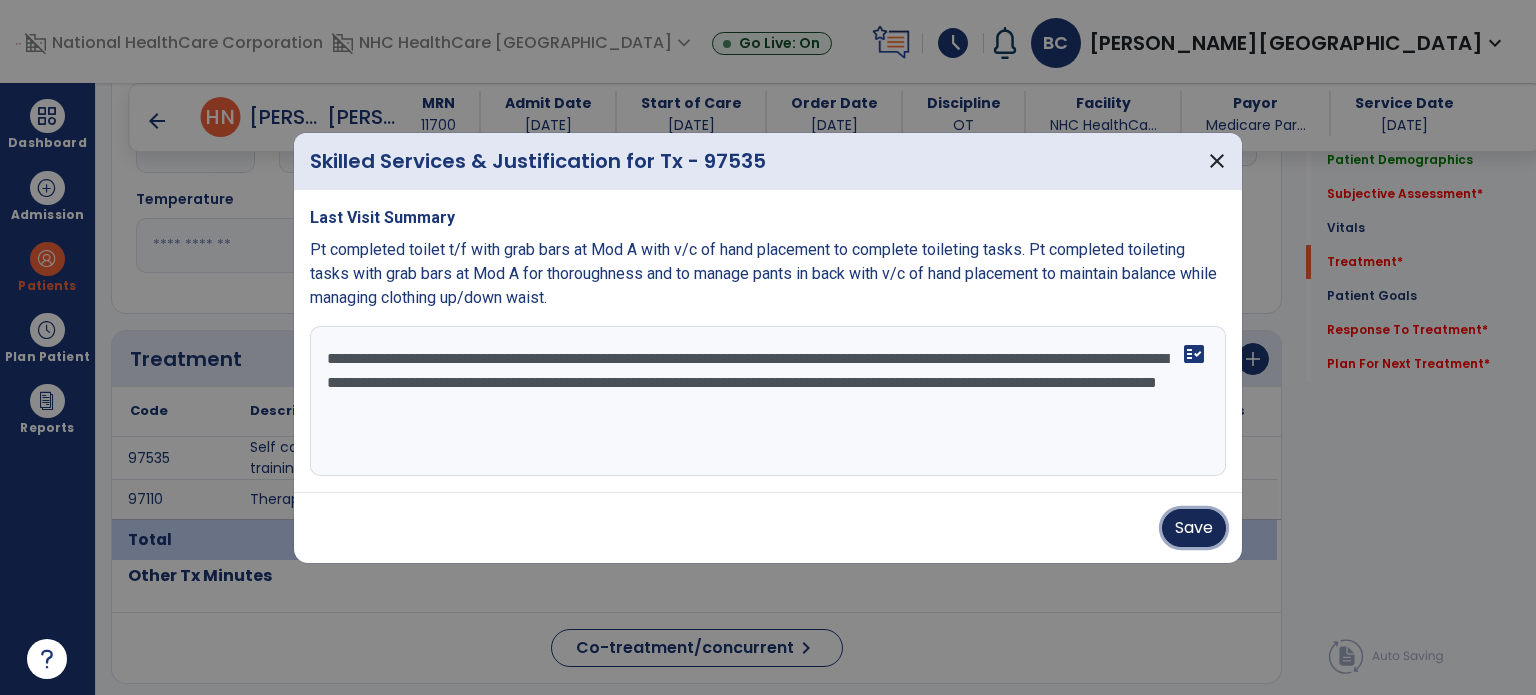 click on "Save" at bounding box center (1194, 528) 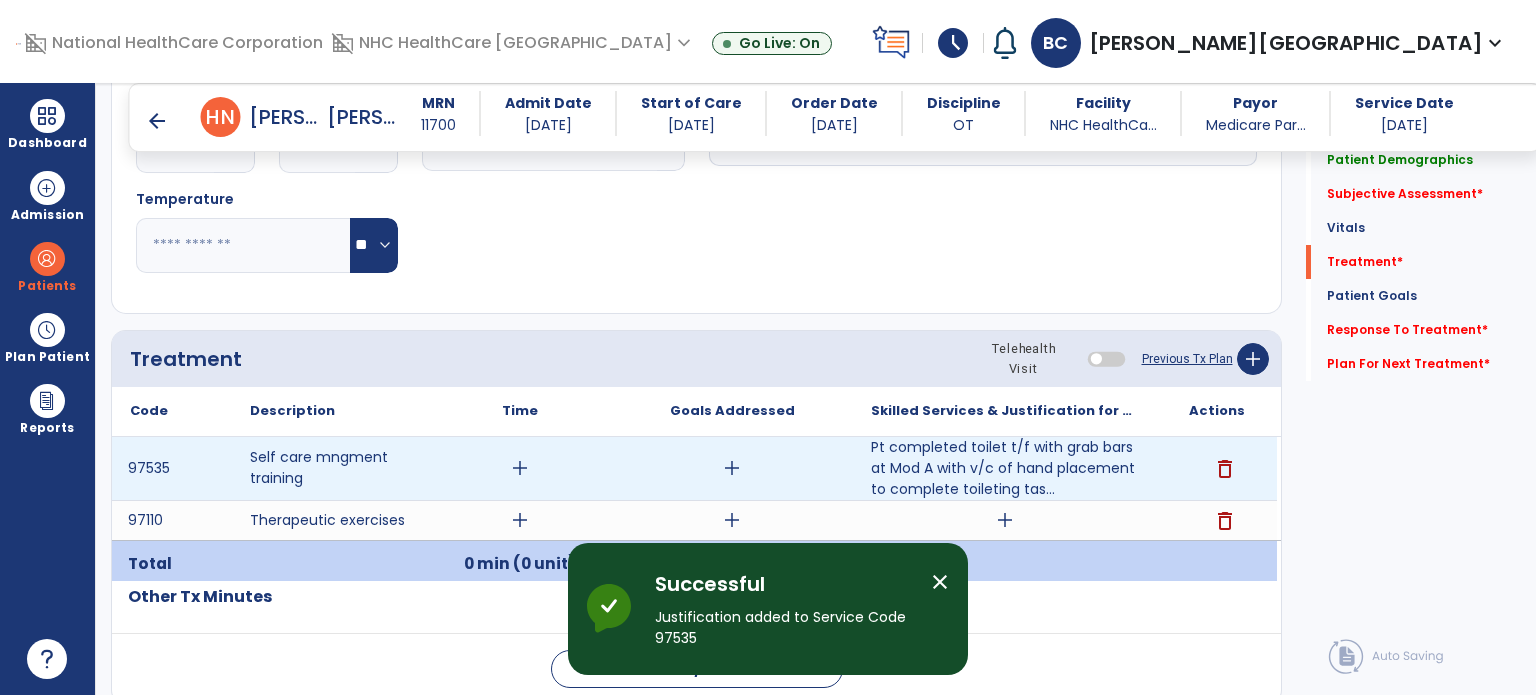 click on "add" at bounding box center [732, 468] 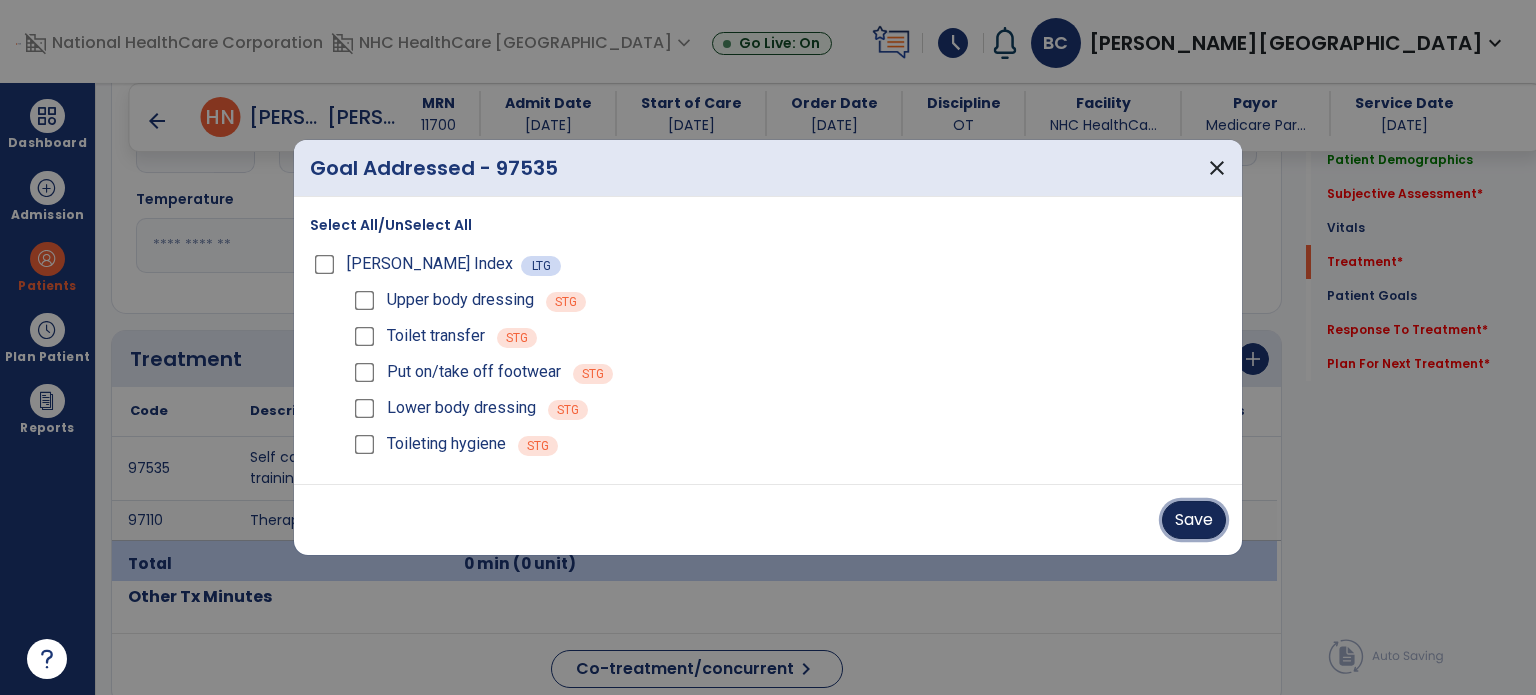 click on "Save" at bounding box center (1194, 520) 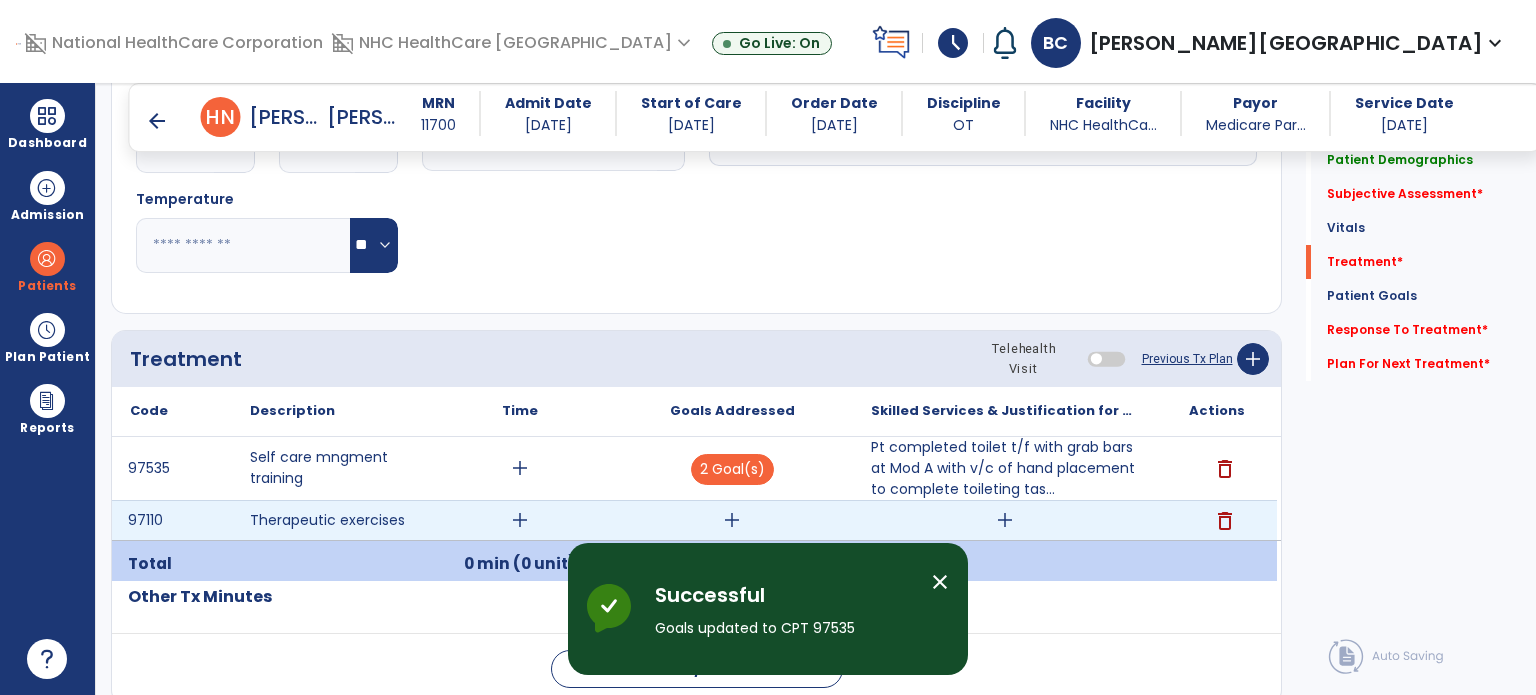 click on "add" at bounding box center [1004, 520] 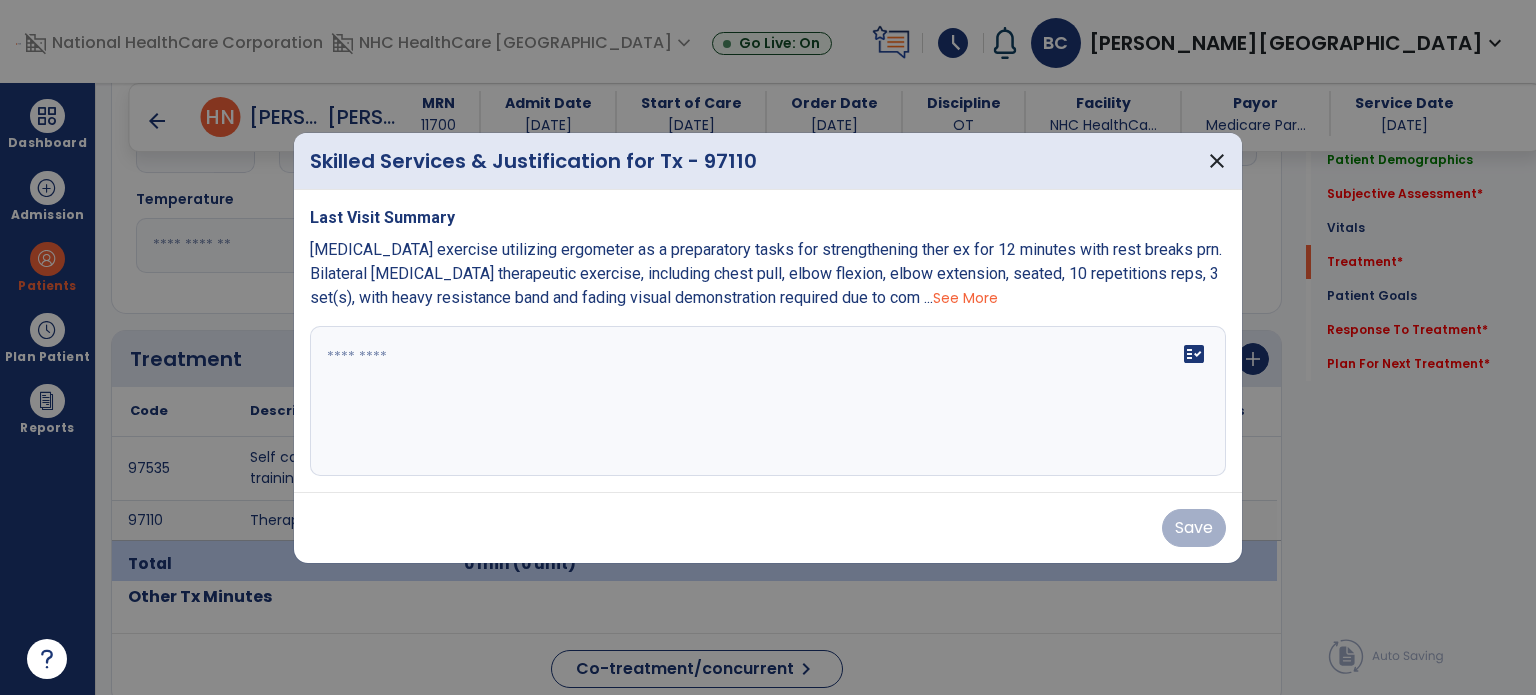 click on "See More" at bounding box center (965, 298) 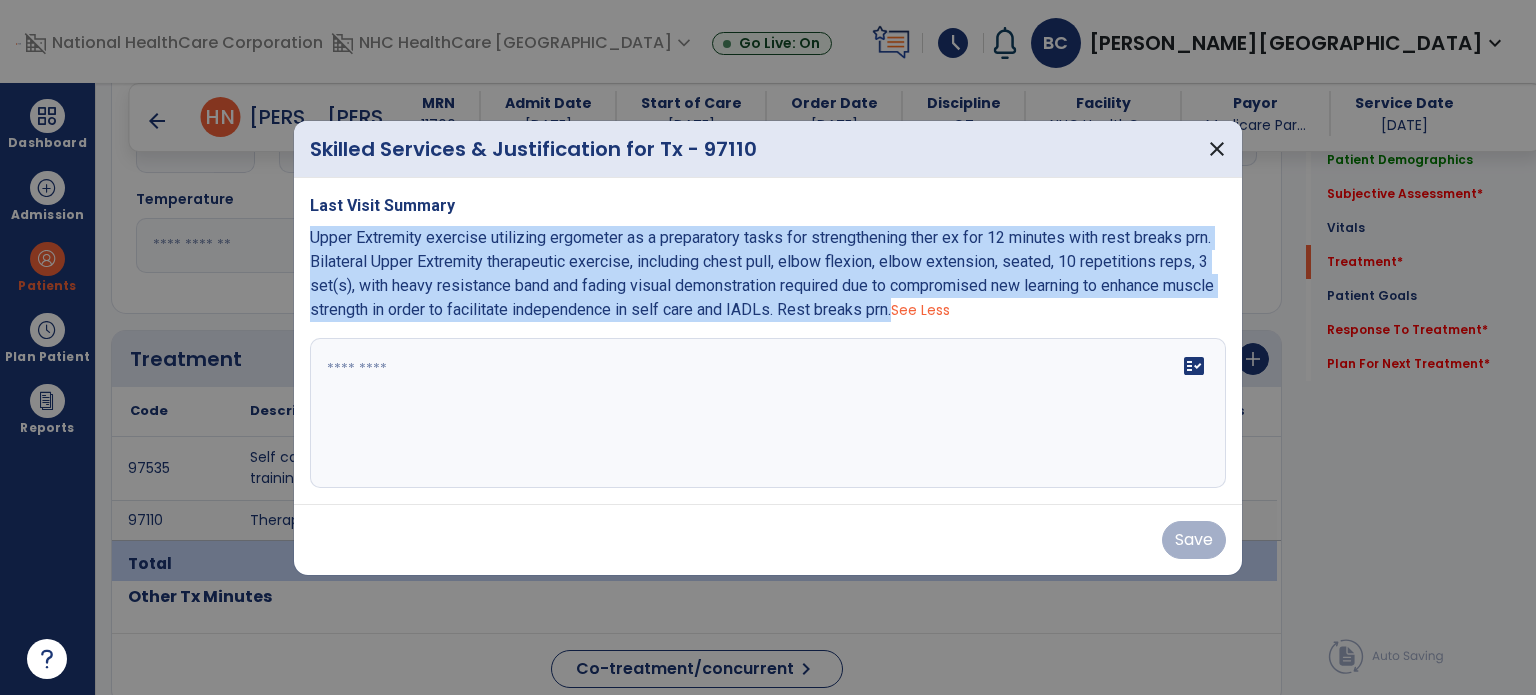 drag, startPoint x: 308, startPoint y: 240, endPoint x: 892, endPoint y: 315, distance: 588.7962 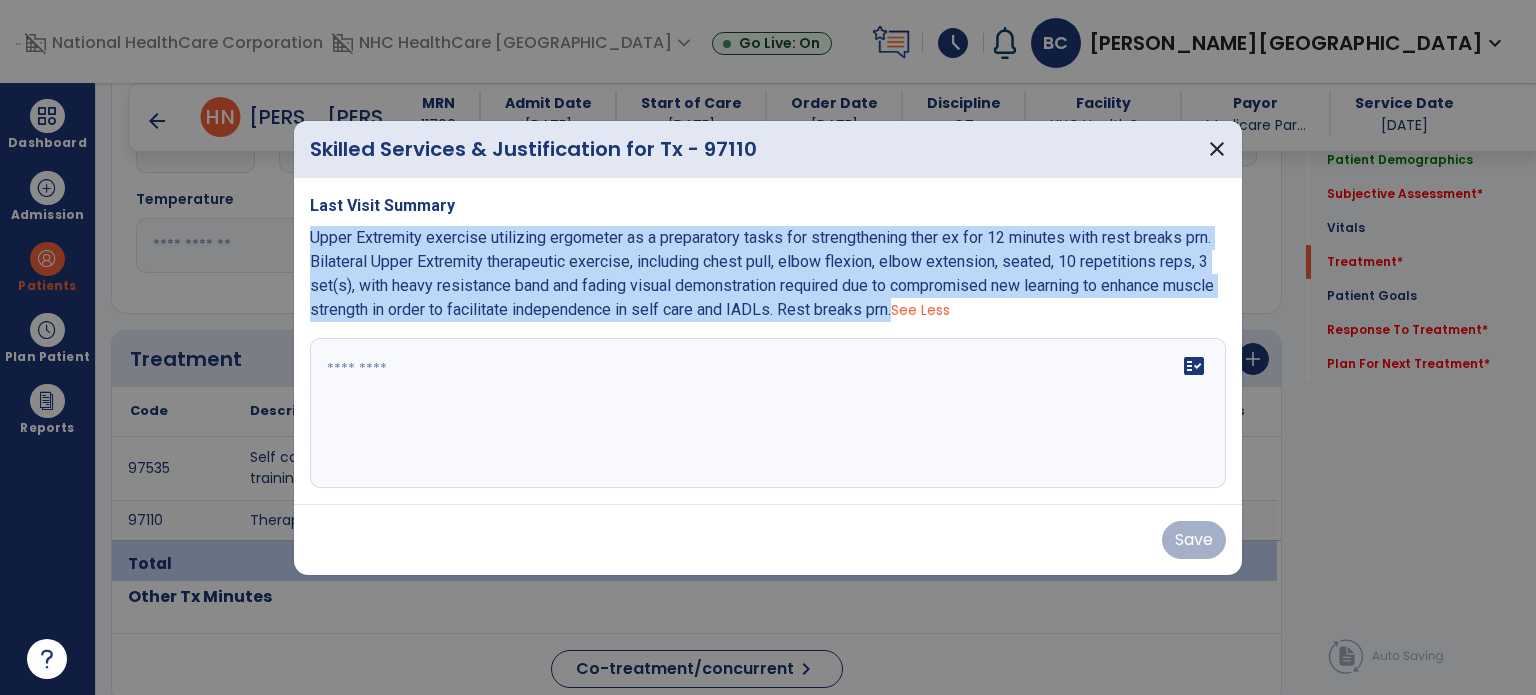 click on "Last Visit Summary [MEDICAL_DATA] exercise utilizing ergometer as a preparatory tasks for strengthening ther ex for 12 minutes with rest breaks prn. Bilateral [MEDICAL_DATA] therapeutic exercise, including chest pull, elbow flexion, elbow extension, seated, 10 repetitions reps, 3 set(s), with heavy resistance band and fading visual demonstration required due to compromised new learning to enhance muscle strength in order to facilitate independence in self care and IADLs. Rest breaks prn.  See Less   fact_check" at bounding box center [768, 341] 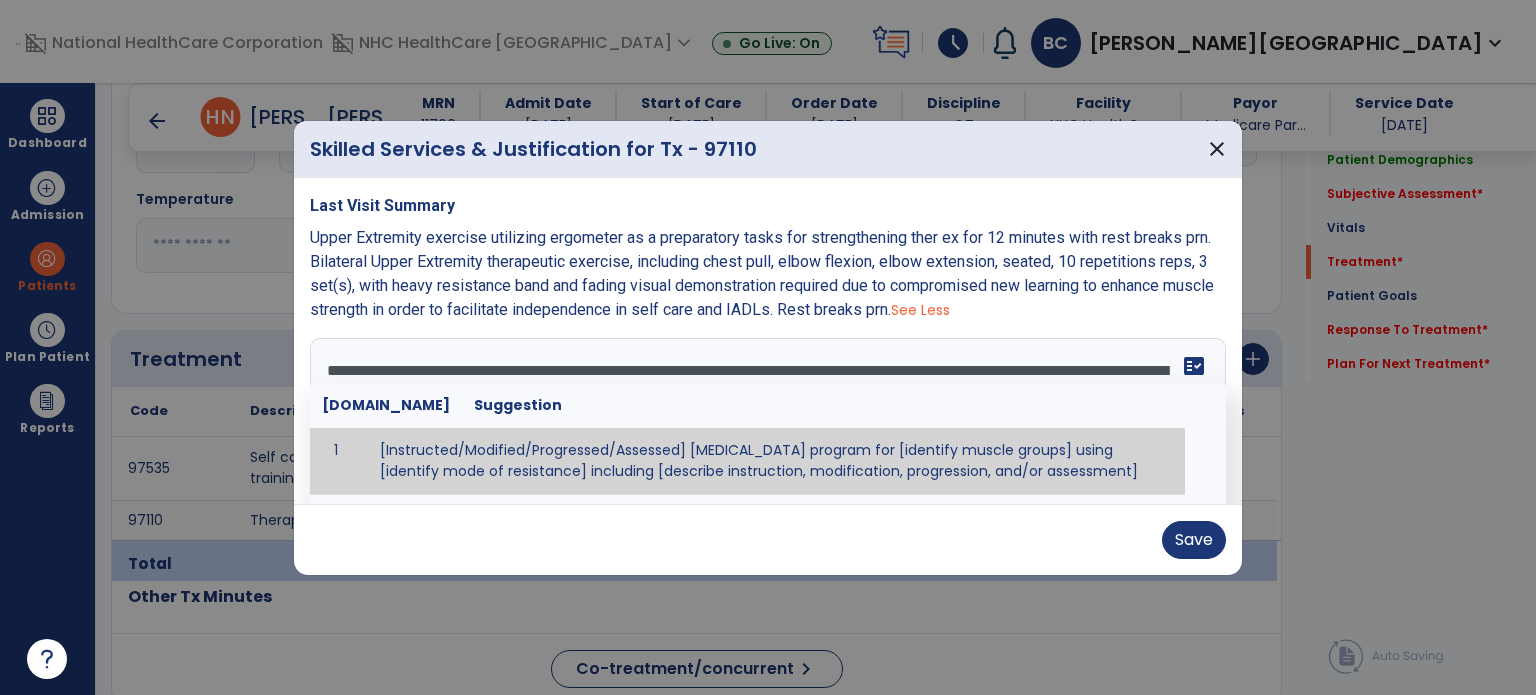 click on "**********" at bounding box center (766, 413) 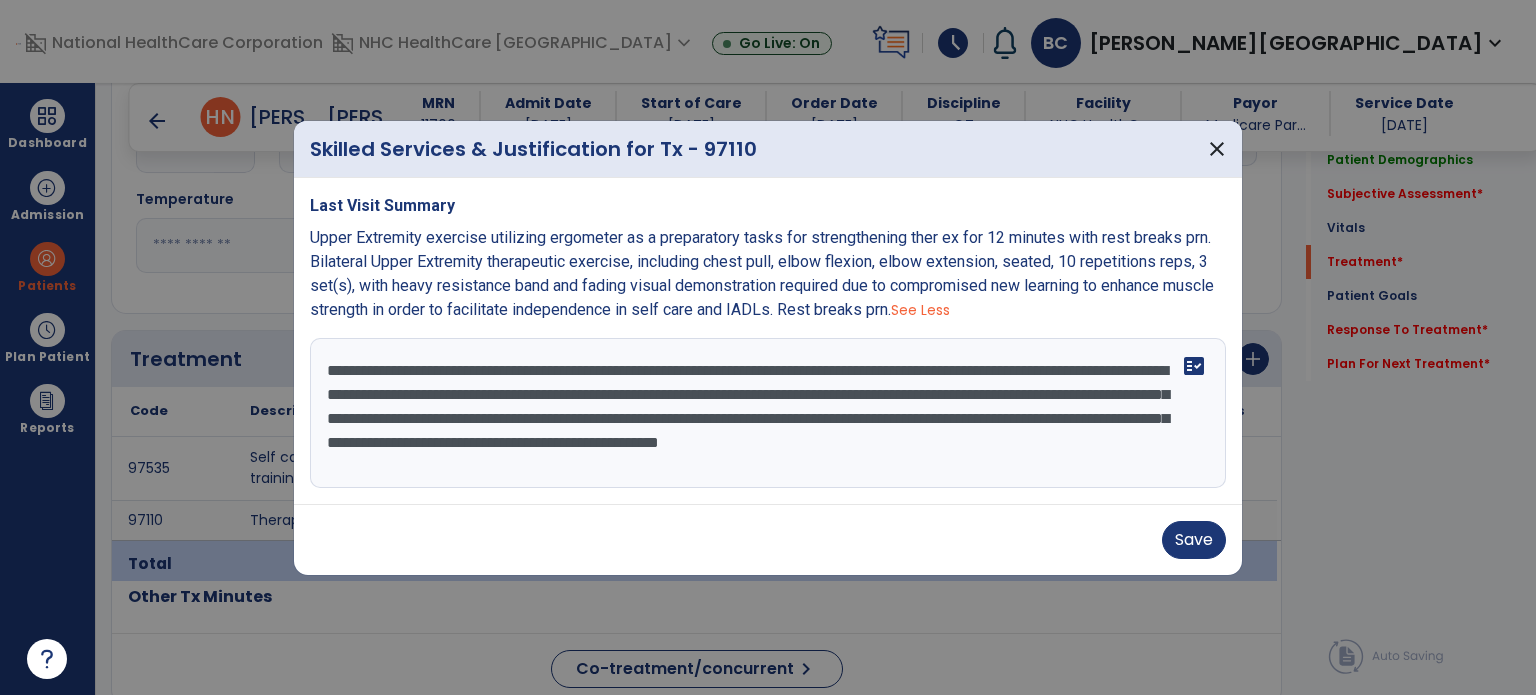 click on "[MEDICAL_DATA] exercise utilizing ergometer as a preparatory tasks for strengthening ther ex for 12 minutes with rest breaks prn. Bilateral [MEDICAL_DATA] therapeutic exercise, including chest pull, elbow flexion, elbow extension, seated, 10 repetitions reps, 3 set(s), with heavy resistance band and fading visual demonstration required due to compromised new learning to enhance muscle strength in order to facilitate independence in self care and IADLs. Rest breaks prn.  See Less" at bounding box center (768, 274) 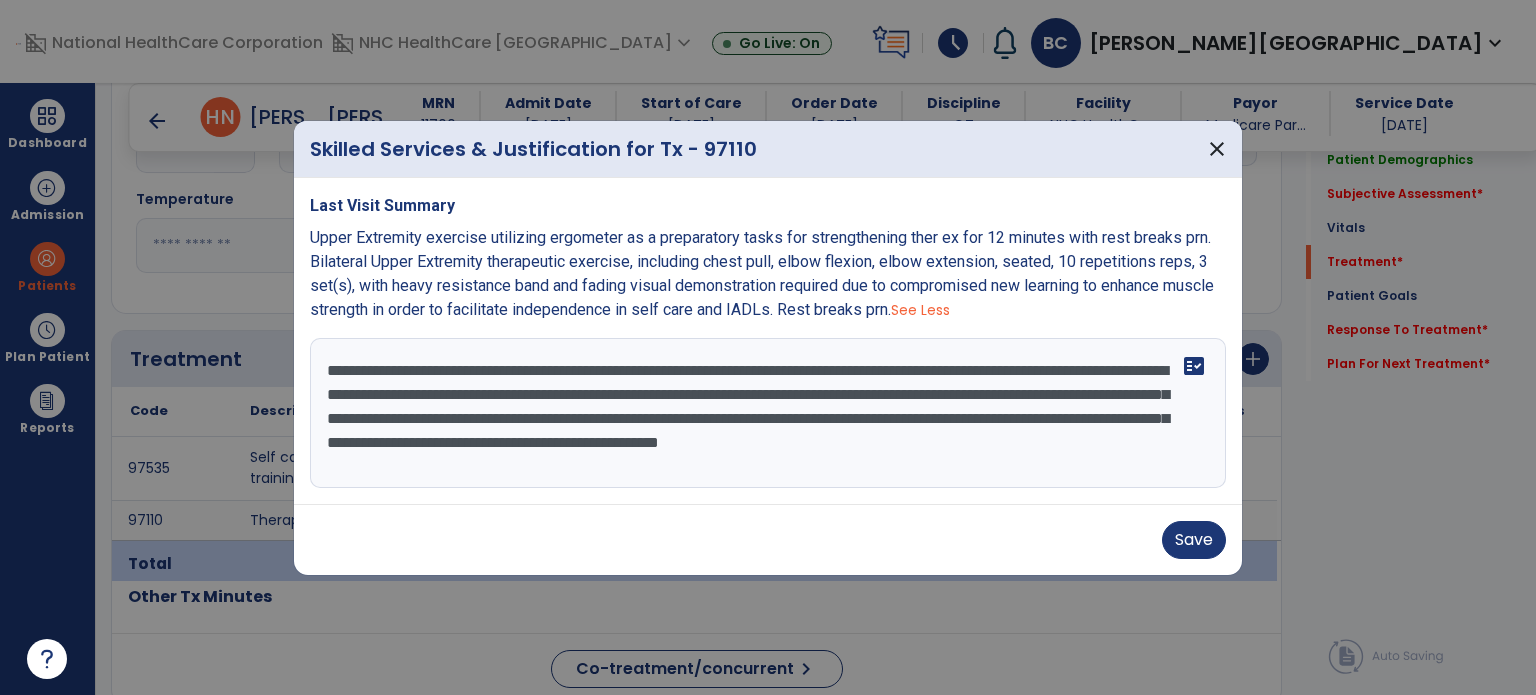 drag, startPoint x: 490, startPoint y: 396, endPoint x: 847, endPoint y: 477, distance: 366.07376 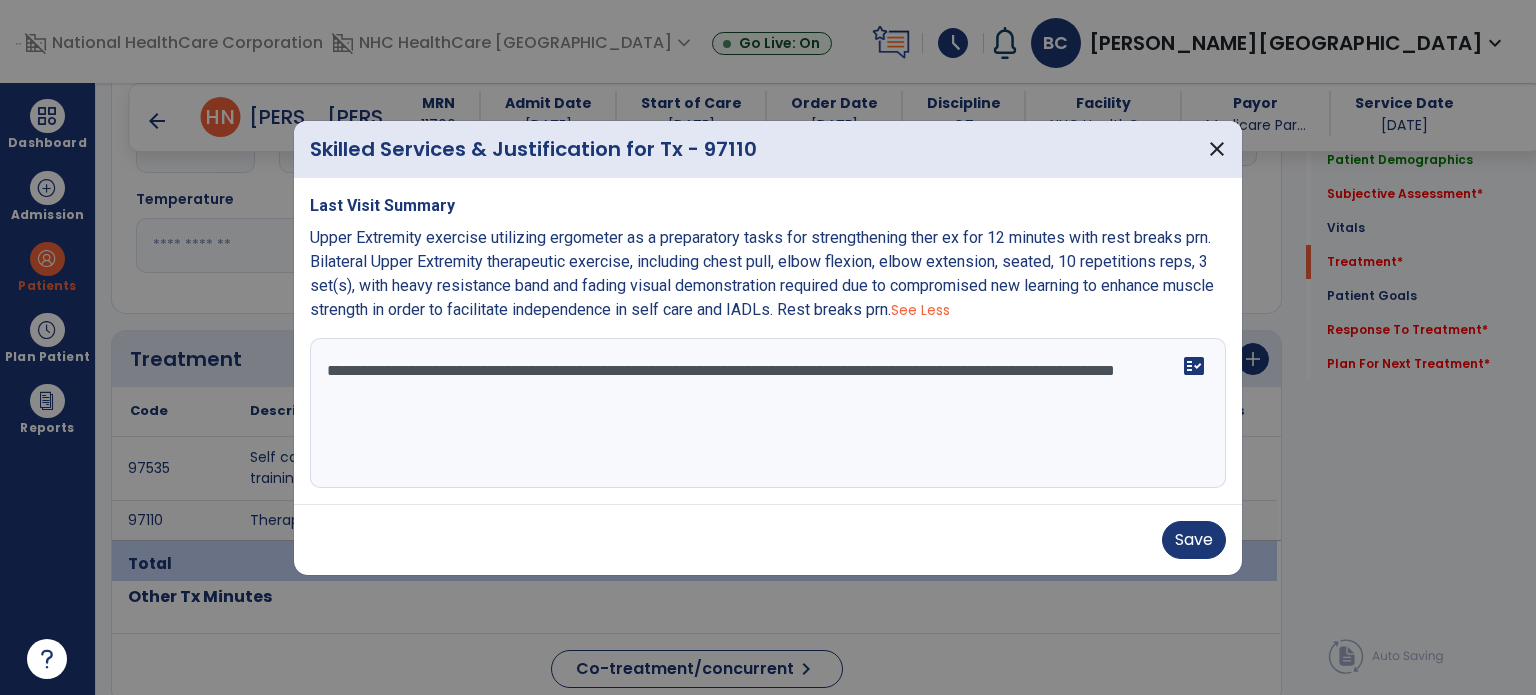 paste on "**********" 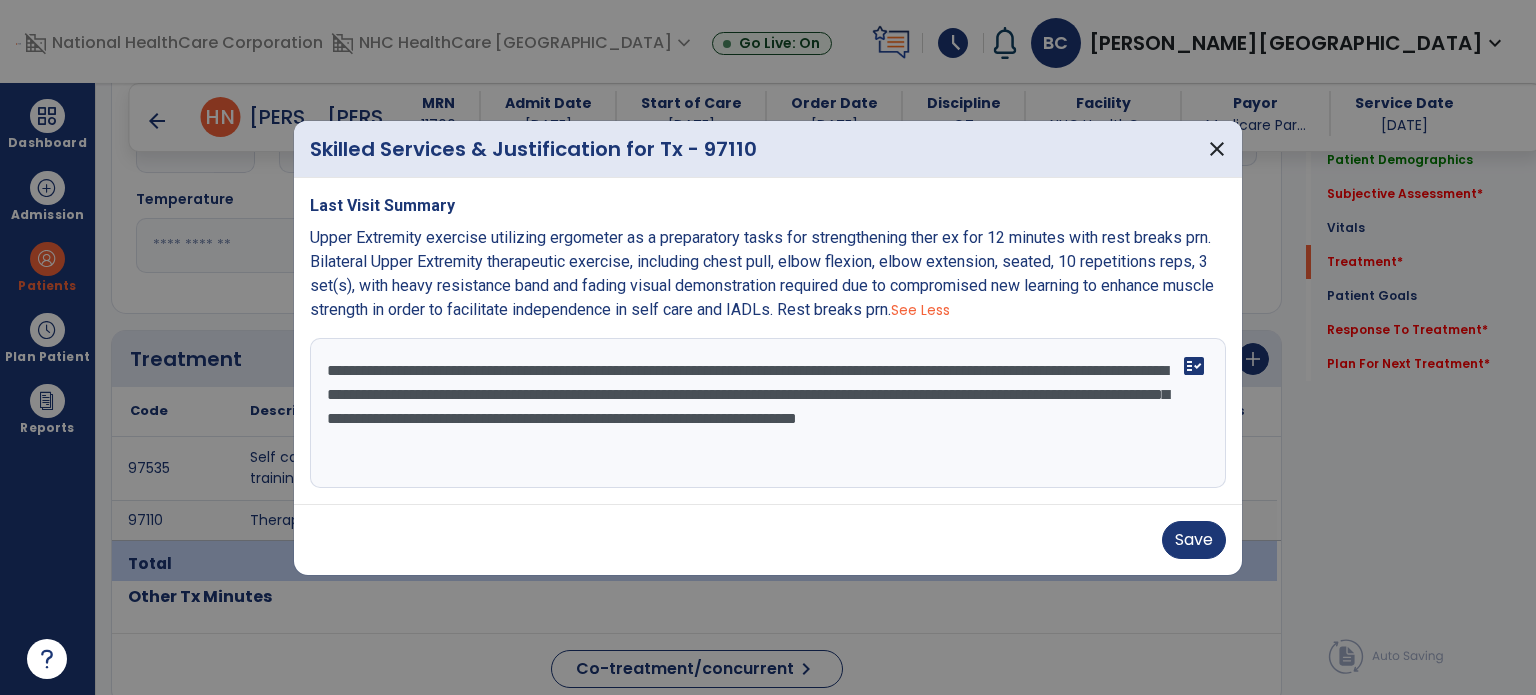 click on "**********" at bounding box center [768, 413] 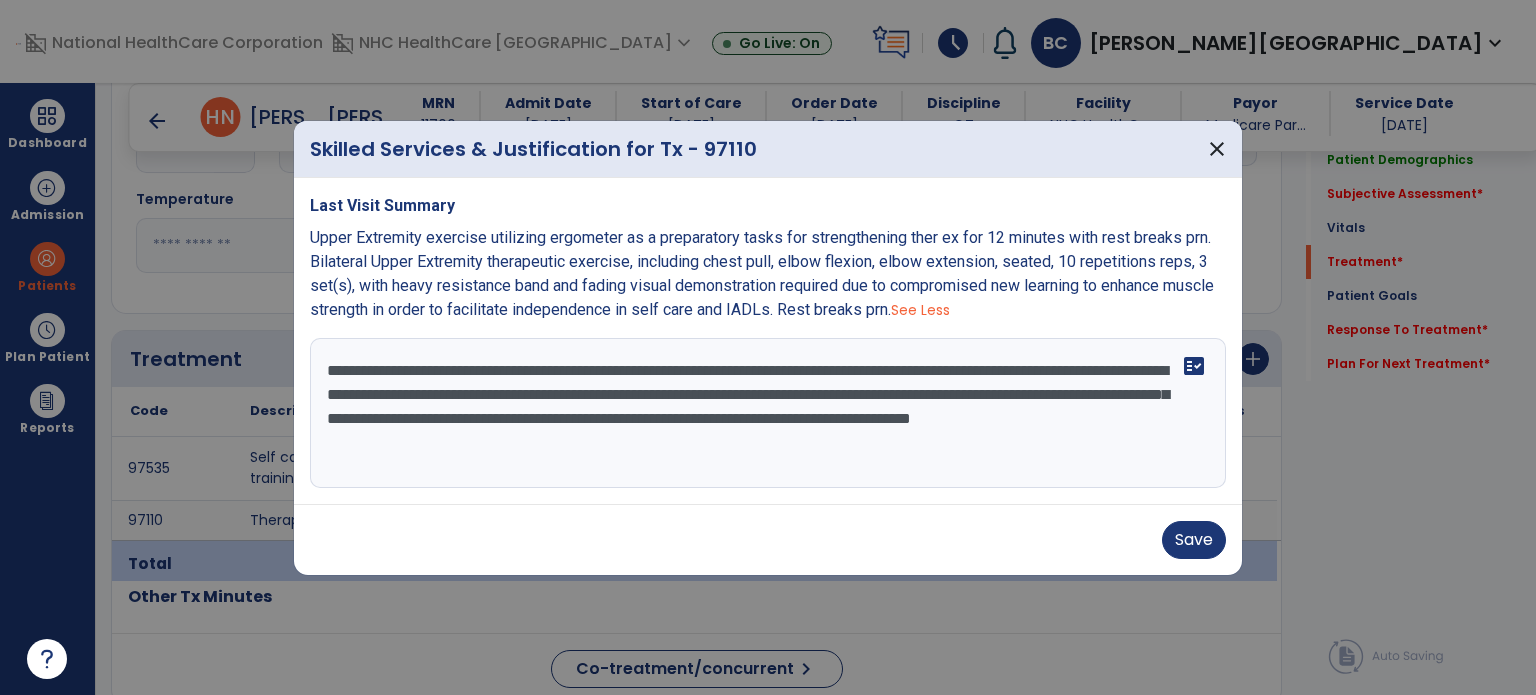 type on "**********" 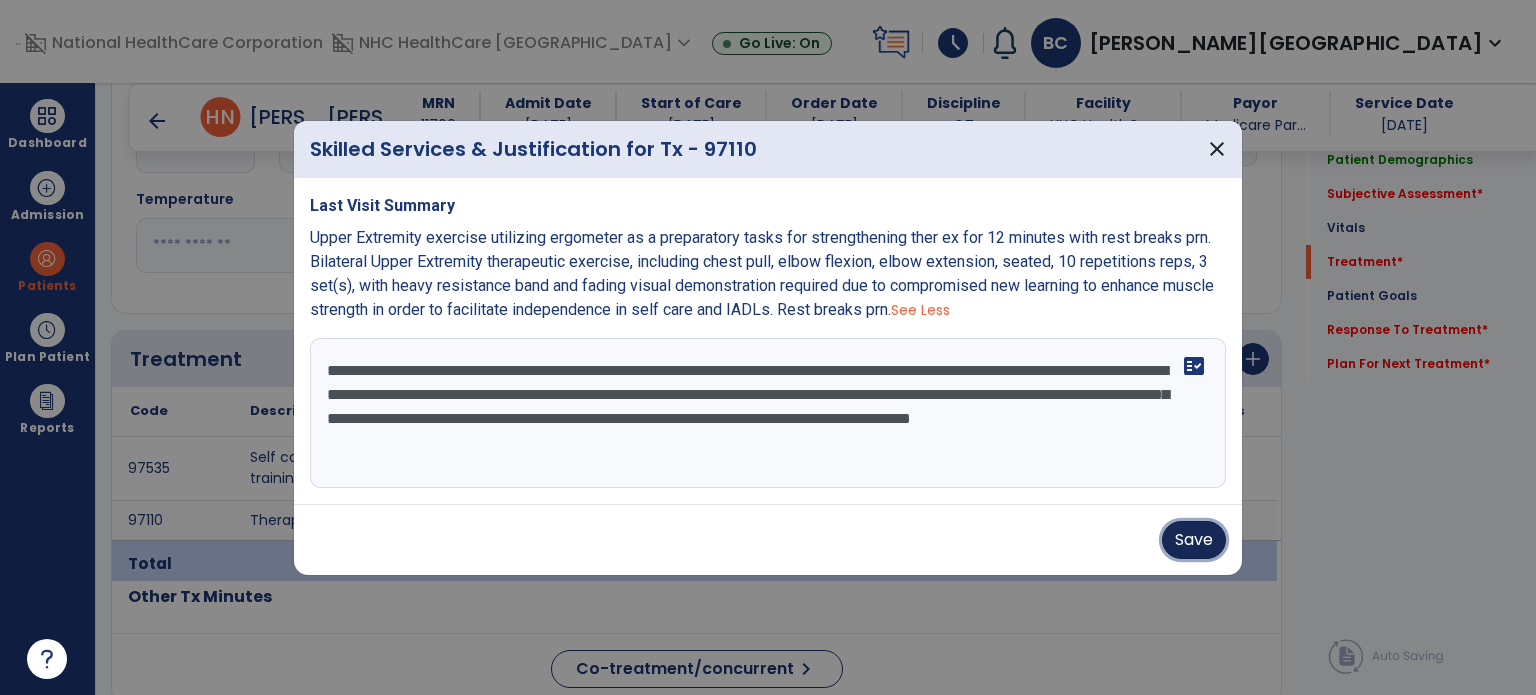 click on "Save" at bounding box center (1194, 540) 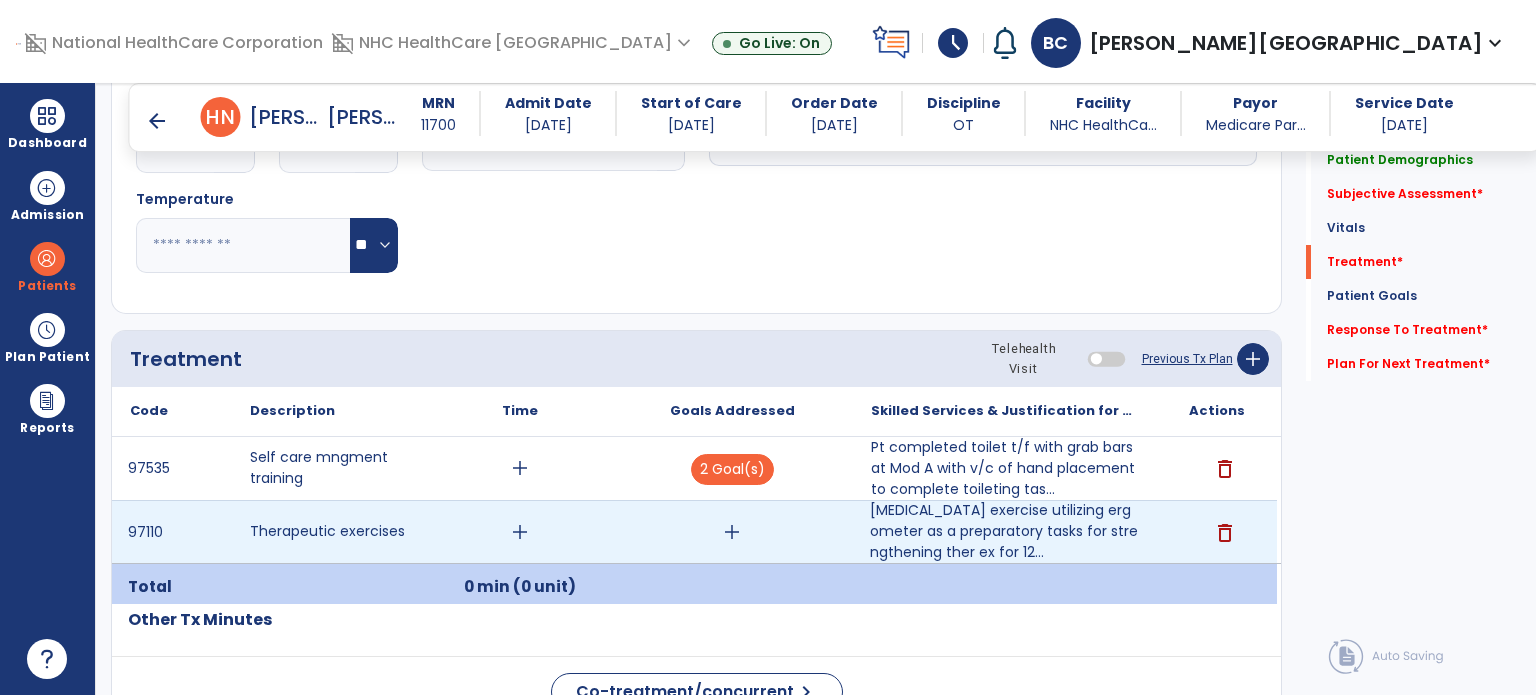 click on "add" at bounding box center (732, 532) 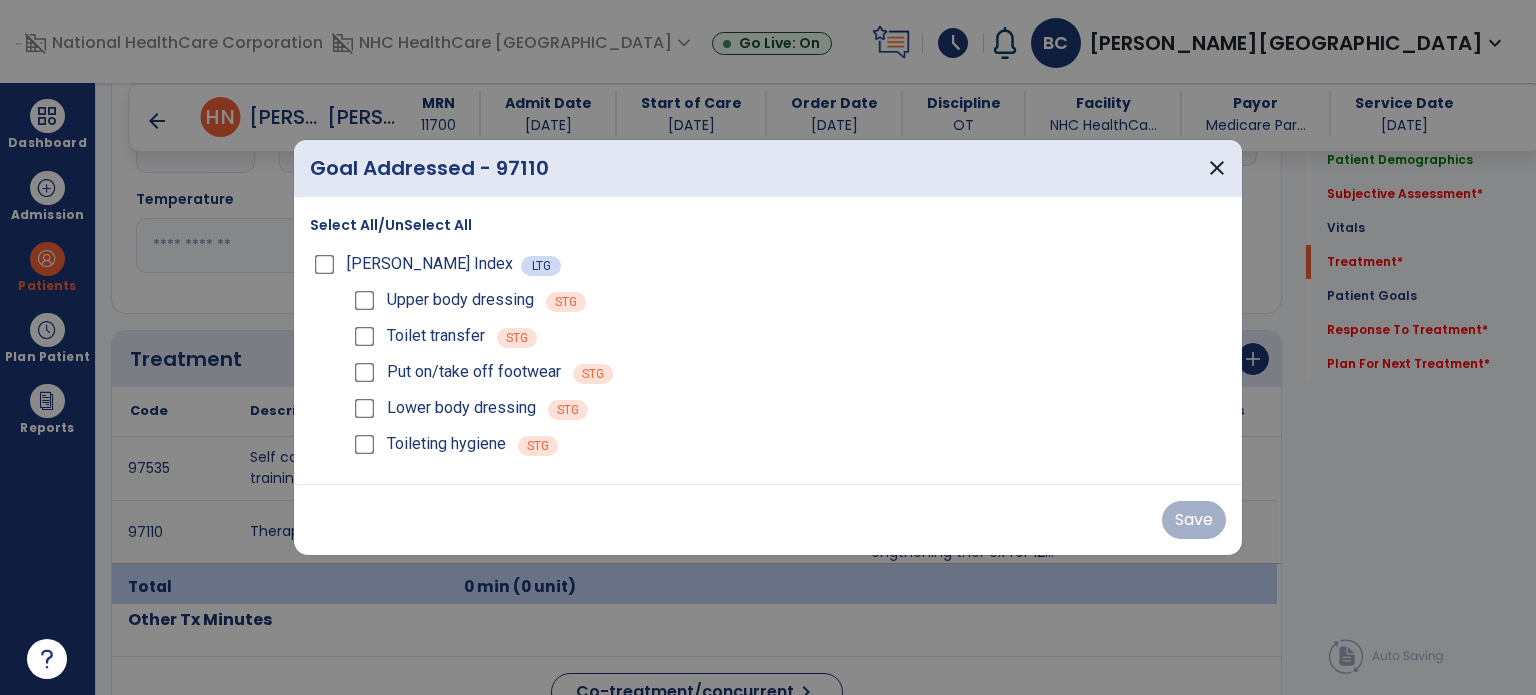 click on "[PERSON_NAME] Index" at bounding box center (415, 264) 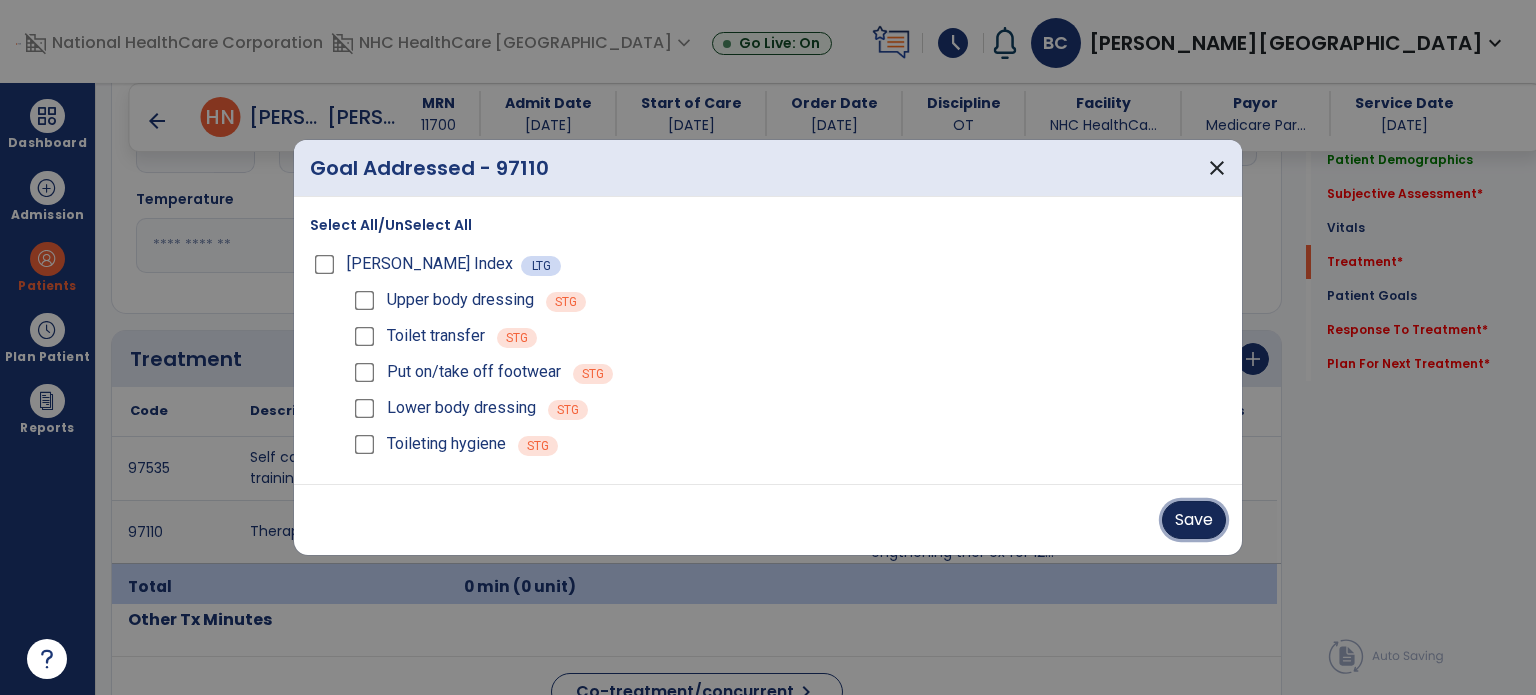 click on "Save" at bounding box center [1194, 520] 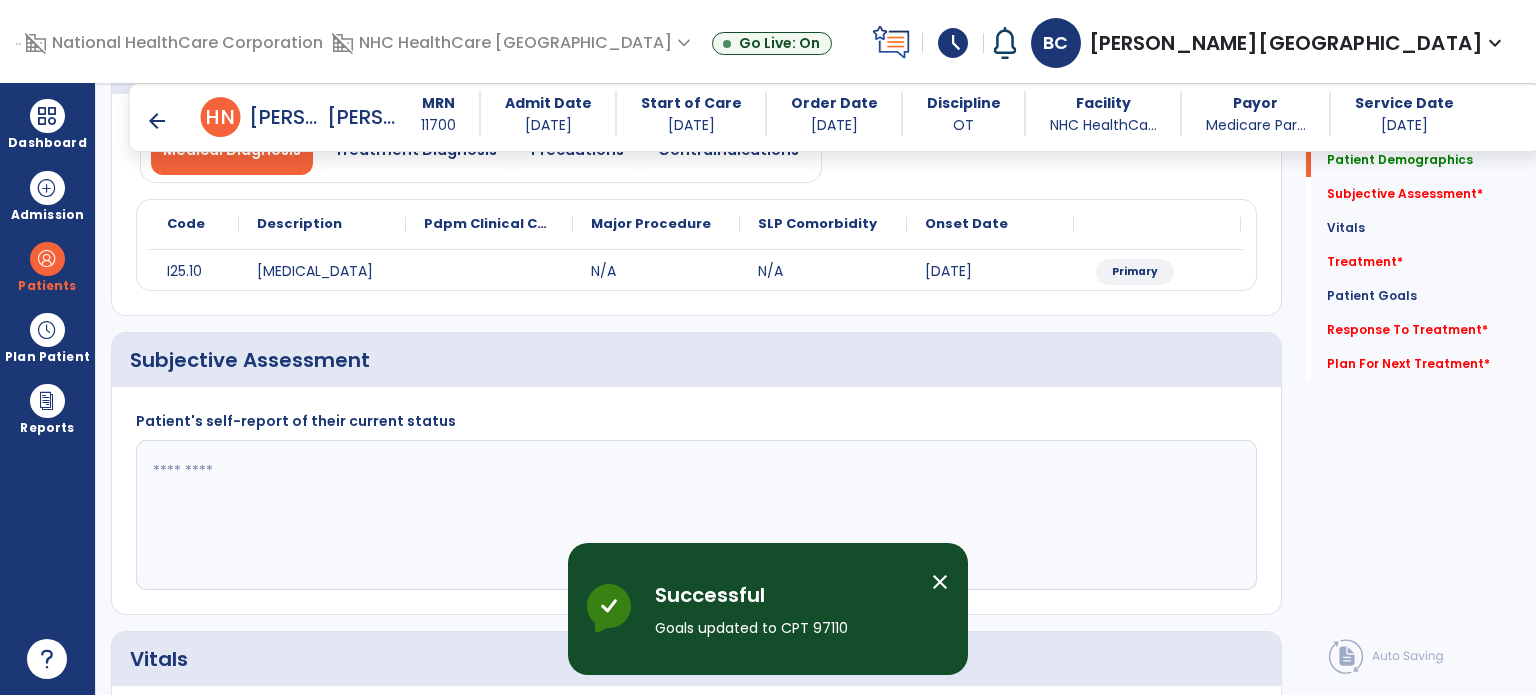 scroll, scrollTop: 0, scrollLeft: 0, axis: both 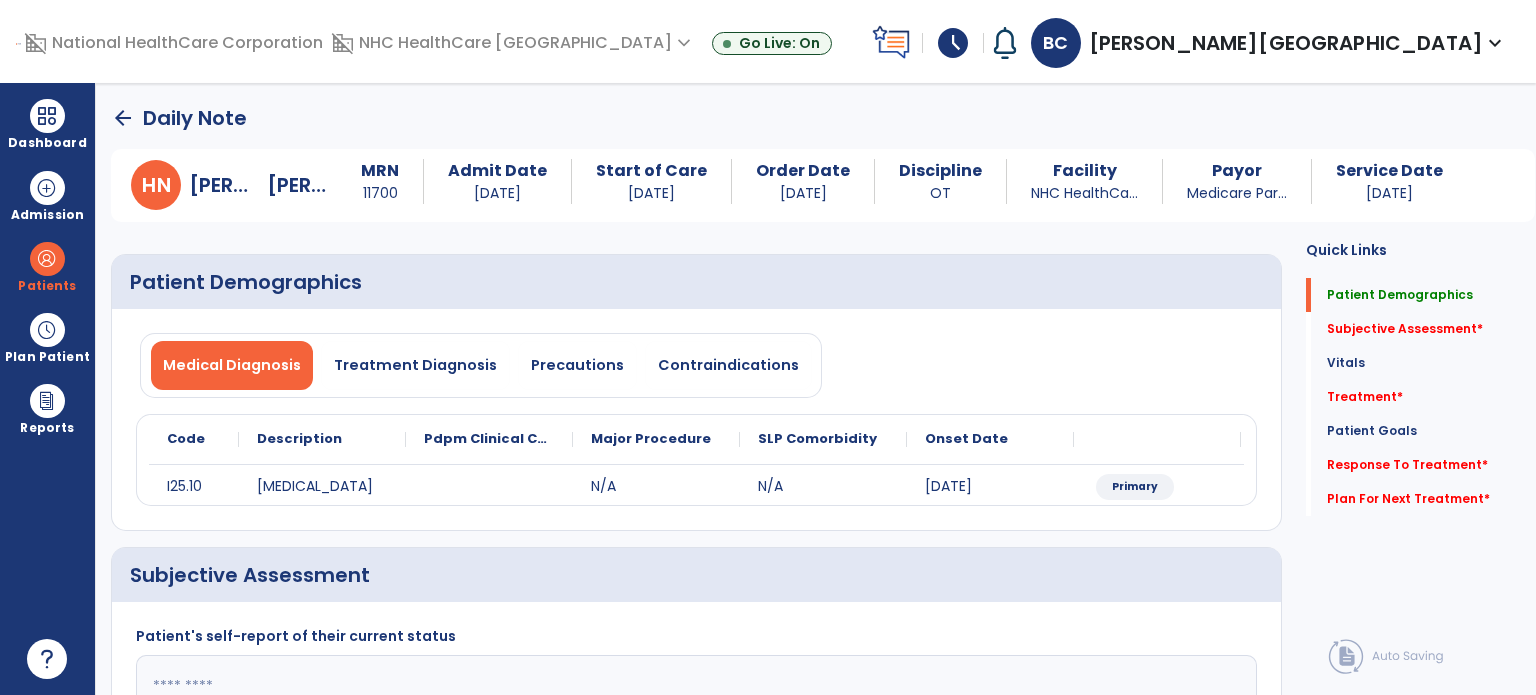 click 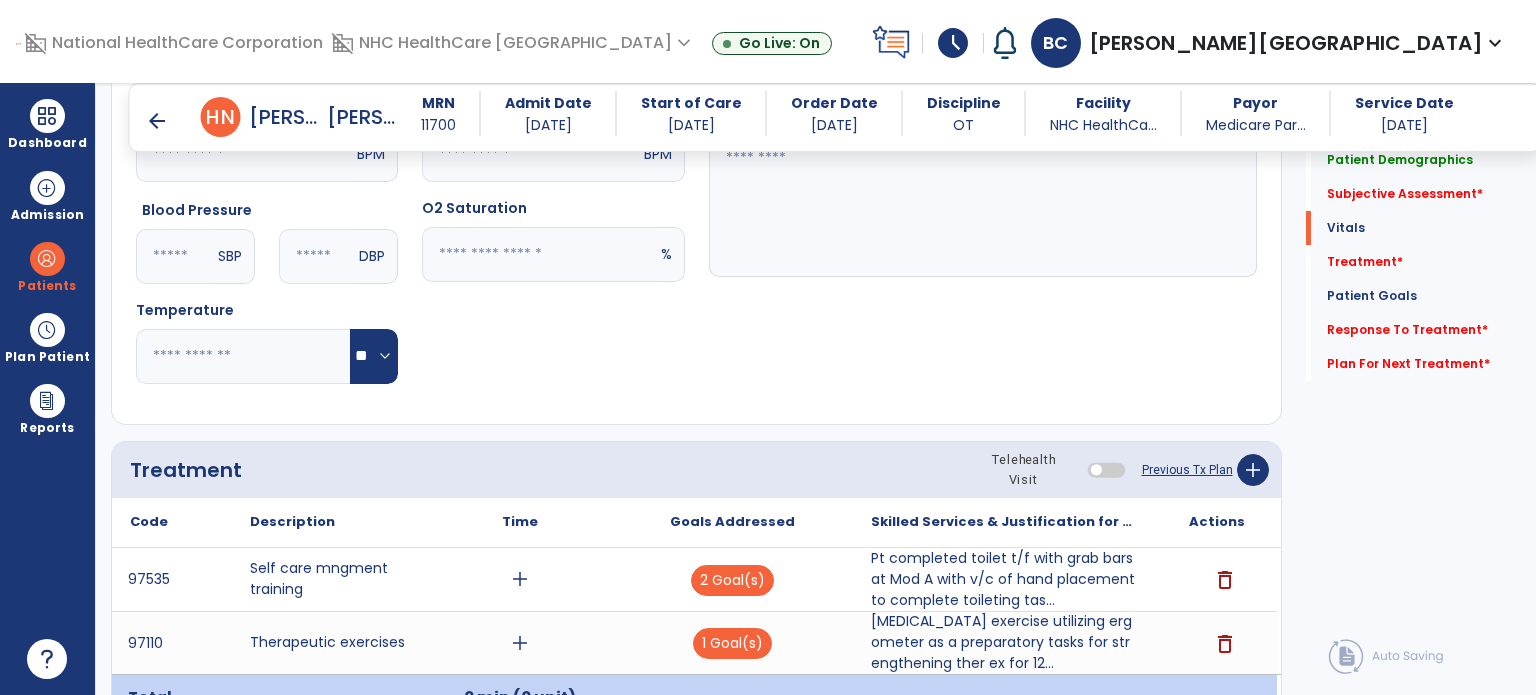 scroll, scrollTop: 811, scrollLeft: 0, axis: vertical 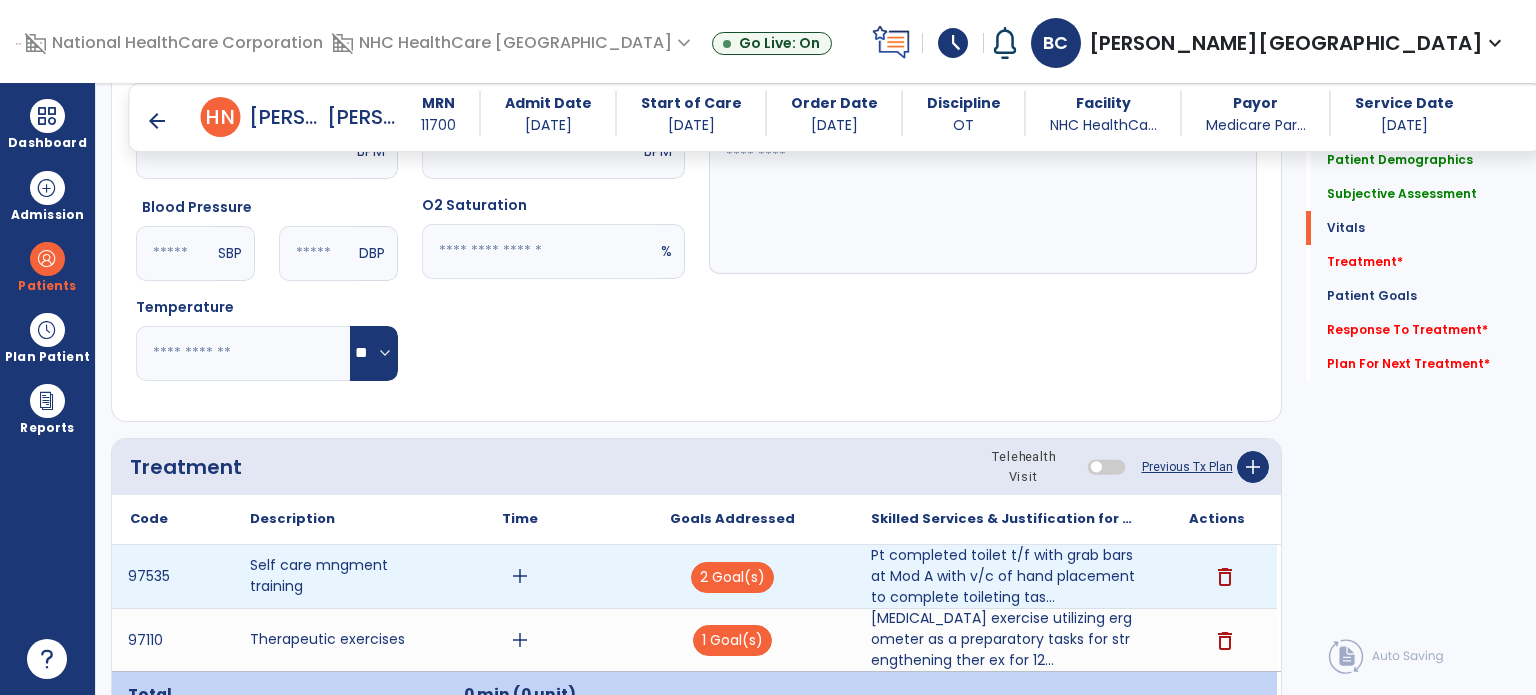 type on "**********" 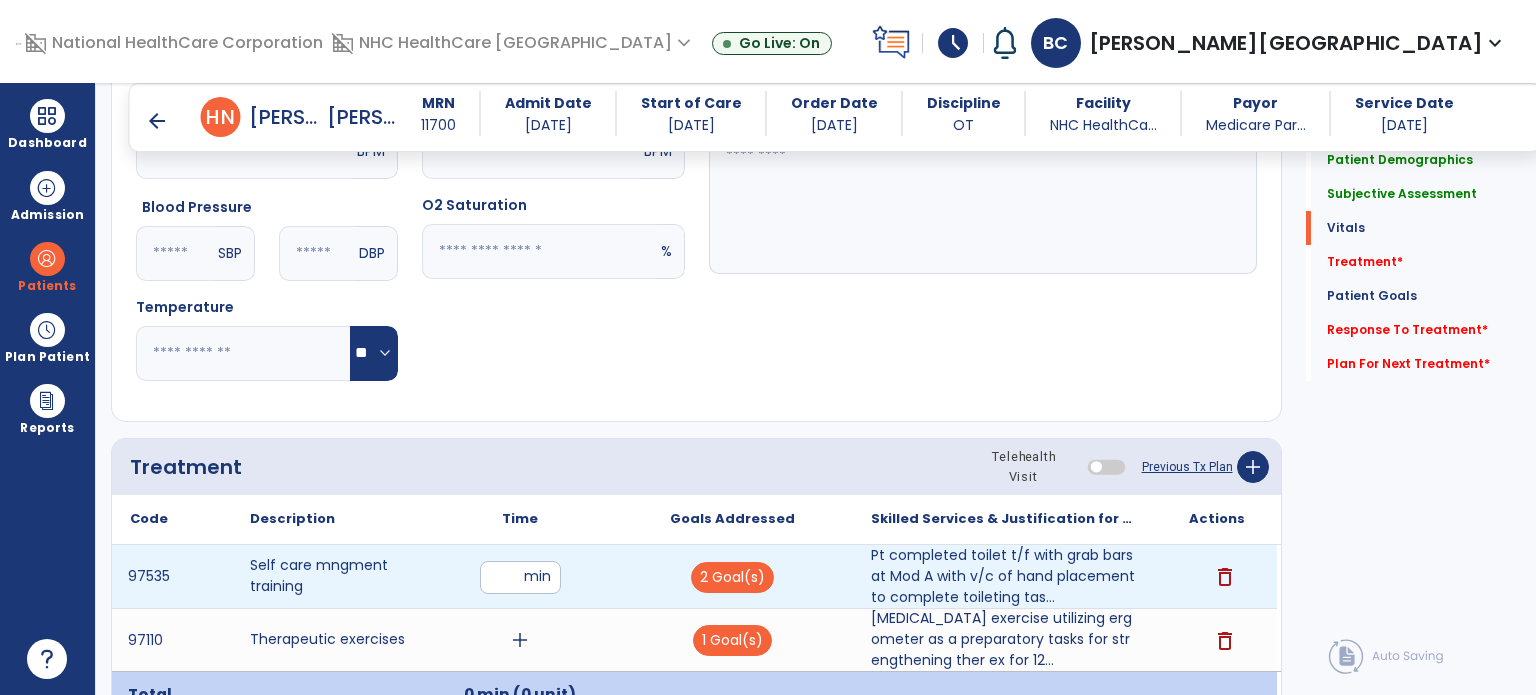 type on "**" 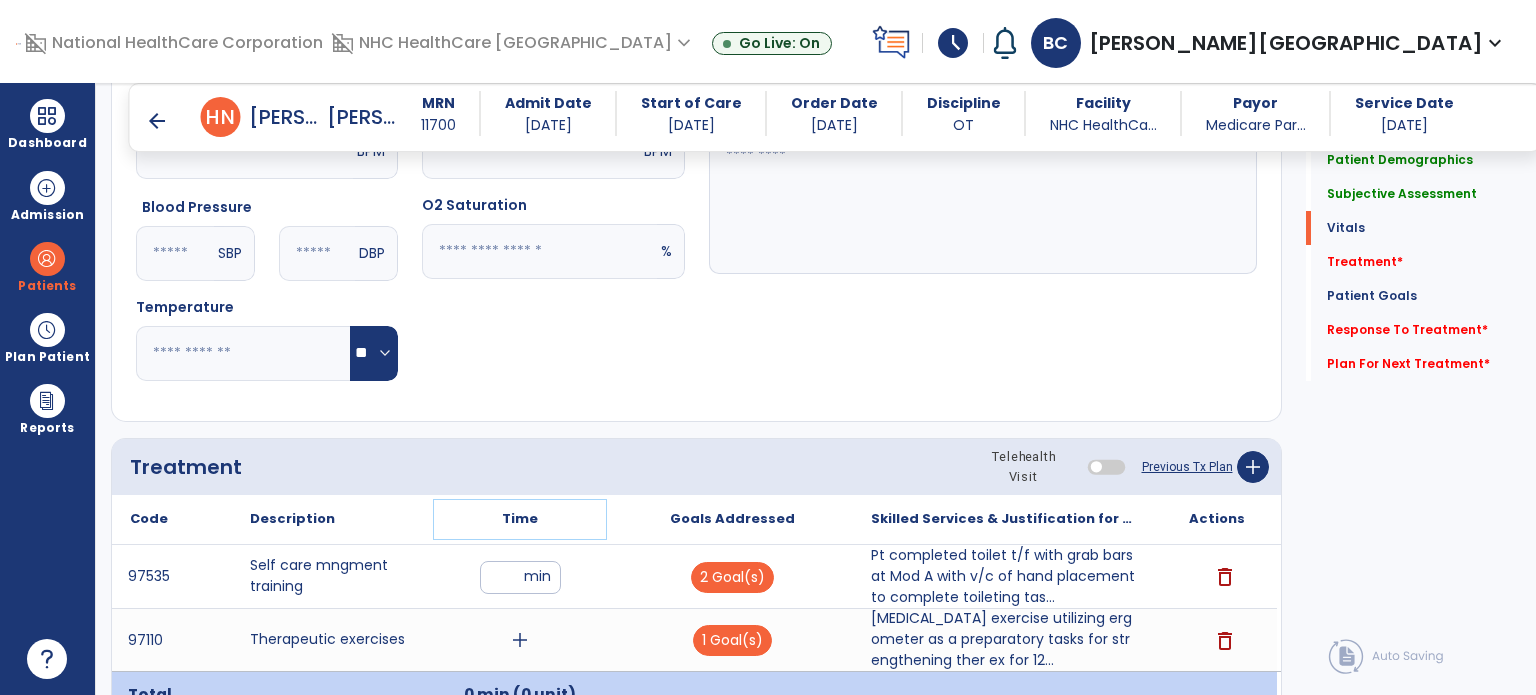 click on "Time" at bounding box center (520, 519) 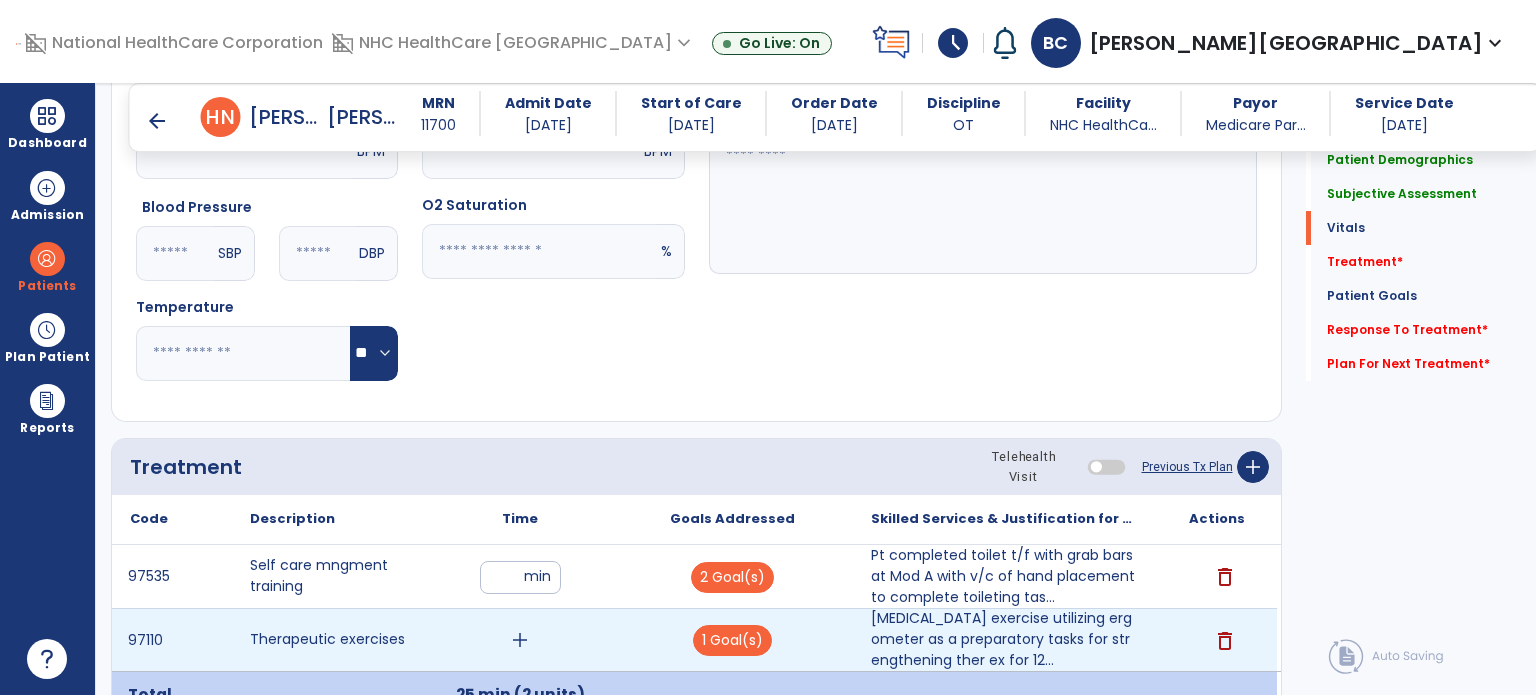 click on "add" at bounding box center (520, 640) 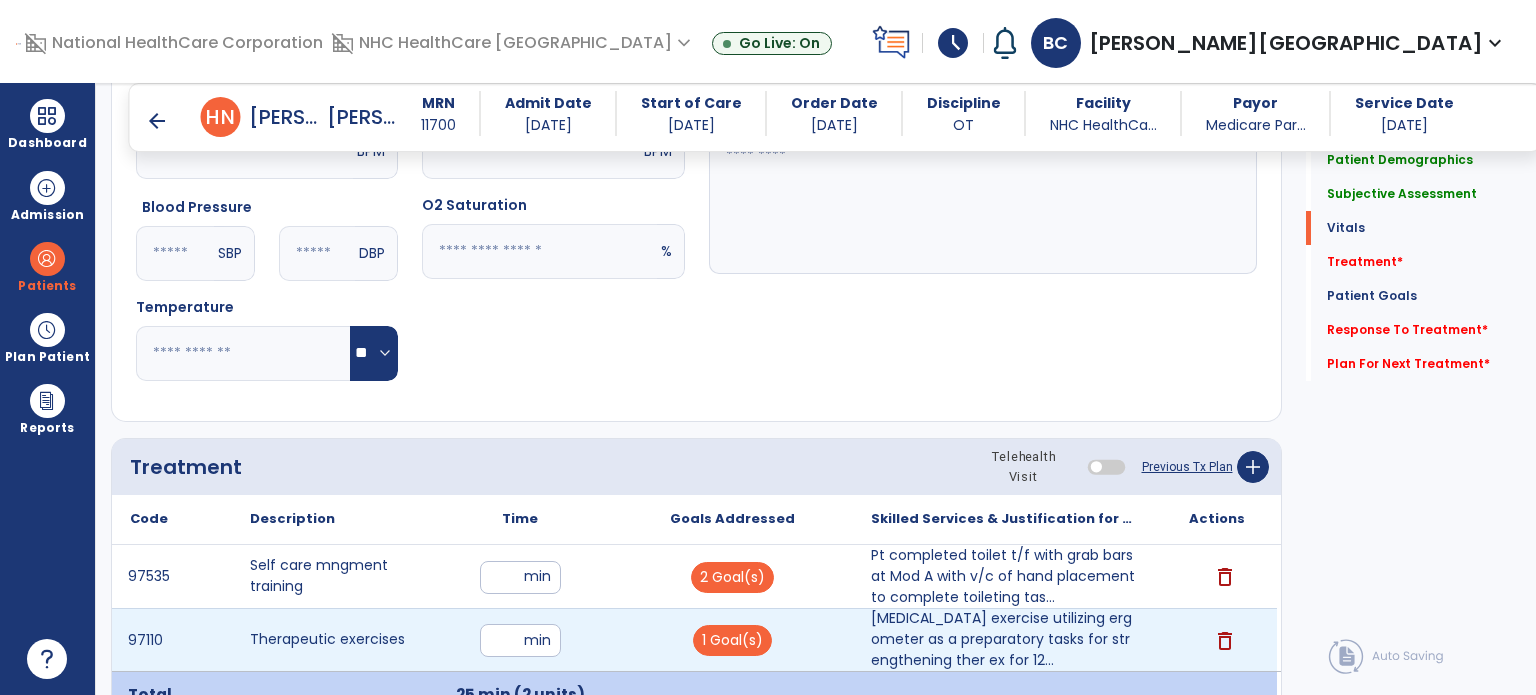 type on "**" 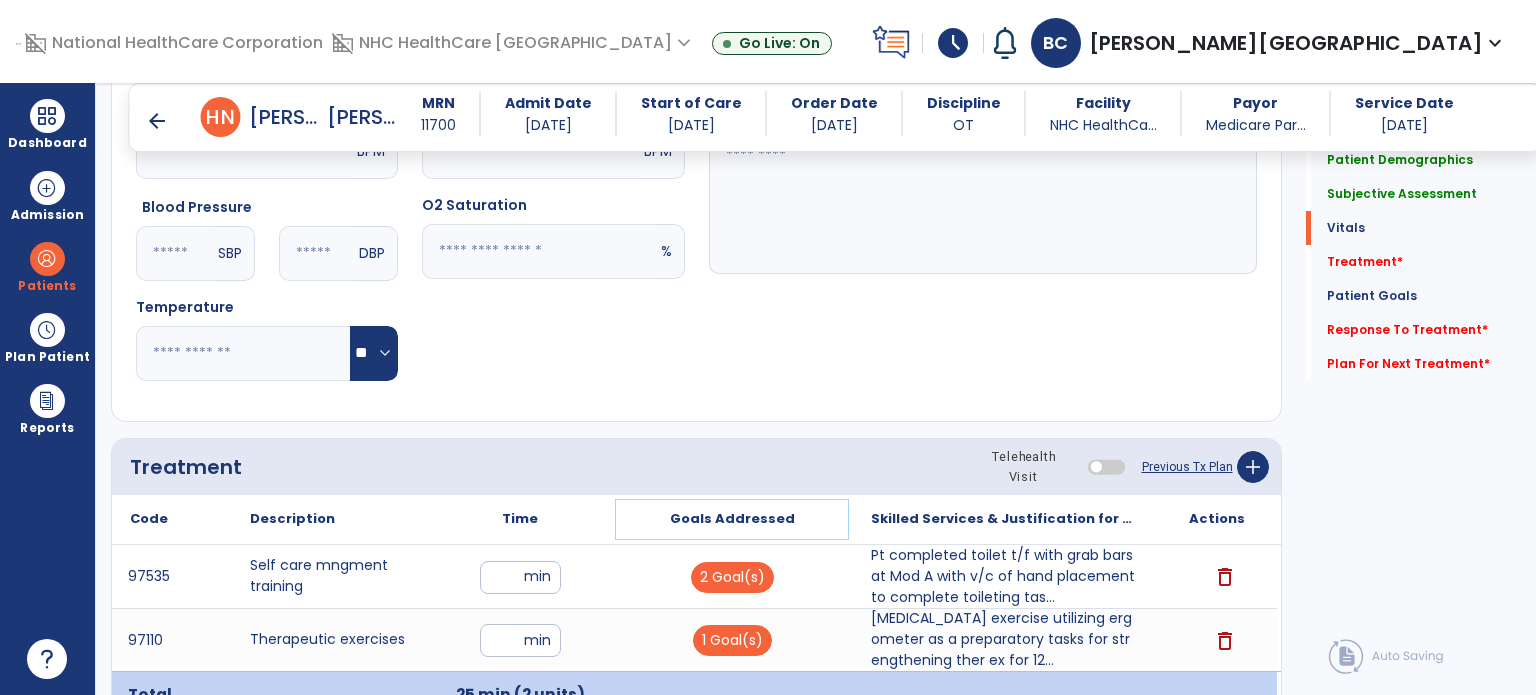 click on "Goals Addressed" at bounding box center [732, 519] 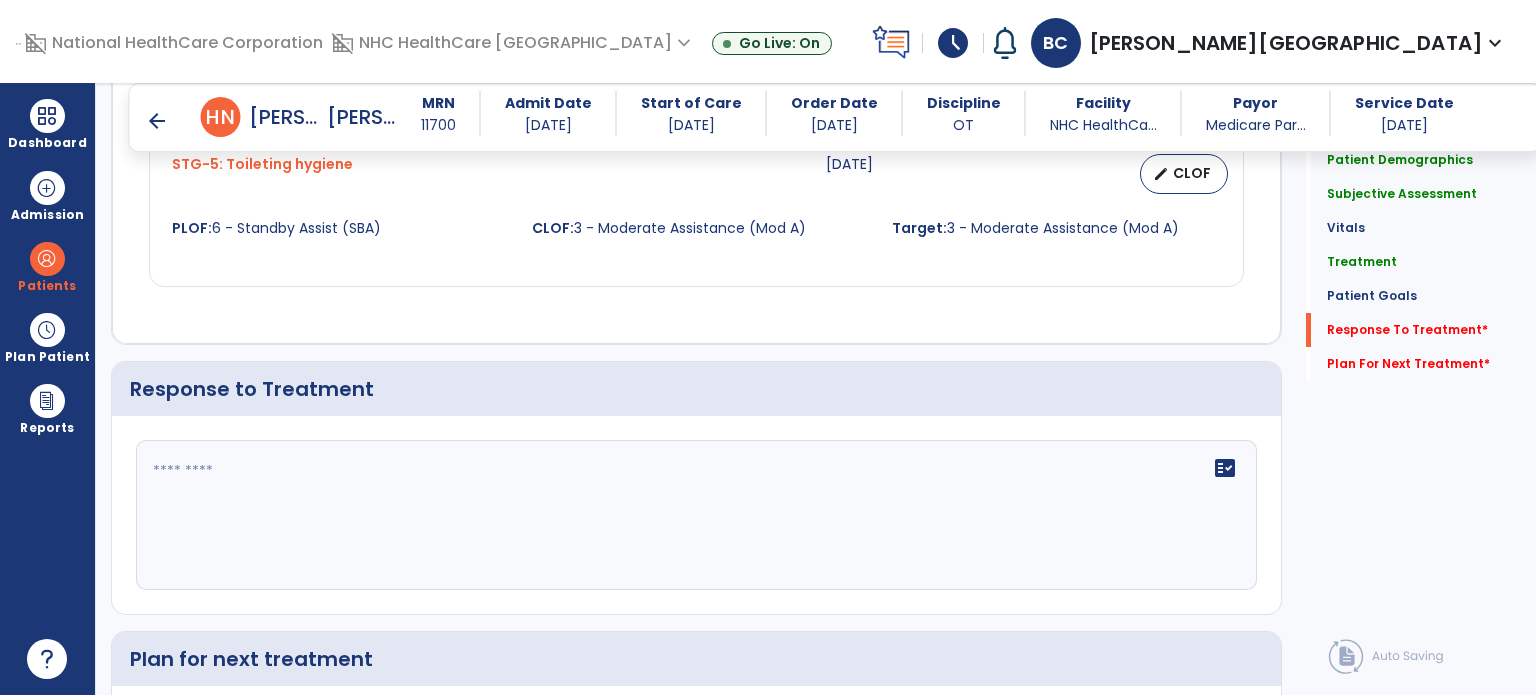 scroll, scrollTop: 2259, scrollLeft: 0, axis: vertical 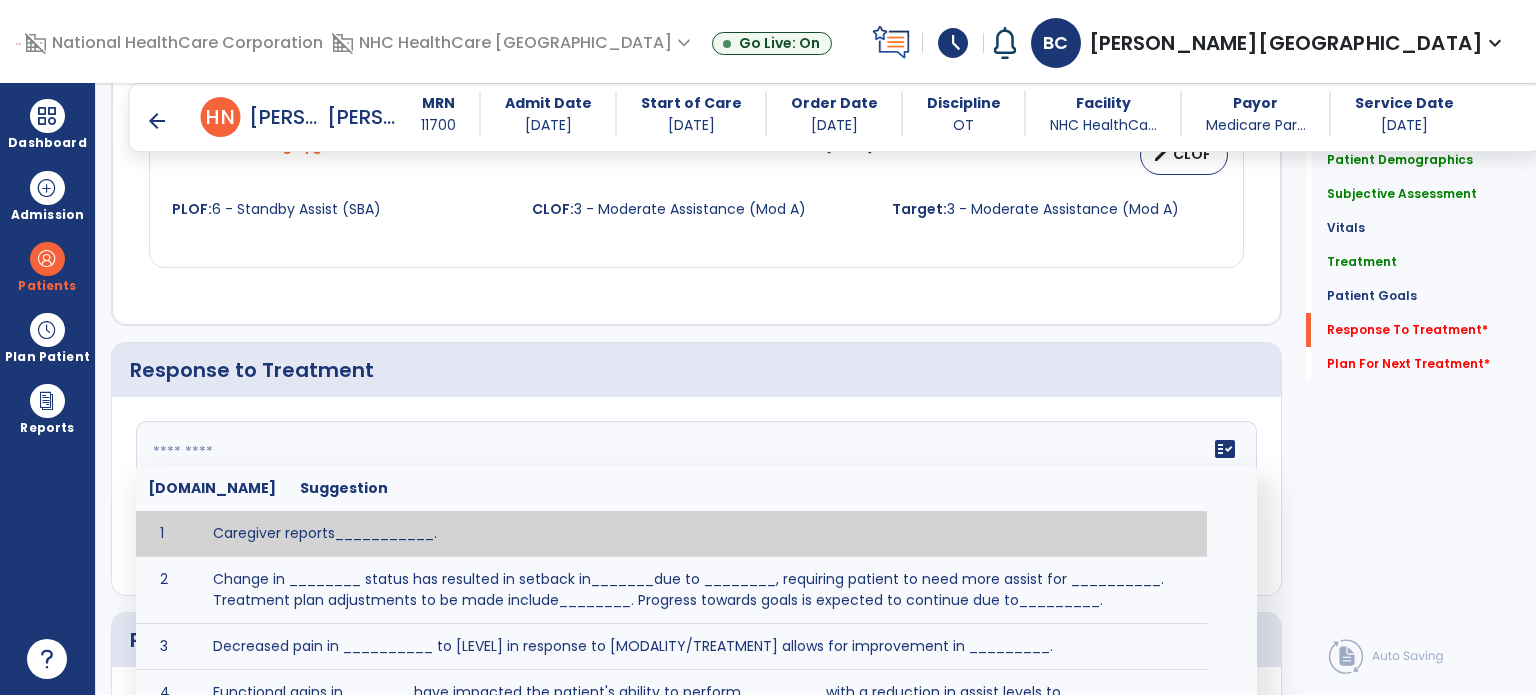 click on "fact_check  [DOMAIN_NAME] Suggestion 1 Caregiver reports___________. 2 Change in ________ status has resulted in setback in_______due to ________, requiring patient to need more assist for __________.   Treatment plan adjustments to be made include________.  Progress towards goals is expected to continue due to_________. 3 Decreased pain in __________ to [LEVEL] in response to [MODALITY/TREATMENT] allows for improvement in _________. 4 Functional gains in _______ have impacted the patient's ability to perform_________ with a reduction in assist levels to_________. 5 Functional progress this week has been significant due to__________. 6 Gains in ________ have improved the patient's ability to perform ______with decreased levels of assist to___________. 7 Improvement in ________allows patient to tolerate higher levels of challenges in_________. 8 Pain in [AREA] has decreased to [LEVEL] in response to [TREATMENT/MODALITY], allowing fore ease in completing__________. 9 10 11 12 13 14 15 16 17 18 19 20 21" 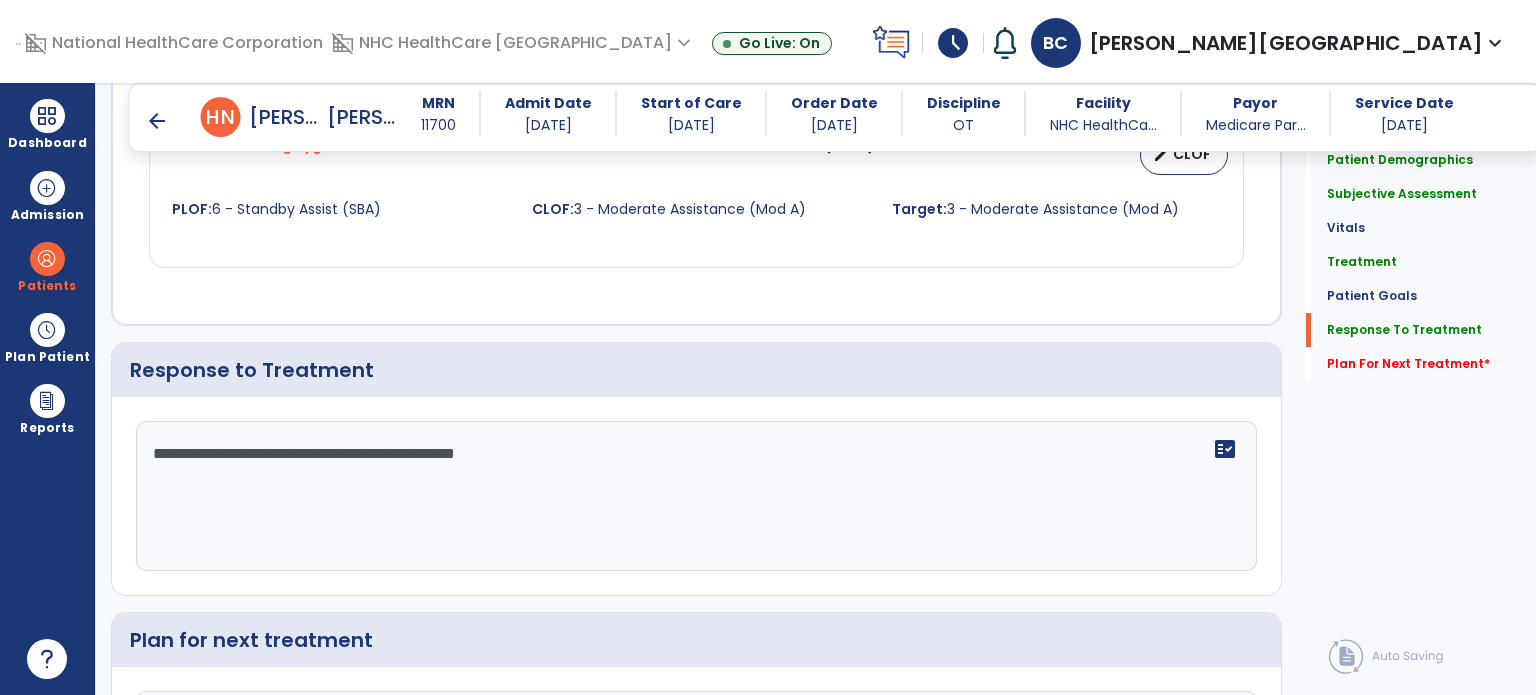 scroll, scrollTop: 2259, scrollLeft: 0, axis: vertical 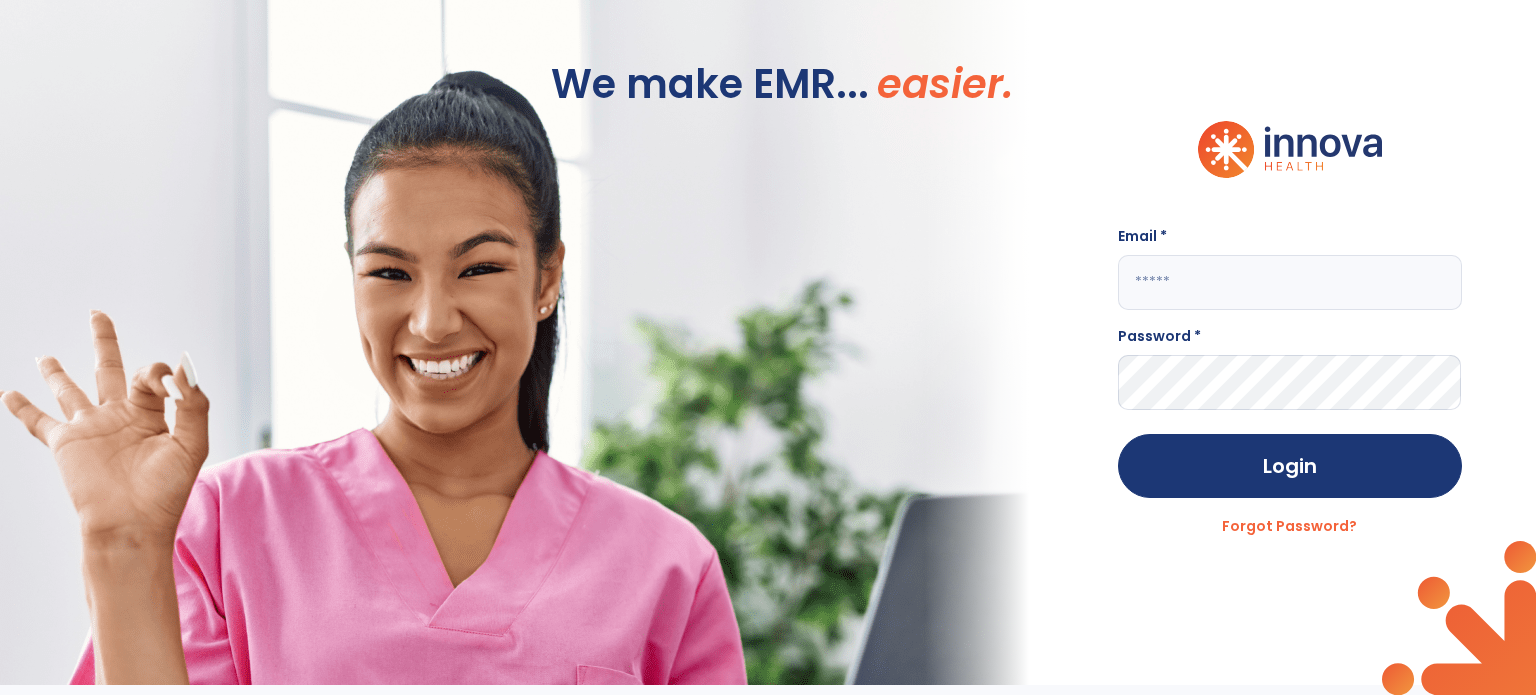 type on "**********" 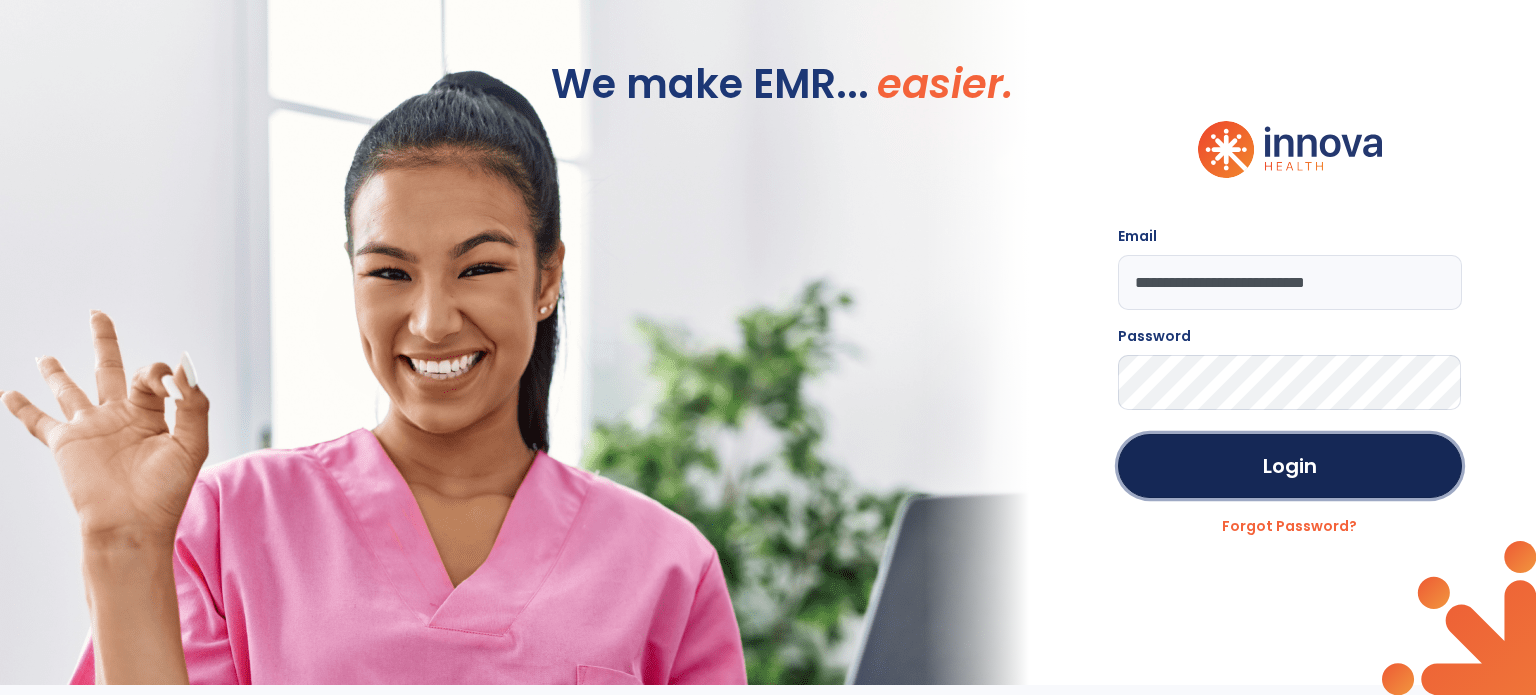 click on "Login" 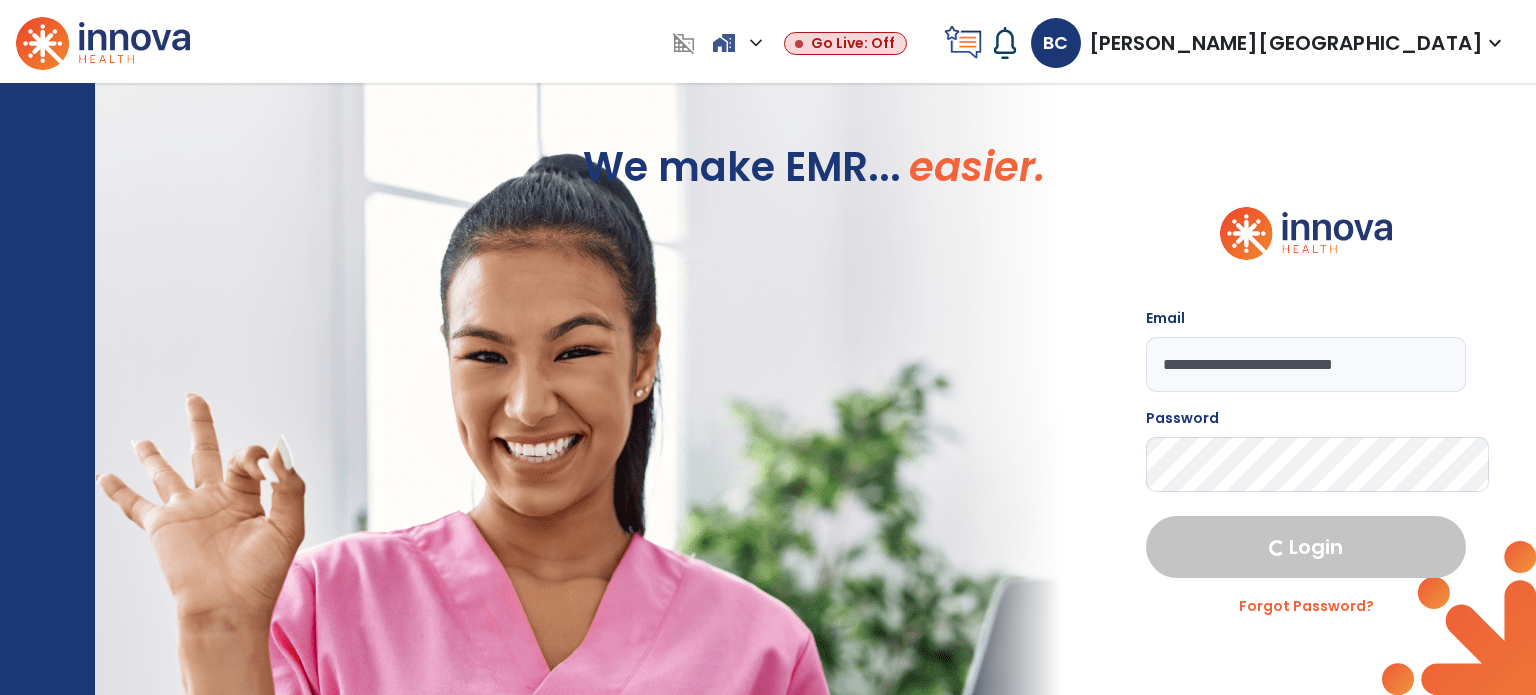 select on "****" 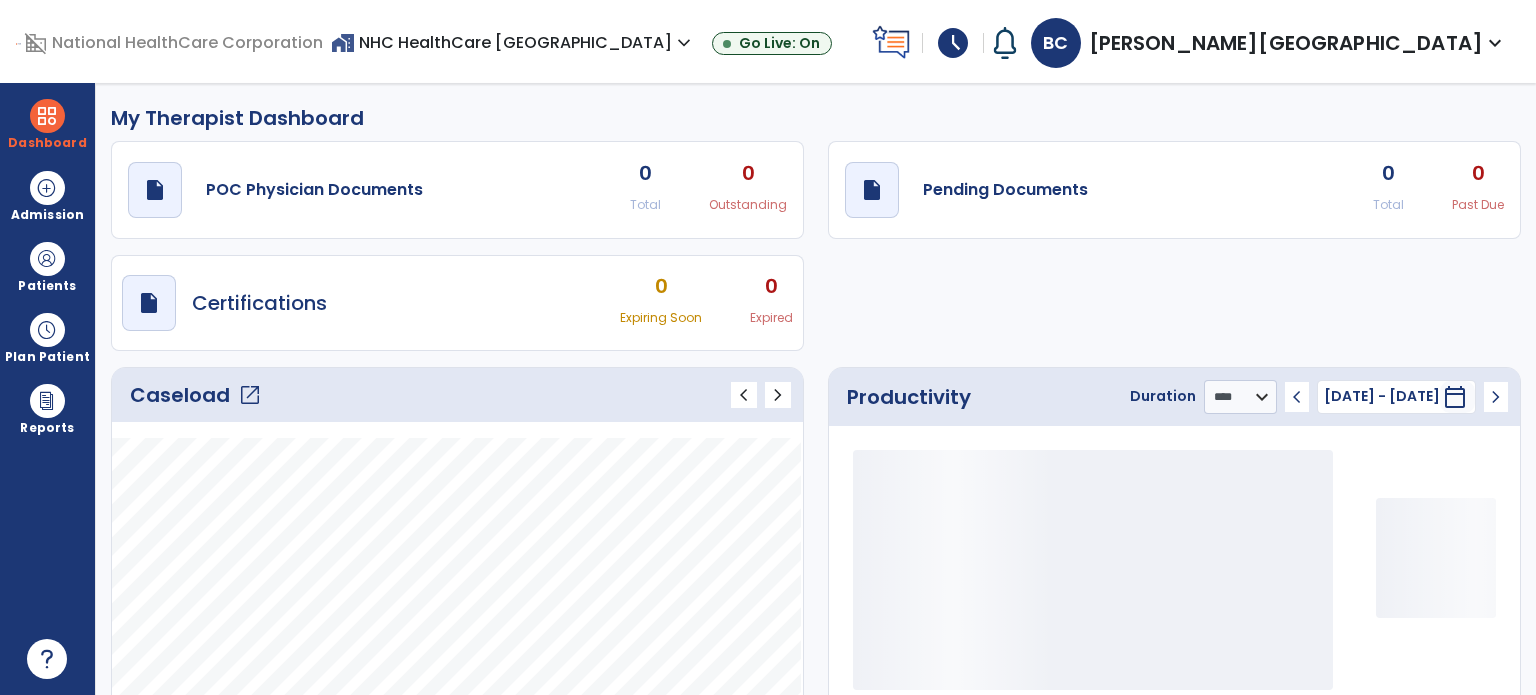 click on "open_in_new" 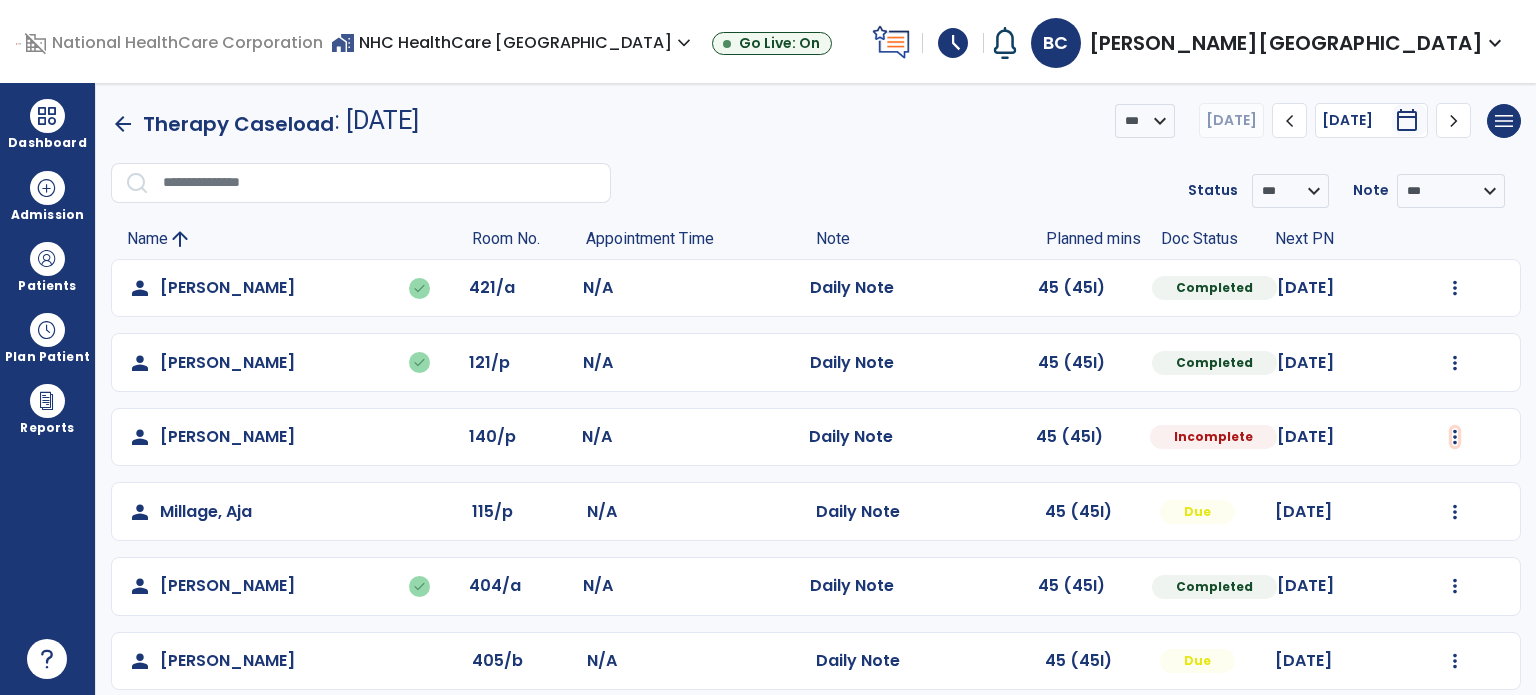 click at bounding box center (1455, 288) 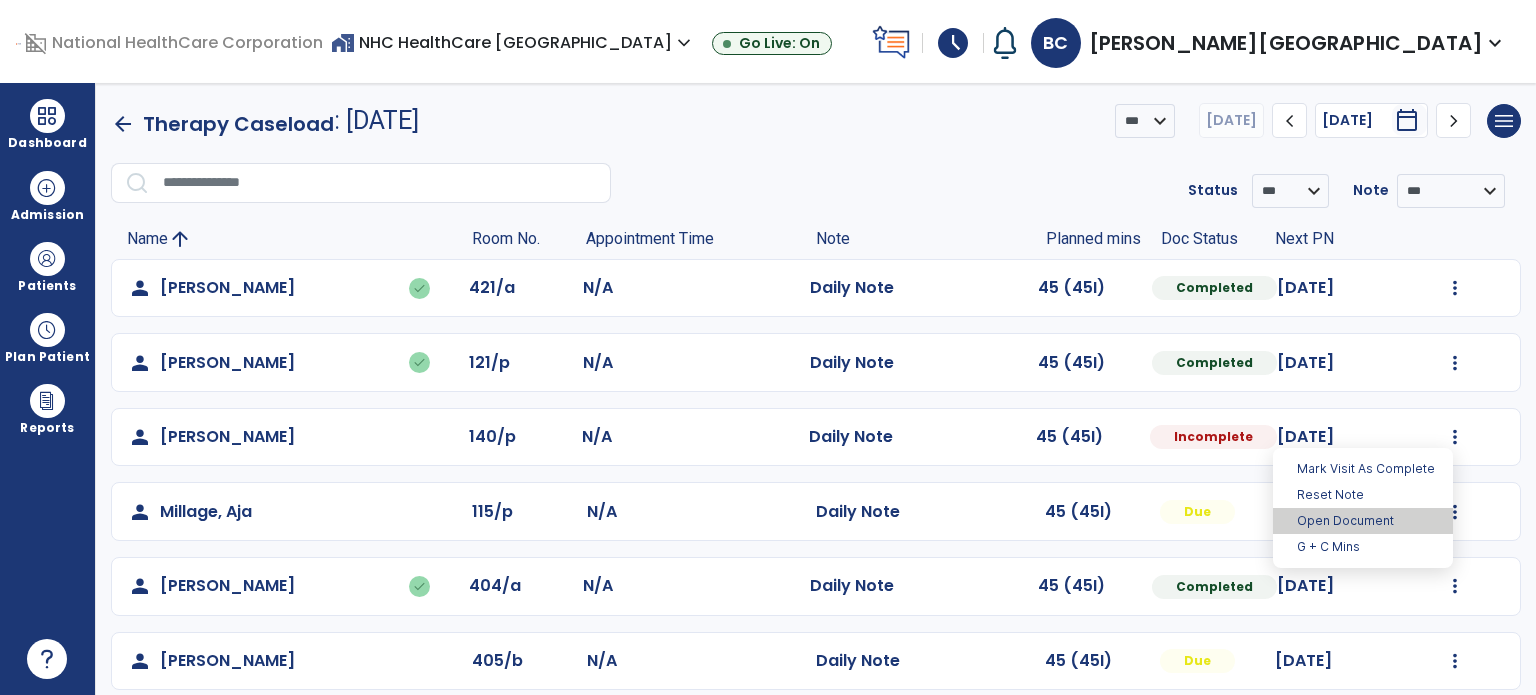 click on "Open Document" at bounding box center (1363, 521) 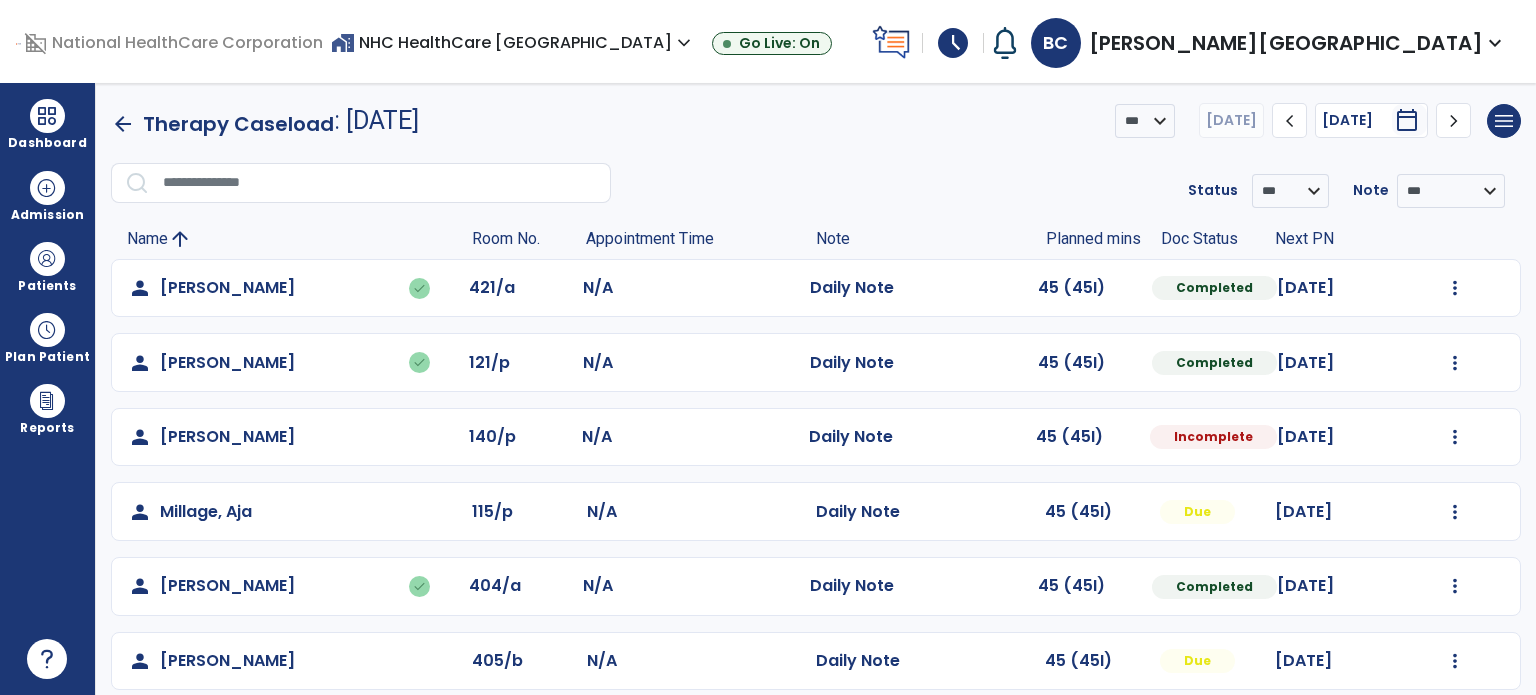 select on "*" 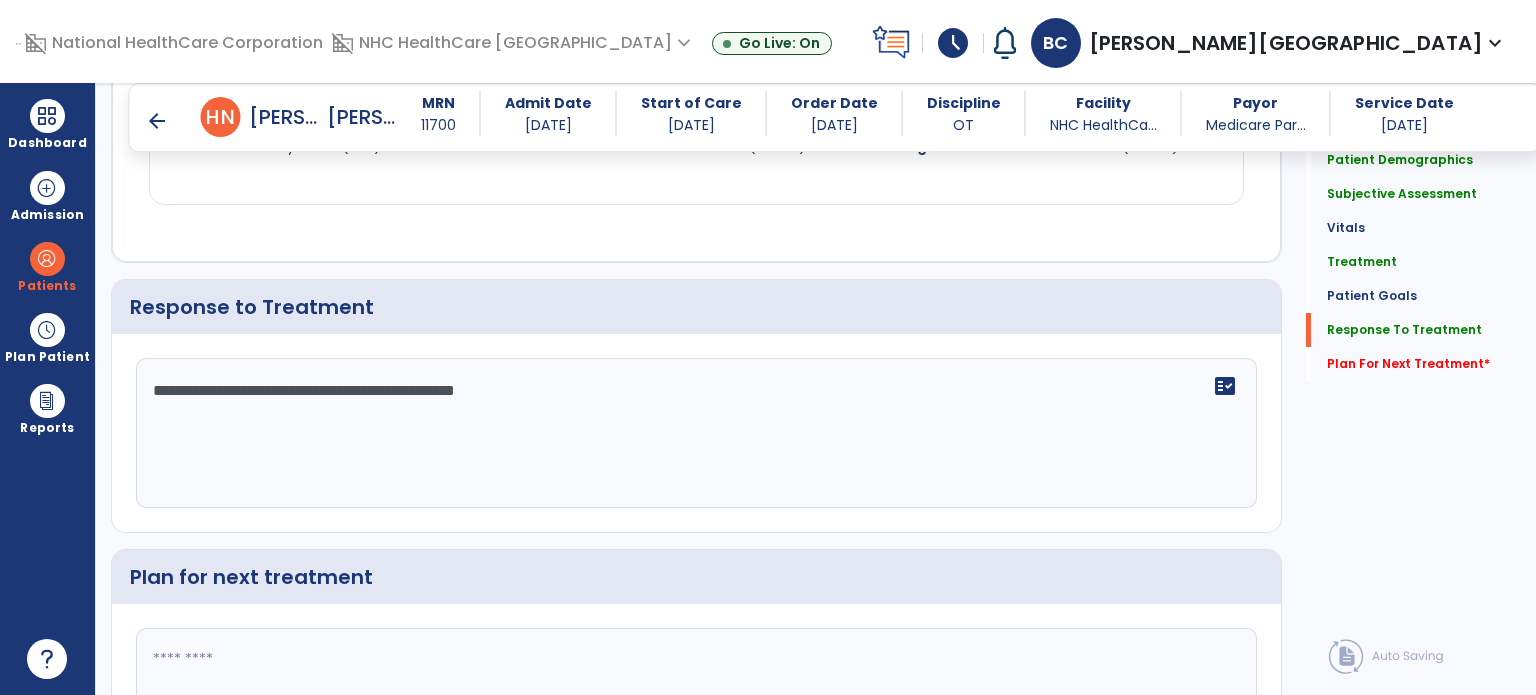 scroll, scrollTop: 2396, scrollLeft: 0, axis: vertical 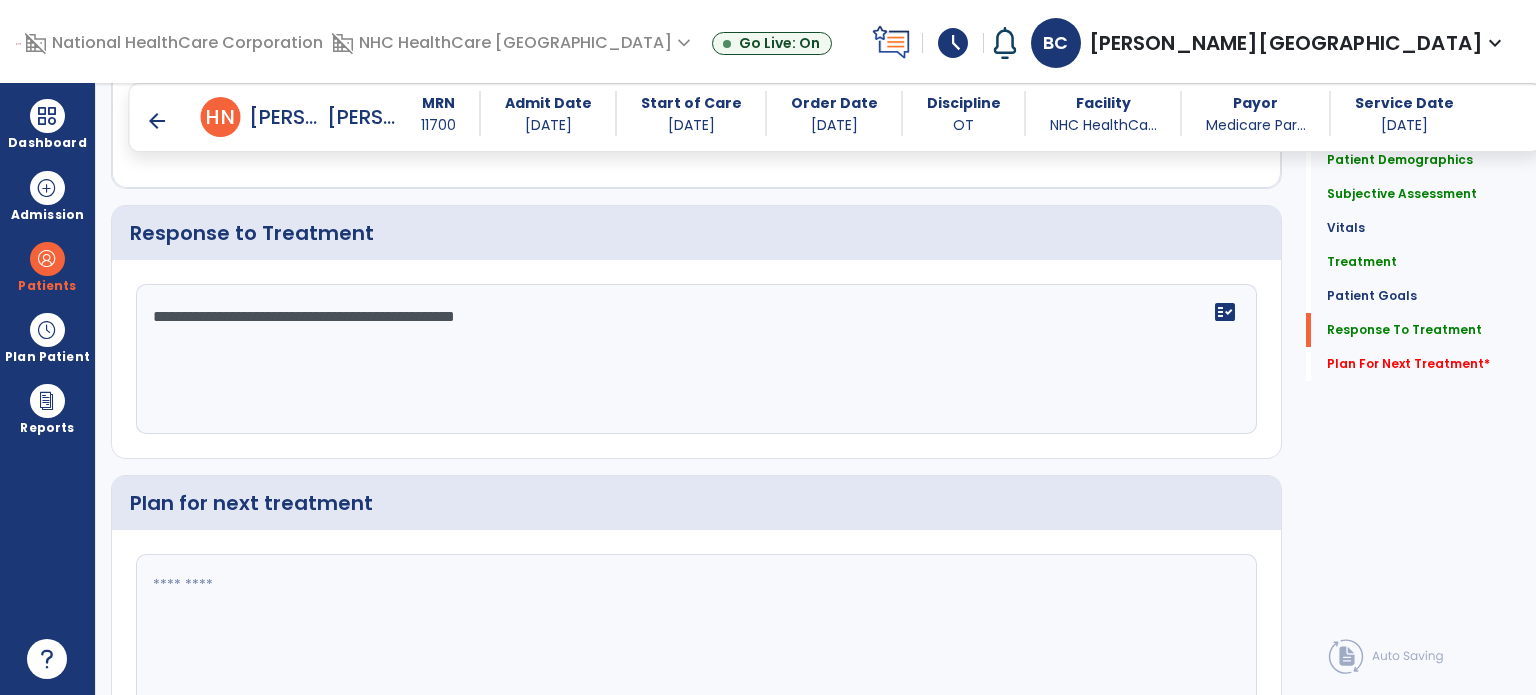 click 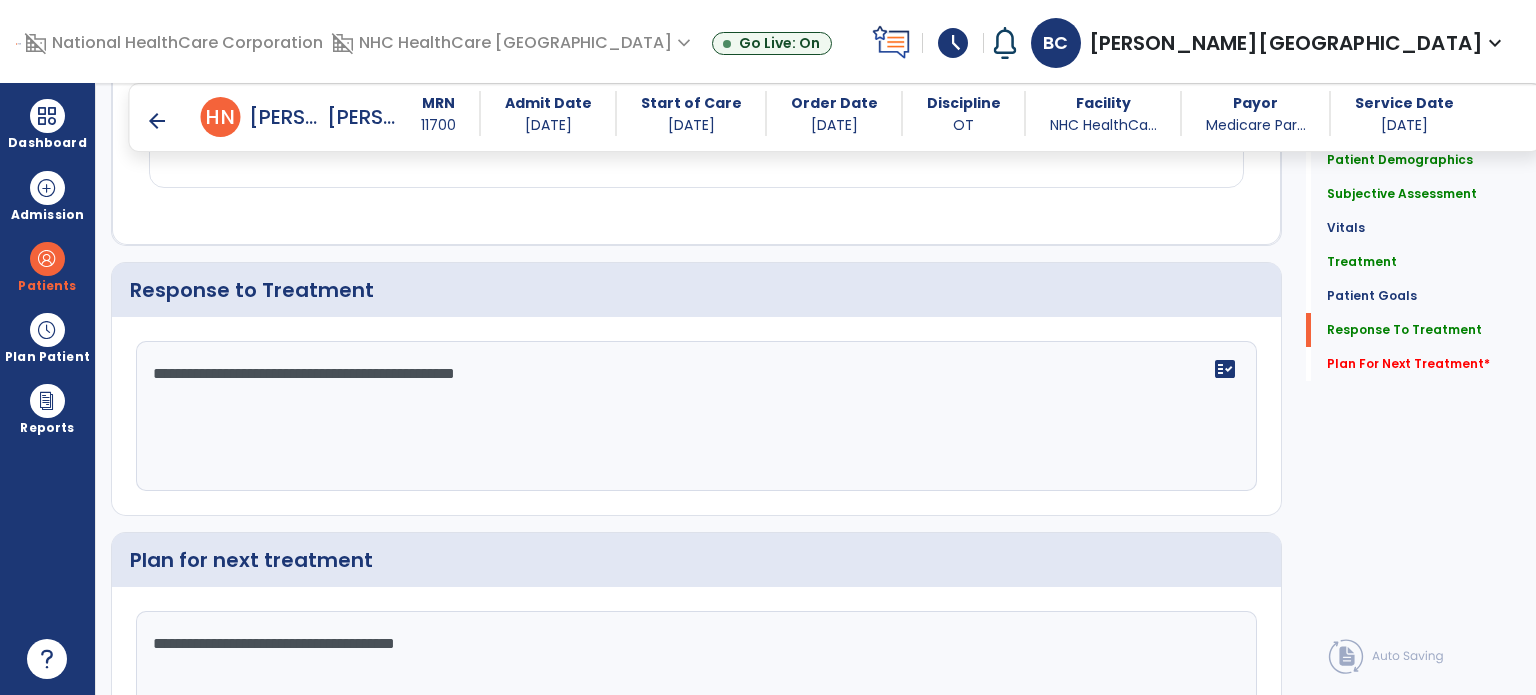 scroll, scrollTop: 2338, scrollLeft: 0, axis: vertical 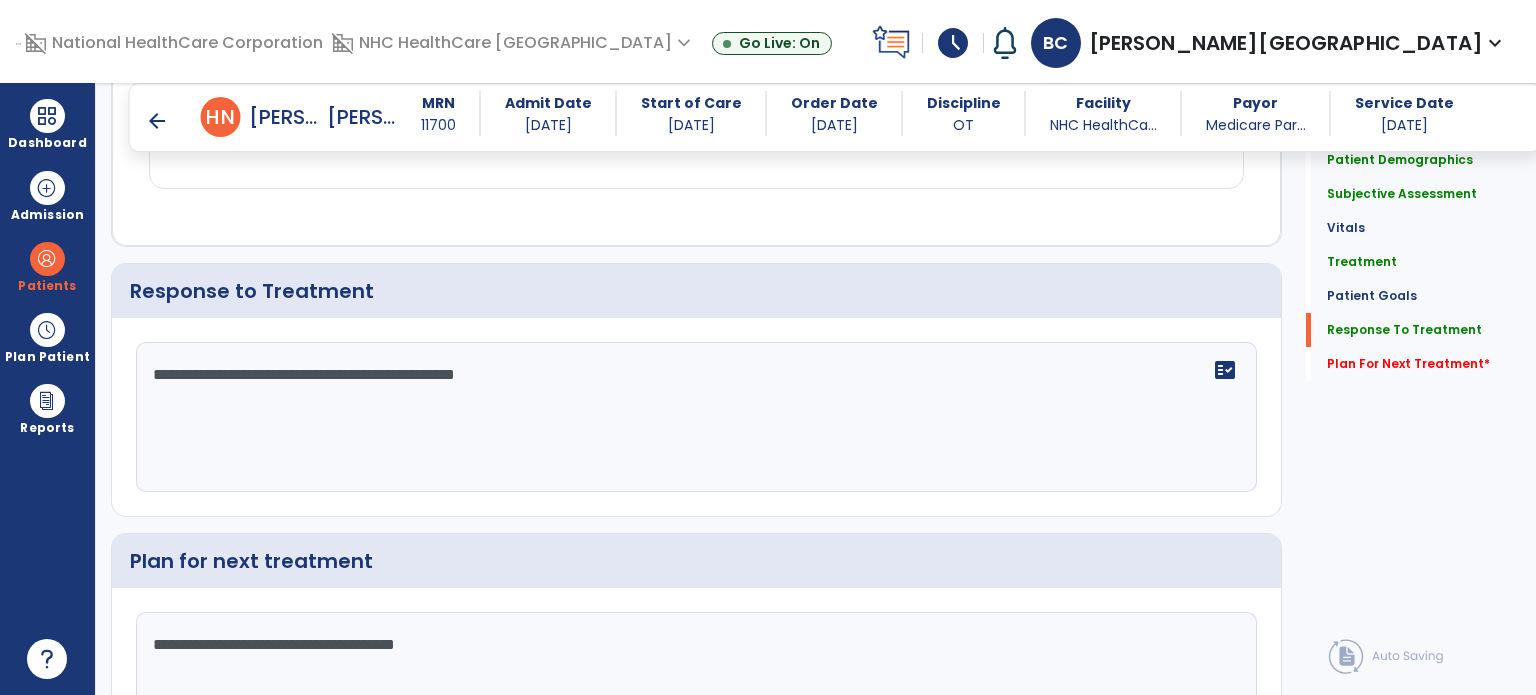 type on "**********" 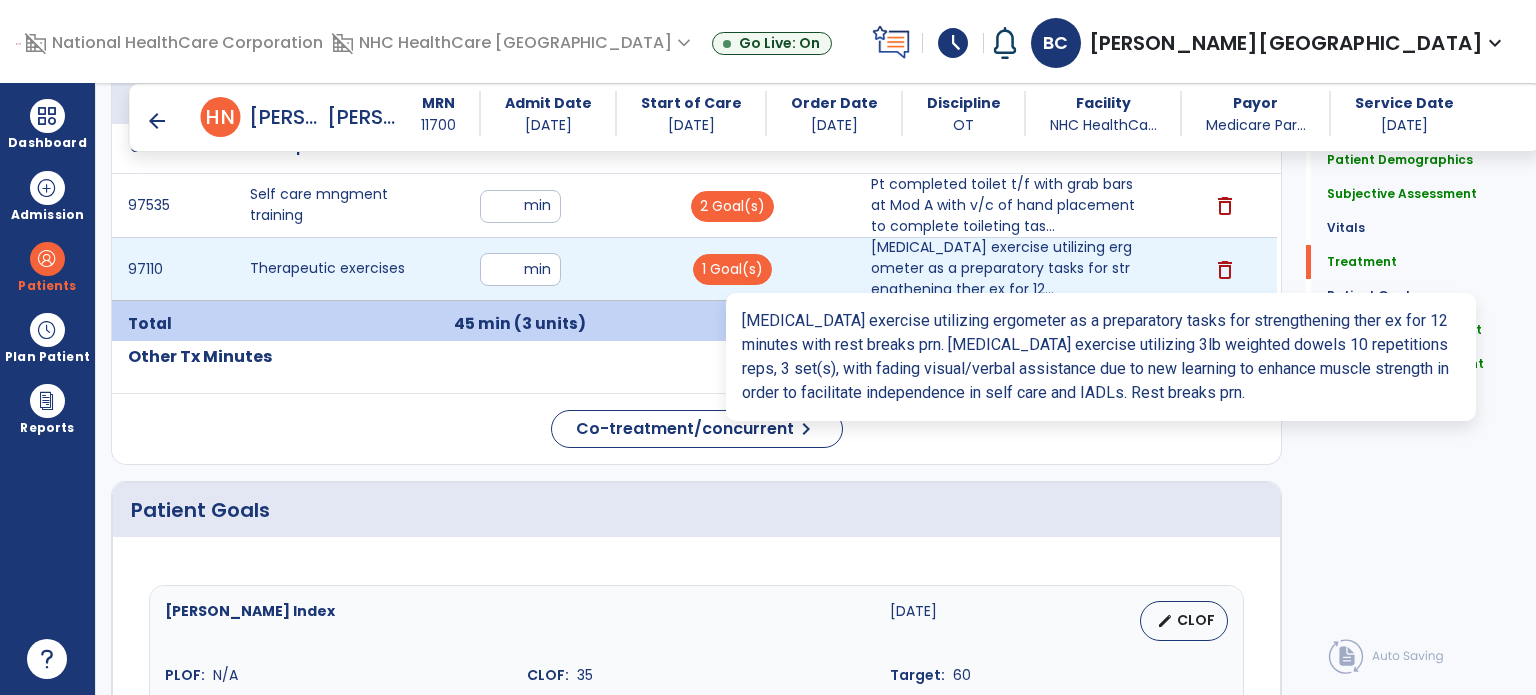 scroll, scrollTop: 1184, scrollLeft: 0, axis: vertical 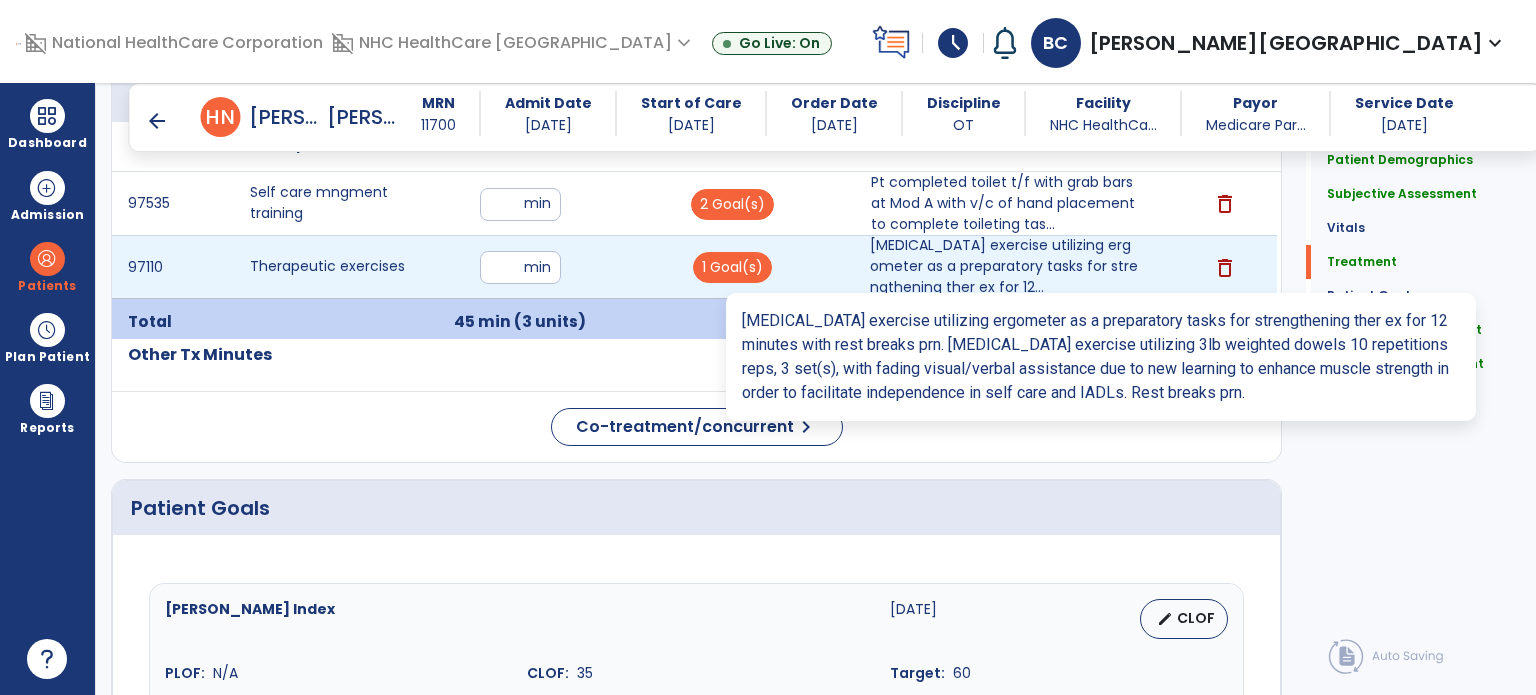 click on "[MEDICAL_DATA] exercise utilizing ergometer as a preparatory tasks for strengthening ther ex for 12..." at bounding box center [1004, 266] 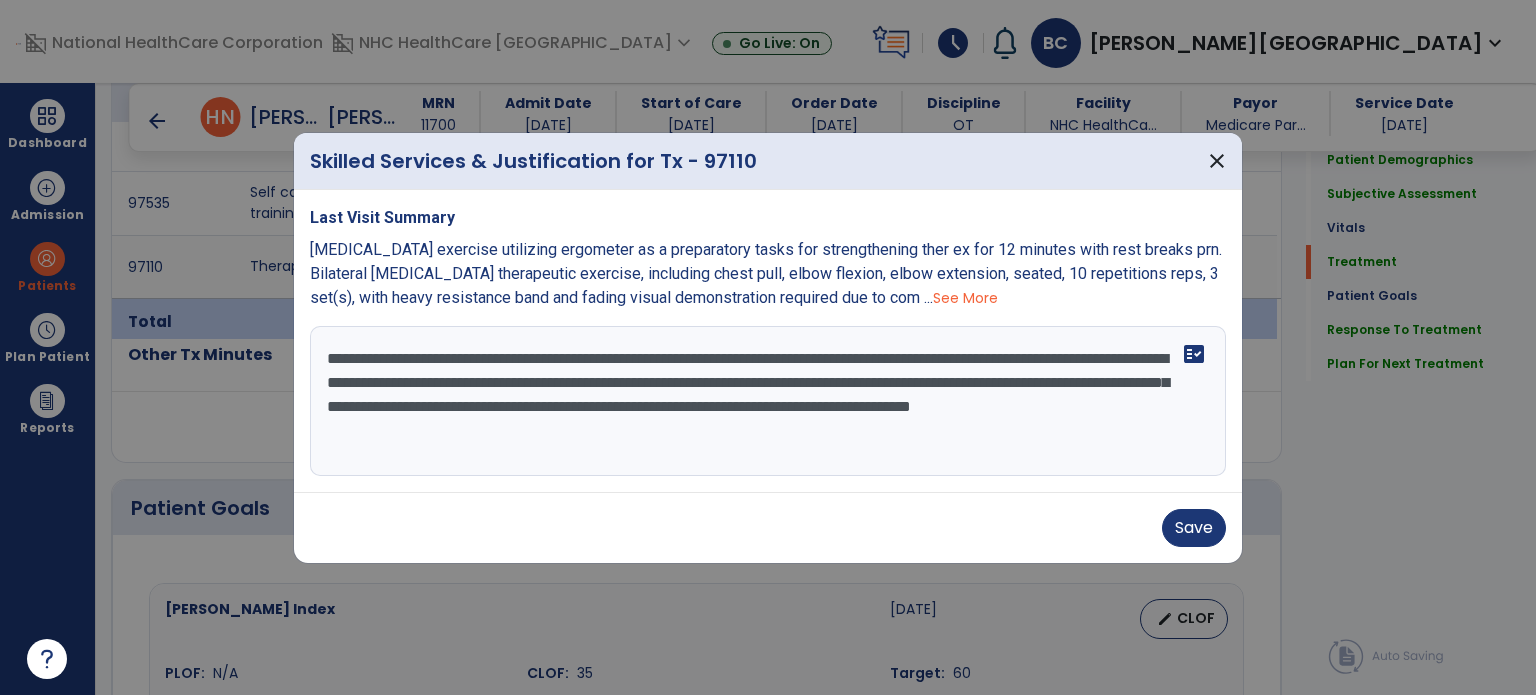 click on "**********" at bounding box center [768, 401] 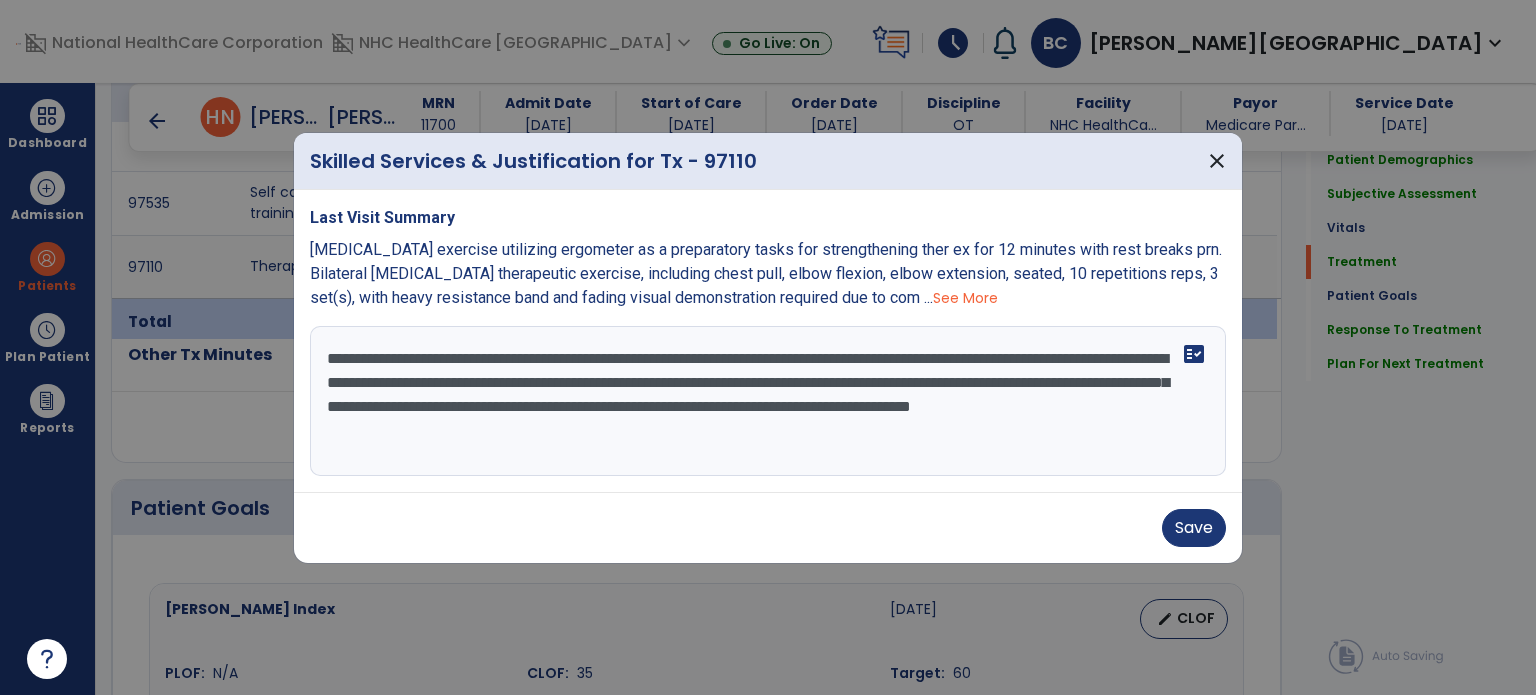 type on "**********" 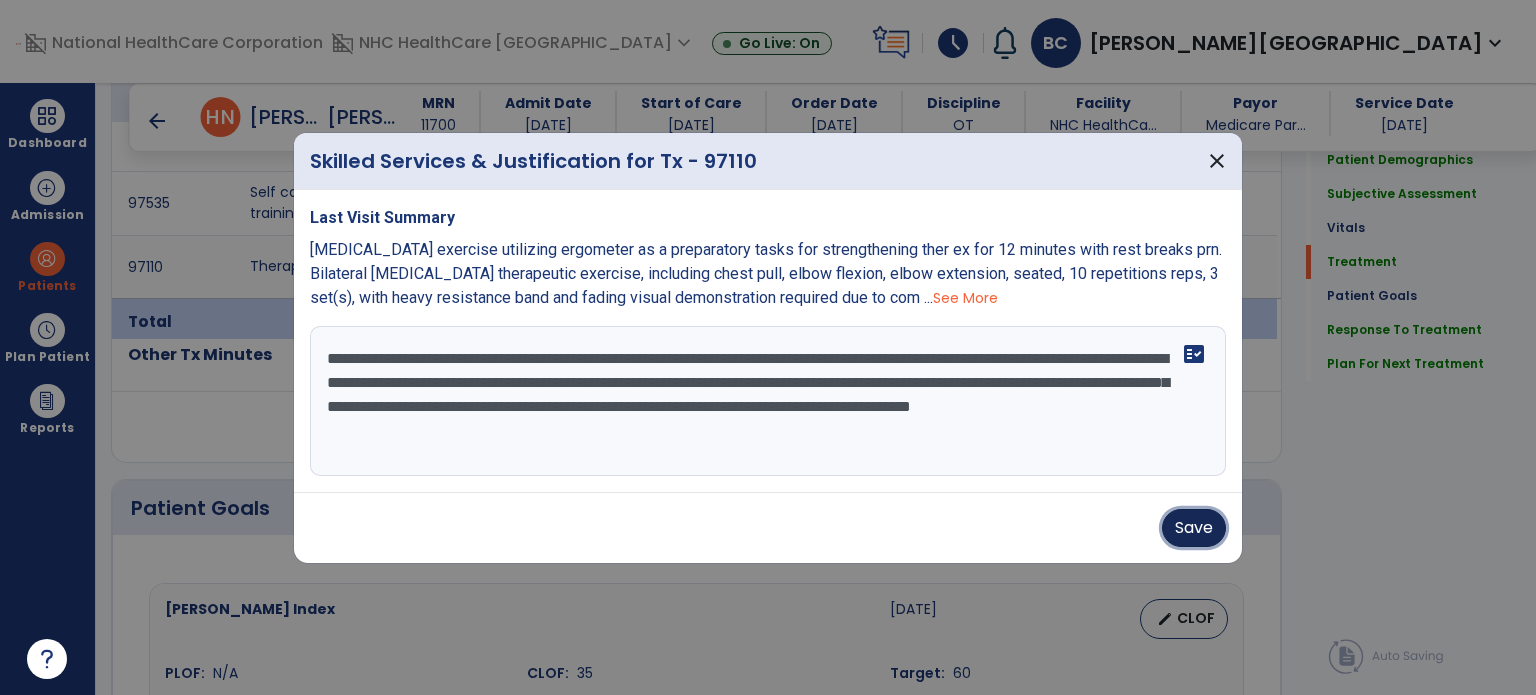 click on "Save" at bounding box center [1194, 528] 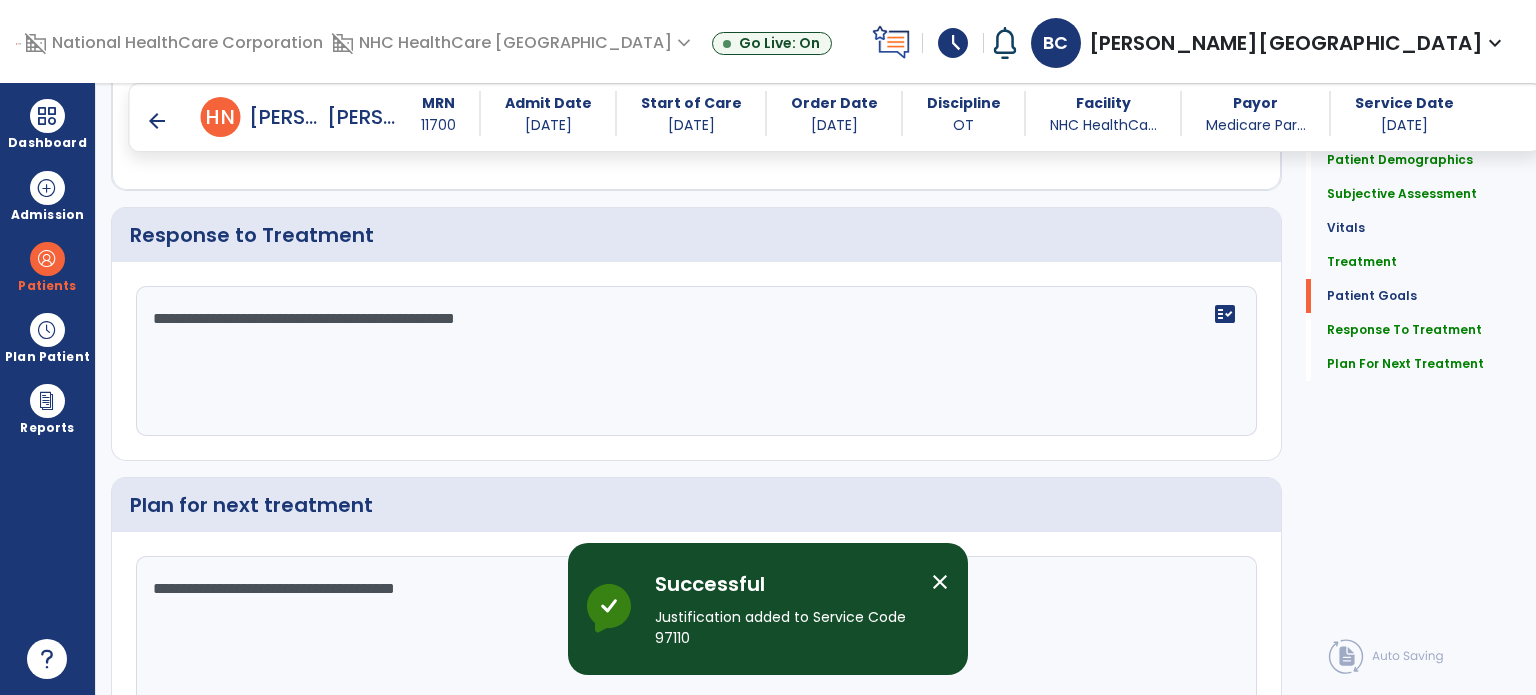 scroll, scrollTop: 2489, scrollLeft: 0, axis: vertical 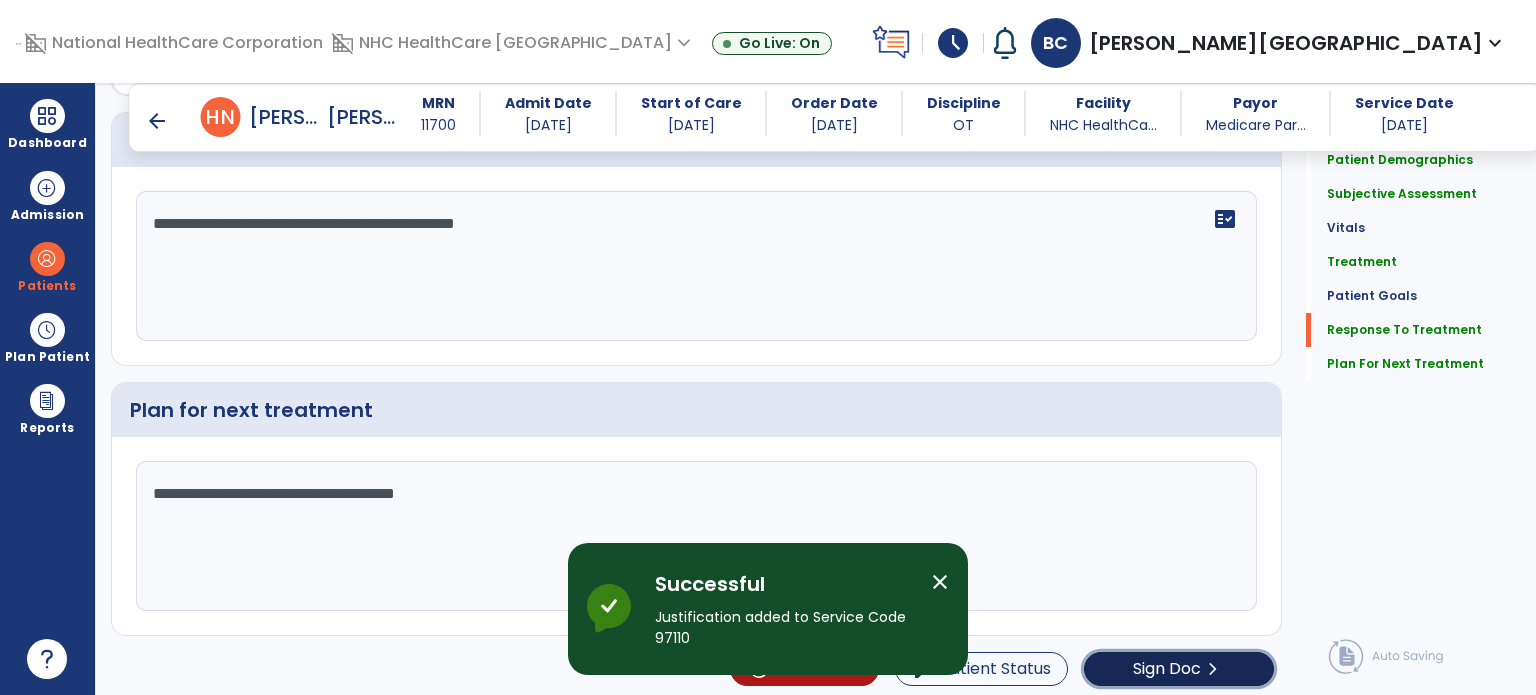 click on "Sign Doc  chevron_right" 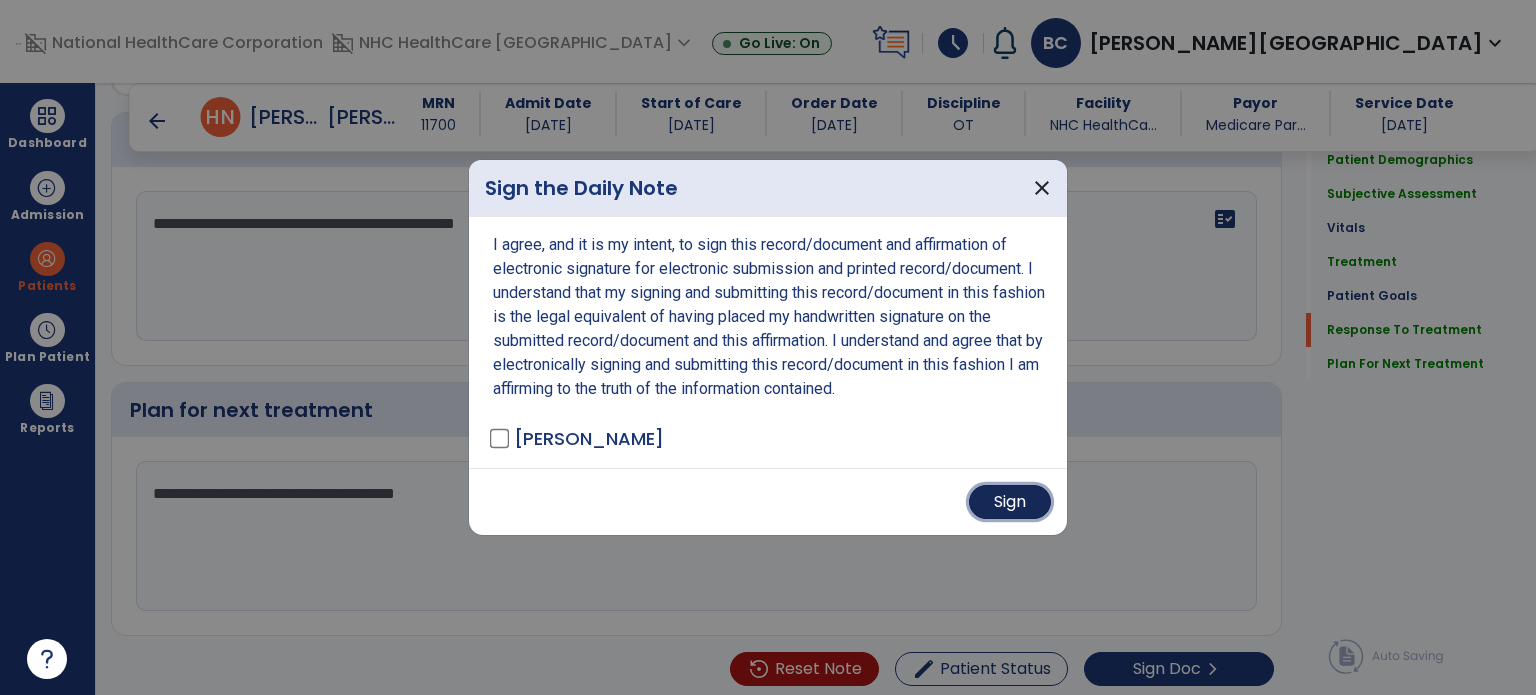 click on "Sign" at bounding box center (1010, 502) 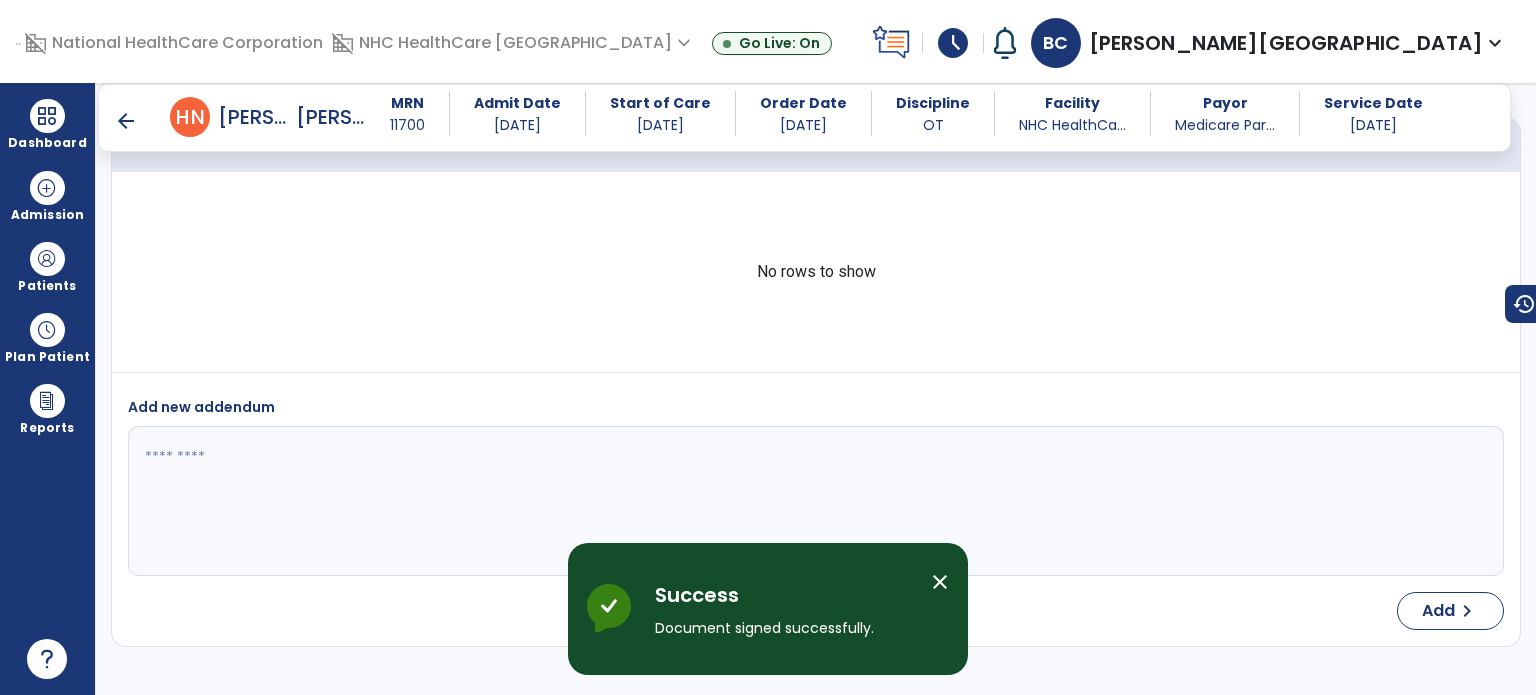 scroll, scrollTop: 3723, scrollLeft: 0, axis: vertical 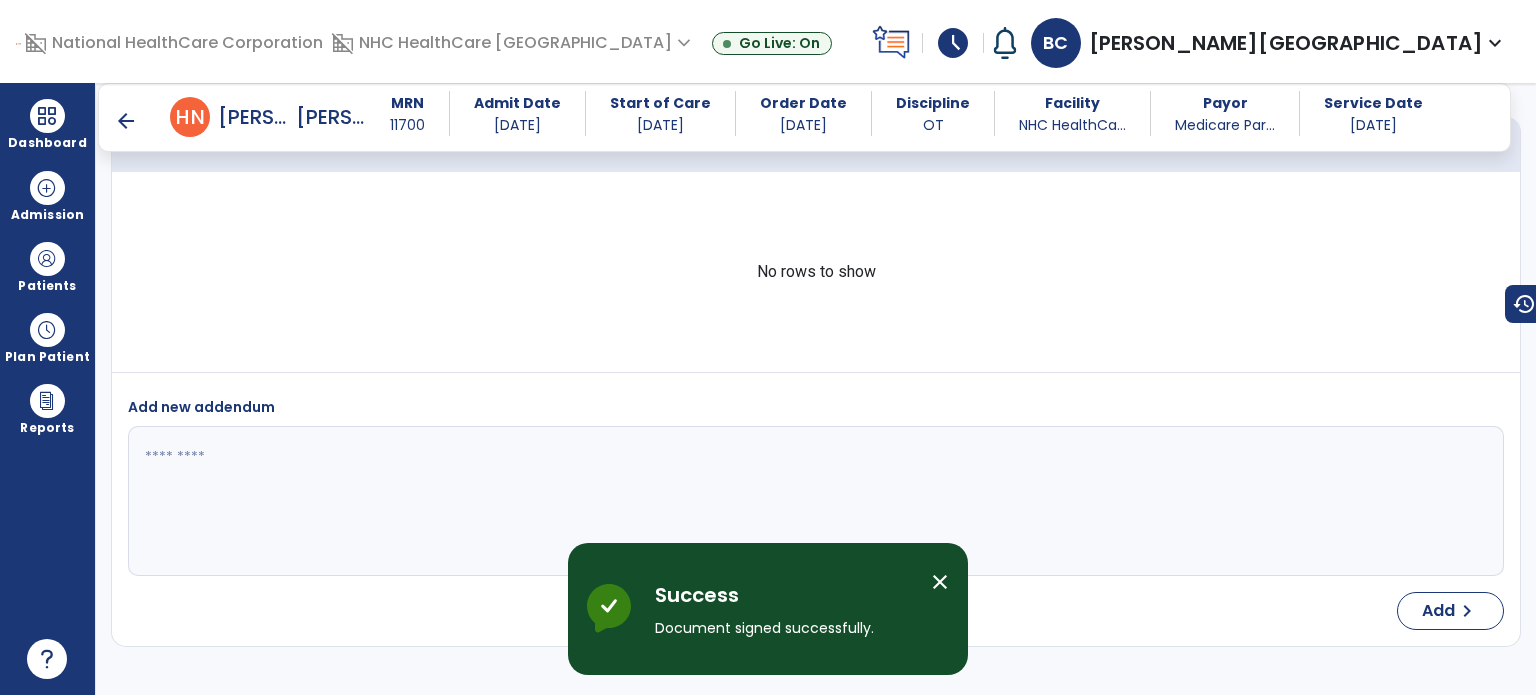click on "arrow_back" at bounding box center [126, 121] 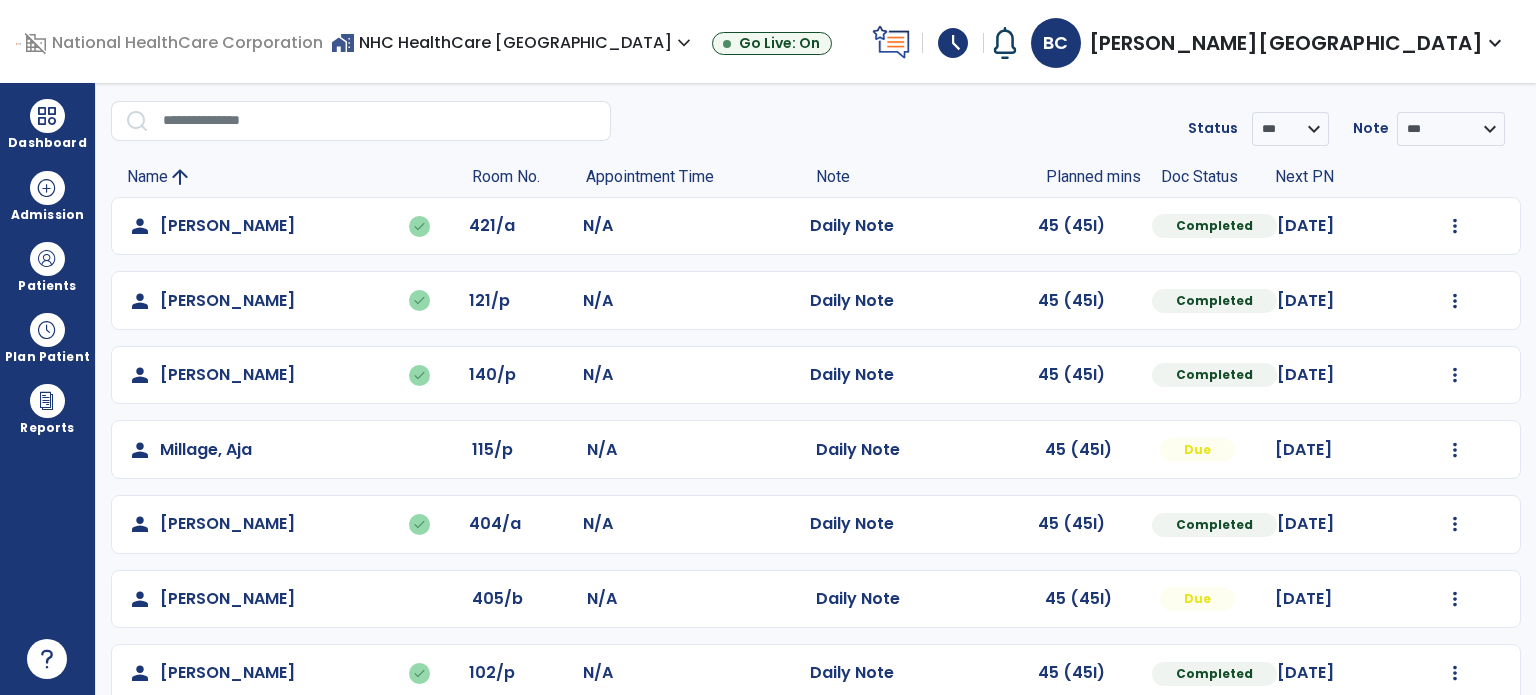 scroll, scrollTop: 94, scrollLeft: 0, axis: vertical 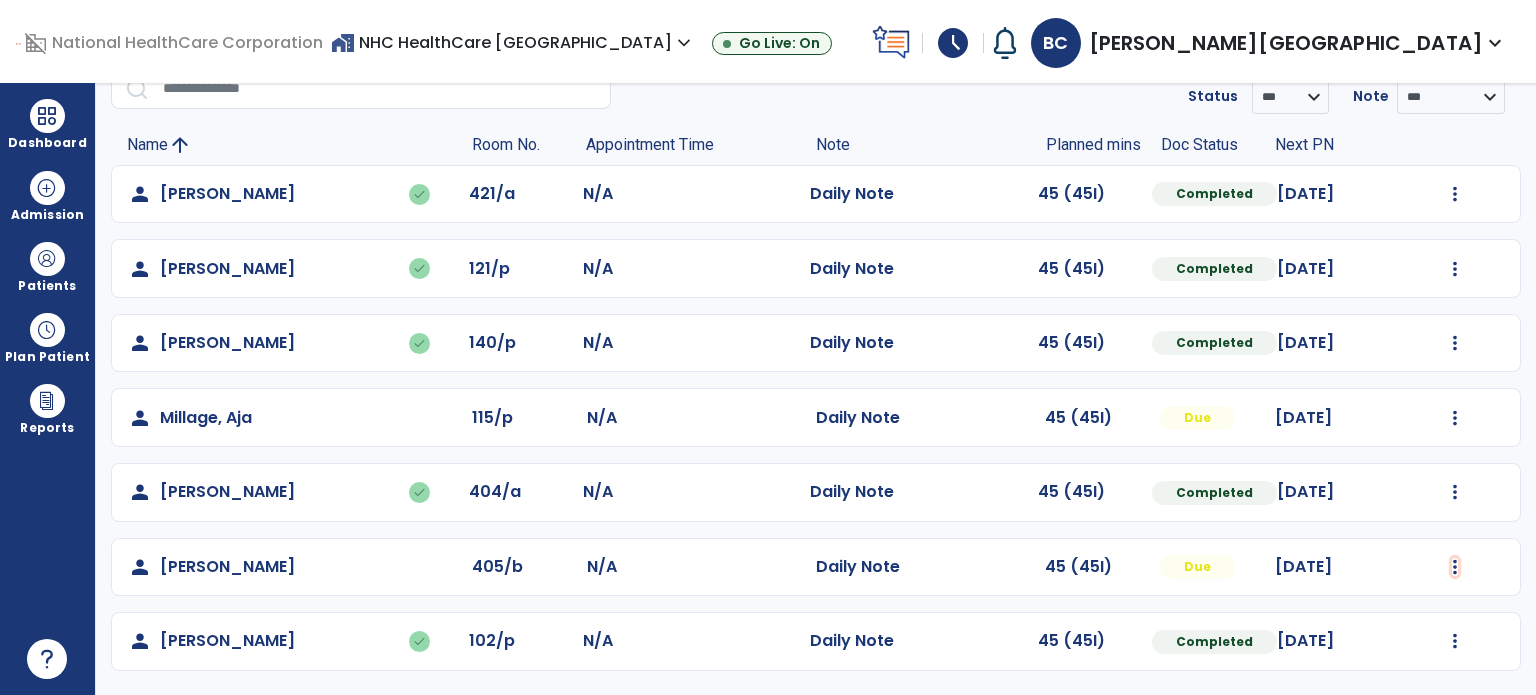 click at bounding box center (1455, 194) 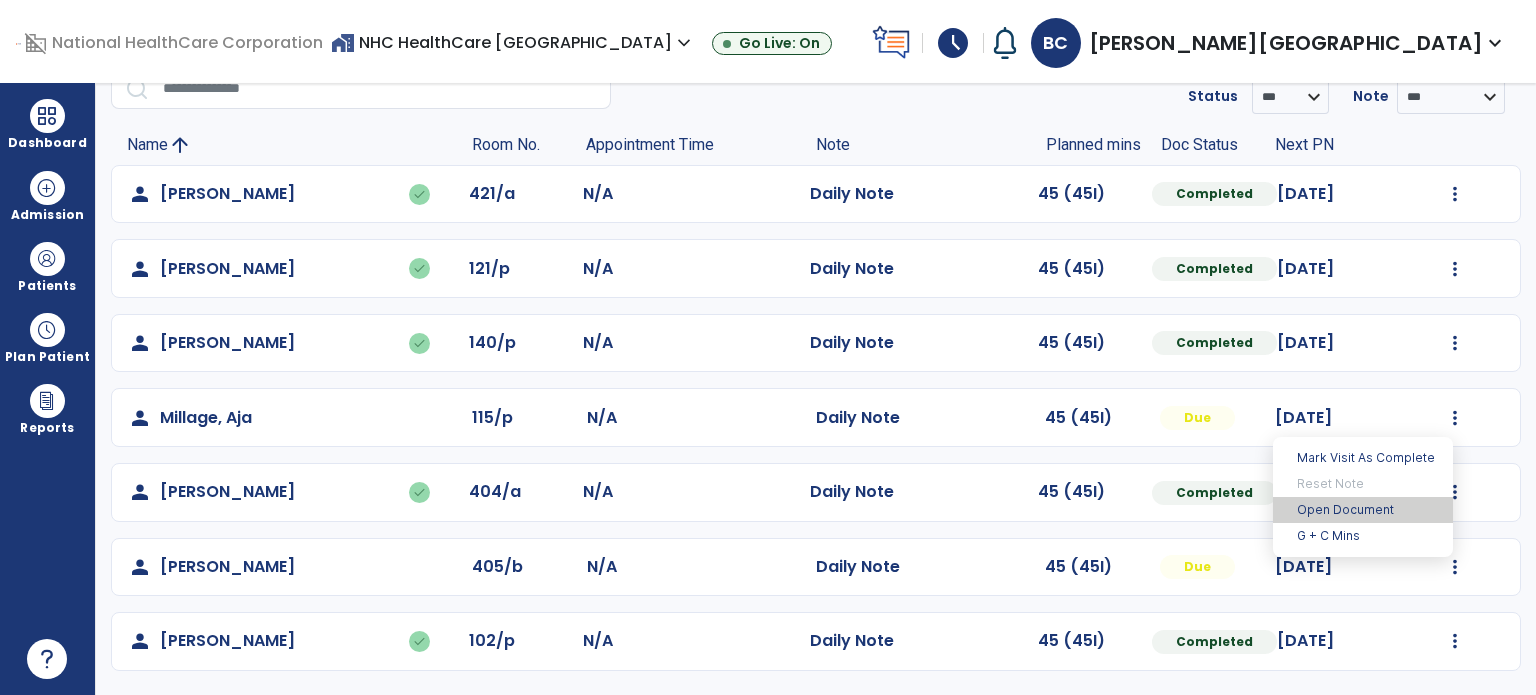 click on "Open Document" at bounding box center [1363, 510] 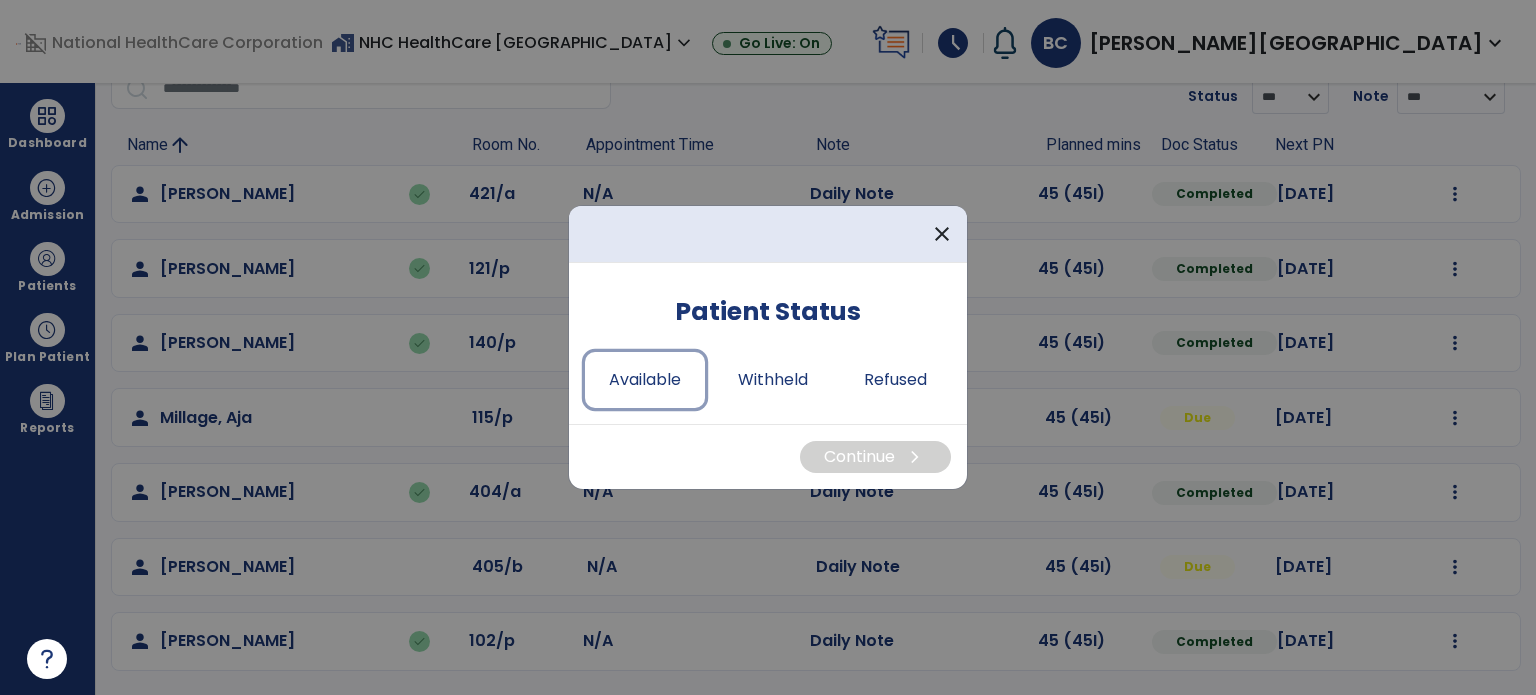 click on "Available" at bounding box center (645, 380) 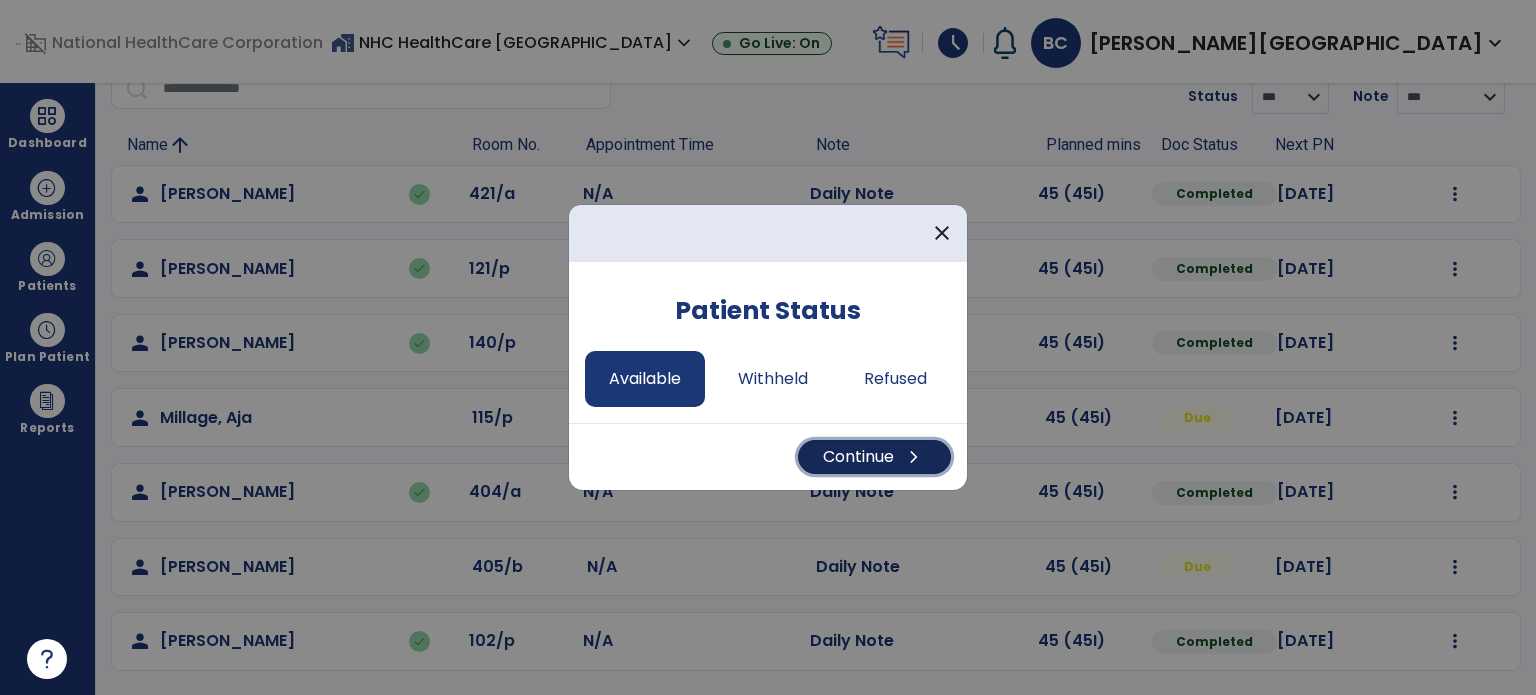 click on "Continue   chevron_right" at bounding box center (874, 457) 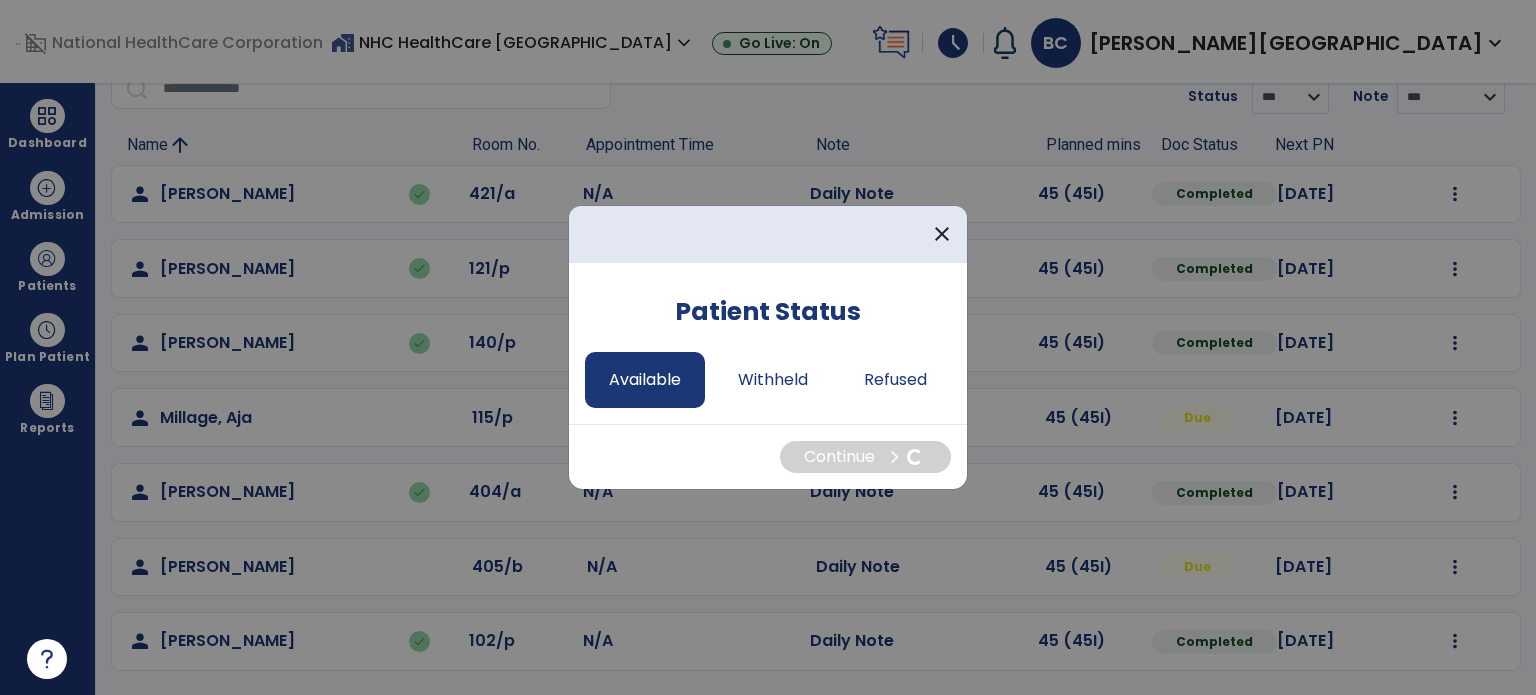 select on "*" 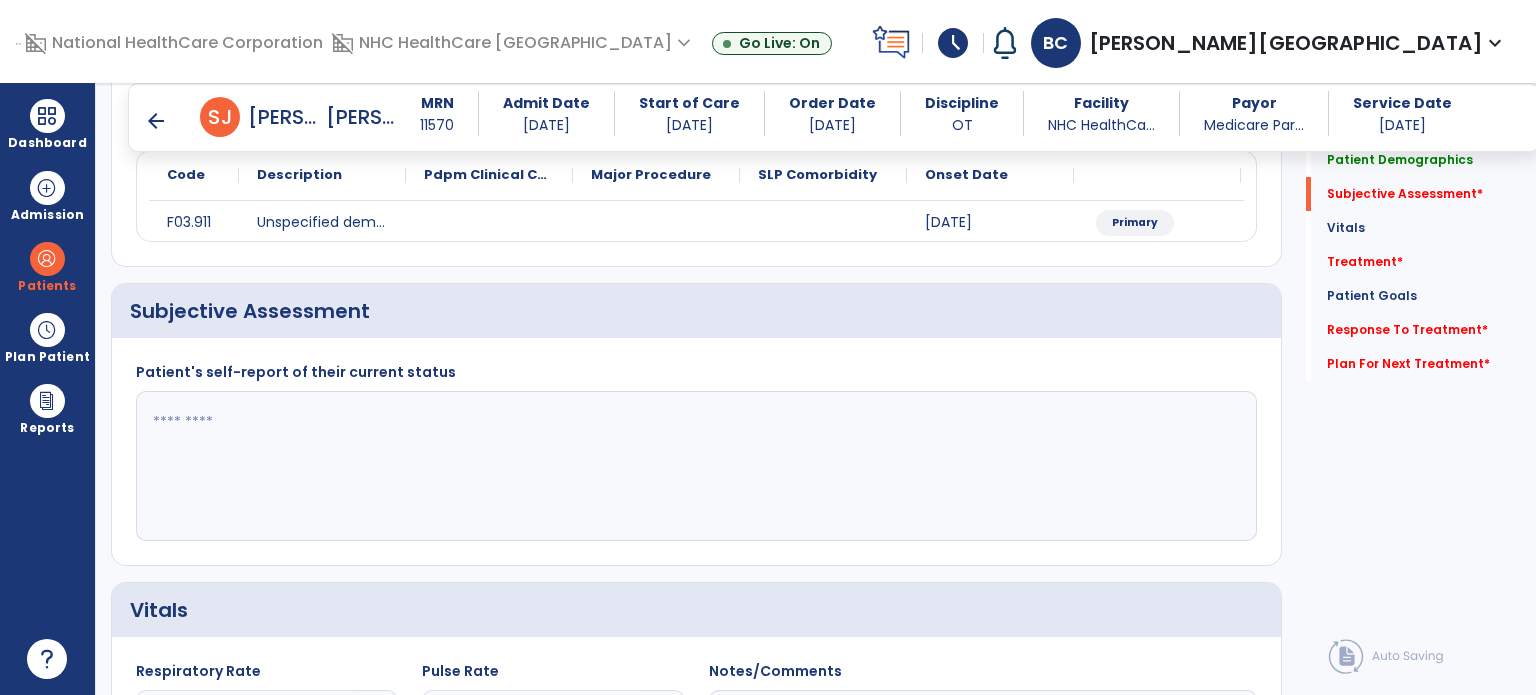 scroll, scrollTop: 247, scrollLeft: 0, axis: vertical 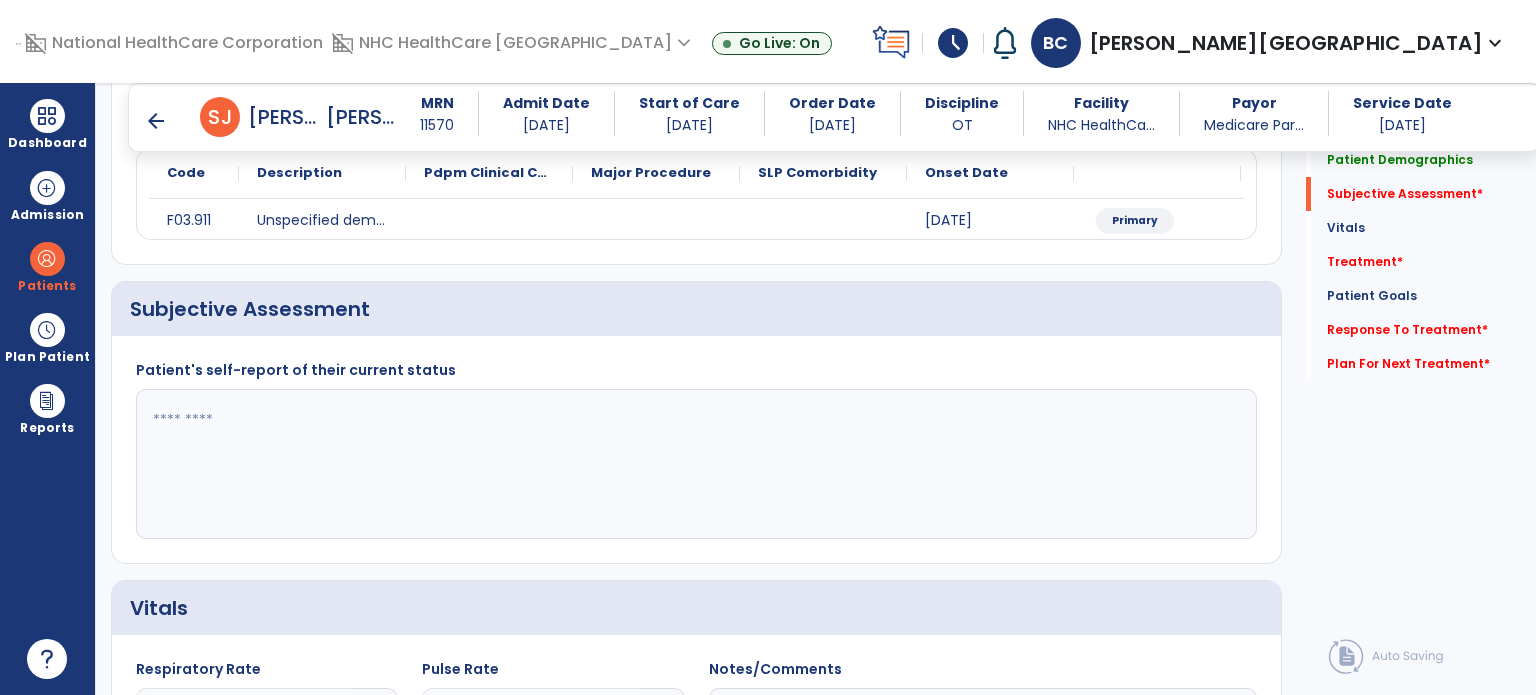 click 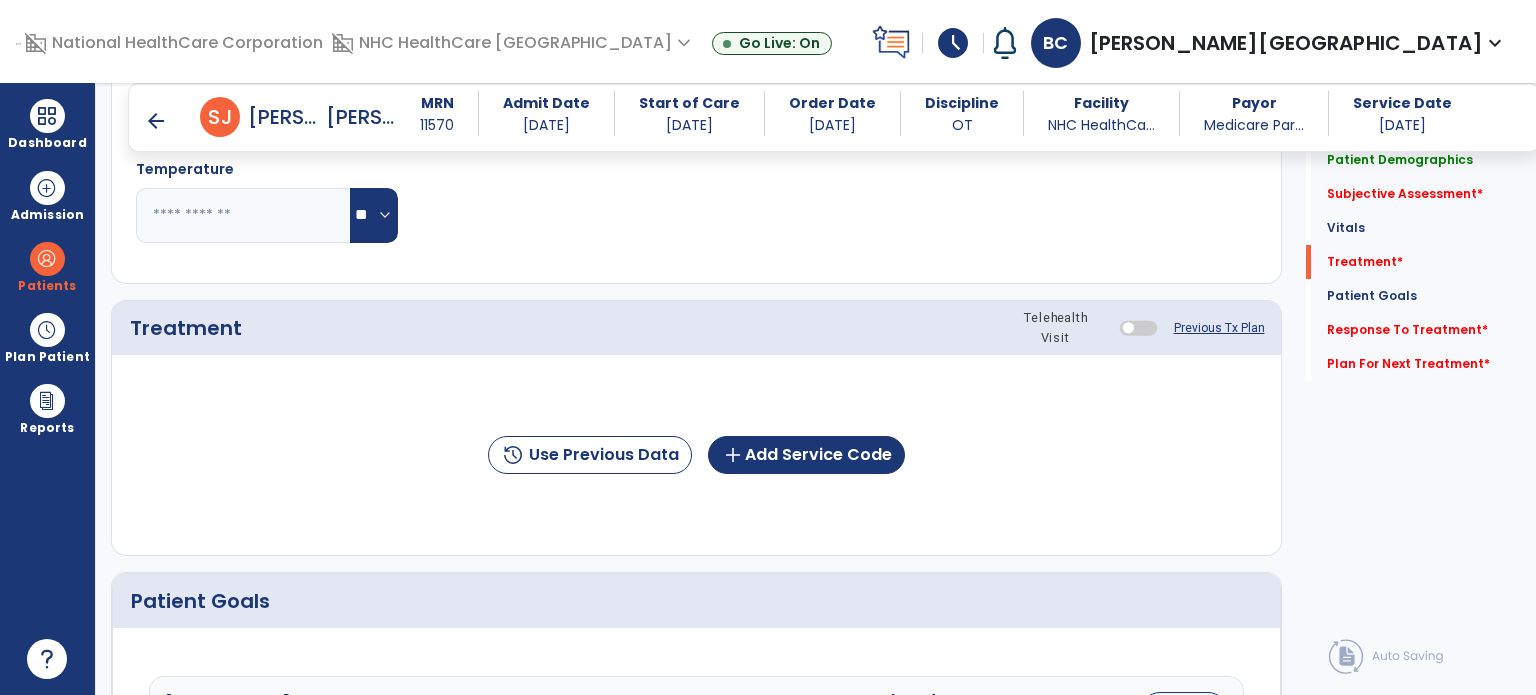 scroll, scrollTop: 950, scrollLeft: 0, axis: vertical 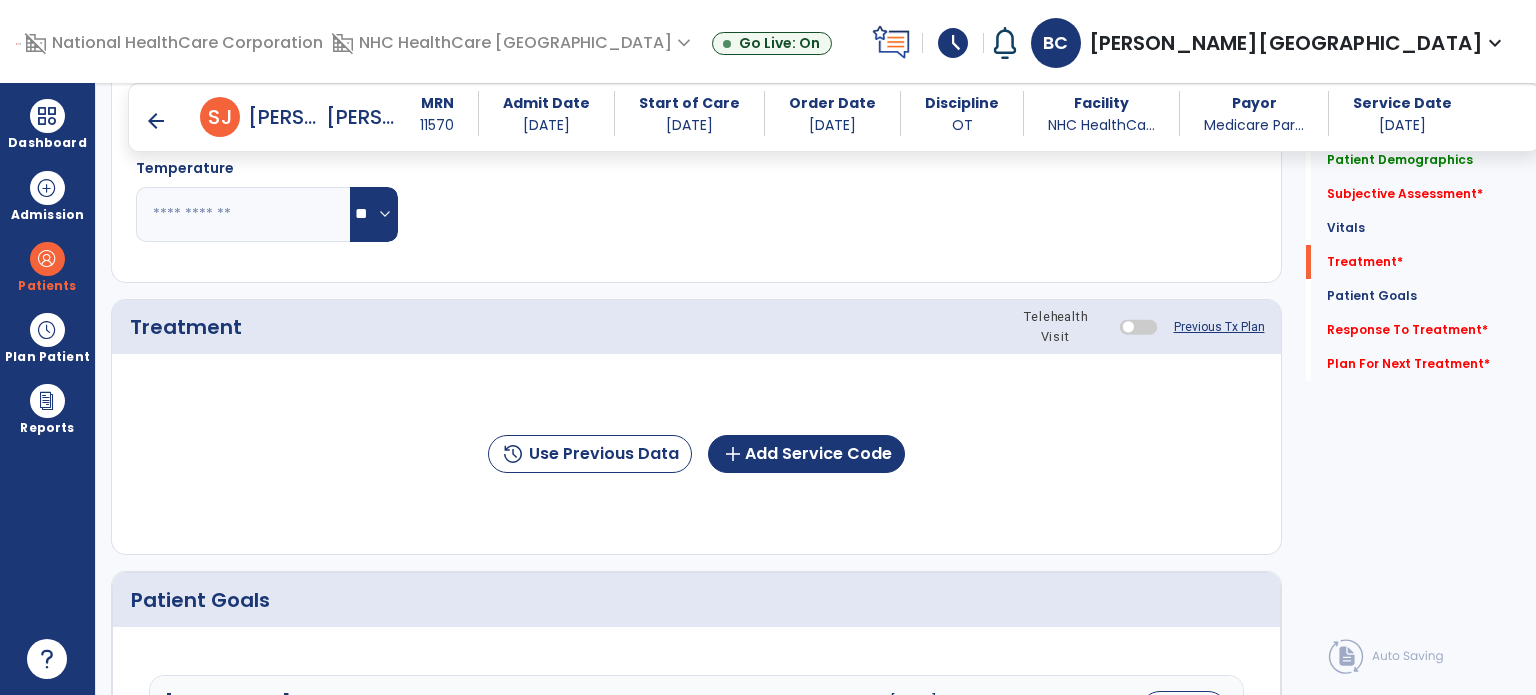 type on "**********" 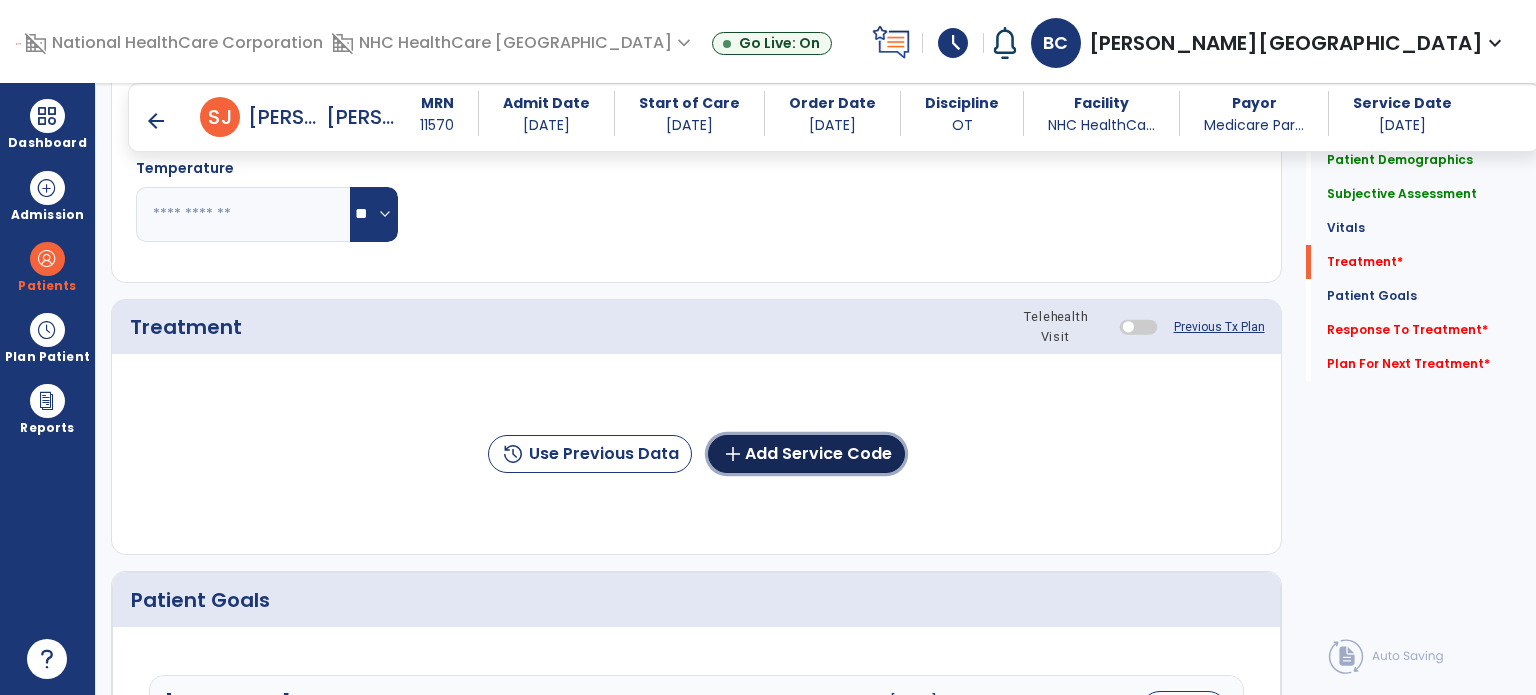 click on "add  Add Service Code" 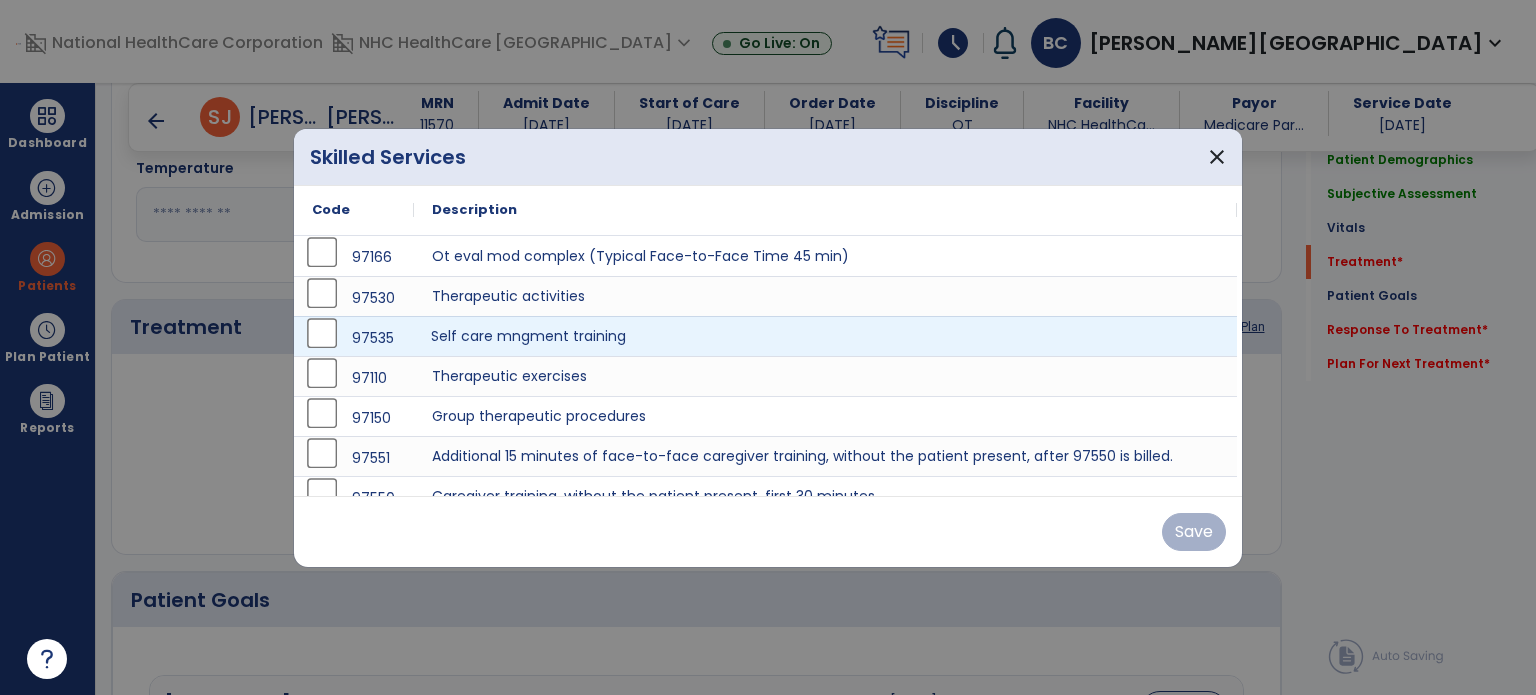 click on "Self care mngment training" at bounding box center [825, 336] 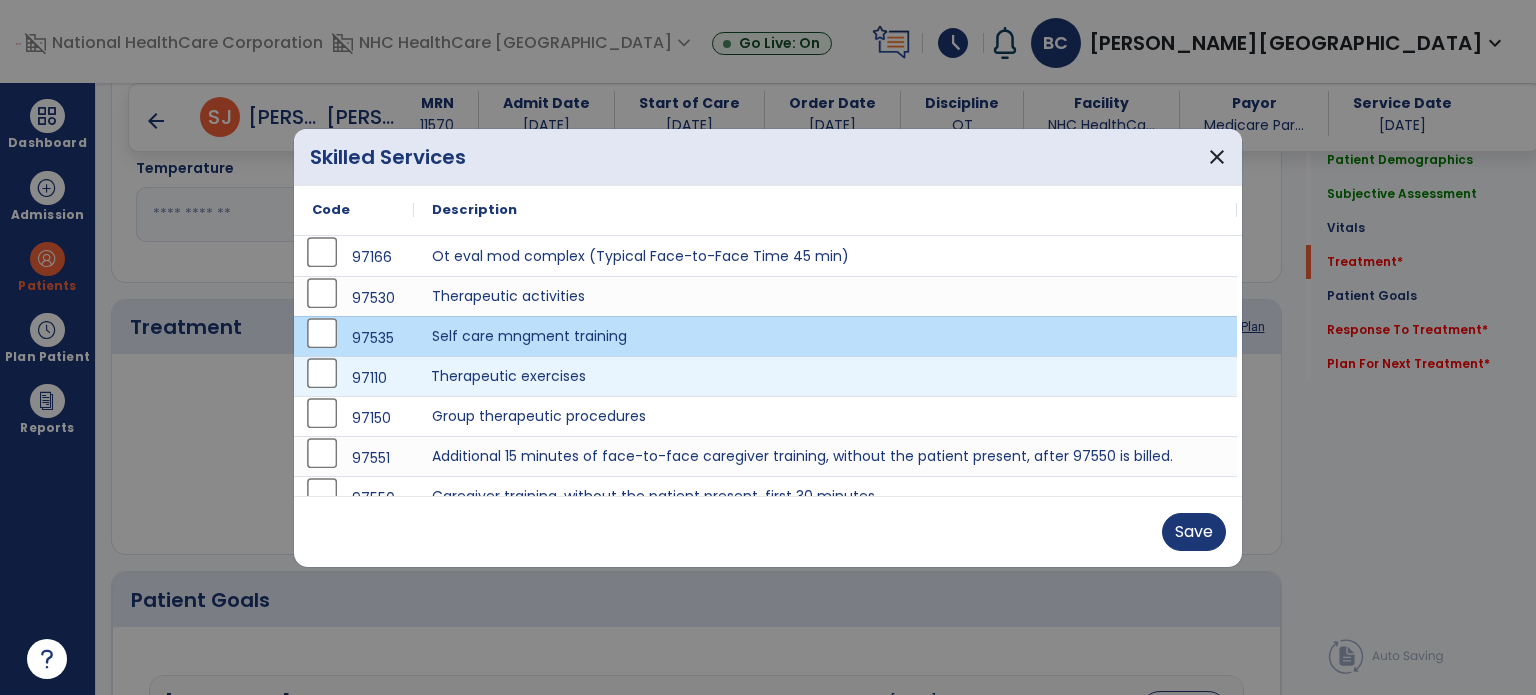 click on "Therapeutic exercises" at bounding box center (825, 376) 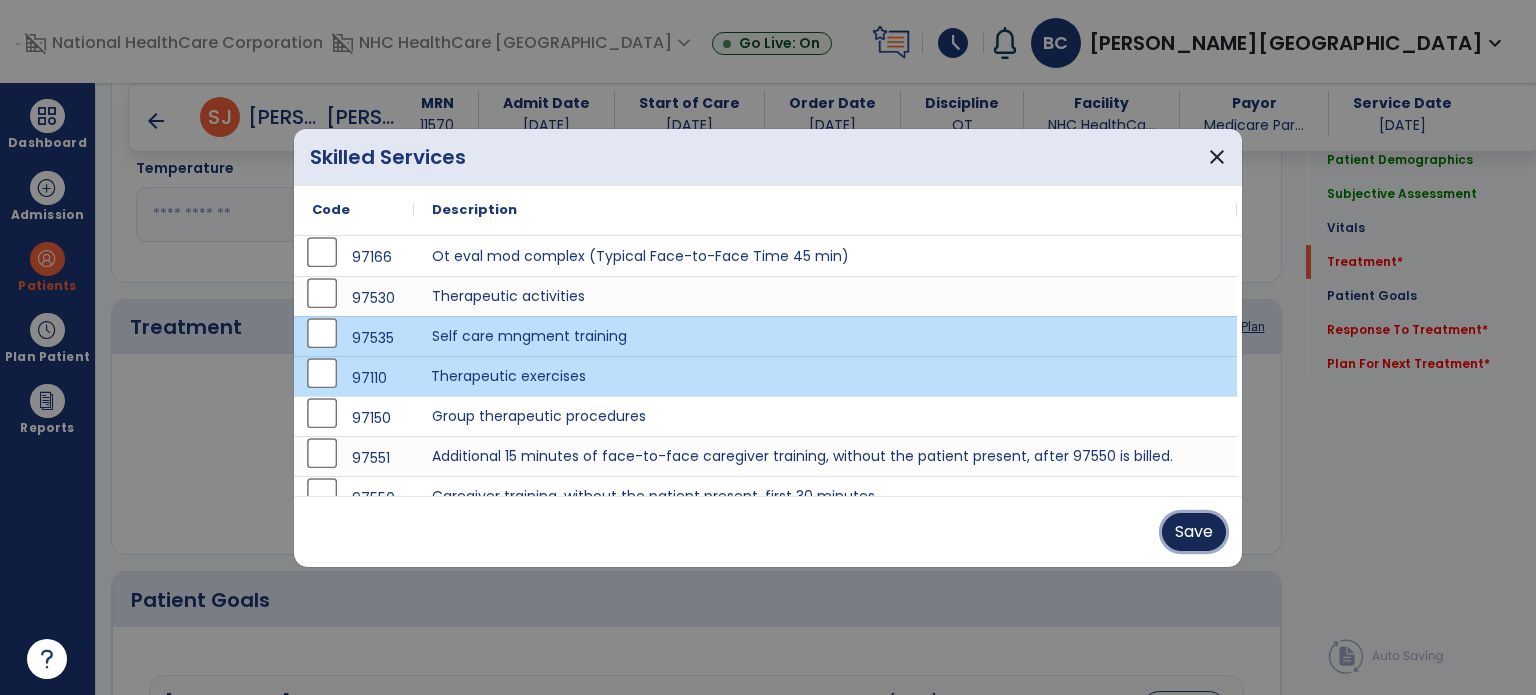 click on "Save" at bounding box center (1194, 532) 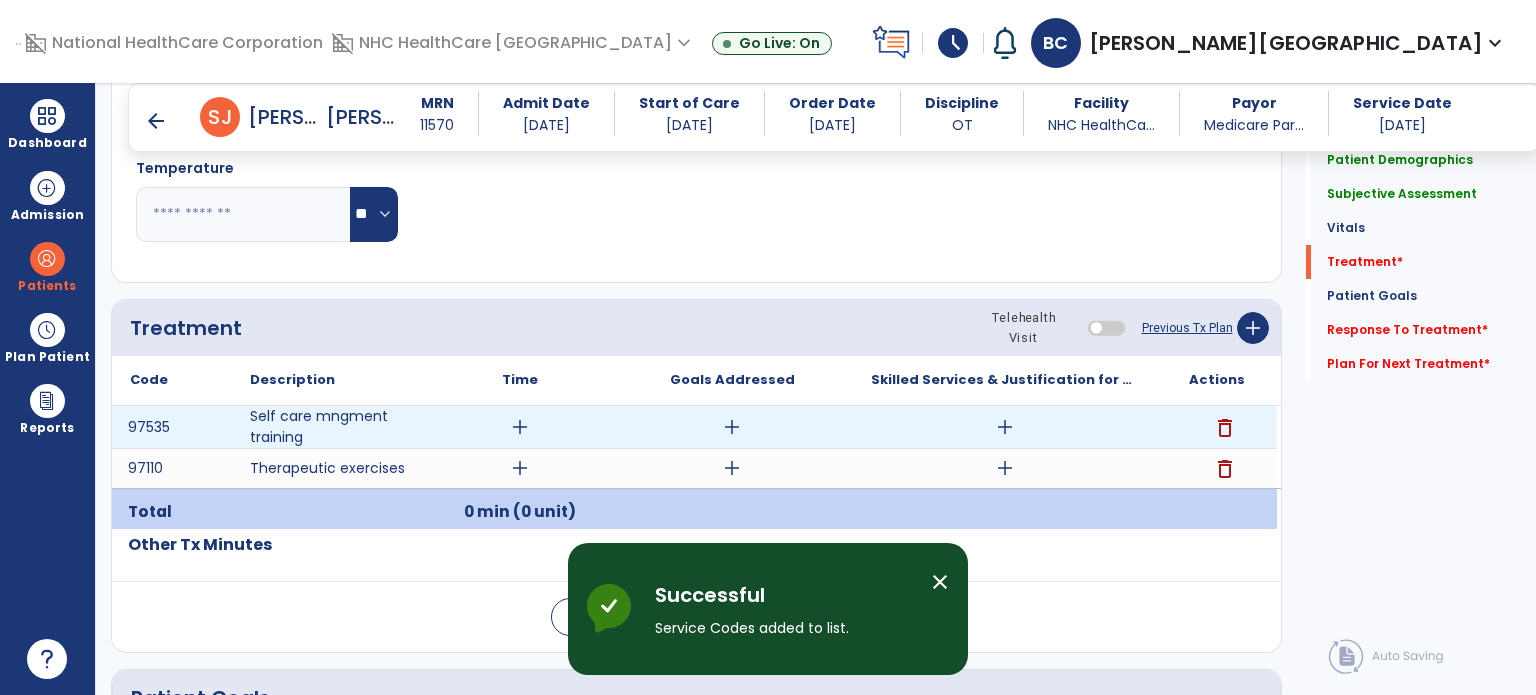 click on "add" at bounding box center [1004, 427] 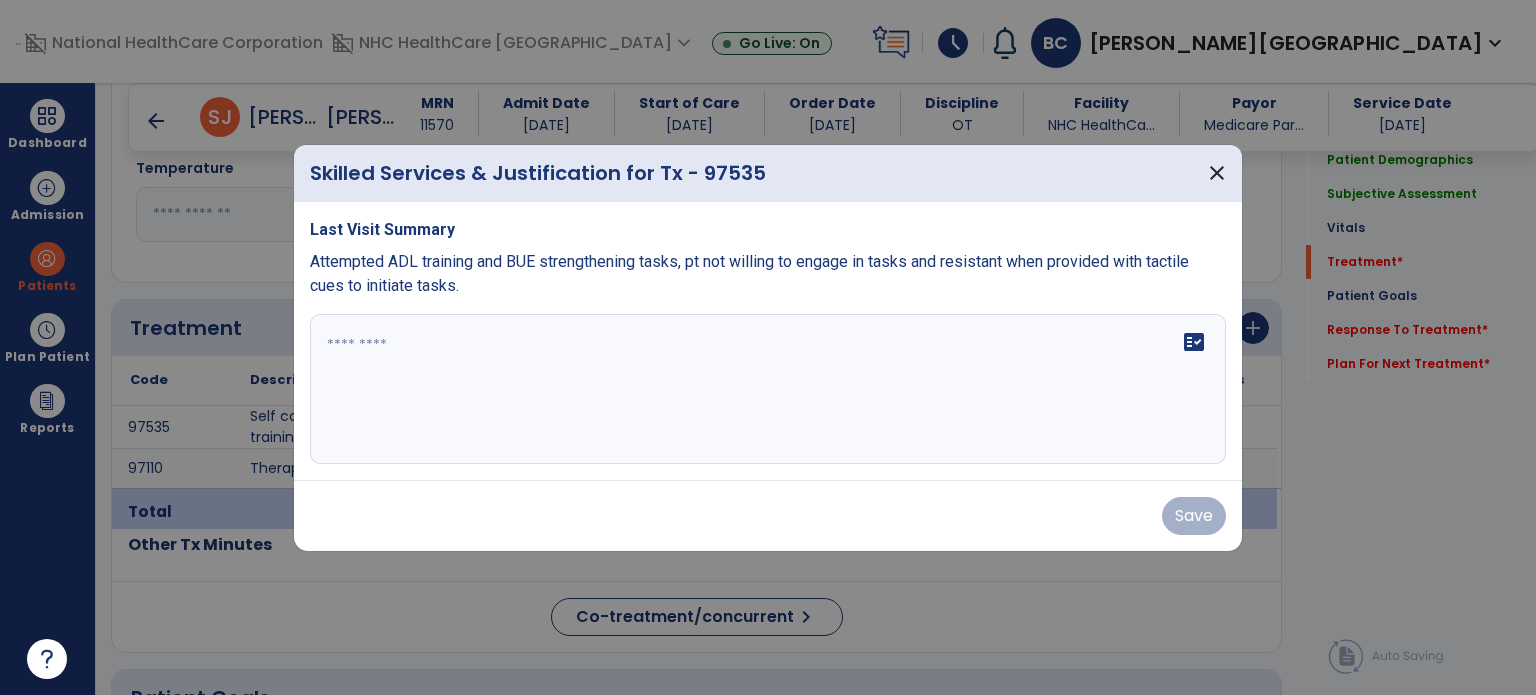click at bounding box center [768, 389] 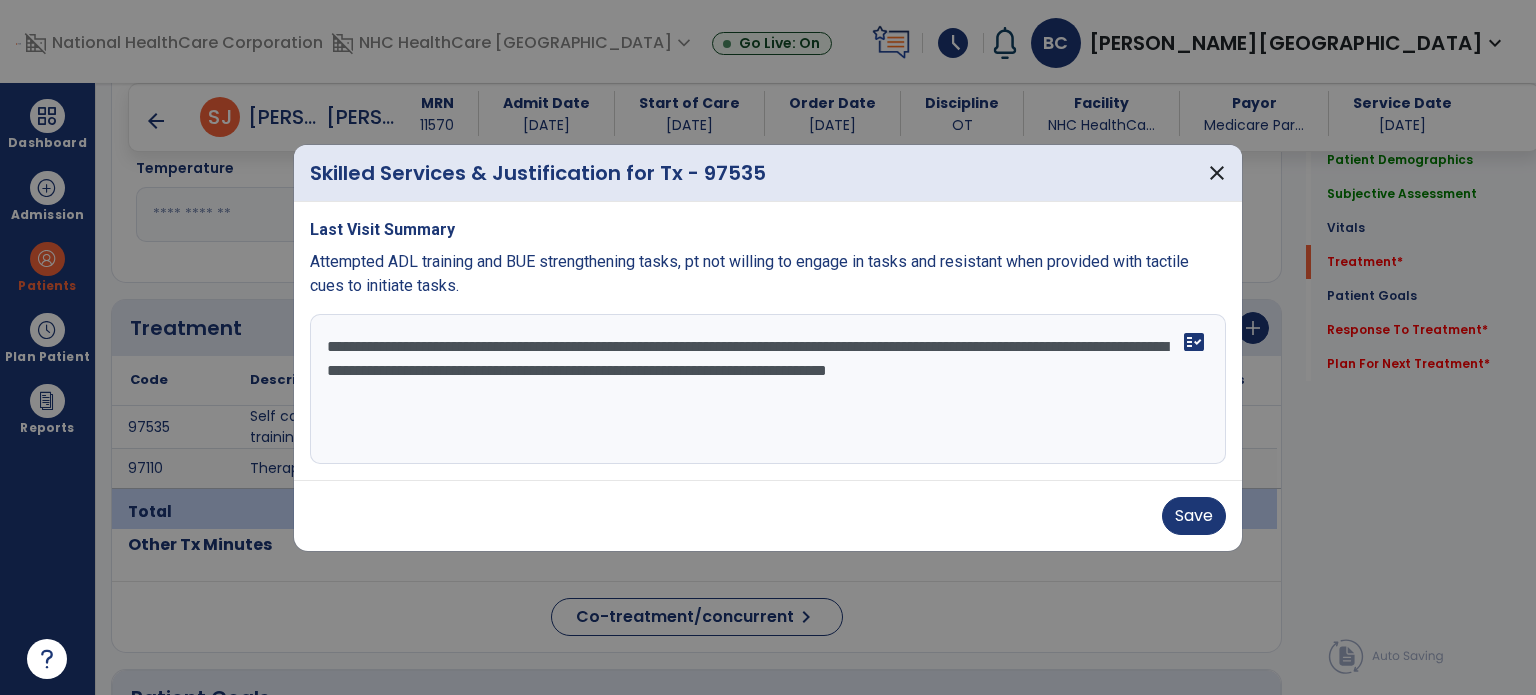 click on "**********" at bounding box center (768, 389) 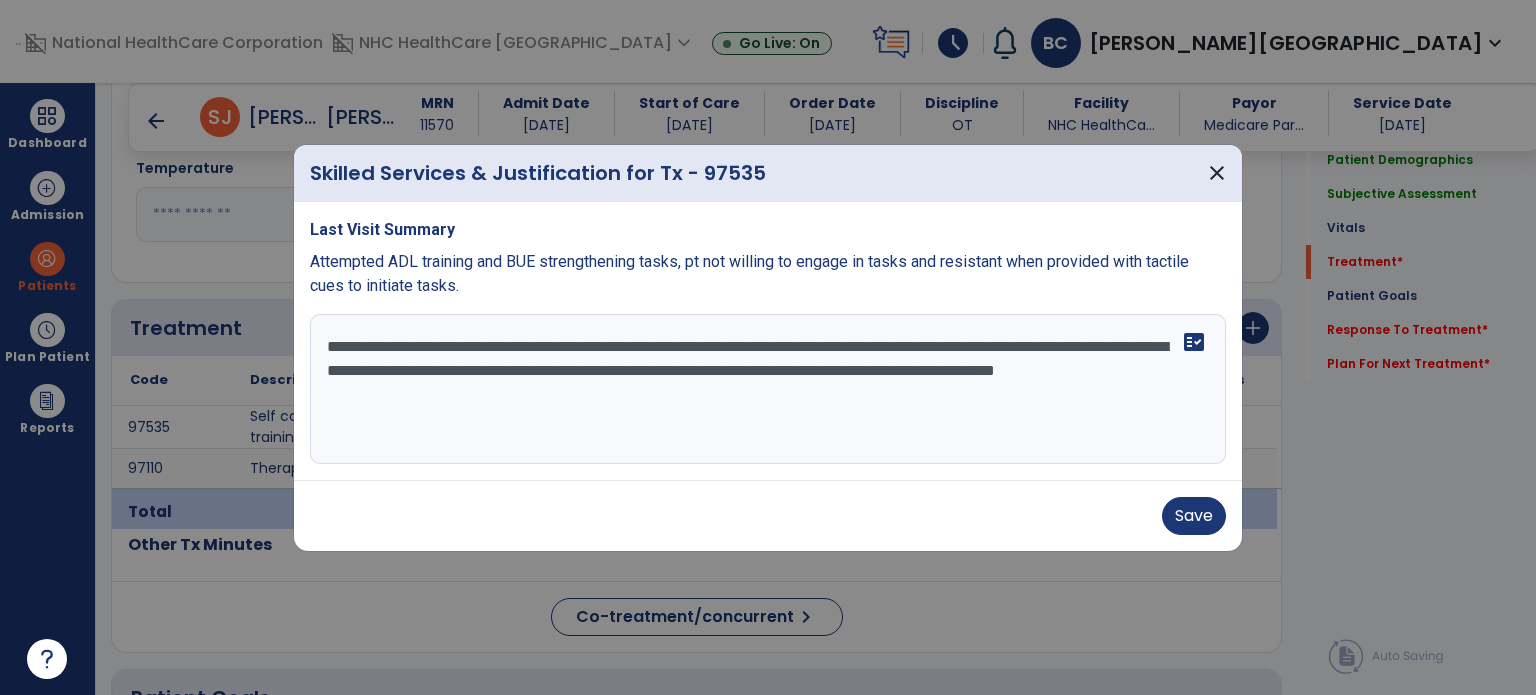type on "**********" 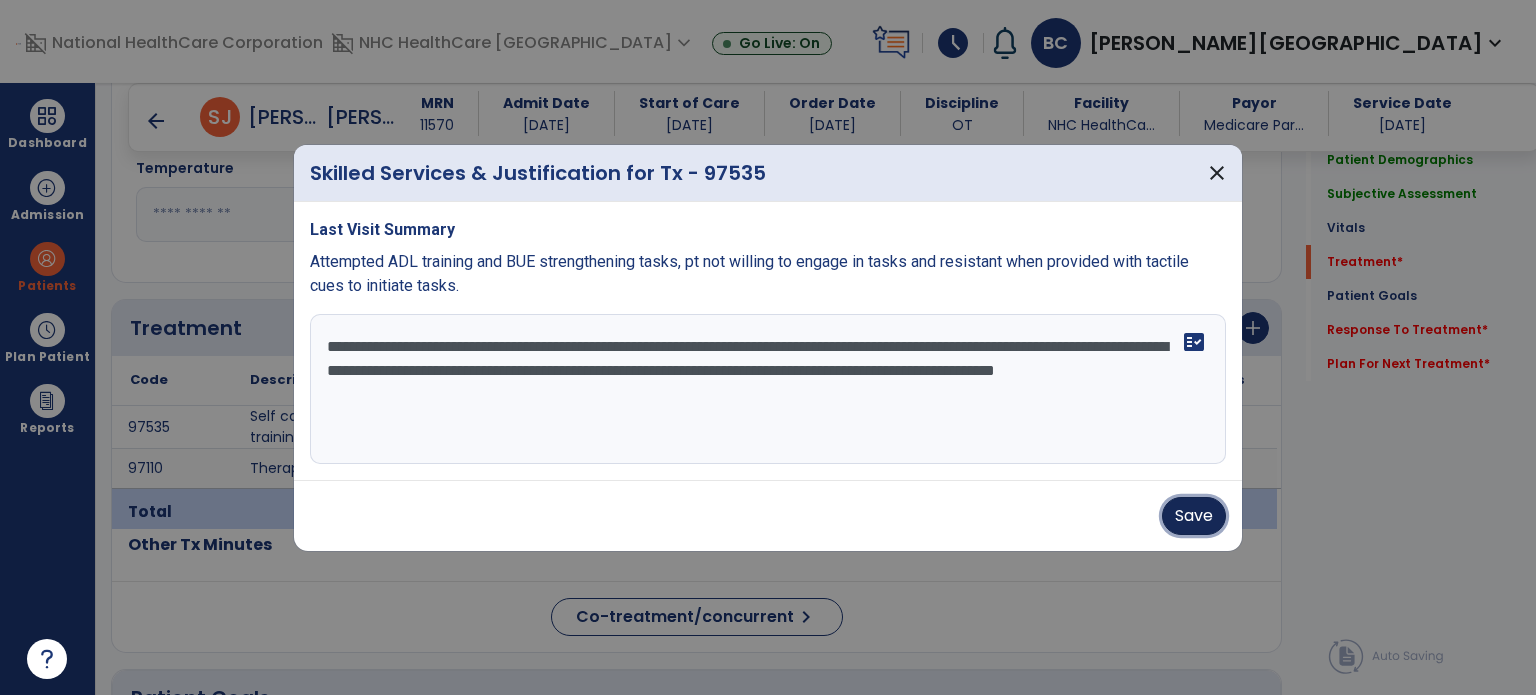 click on "Save" at bounding box center (1194, 516) 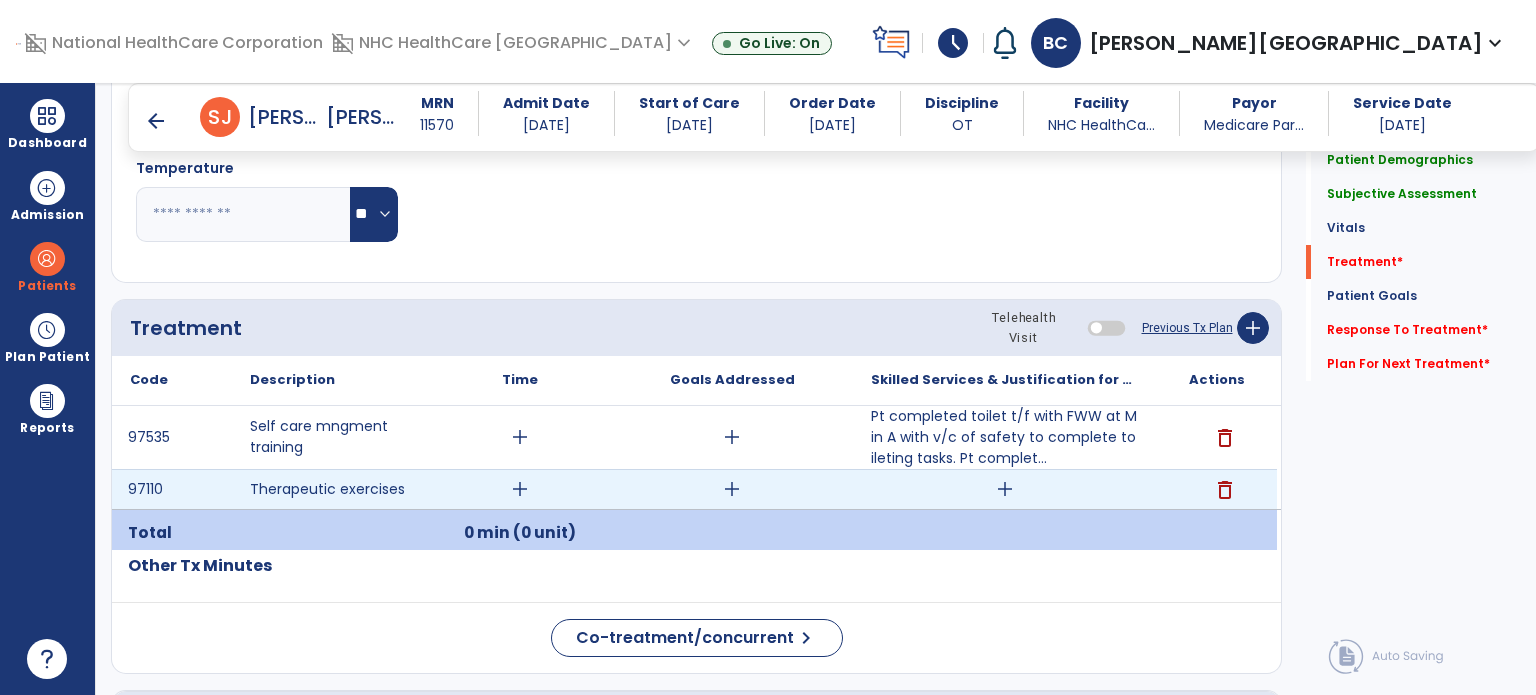 click on "add" at bounding box center (1004, 489) 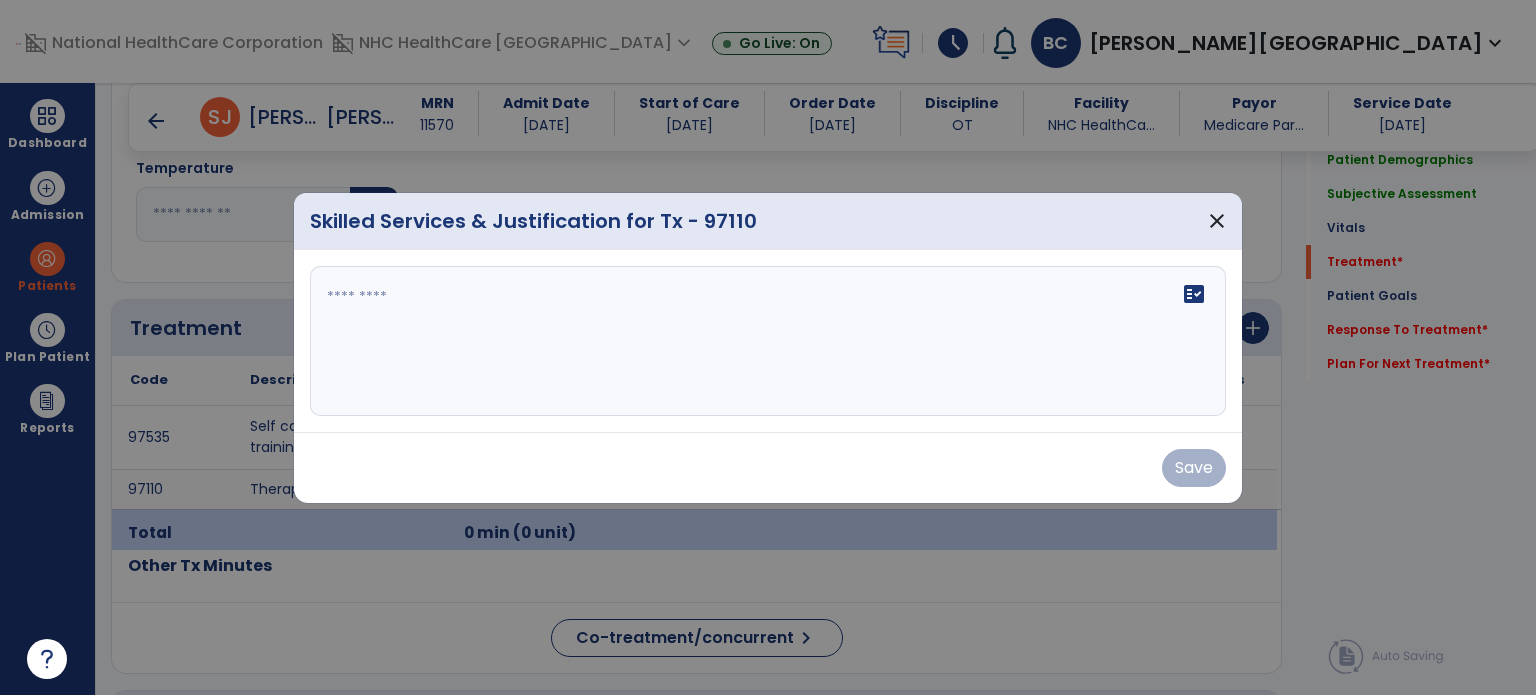 click on "fact_check" at bounding box center (768, 341) 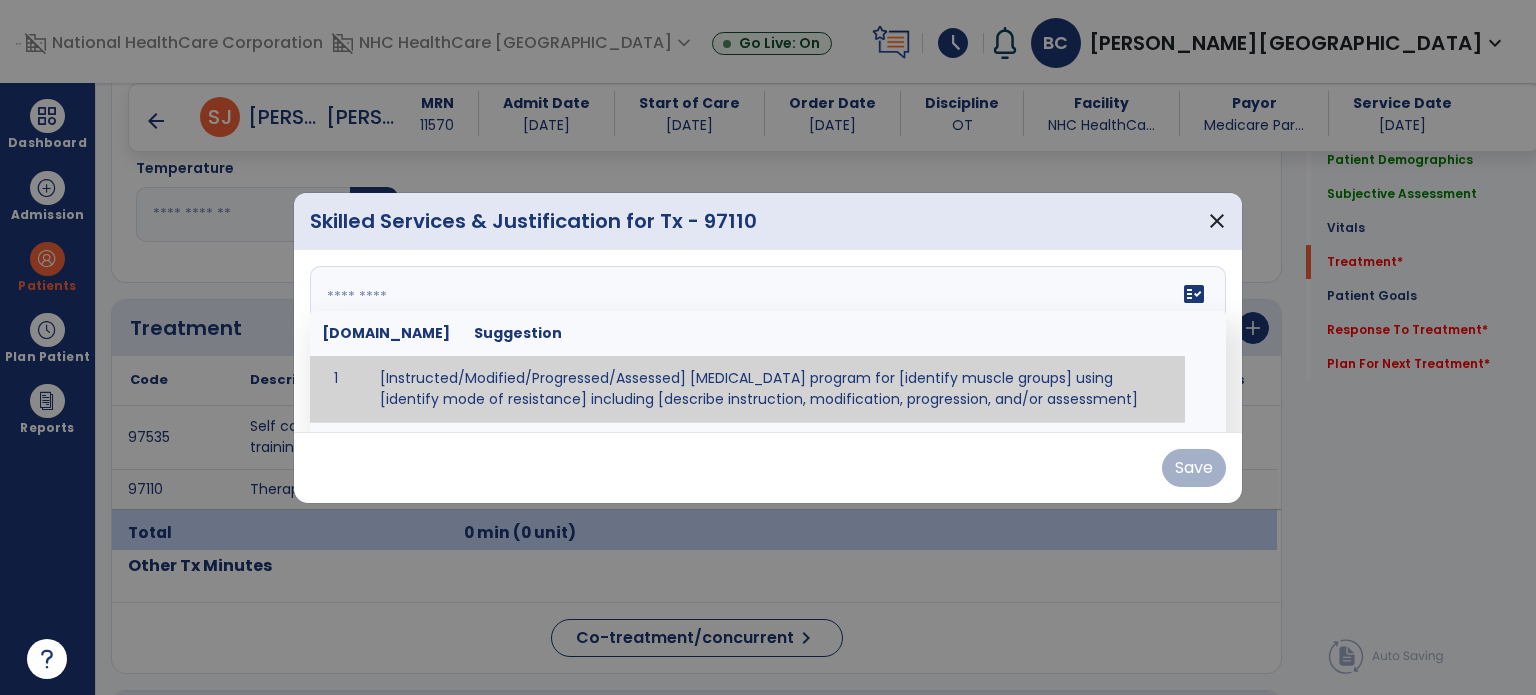 paste on "**********" 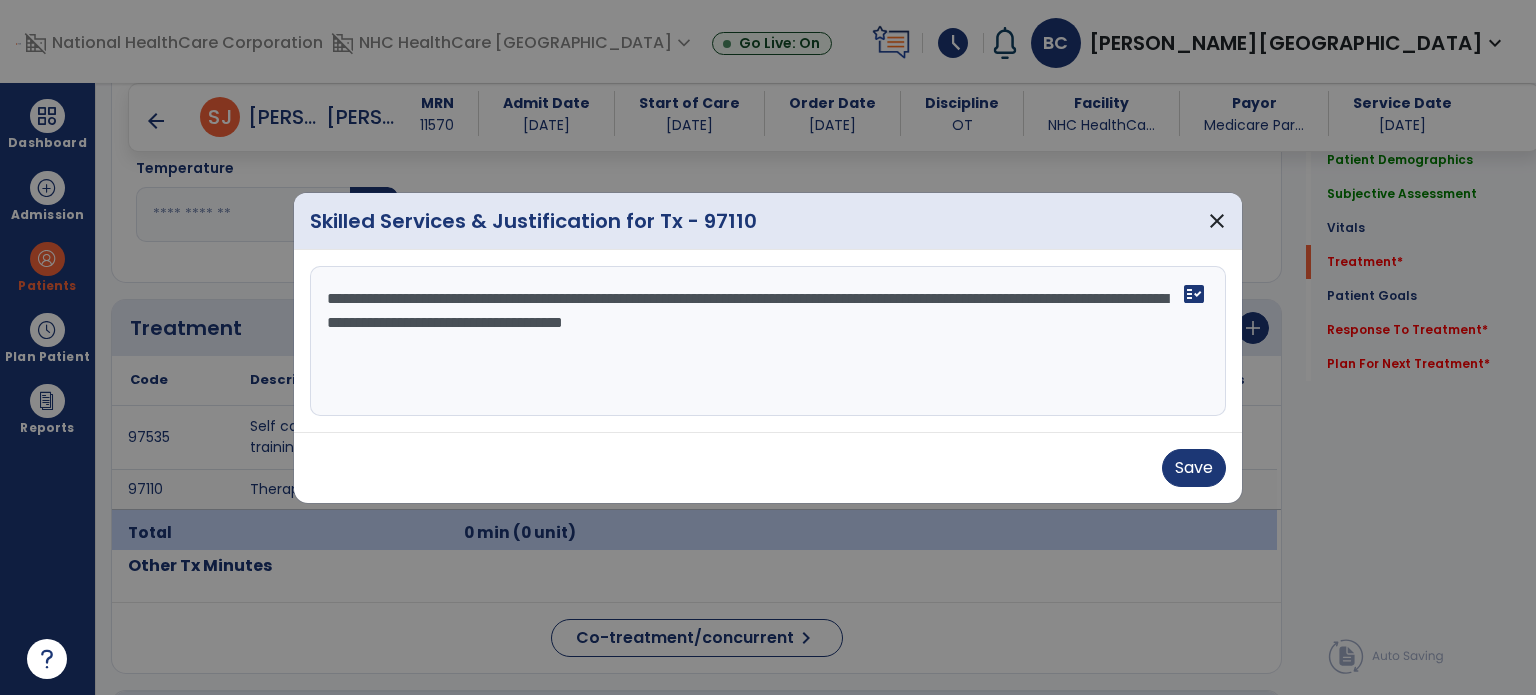 type on "**********" 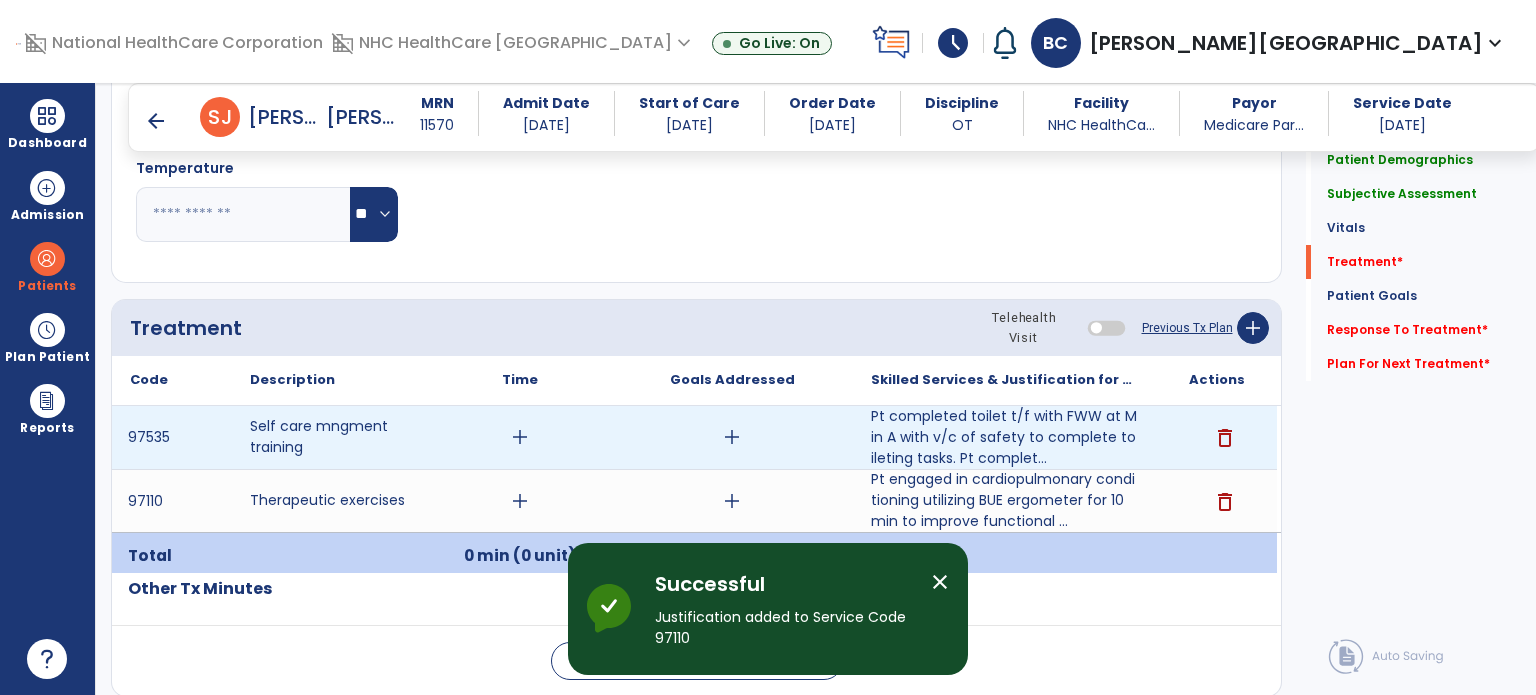 click on "add" at bounding box center [520, 437] 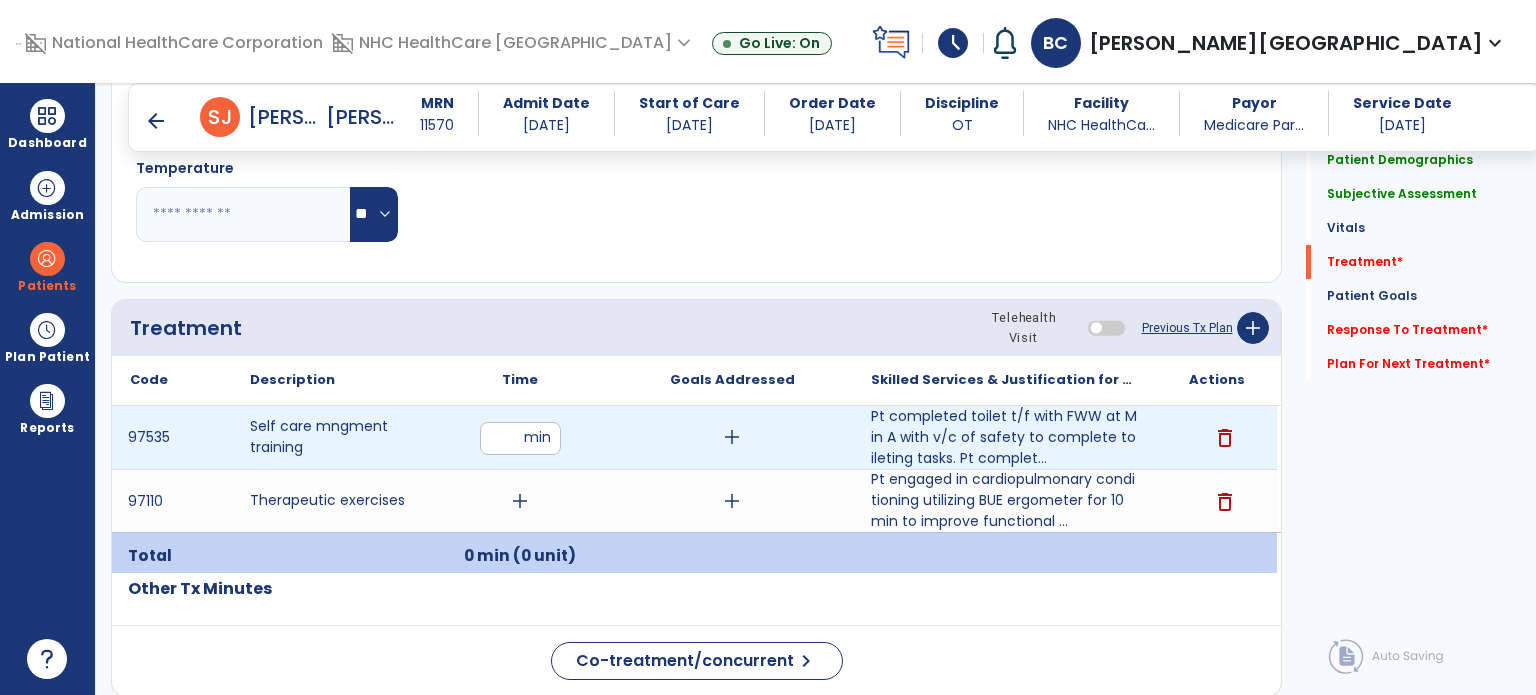 type on "**" 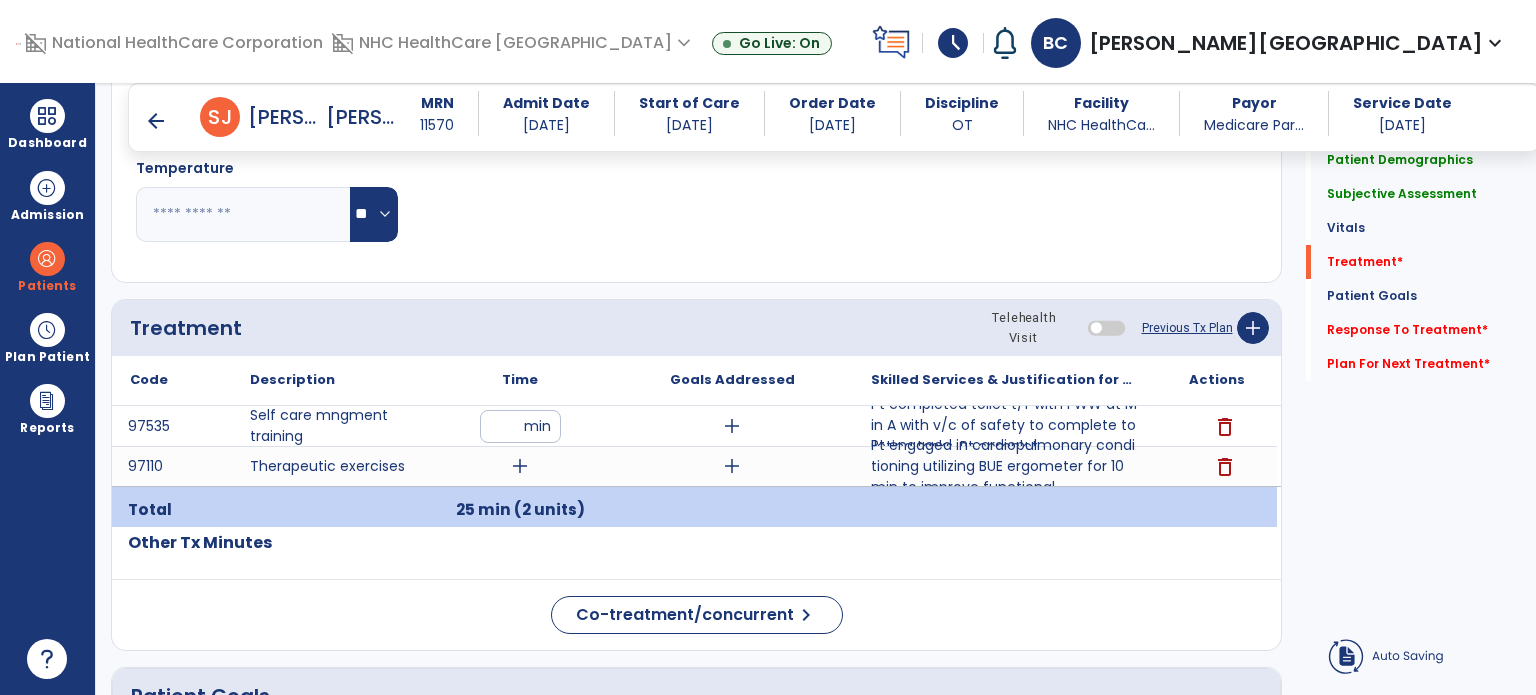 click on "Time" at bounding box center [520, 380] 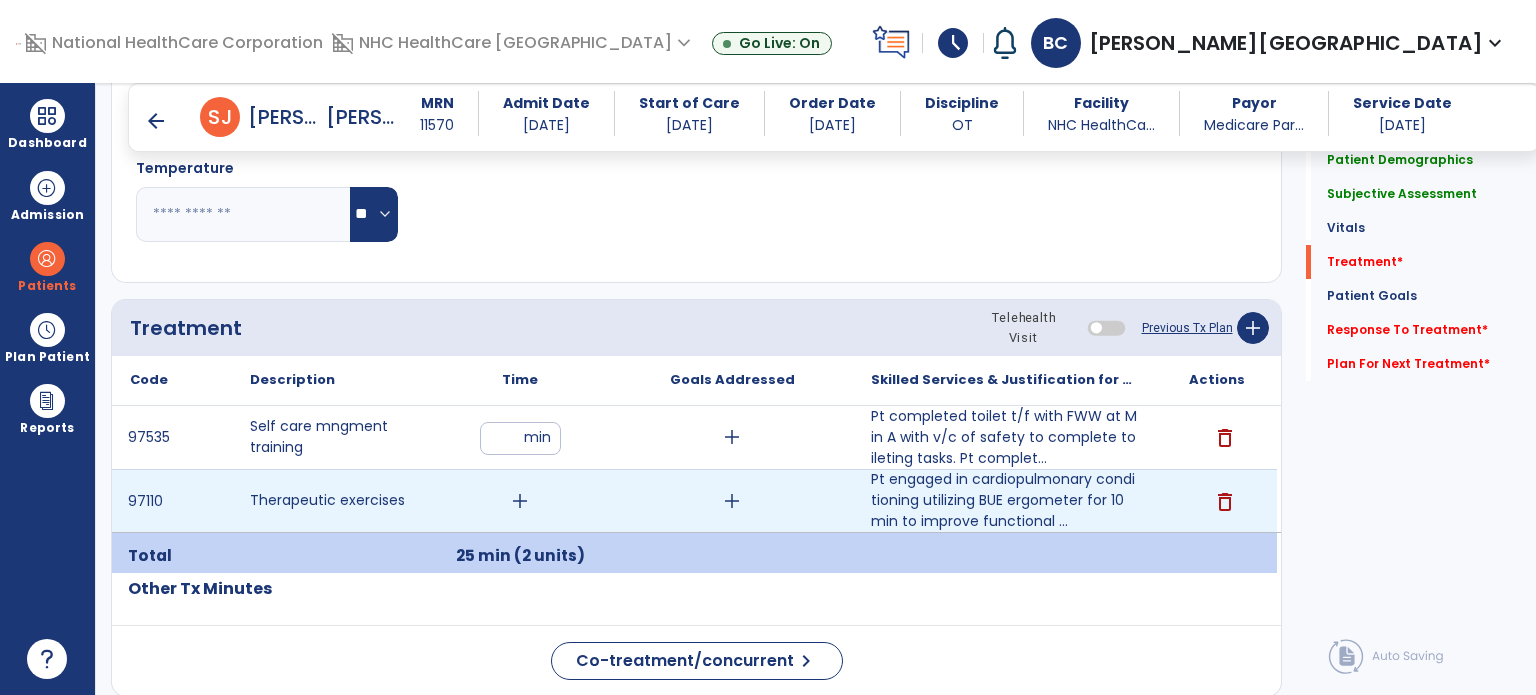 click on "add" at bounding box center (520, 501) 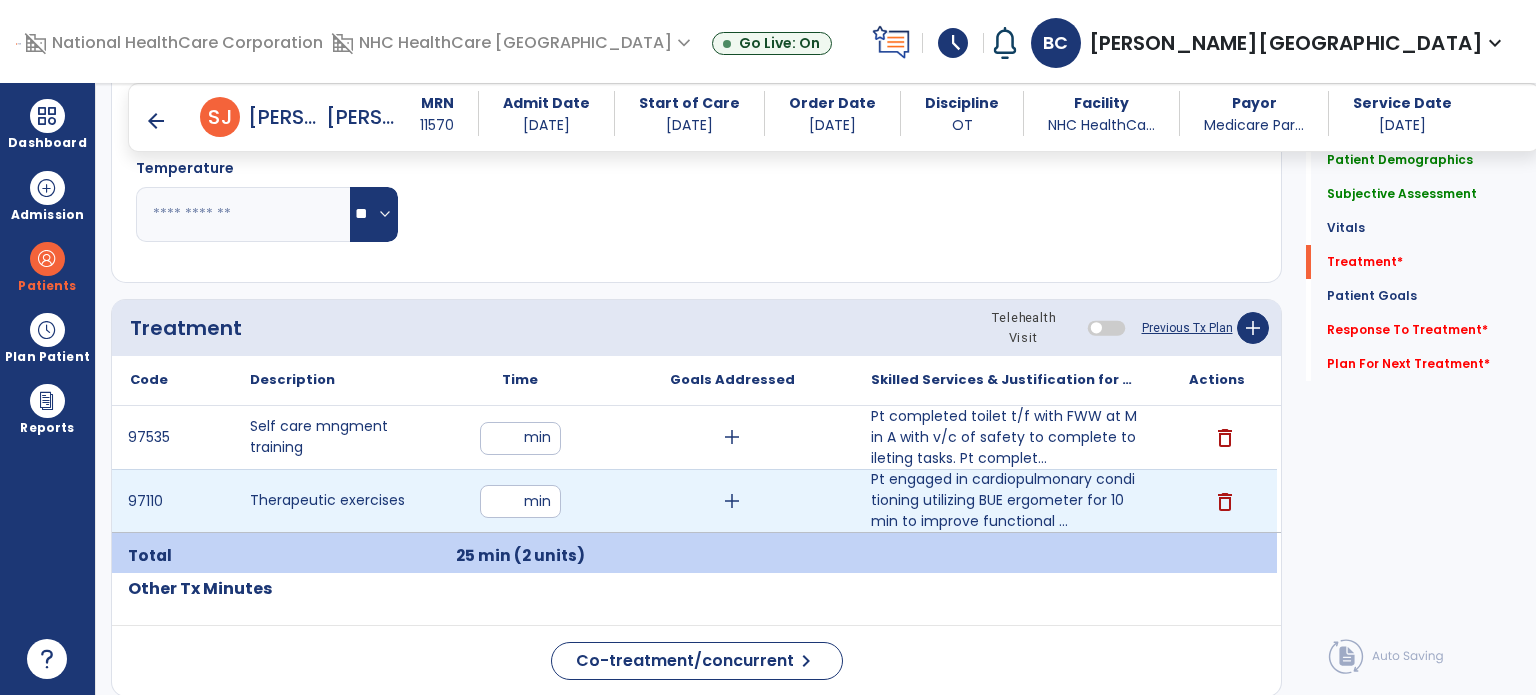type on "**" 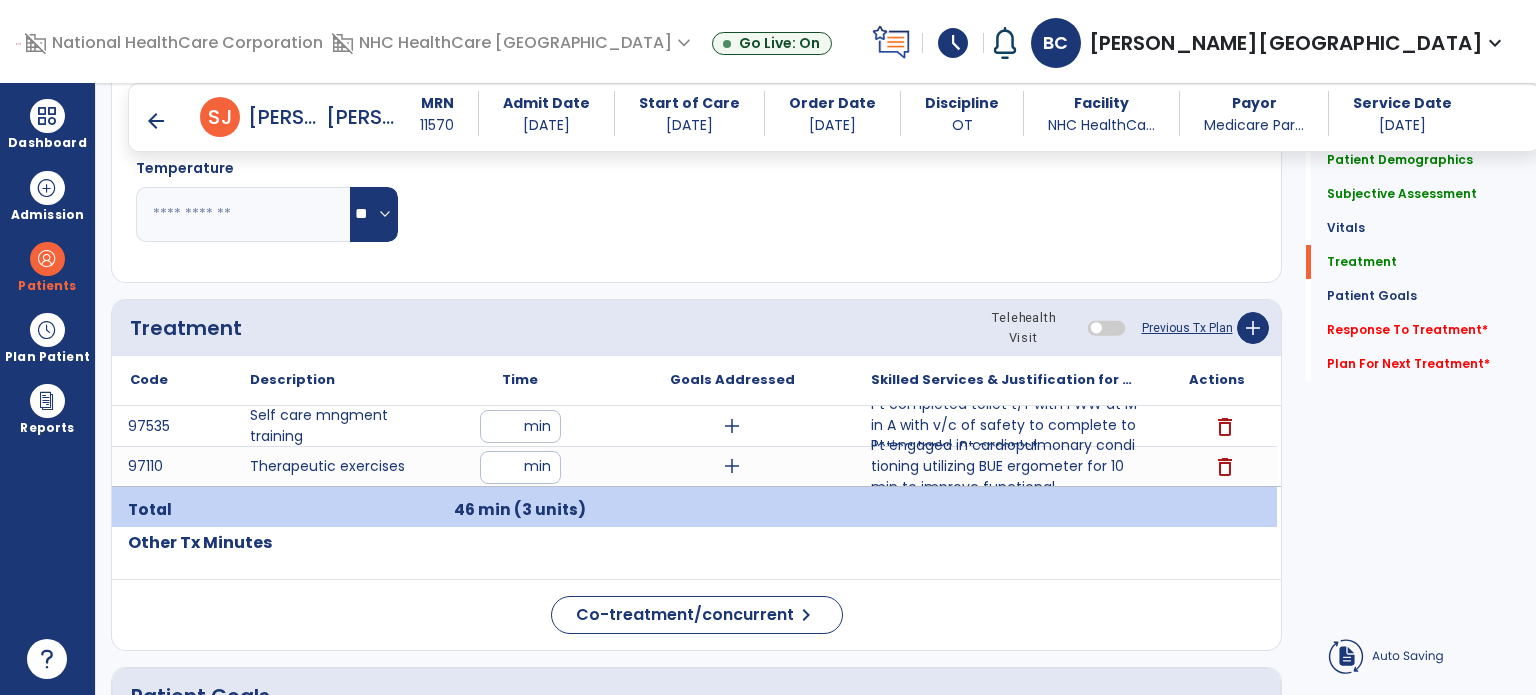 click on "Treatment Telehealth Visit  Previous Tx Plan   add" 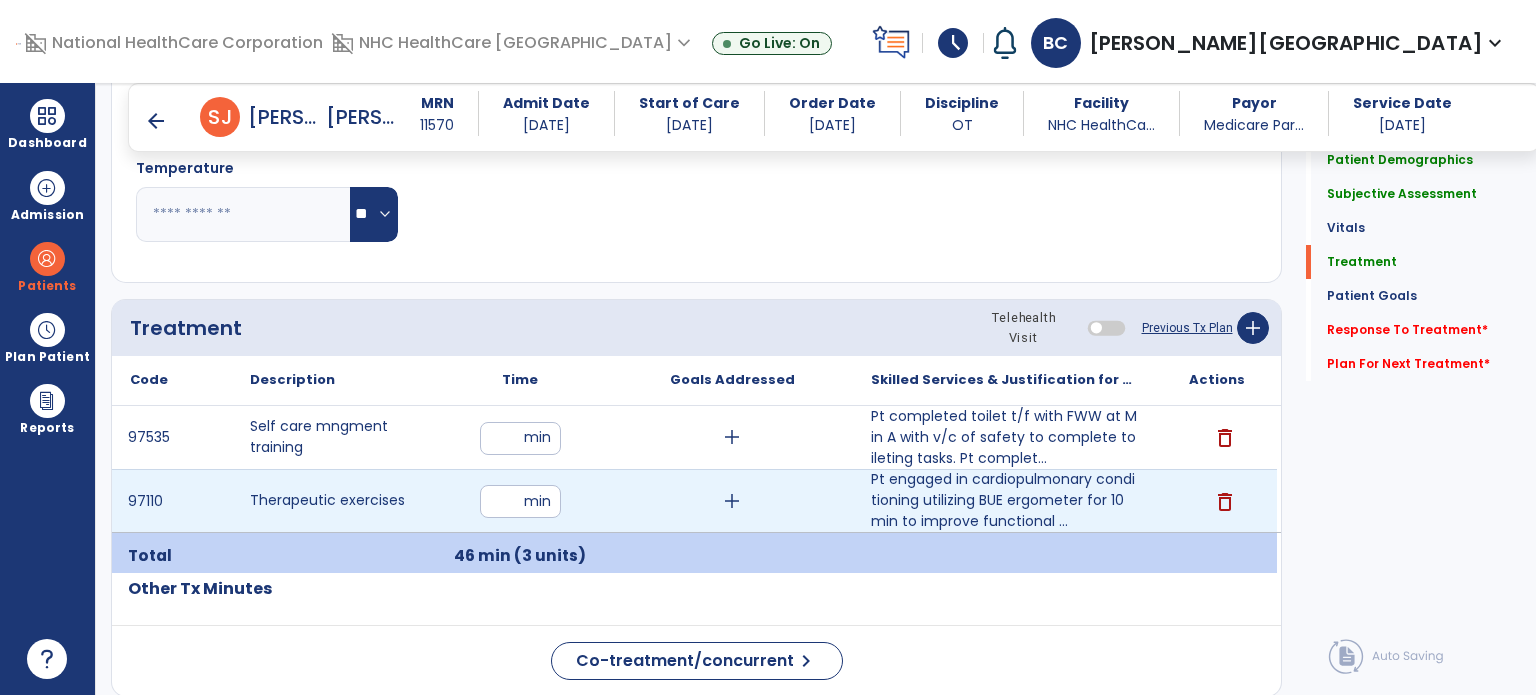 click on "**" at bounding box center (520, 501) 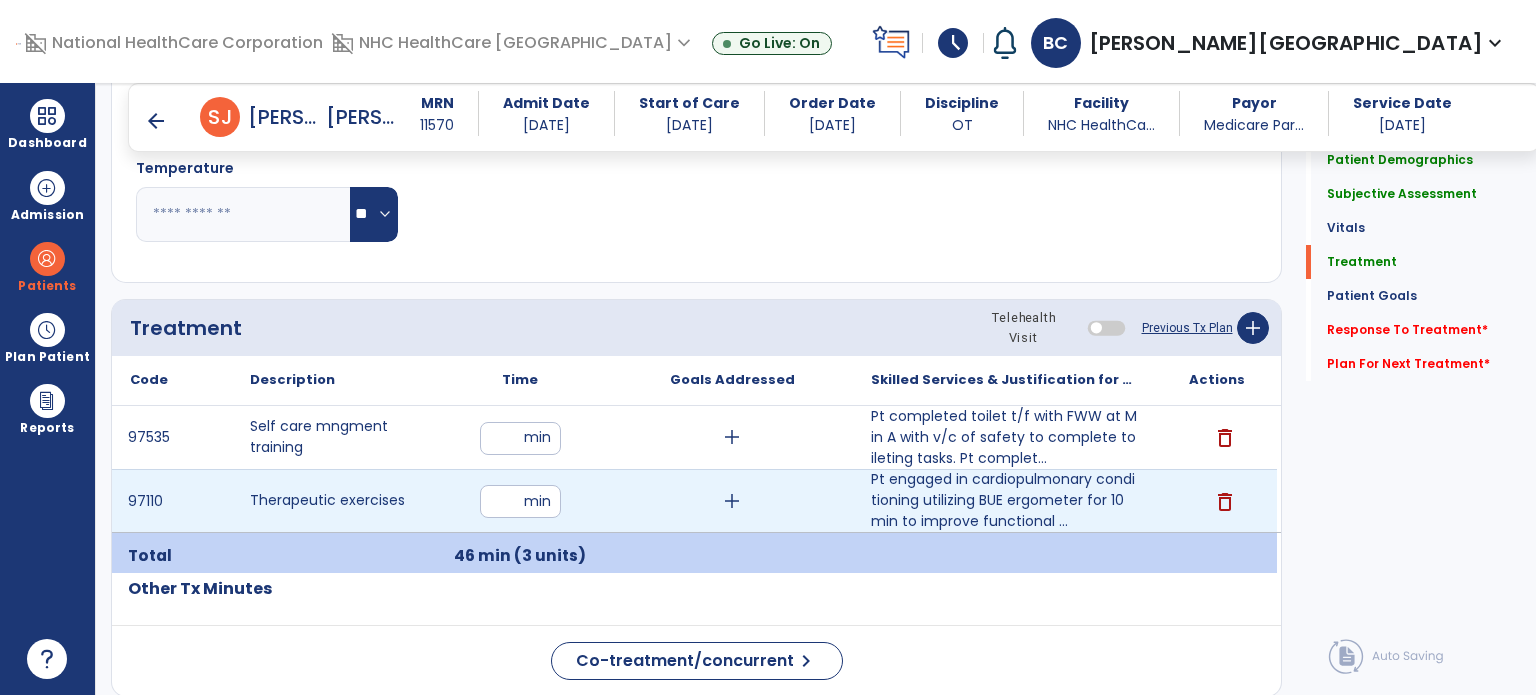 type on "**" 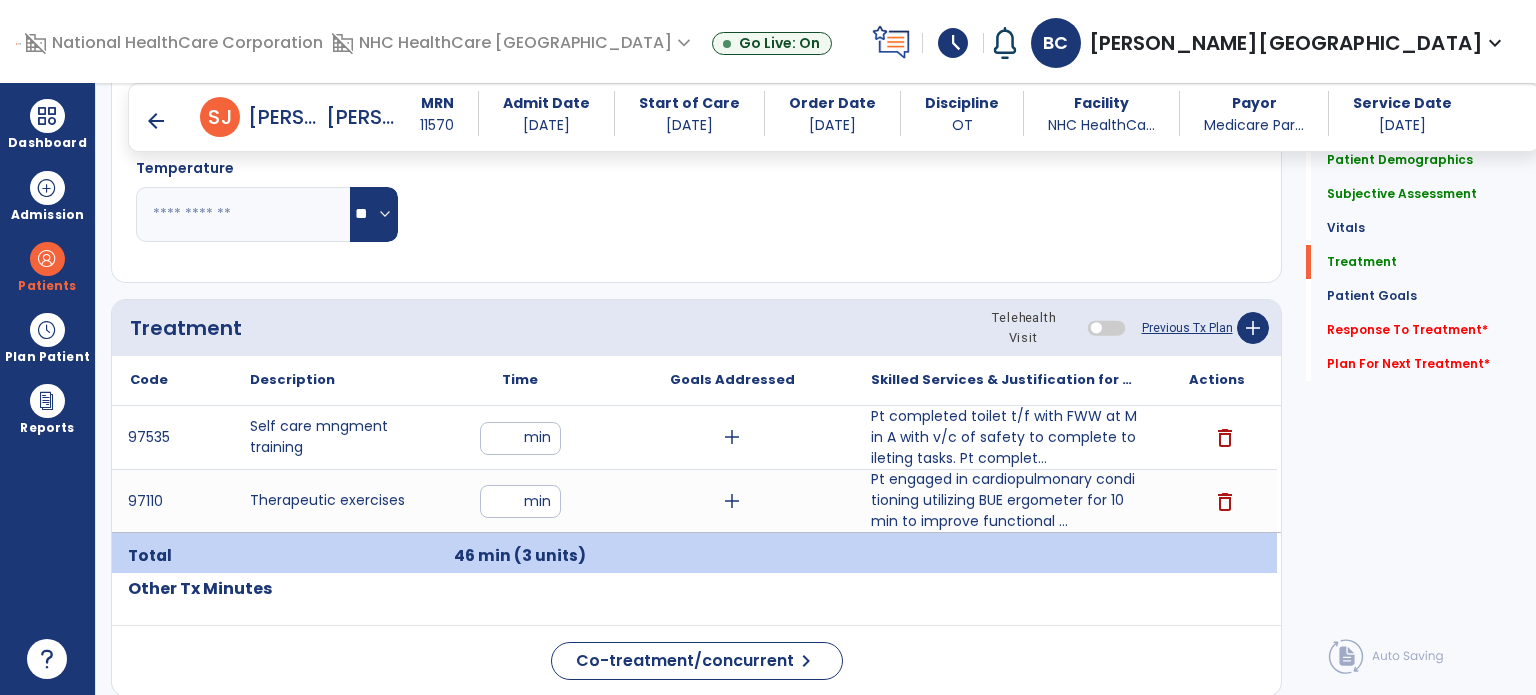 click on "Code
Description
Time" 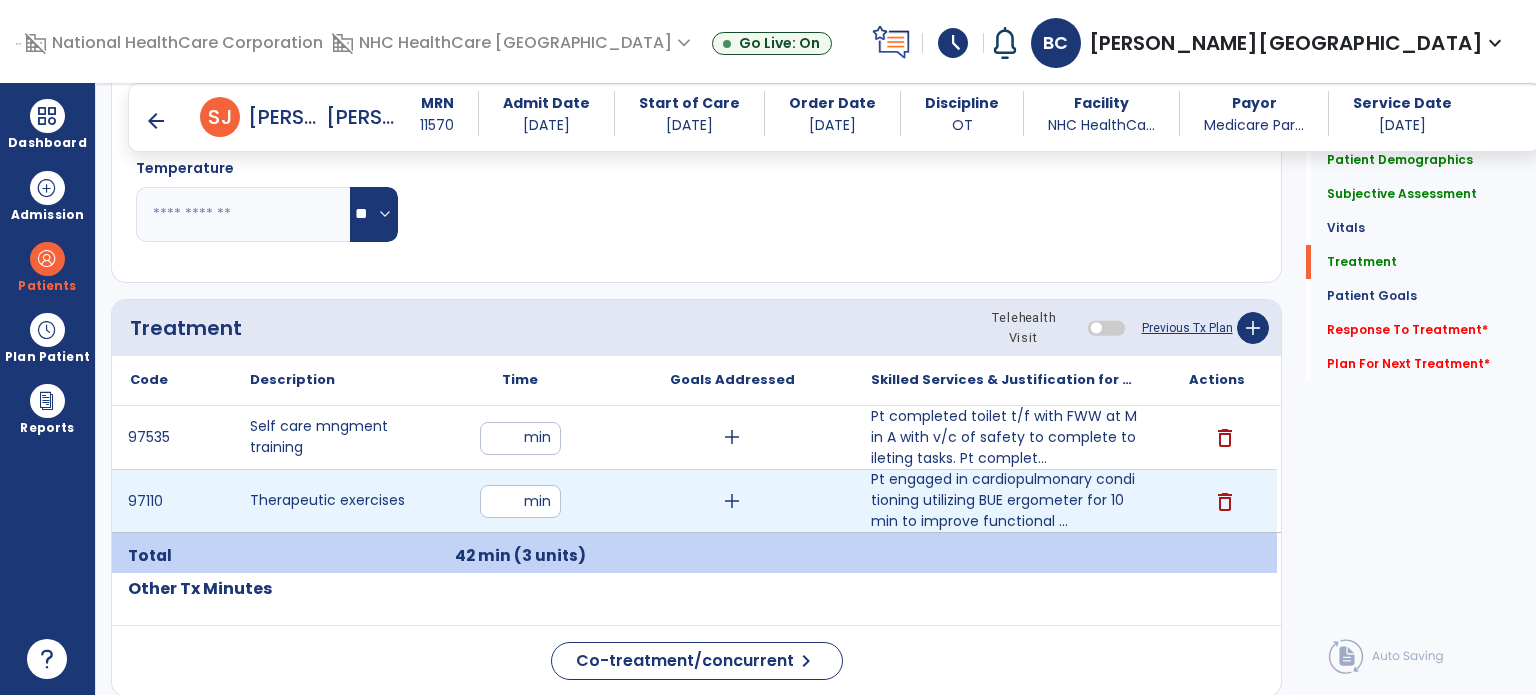 click on "**" at bounding box center [520, 501] 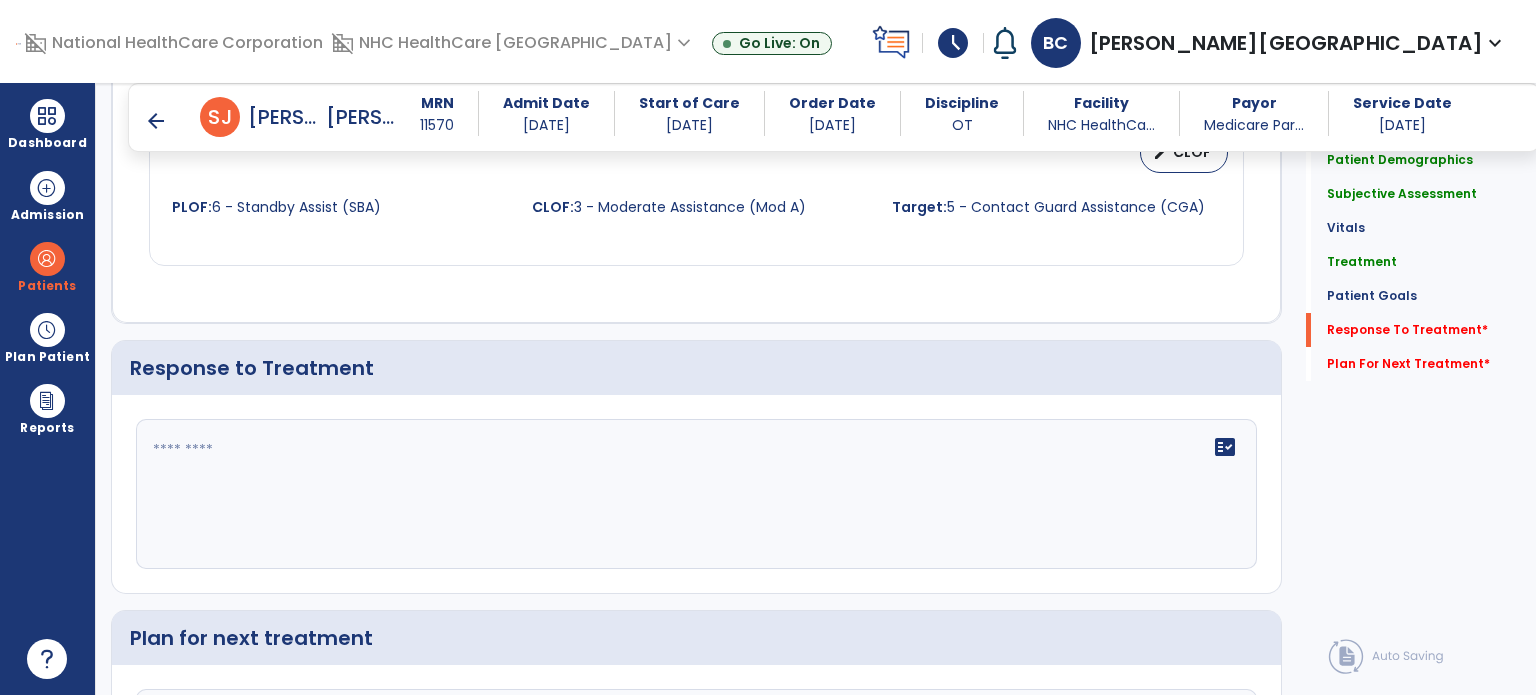 scroll, scrollTop: 2290, scrollLeft: 0, axis: vertical 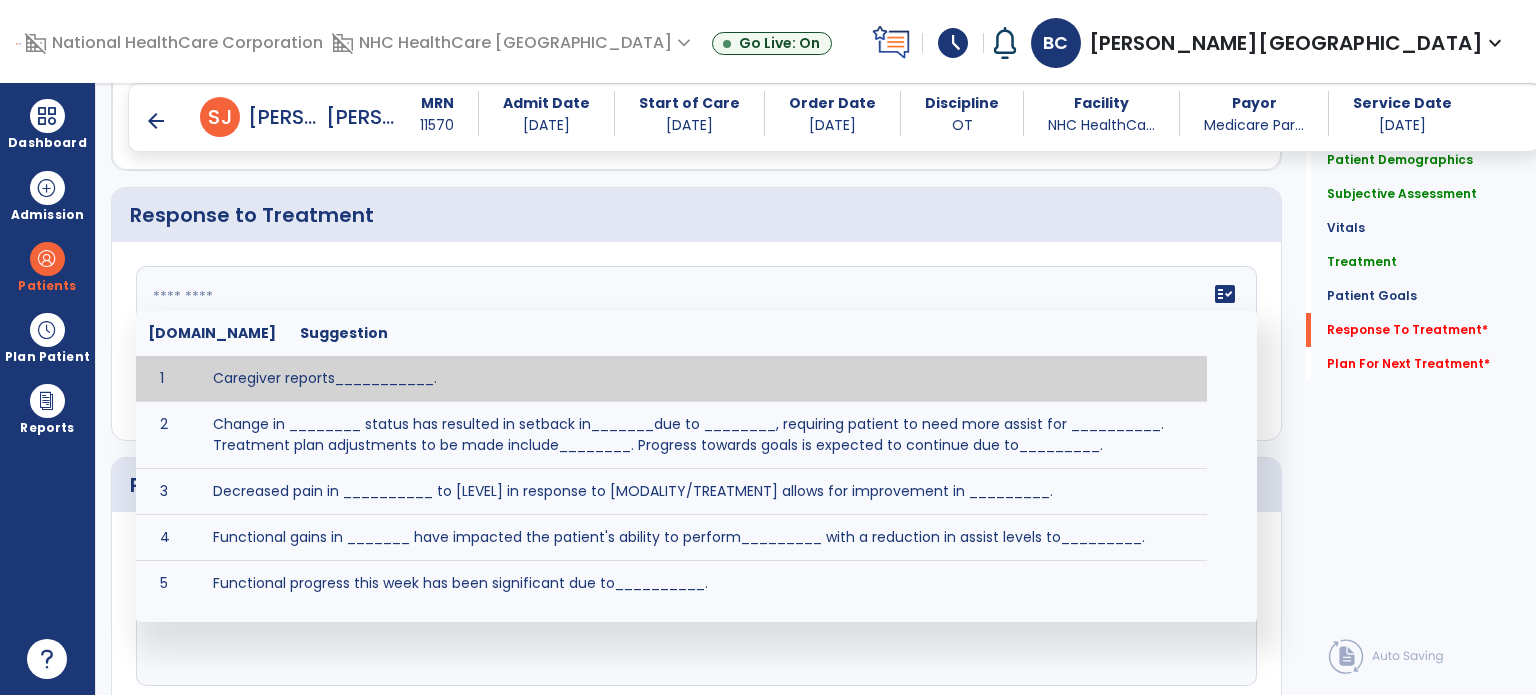 click on "fact_check  [DOMAIN_NAME] Suggestion 1 Caregiver reports___________. 2 Change in ________ status has resulted in setback in_______due to ________, requiring patient to need more assist for __________.   Treatment plan adjustments to be made include________.  Progress towards goals is expected to continue due to_________. 3 Decreased pain in __________ to [LEVEL] in response to [MODALITY/TREATMENT] allows for improvement in _________. 4 Functional gains in _______ have impacted the patient's ability to perform_________ with a reduction in assist levels to_________. 5 Functional progress this week has been significant due to__________. 6 Gains in ________ have improved the patient's ability to perform ______with decreased levels of assist to___________. 7 Improvement in ________allows patient to tolerate higher levels of challenges in_________. 8 Pain in [AREA] has decreased to [LEVEL] in response to [TREATMENT/MODALITY], allowing fore ease in completing__________. 9 10 11 12 13 14 15 16 17 18 19 20 21" 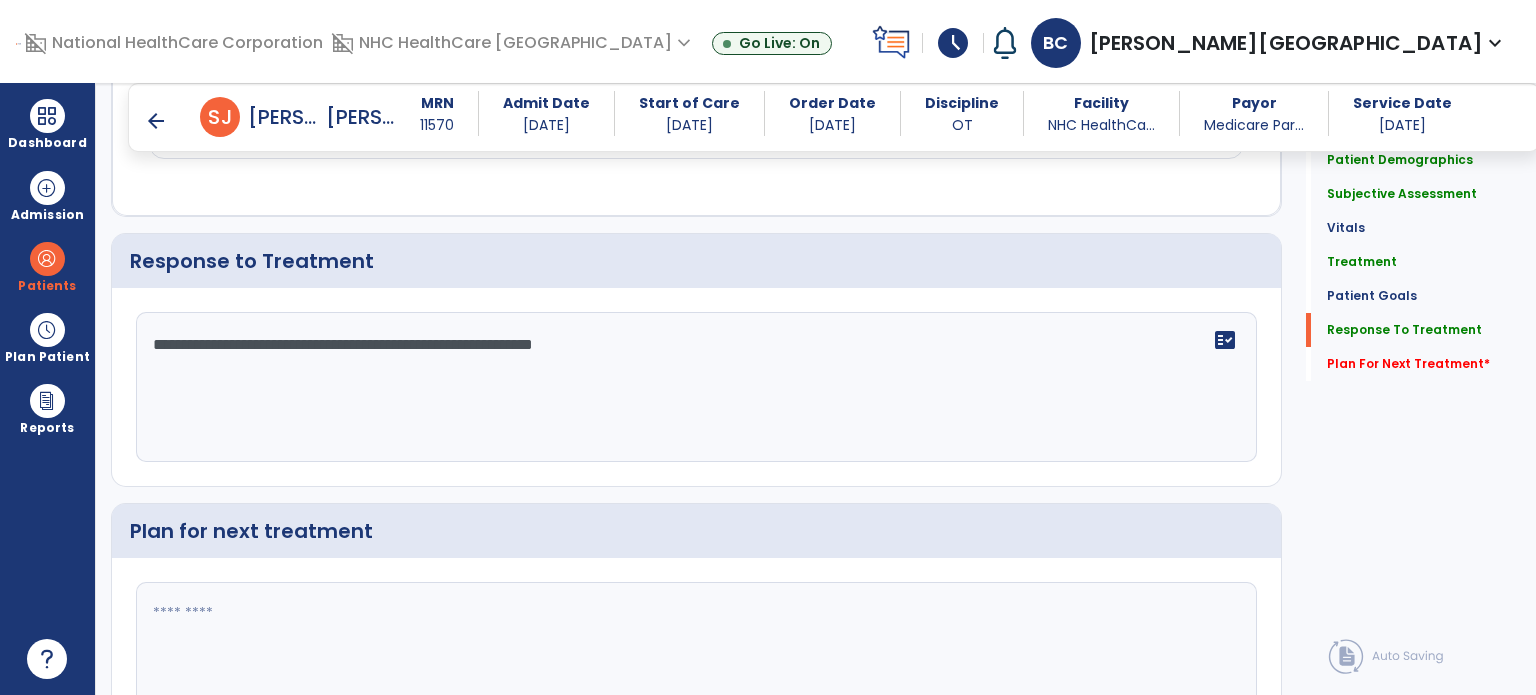 scroll, scrollTop: 2290, scrollLeft: 0, axis: vertical 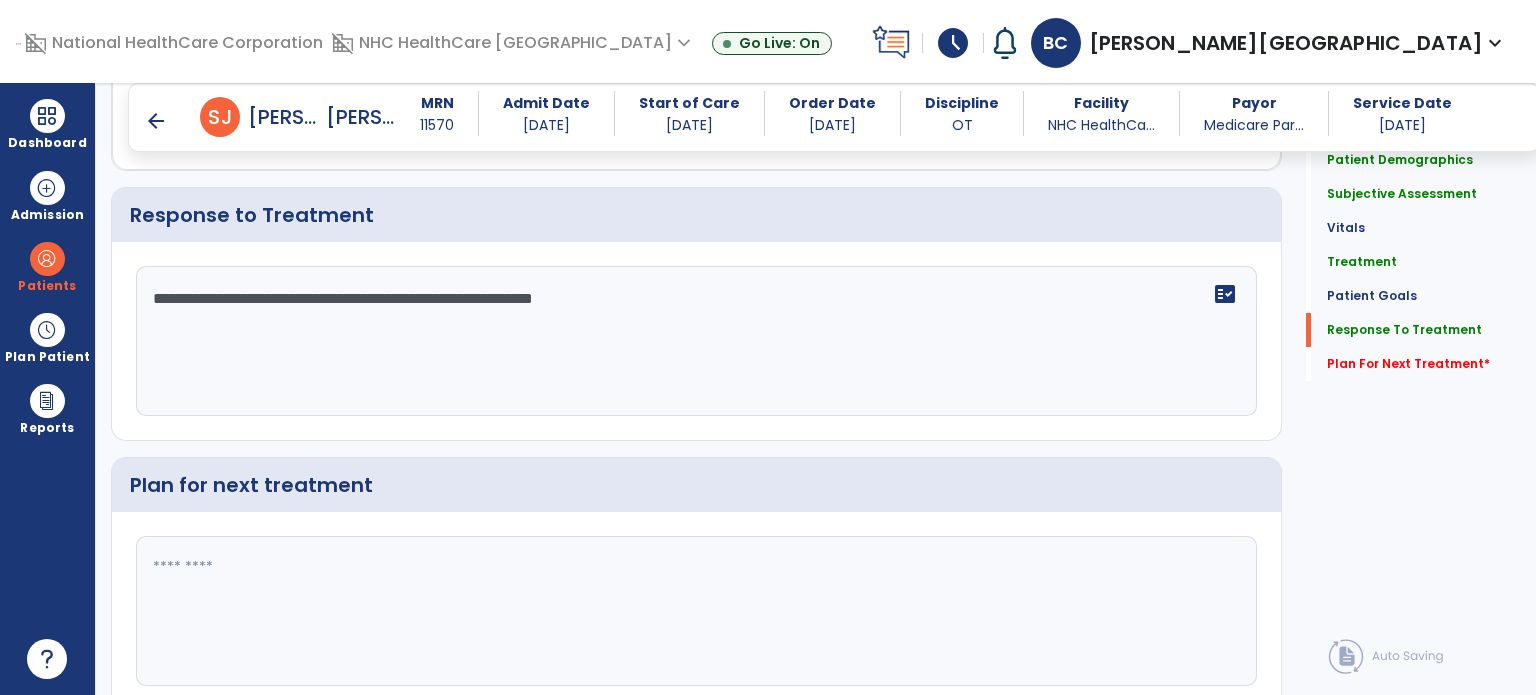 type on "**********" 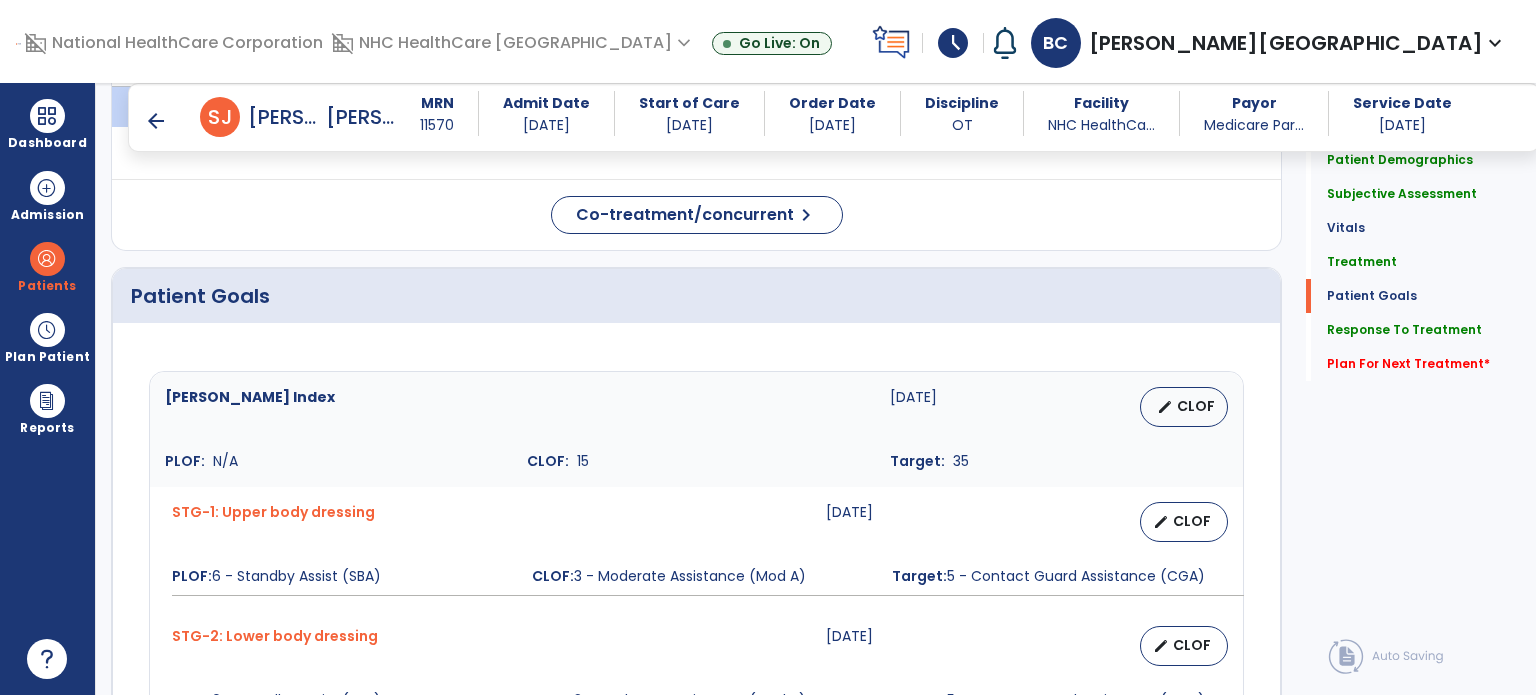 type on "*" 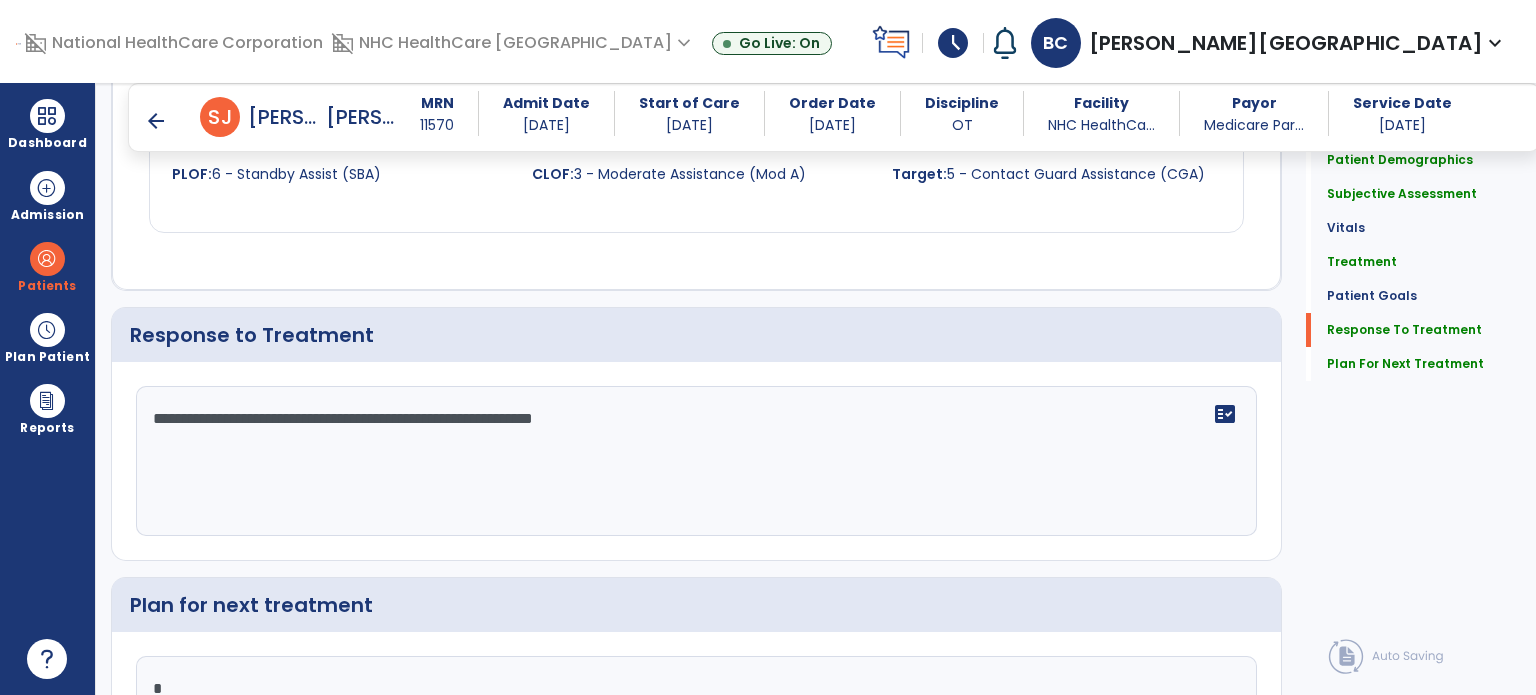 type 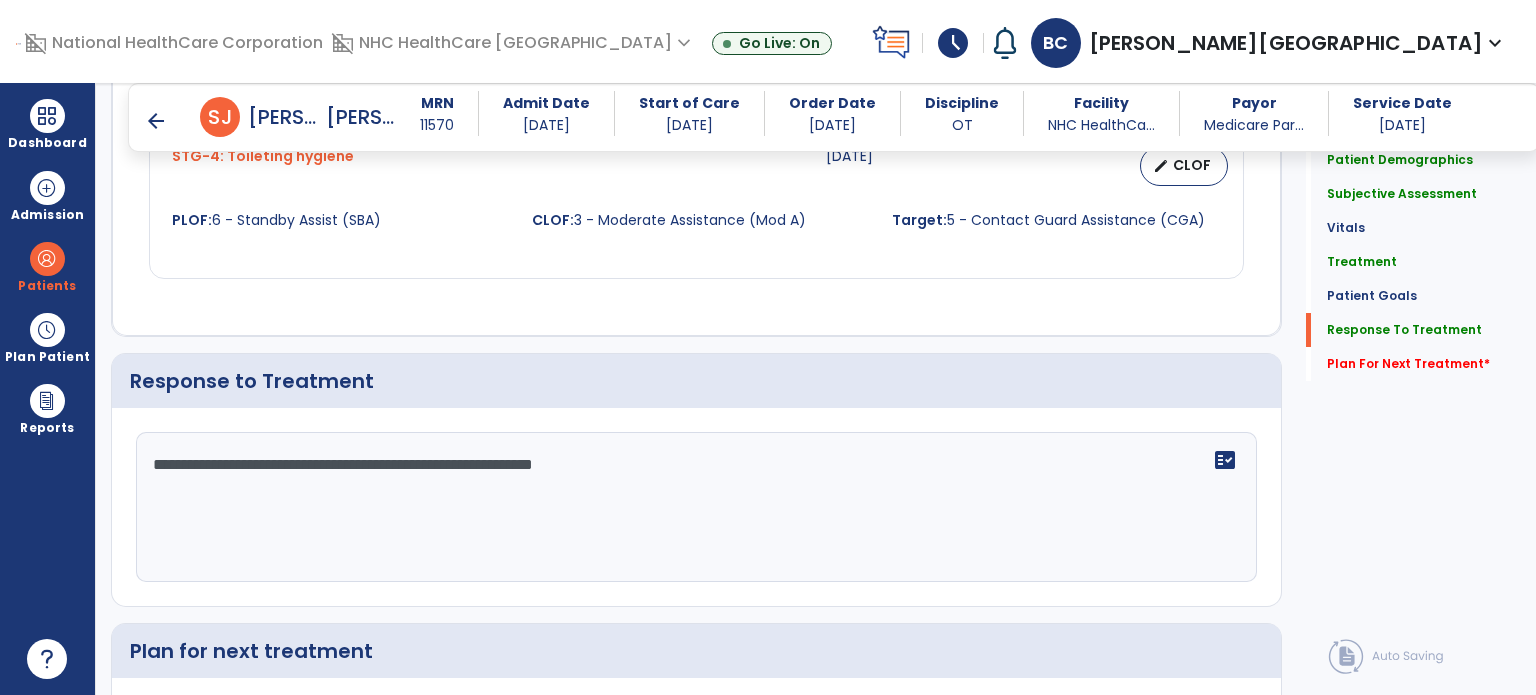scroll, scrollTop: 2170, scrollLeft: 0, axis: vertical 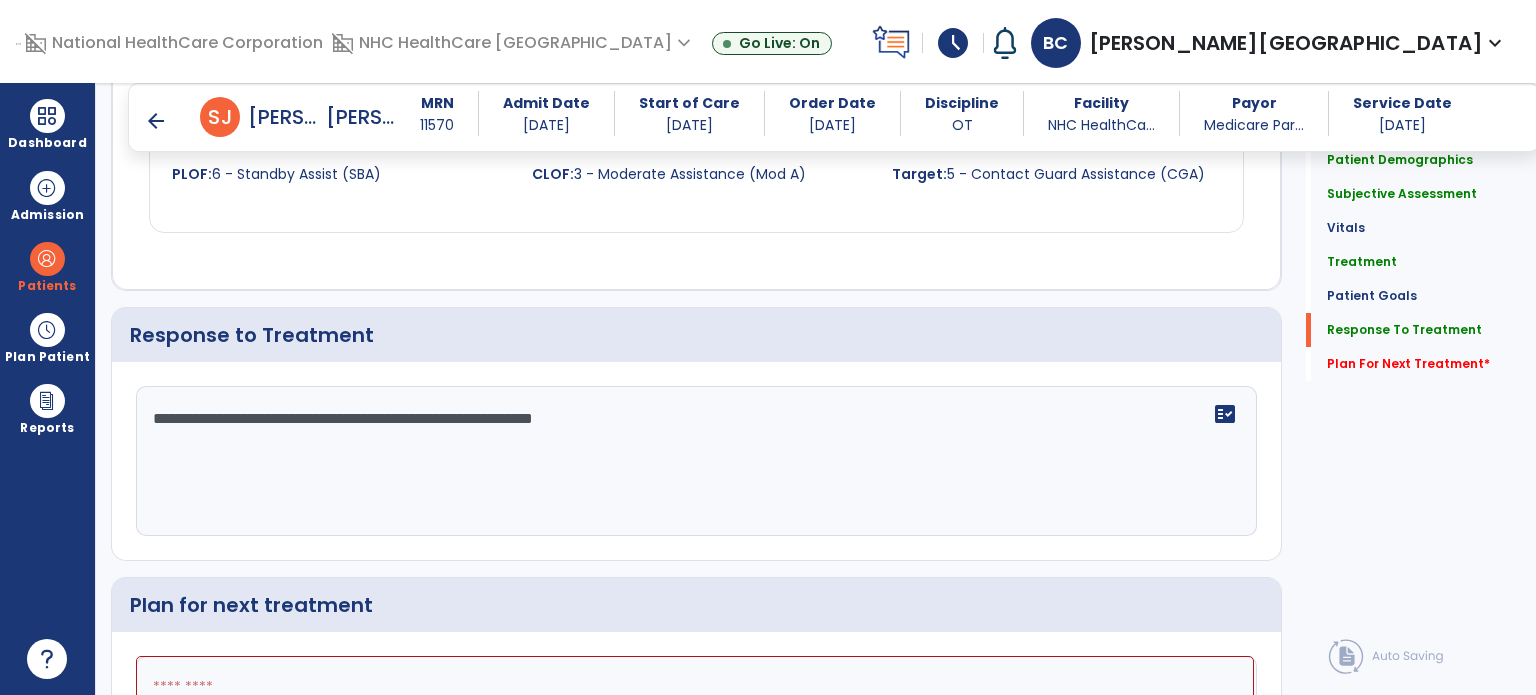 click on "arrow_back" at bounding box center (156, 121) 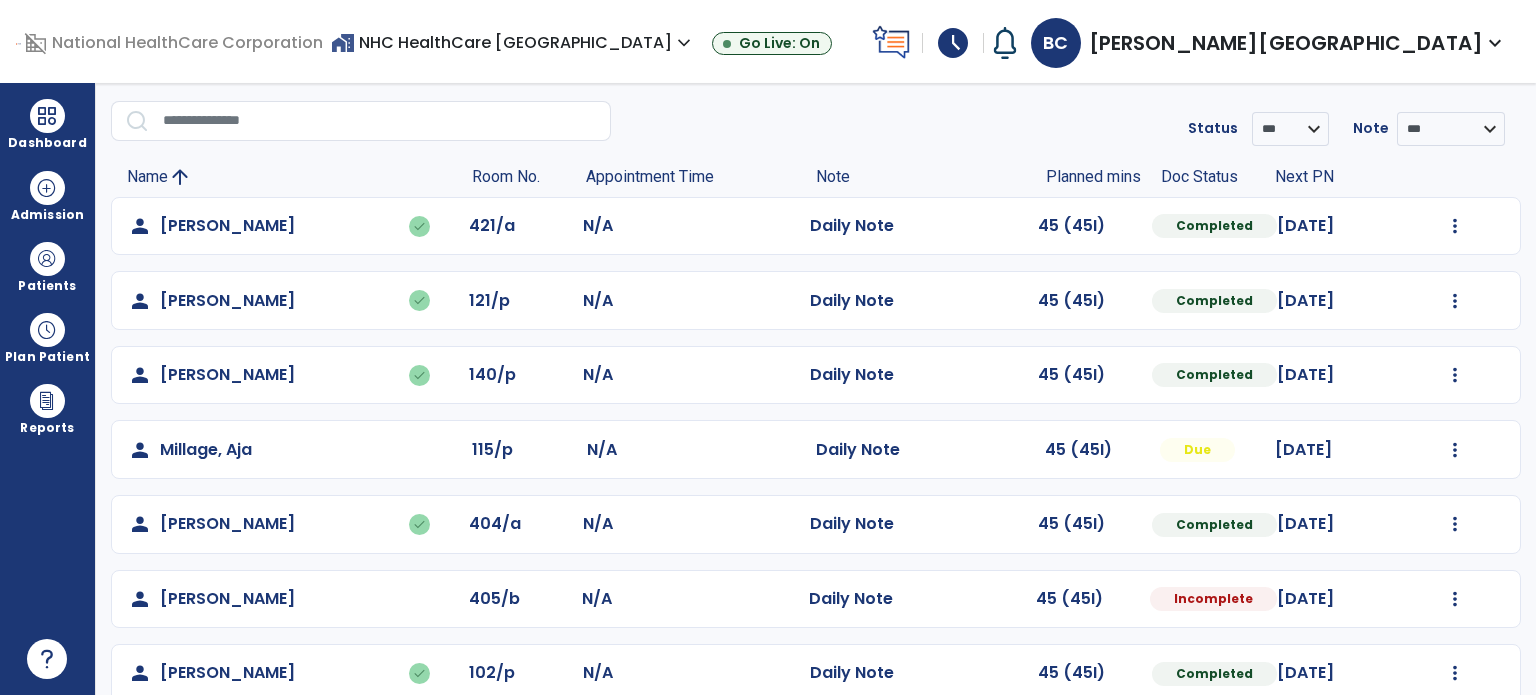 scroll, scrollTop: 55, scrollLeft: 0, axis: vertical 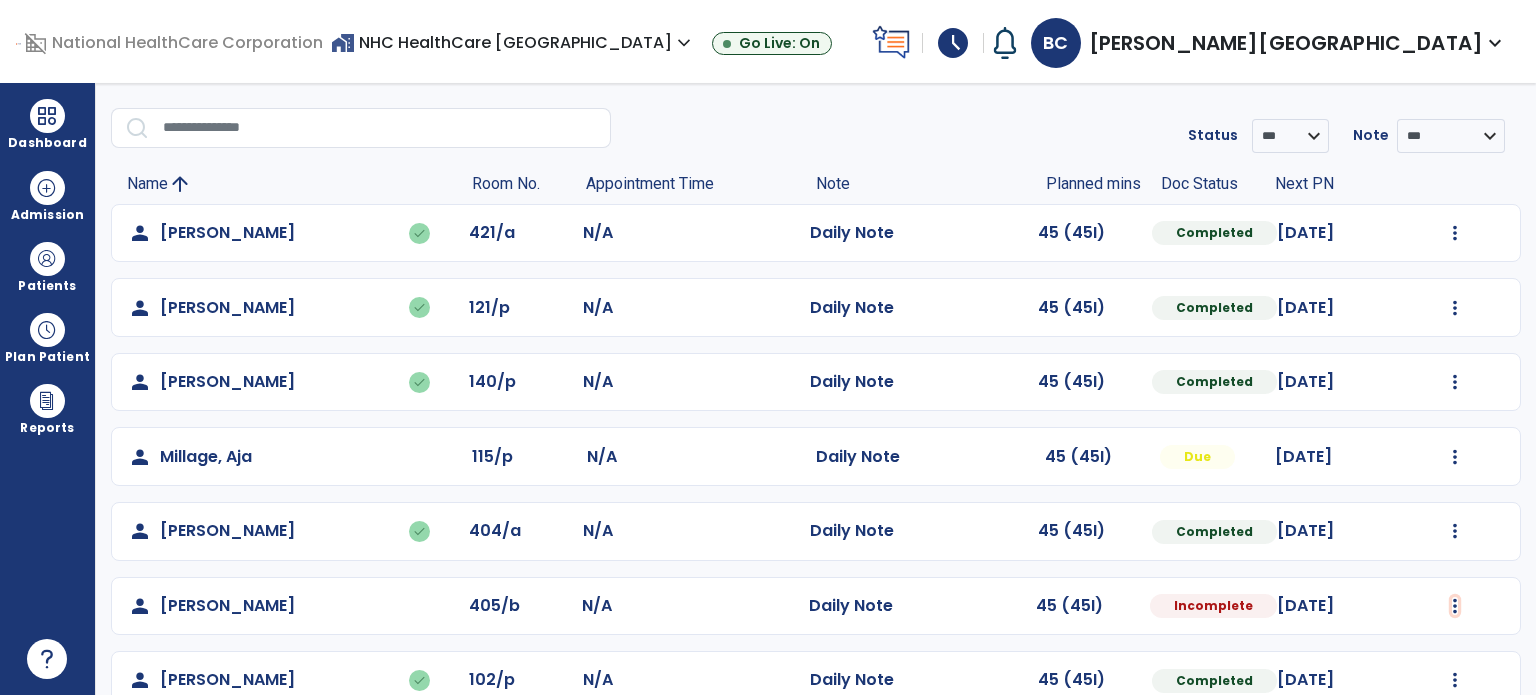 click at bounding box center [1455, 233] 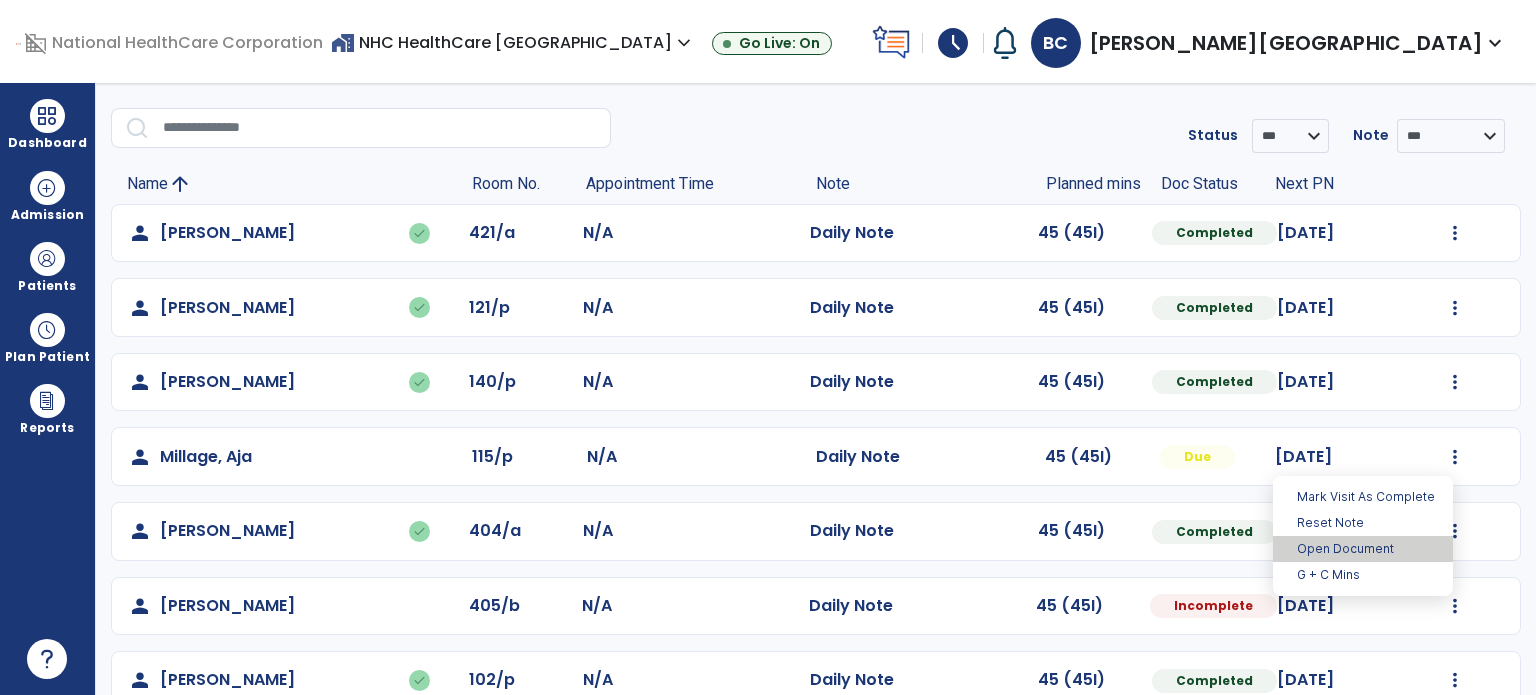 click on "Open Document" at bounding box center [1363, 549] 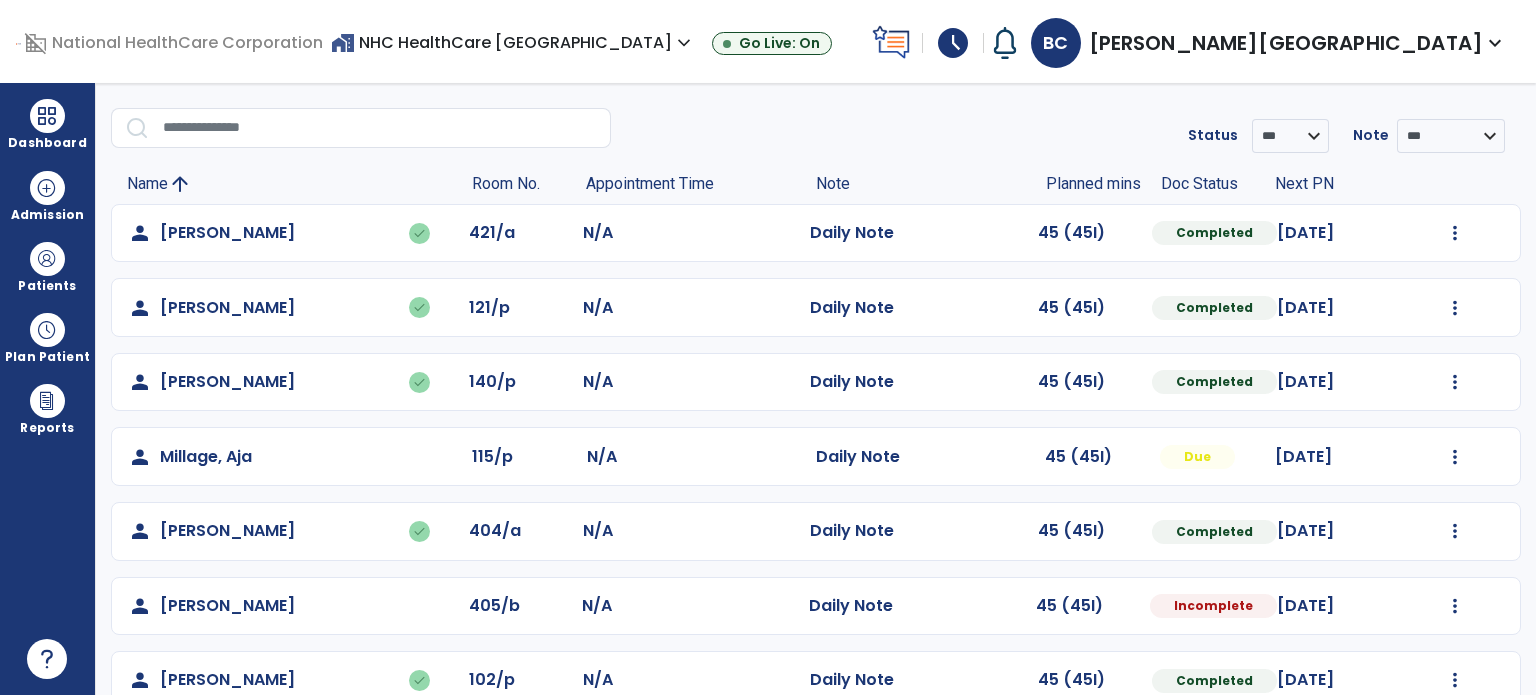 select on "*" 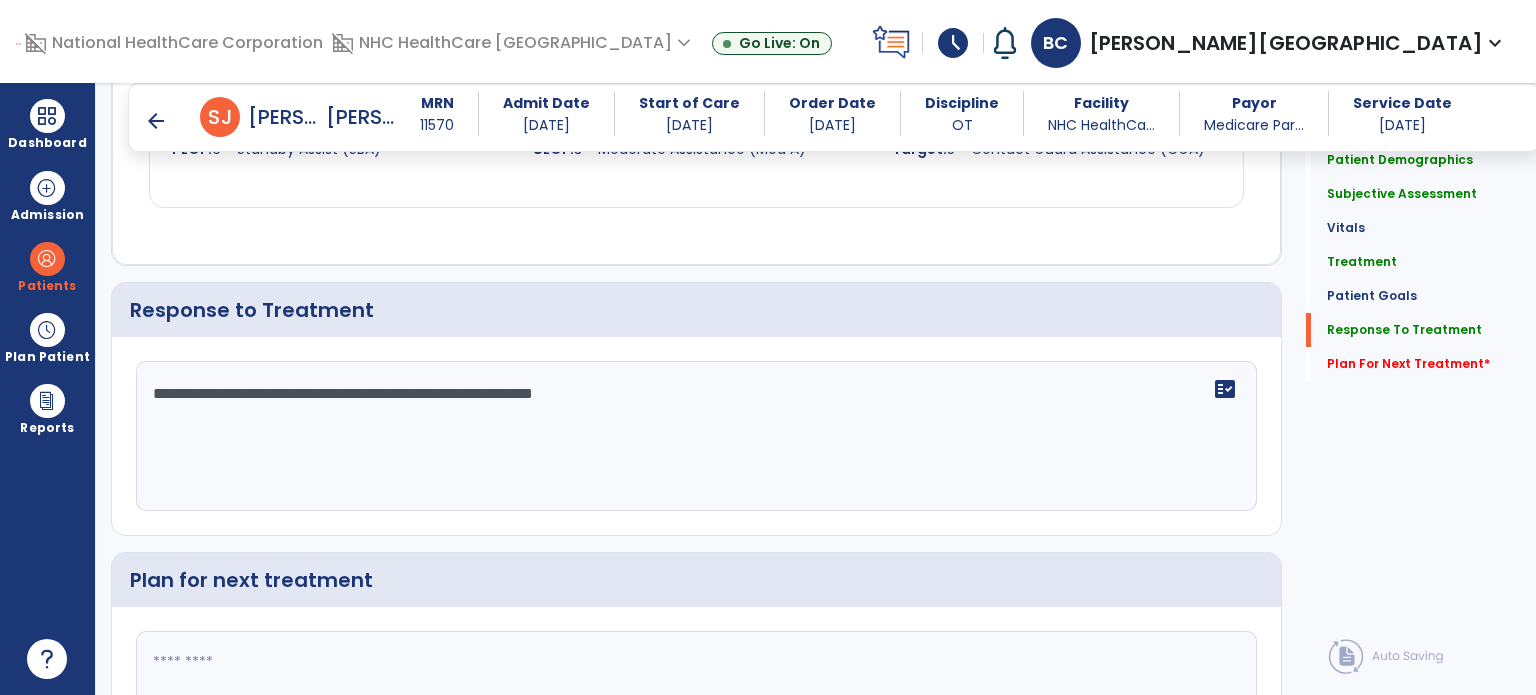 scroll, scrollTop: 2196, scrollLeft: 0, axis: vertical 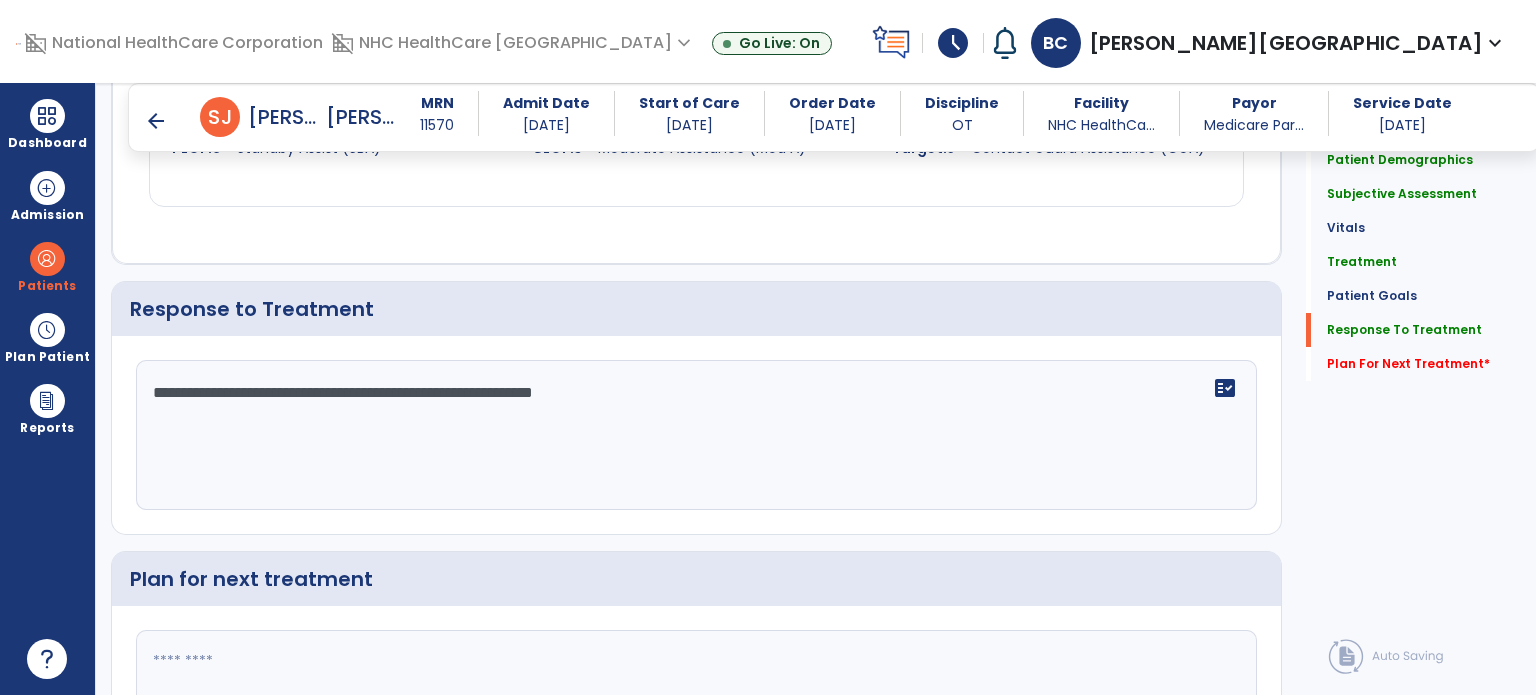 click on "**********" 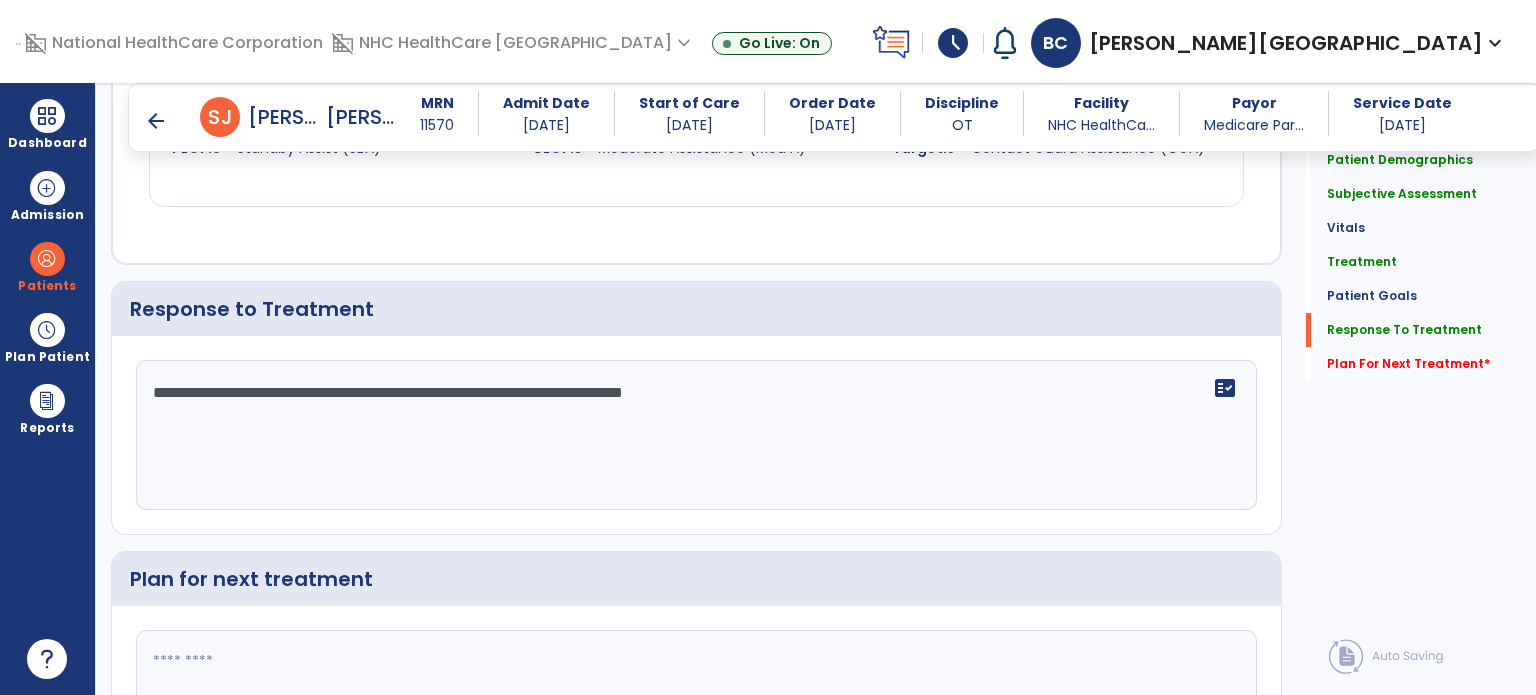 scroll, scrollTop: 2196, scrollLeft: 0, axis: vertical 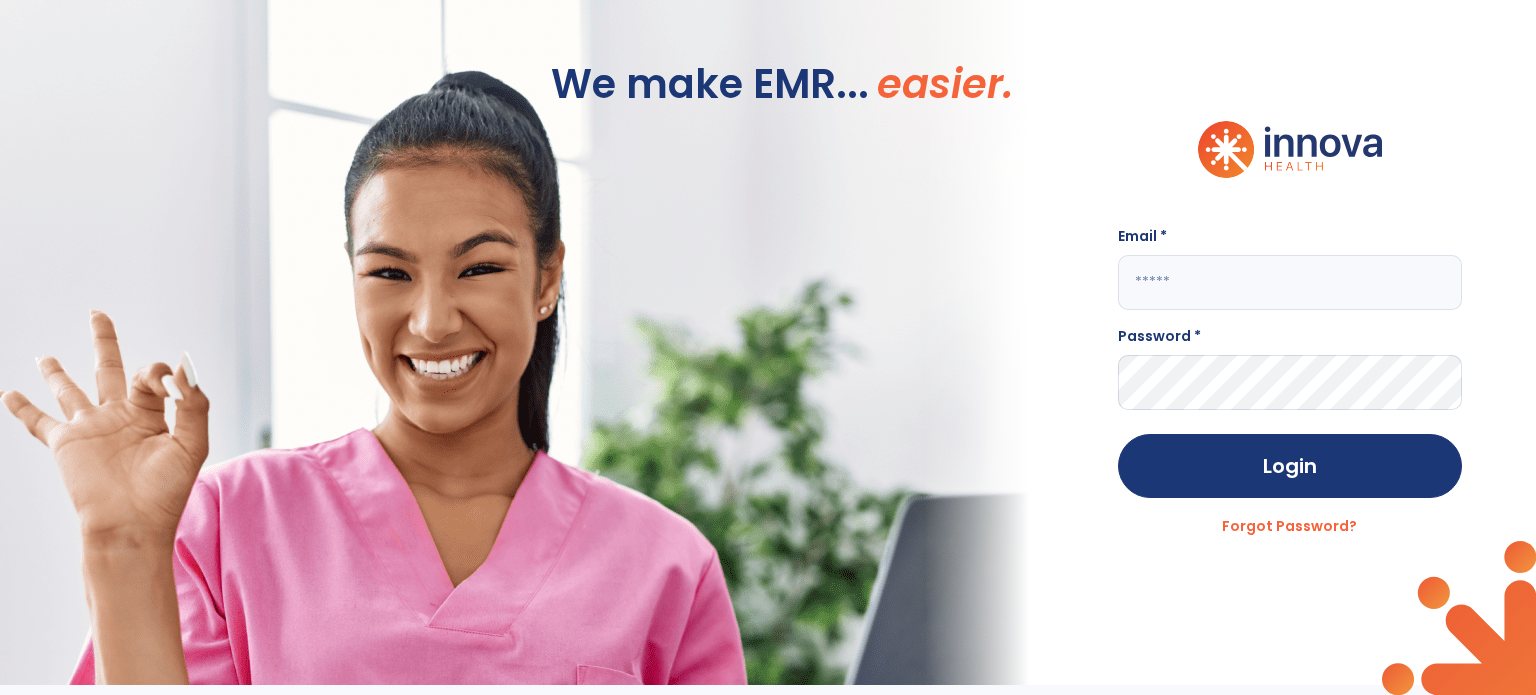 type on "**********" 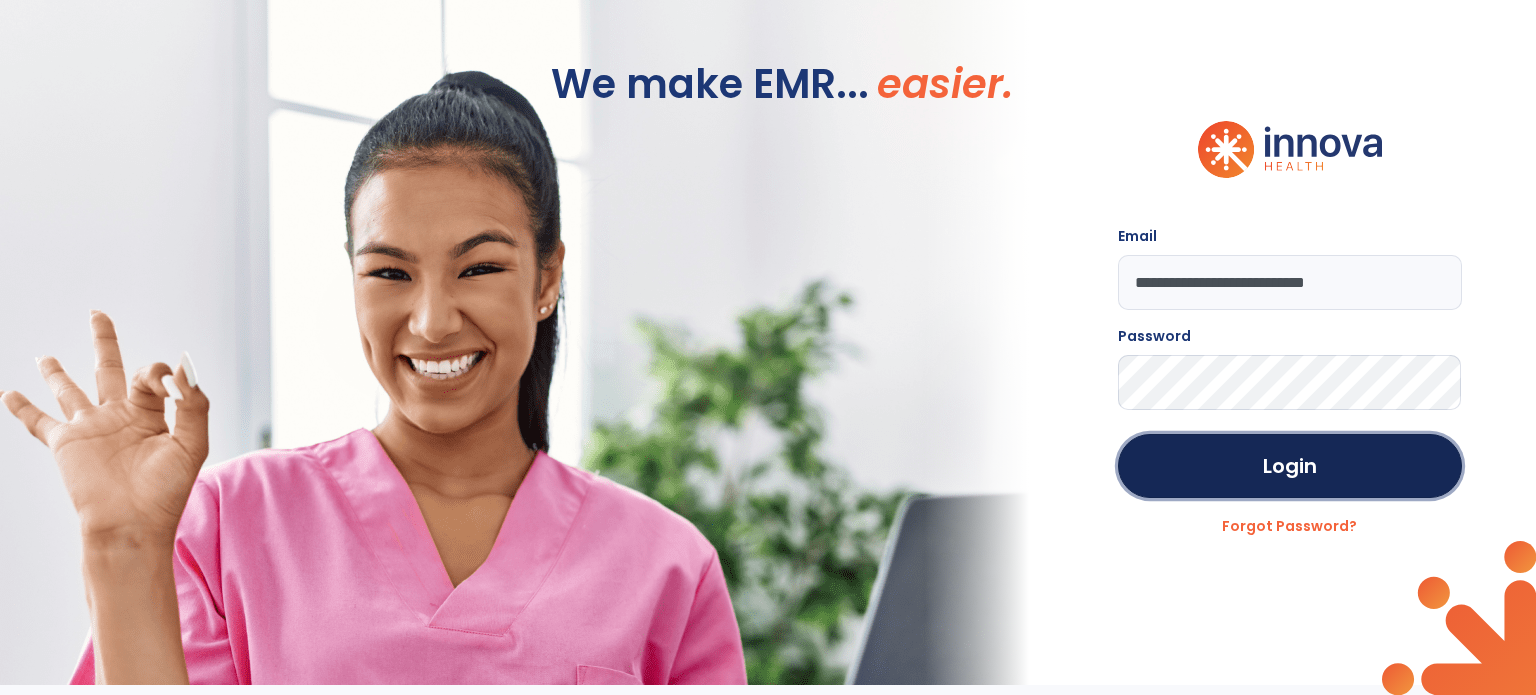click on "Login" 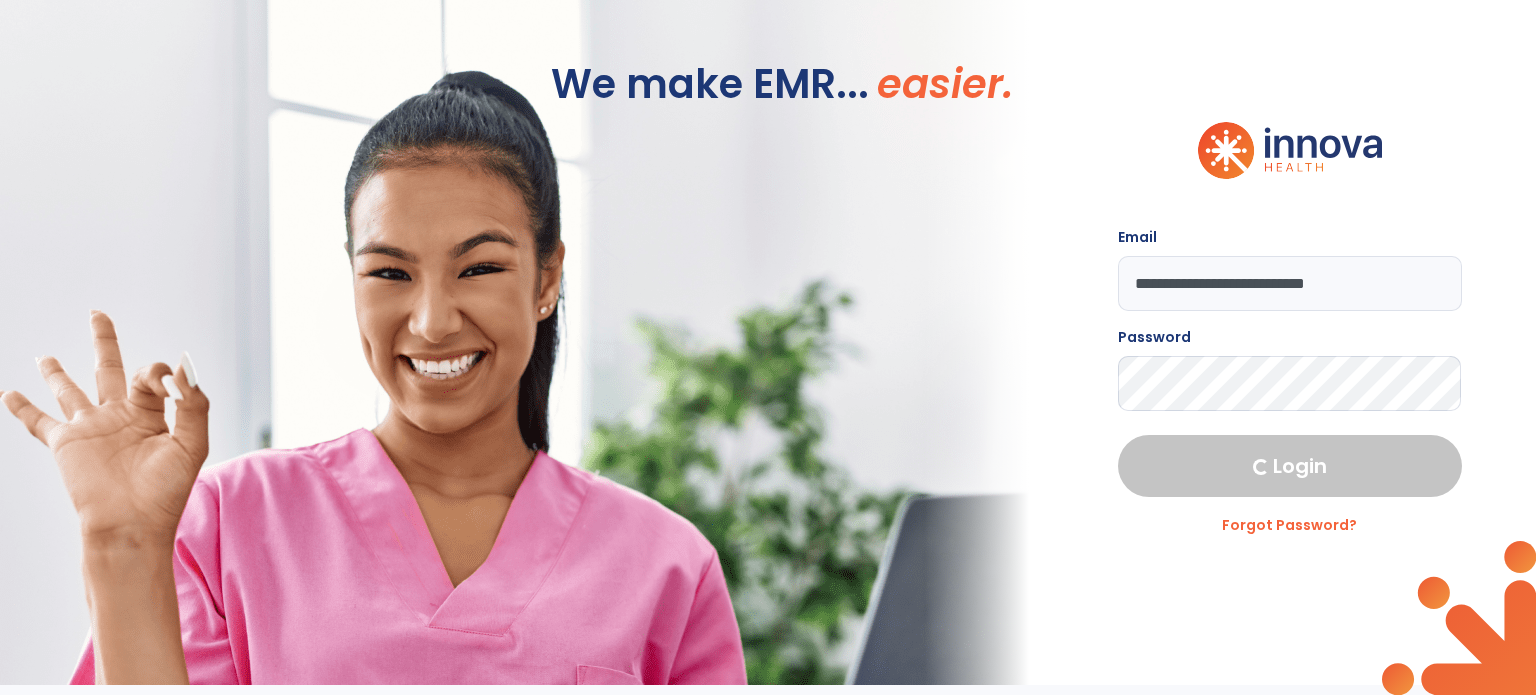 select on "****" 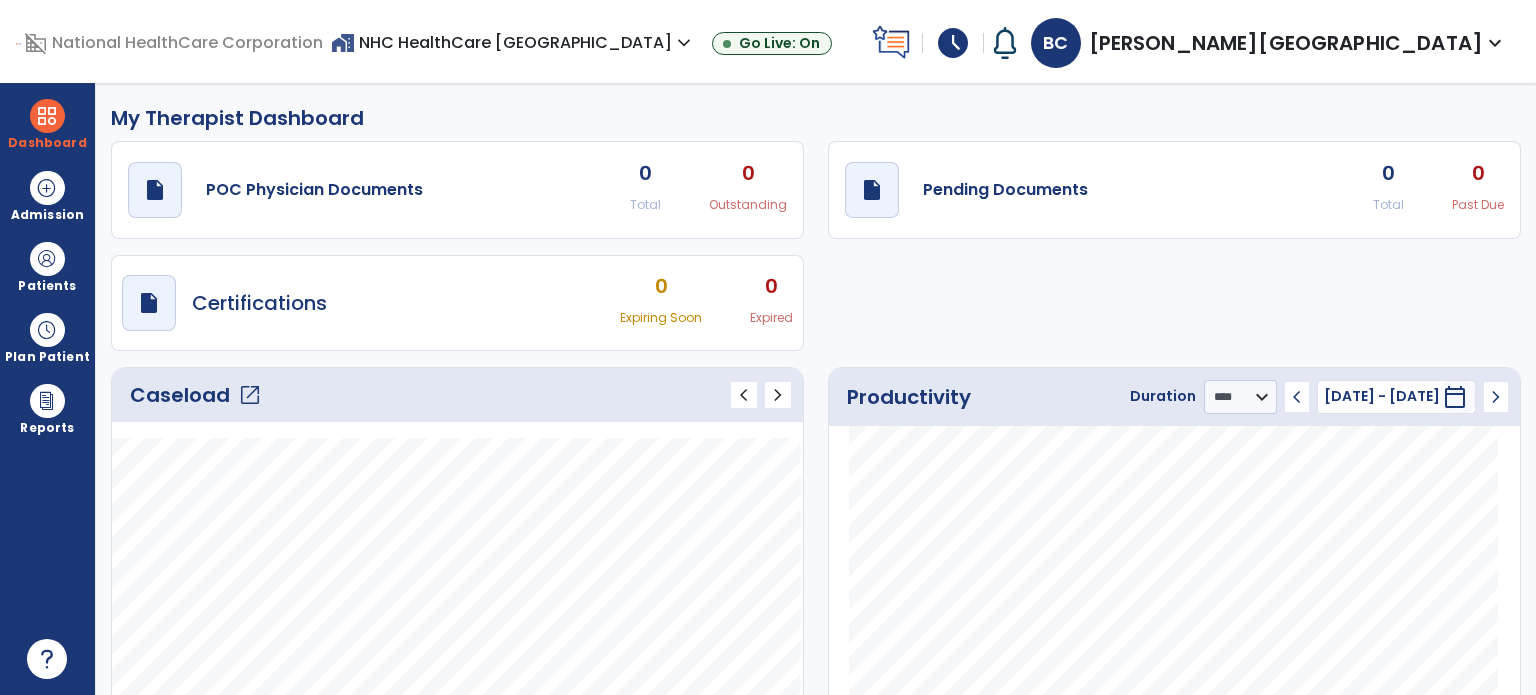 click on "open_in_new" 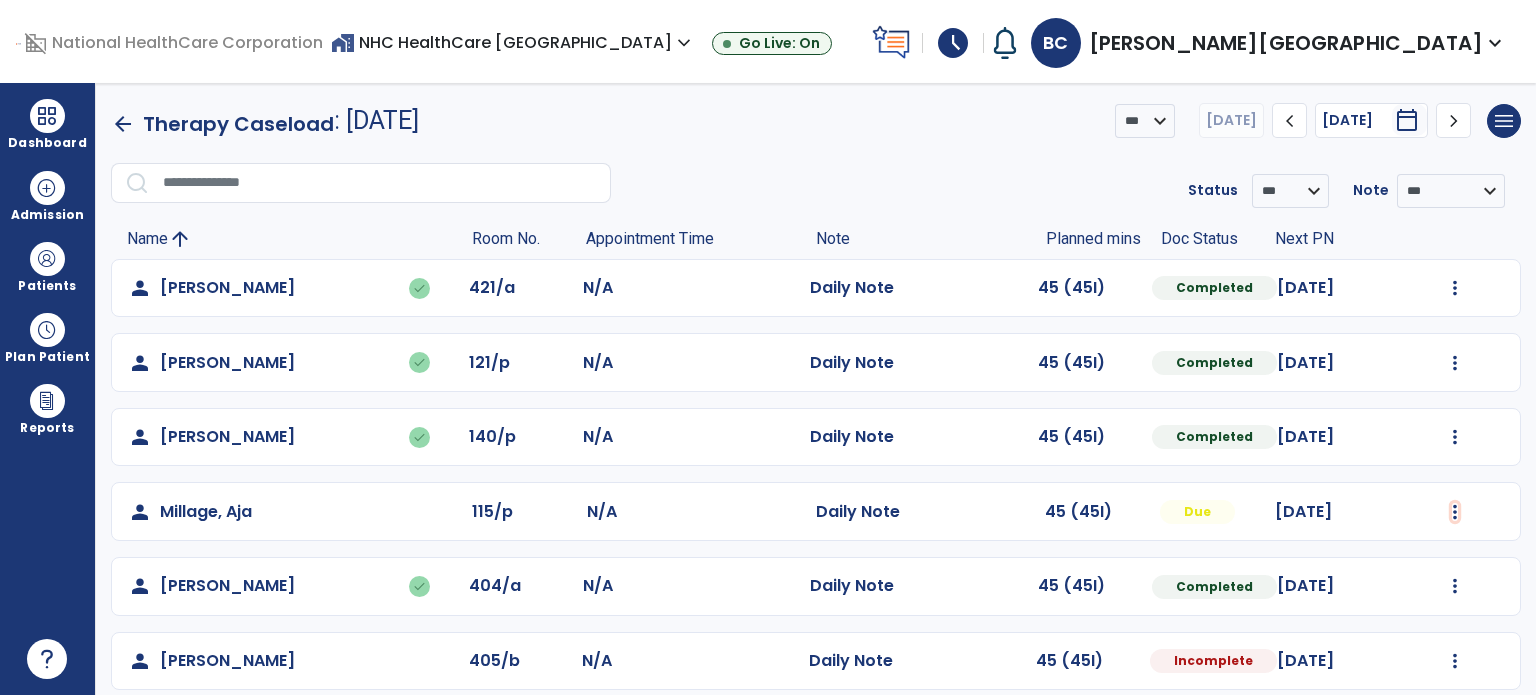 click at bounding box center (1455, 288) 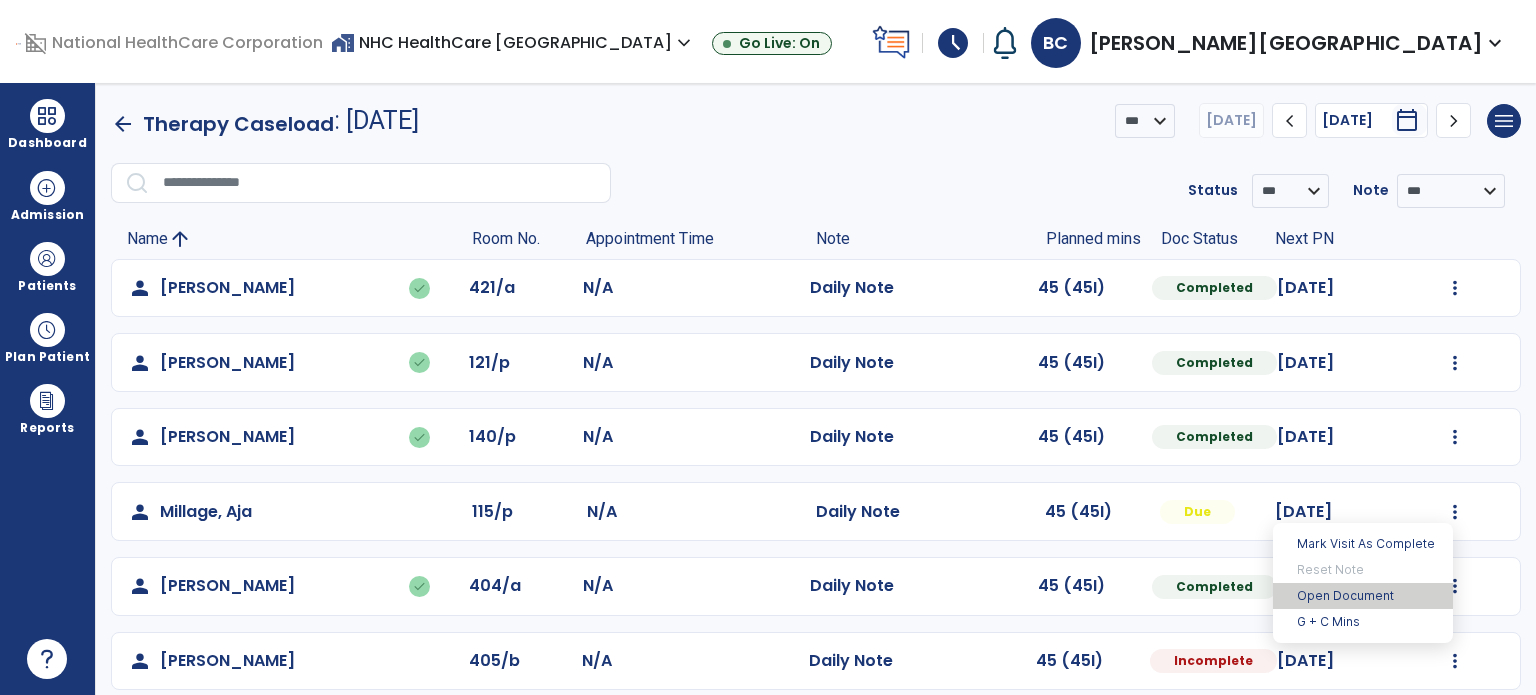 click on "Open Document" at bounding box center (1363, 596) 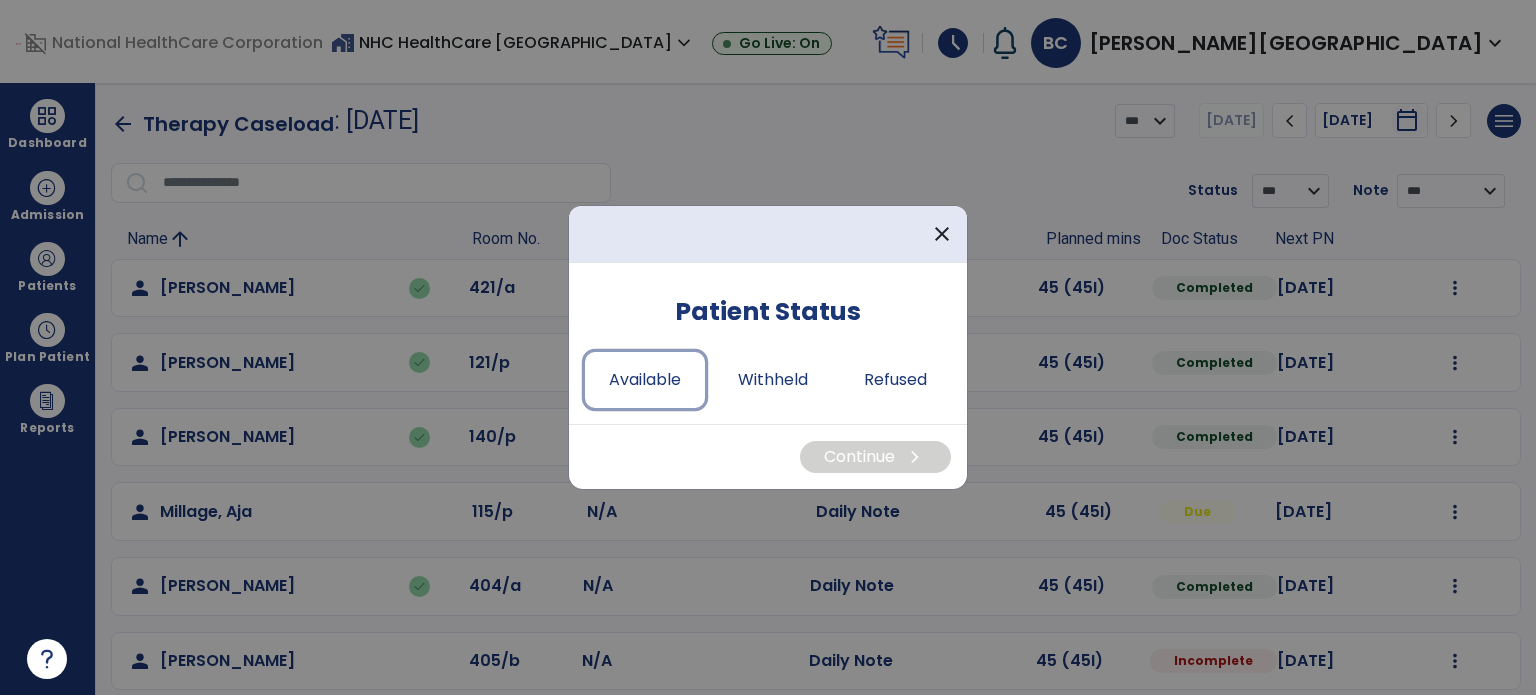 click on "Available" at bounding box center (645, 380) 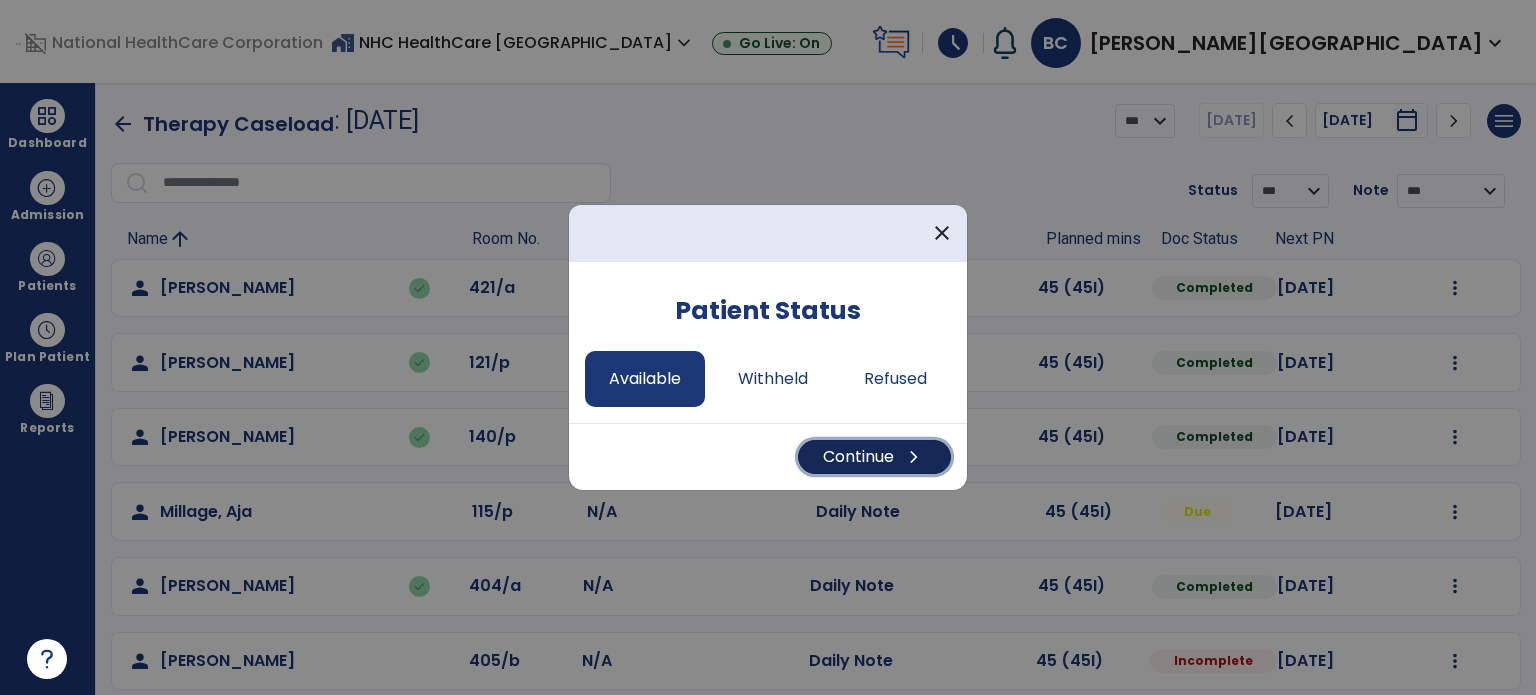 click on "Continue   chevron_right" at bounding box center [874, 457] 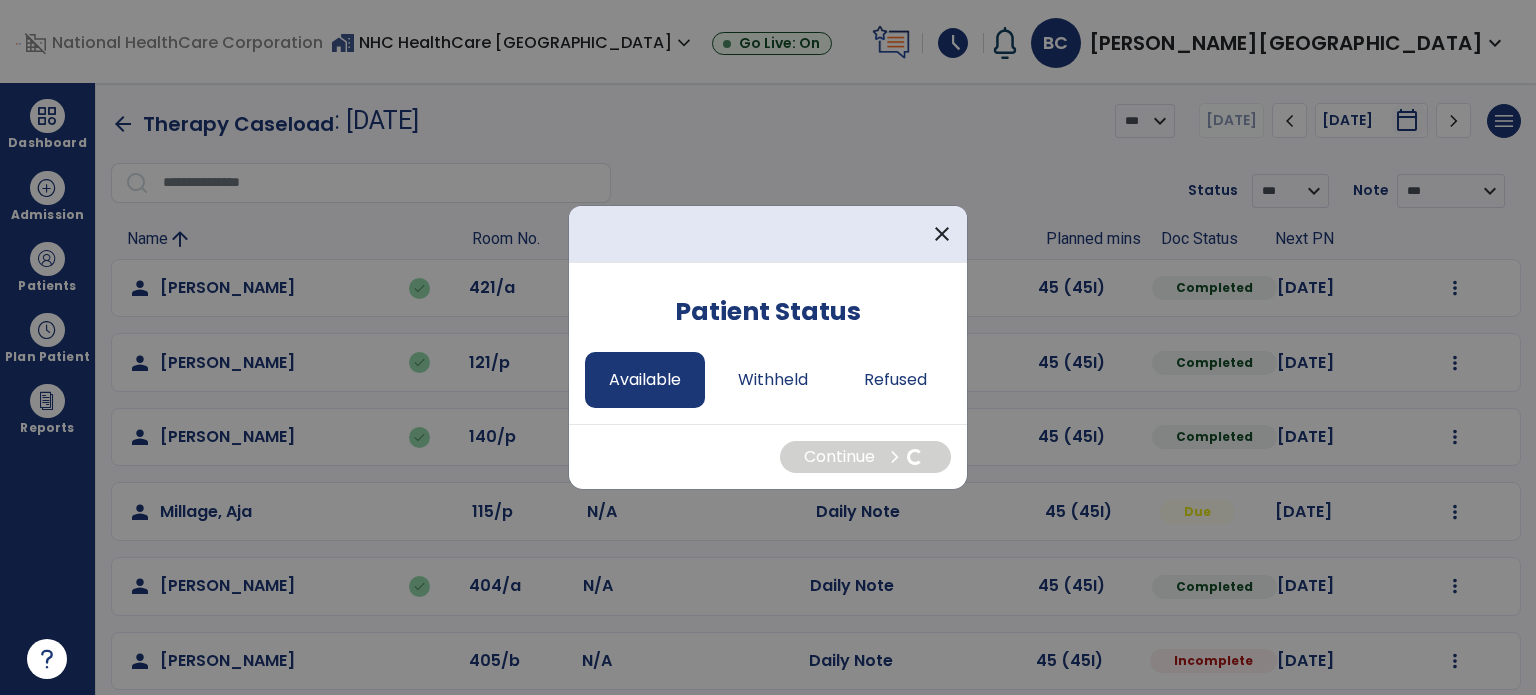 select on "*" 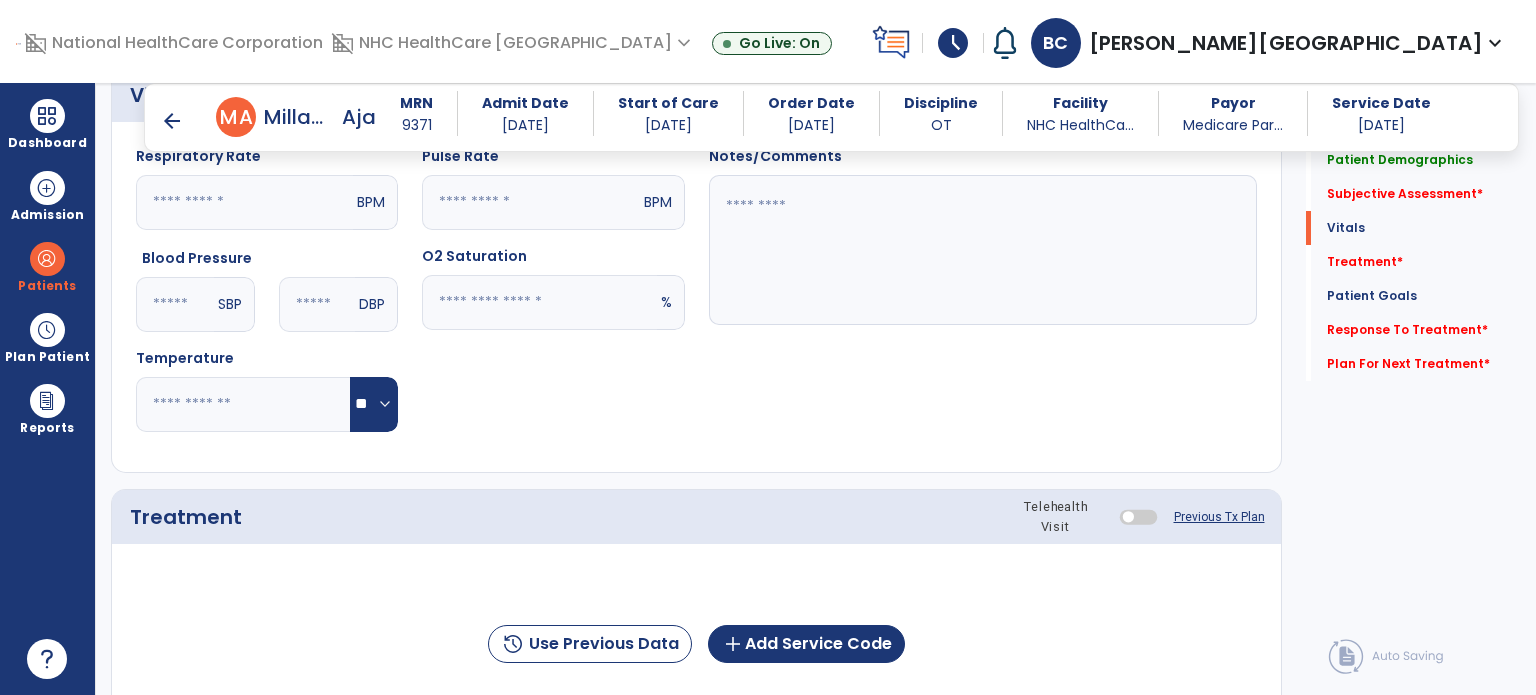scroll, scrollTop: 824, scrollLeft: 0, axis: vertical 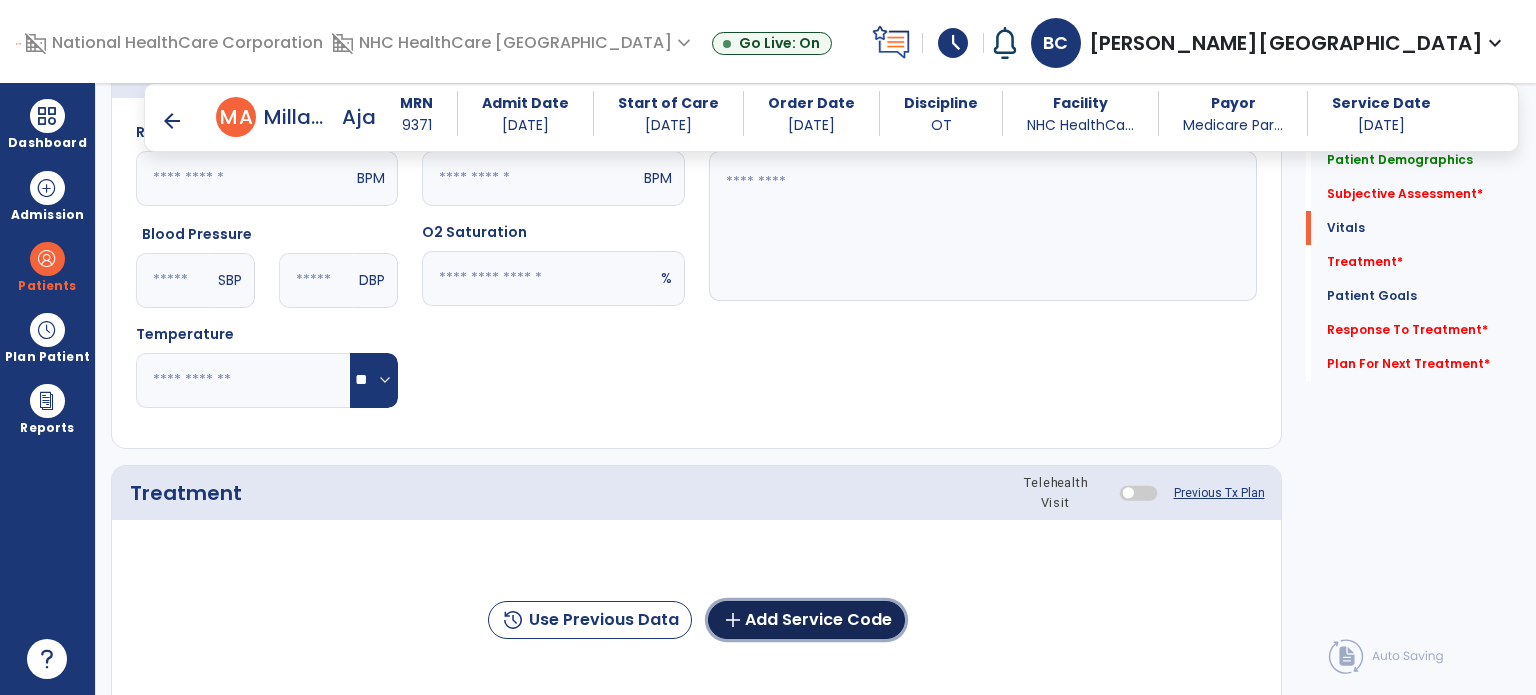 click on "add  Add Service Code" 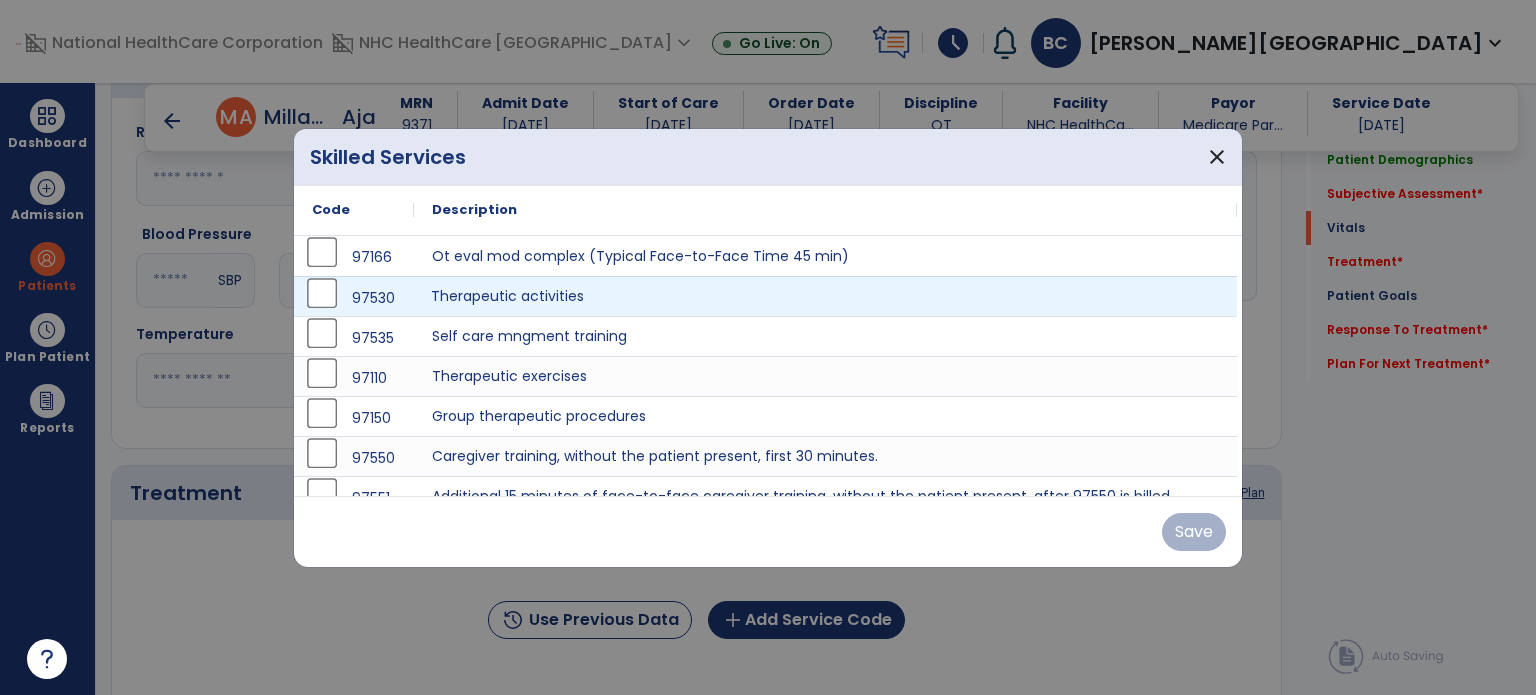click on "Therapeutic activities" at bounding box center (825, 296) 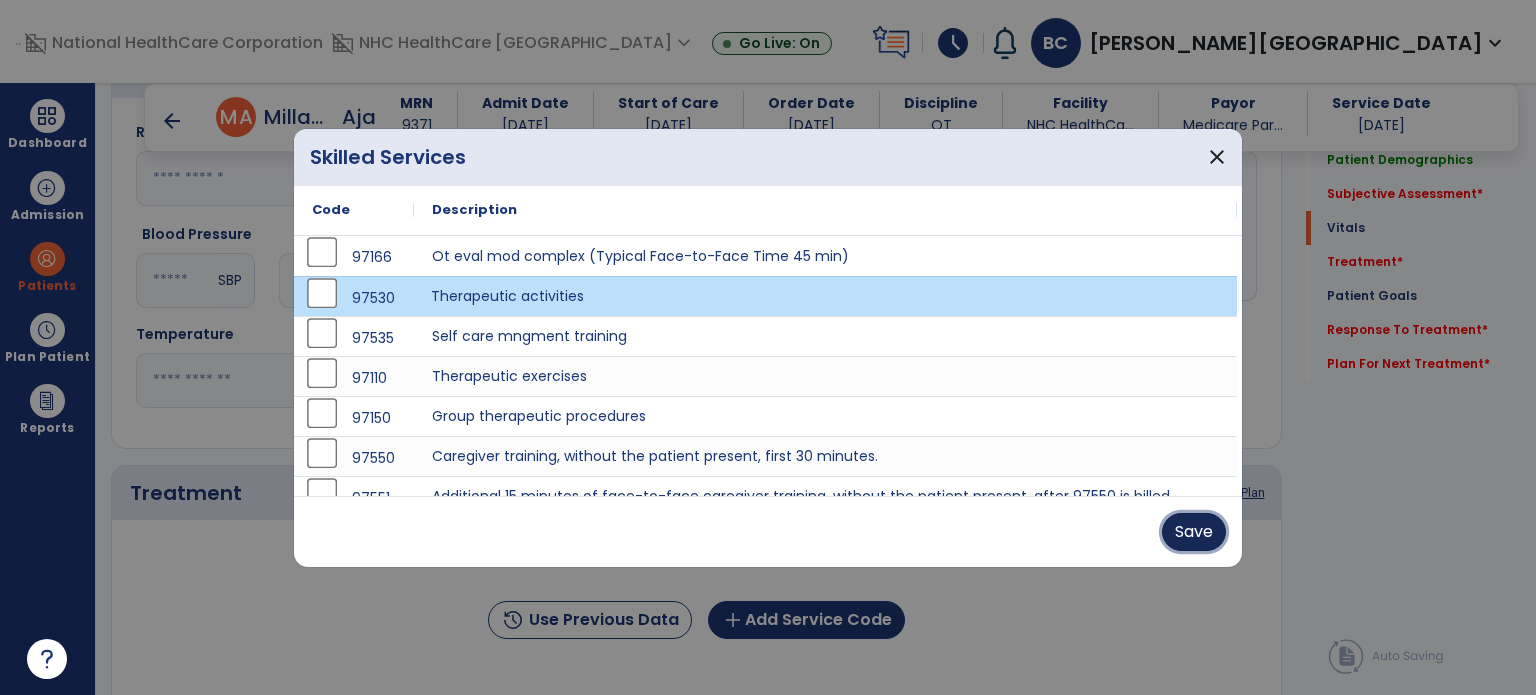 click on "Save" at bounding box center [1194, 532] 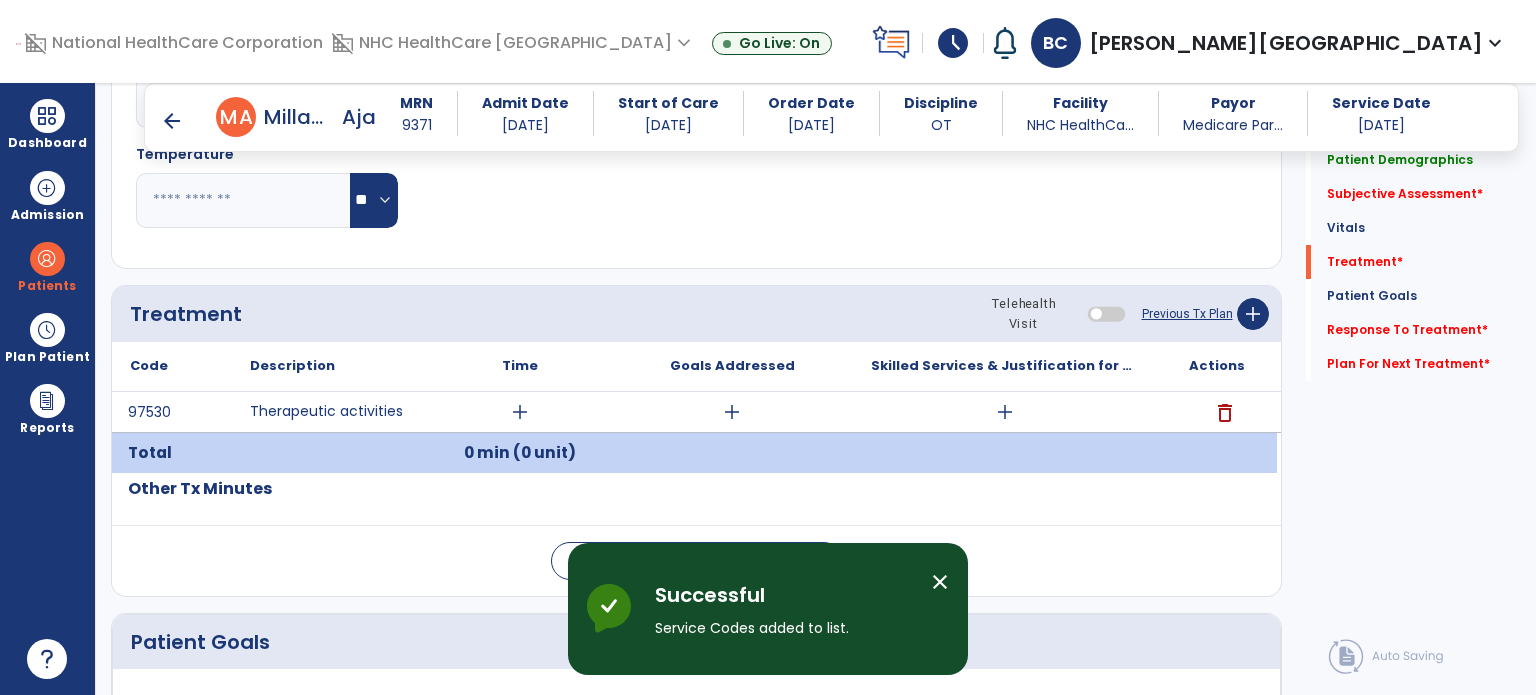 scroll, scrollTop: 1004, scrollLeft: 0, axis: vertical 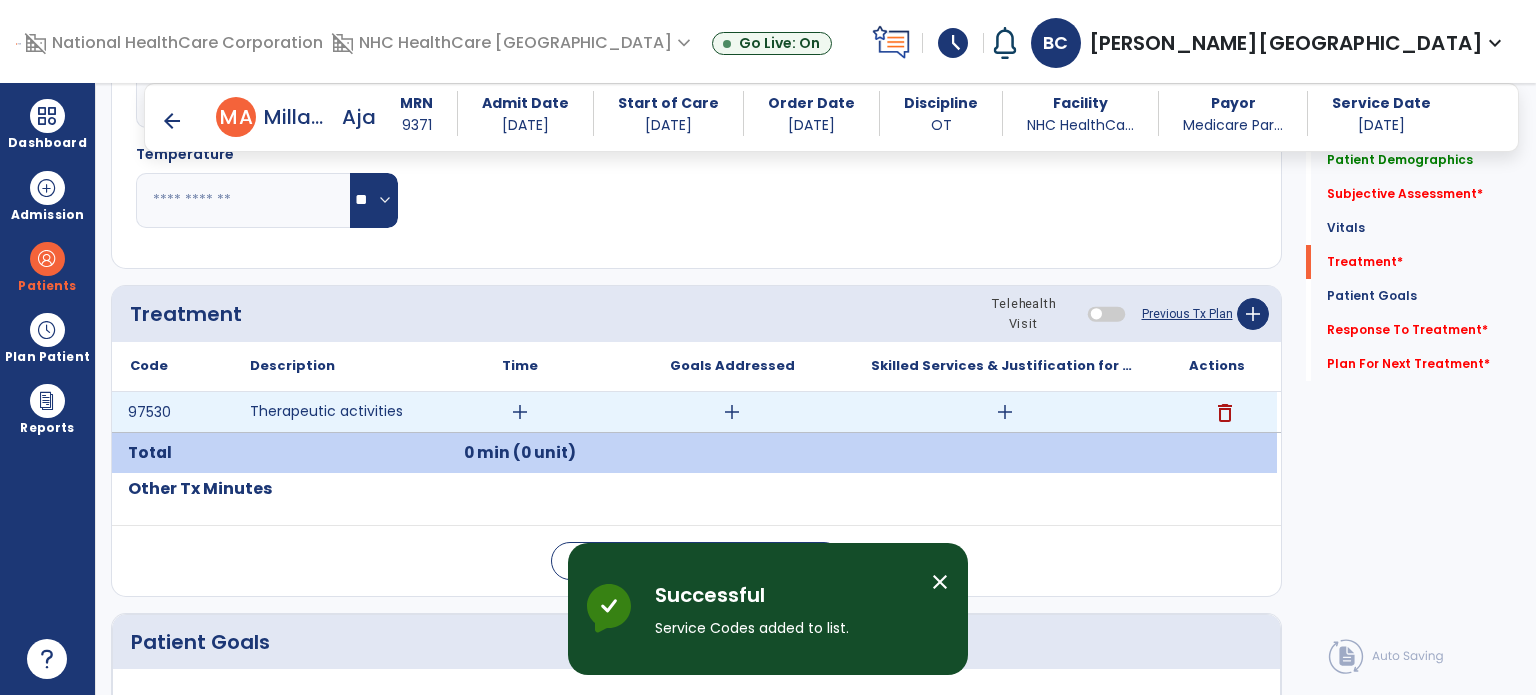 click on "add" at bounding box center [520, 412] 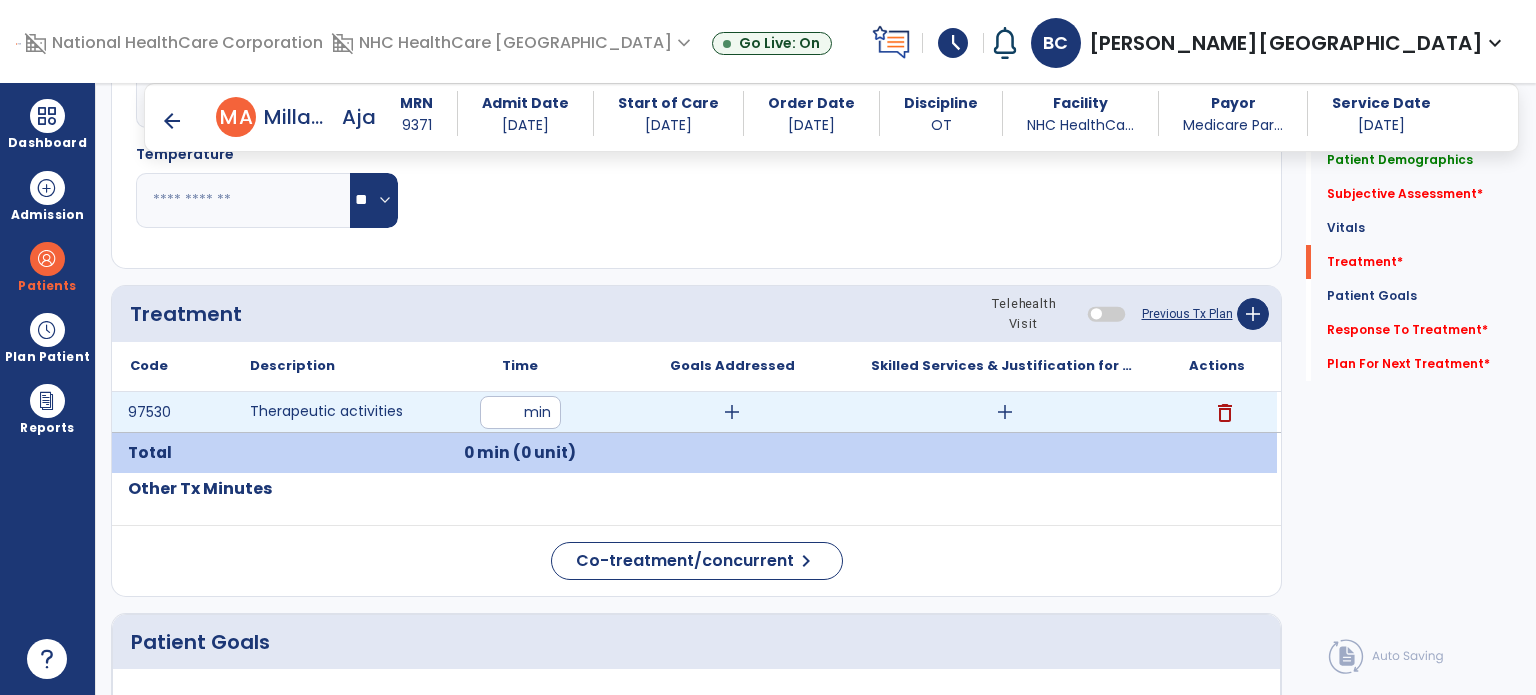 type on "**" 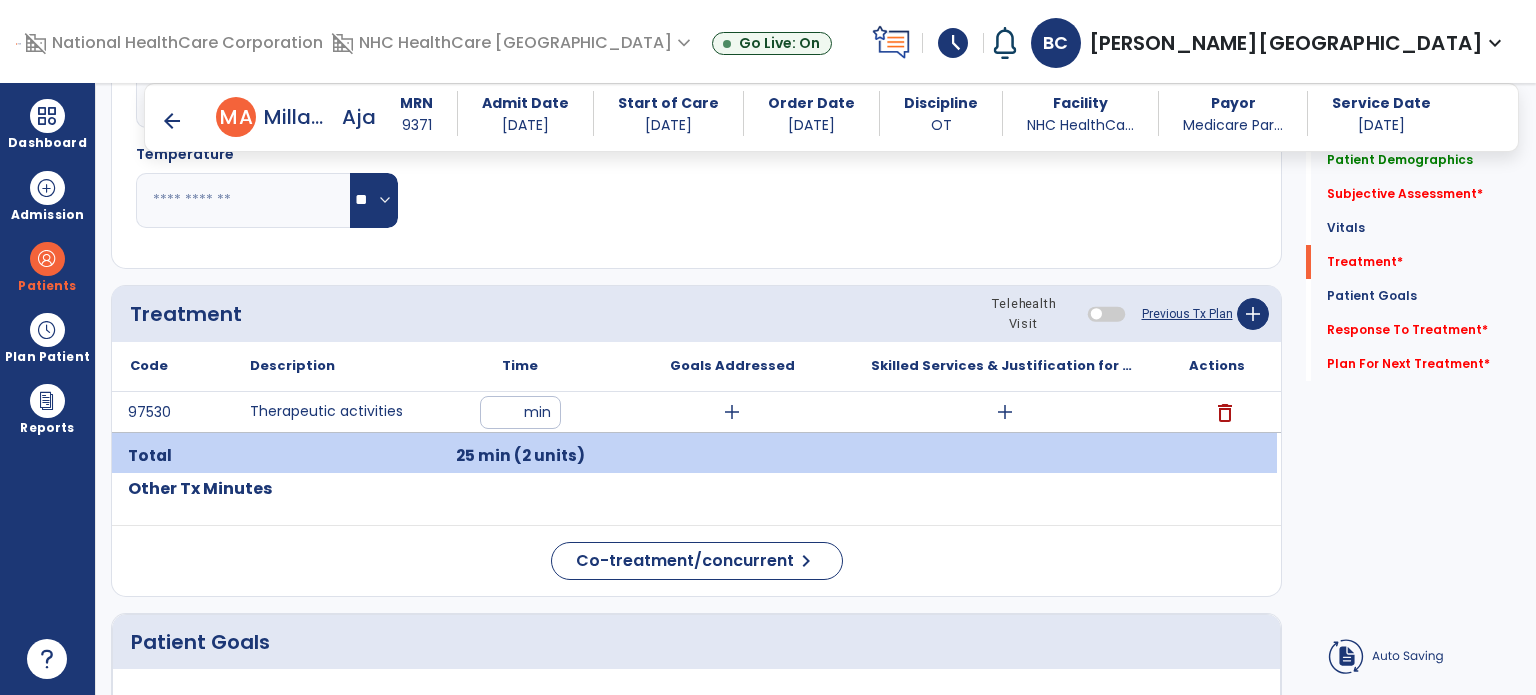 click on "Treatment Telehealth Visit  Previous Tx Plan   add" 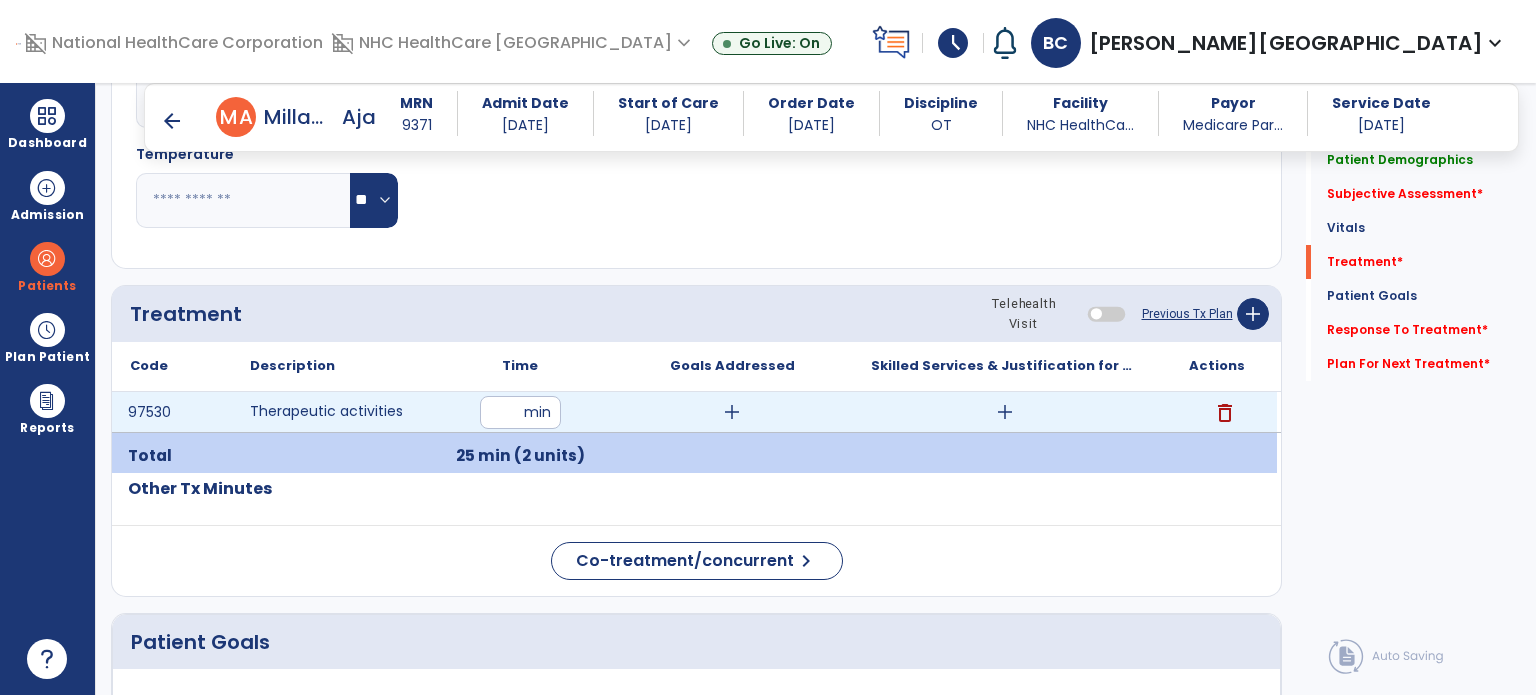 click on "add" at bounding box center [1004, 412] 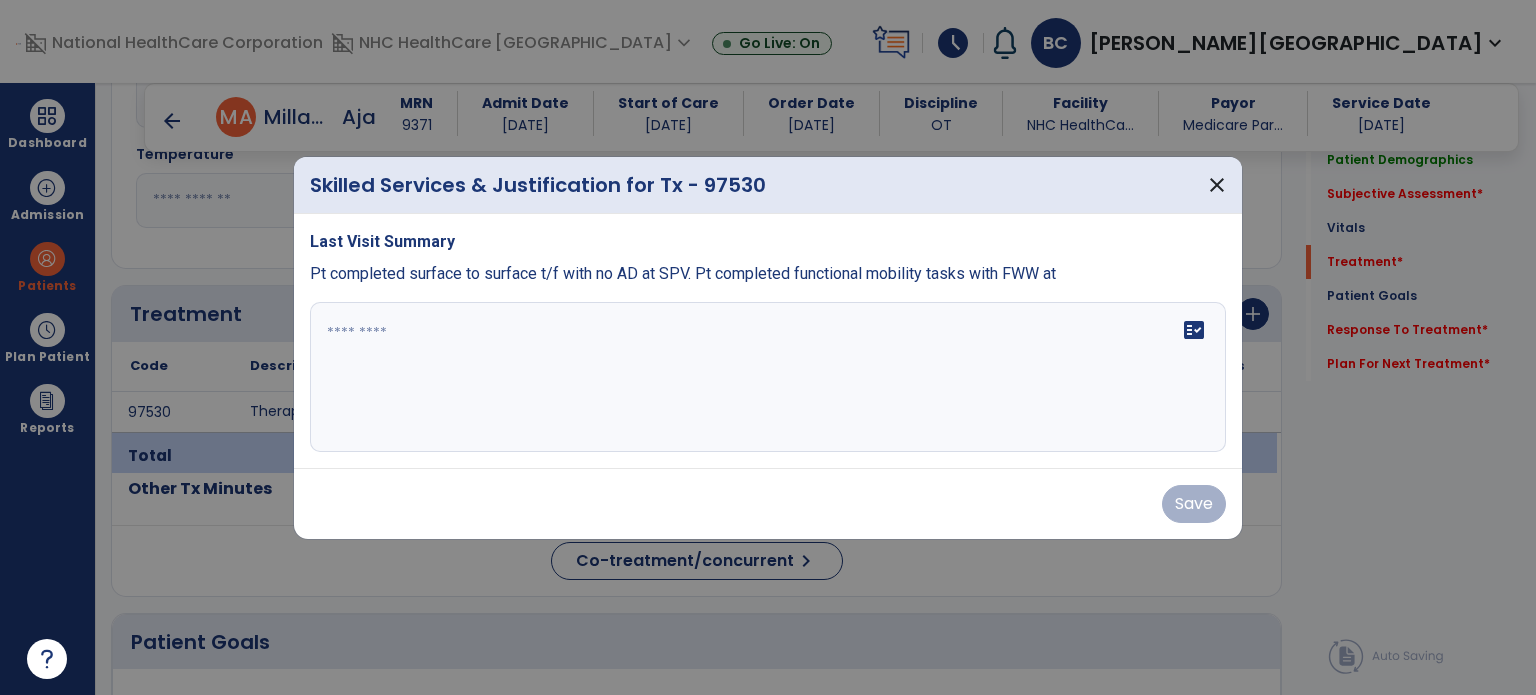 click at bounding box center (768, 377) 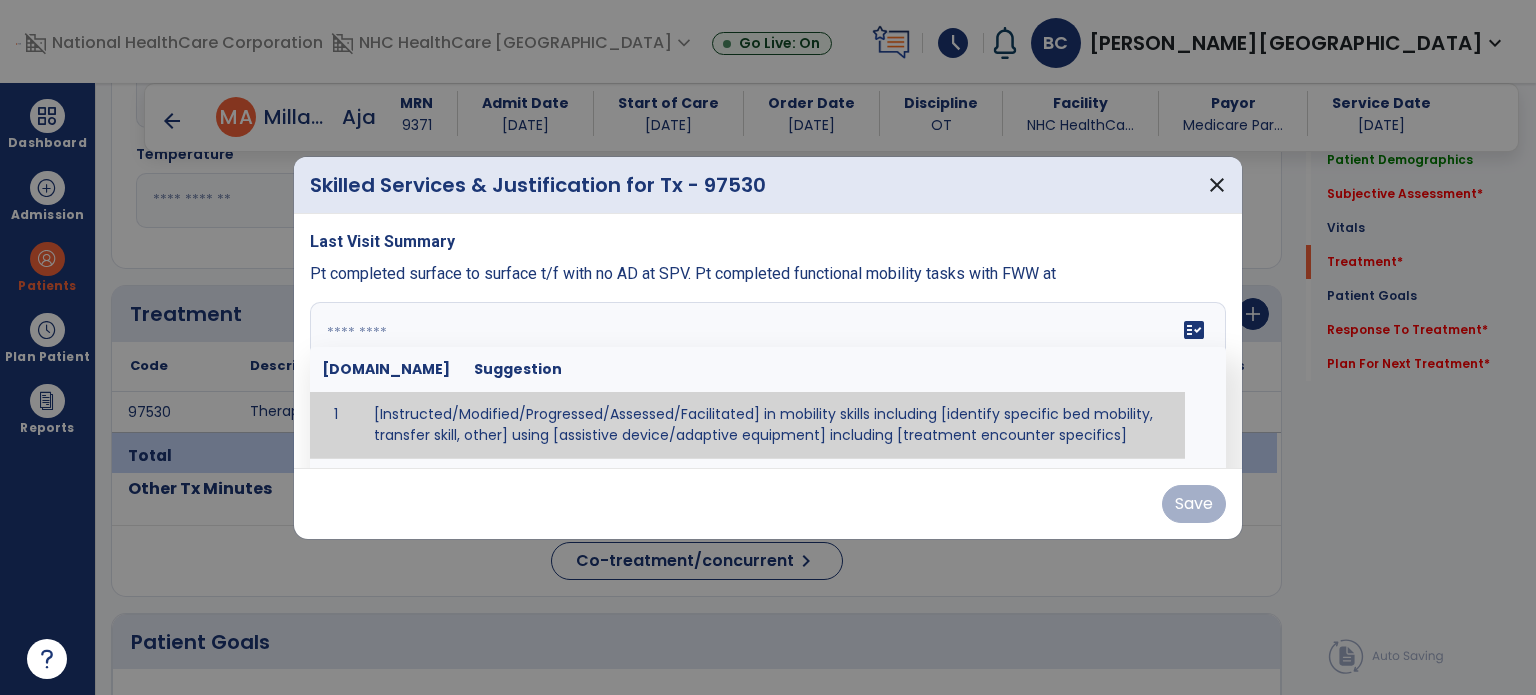 paste on "**********" 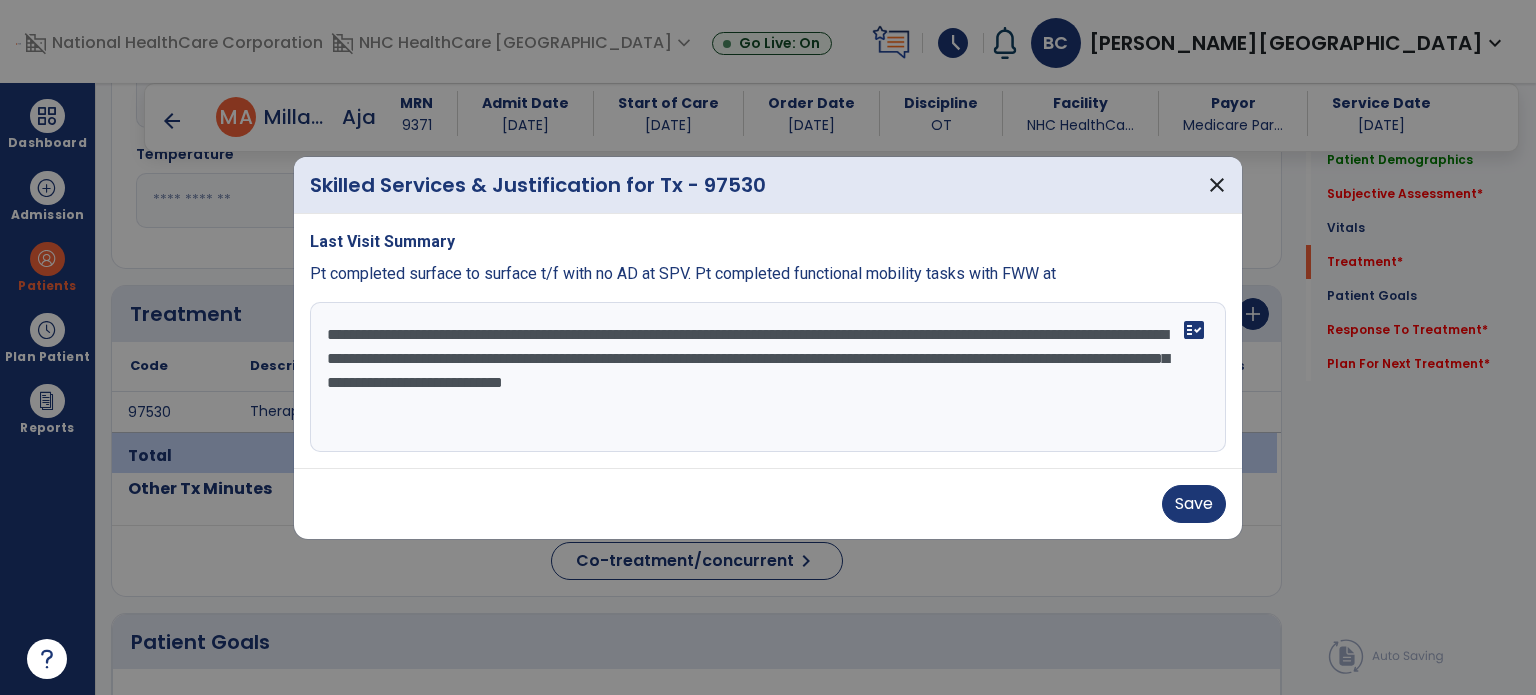 type on "**********" 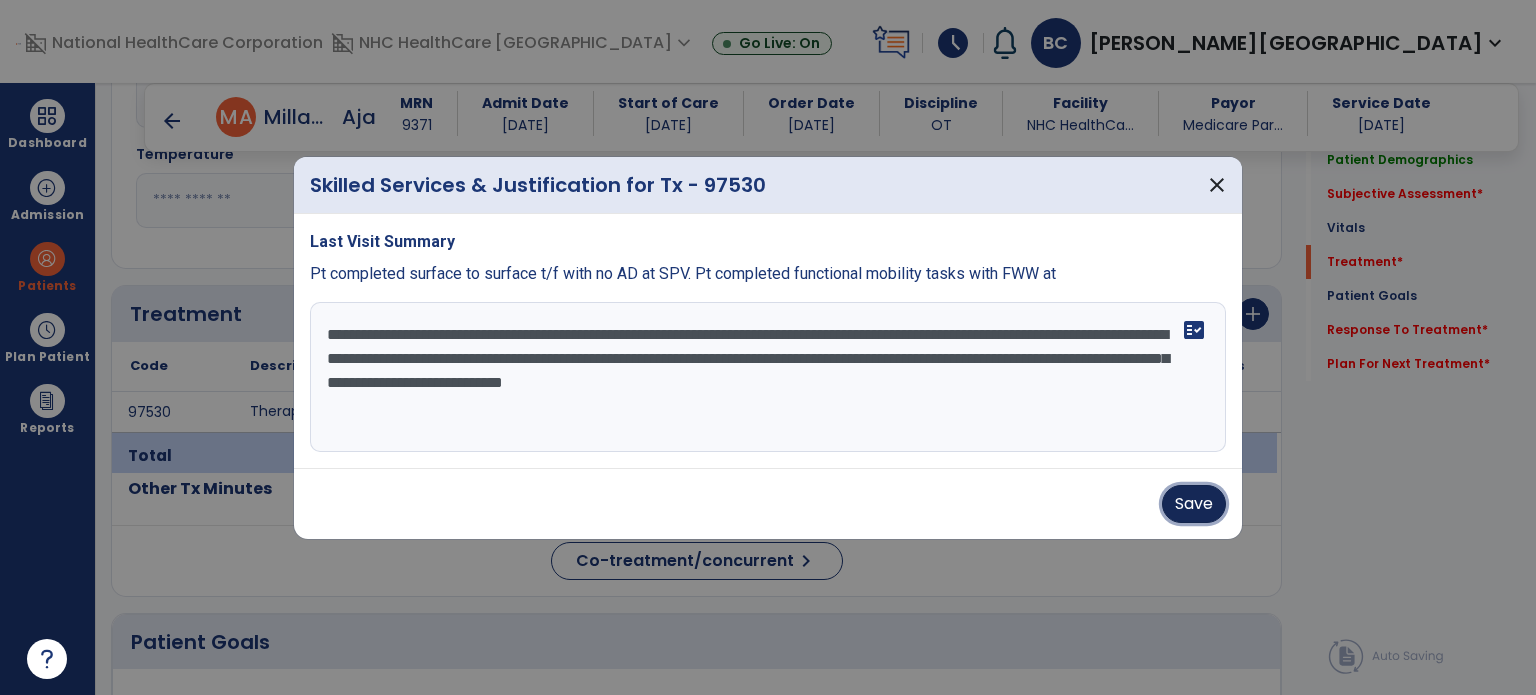 click on "Save" at bounding box center [1194, 504] 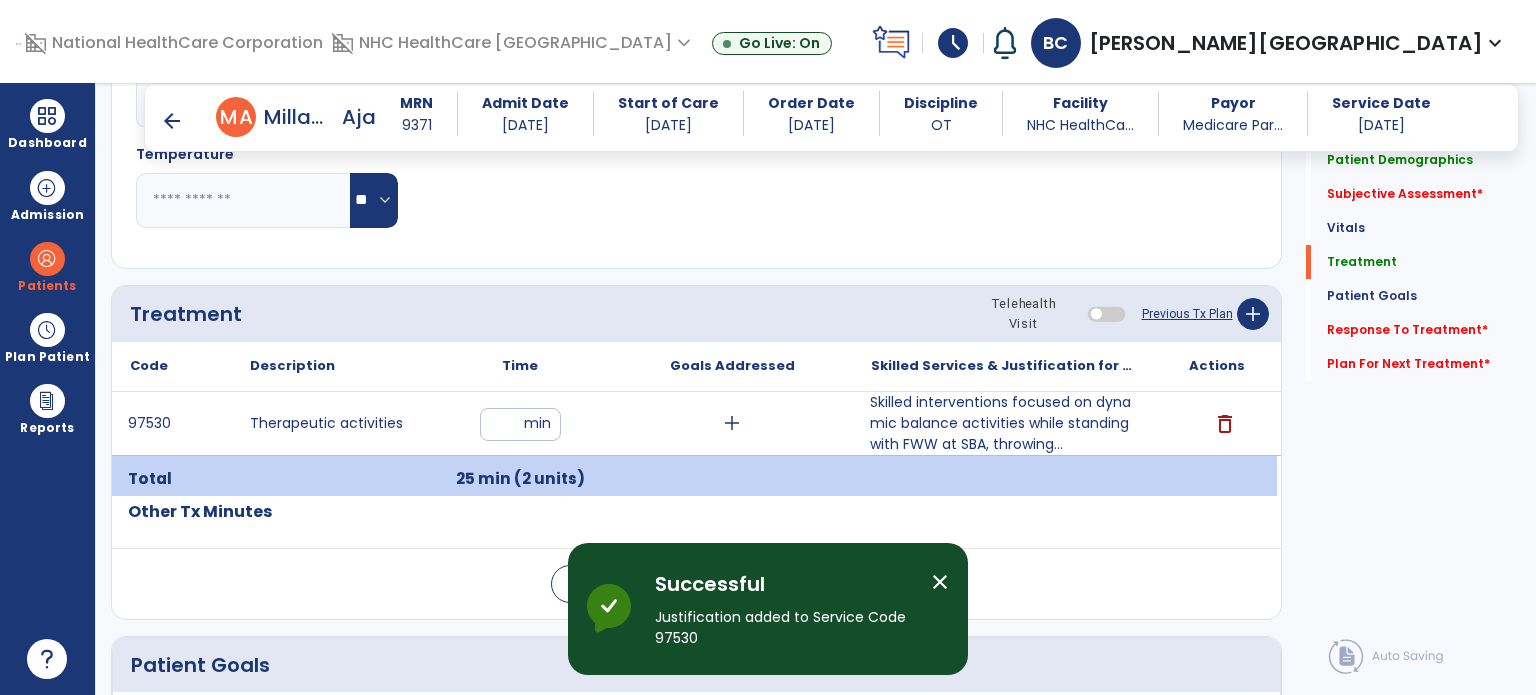 click at bounding box center [47, 259] 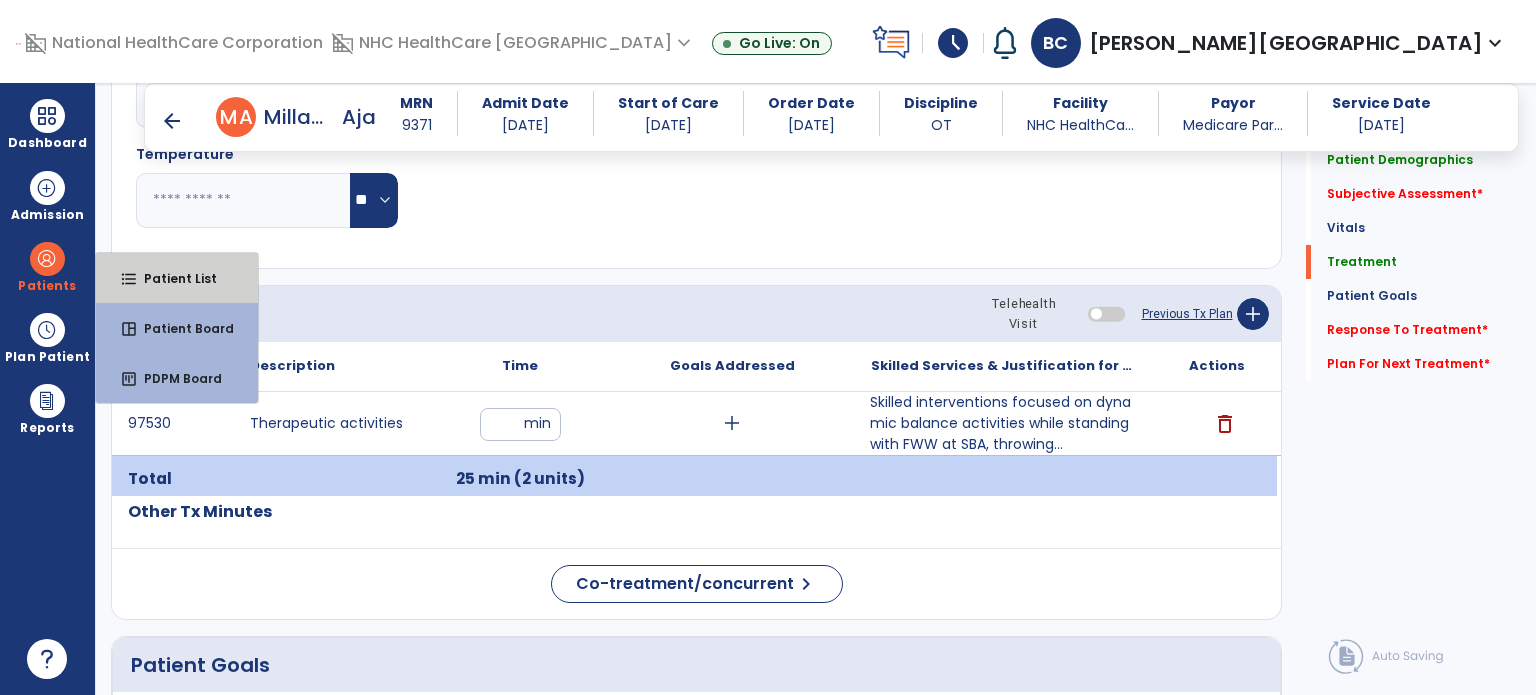 click on "format_list_bulleted  Patient List" at bounding box center [177, 278] 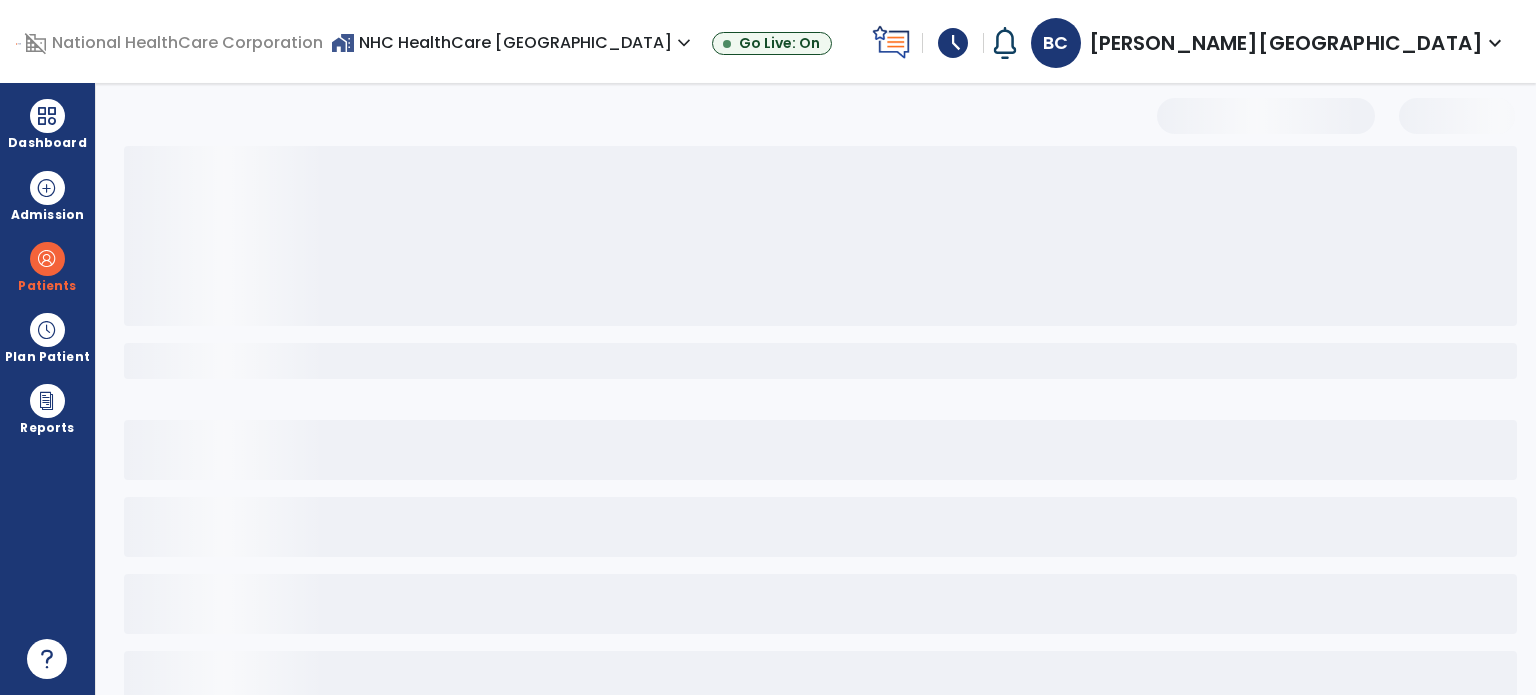 scroll, scrollTop: 46, scrollLeft: 0, axis: vertical 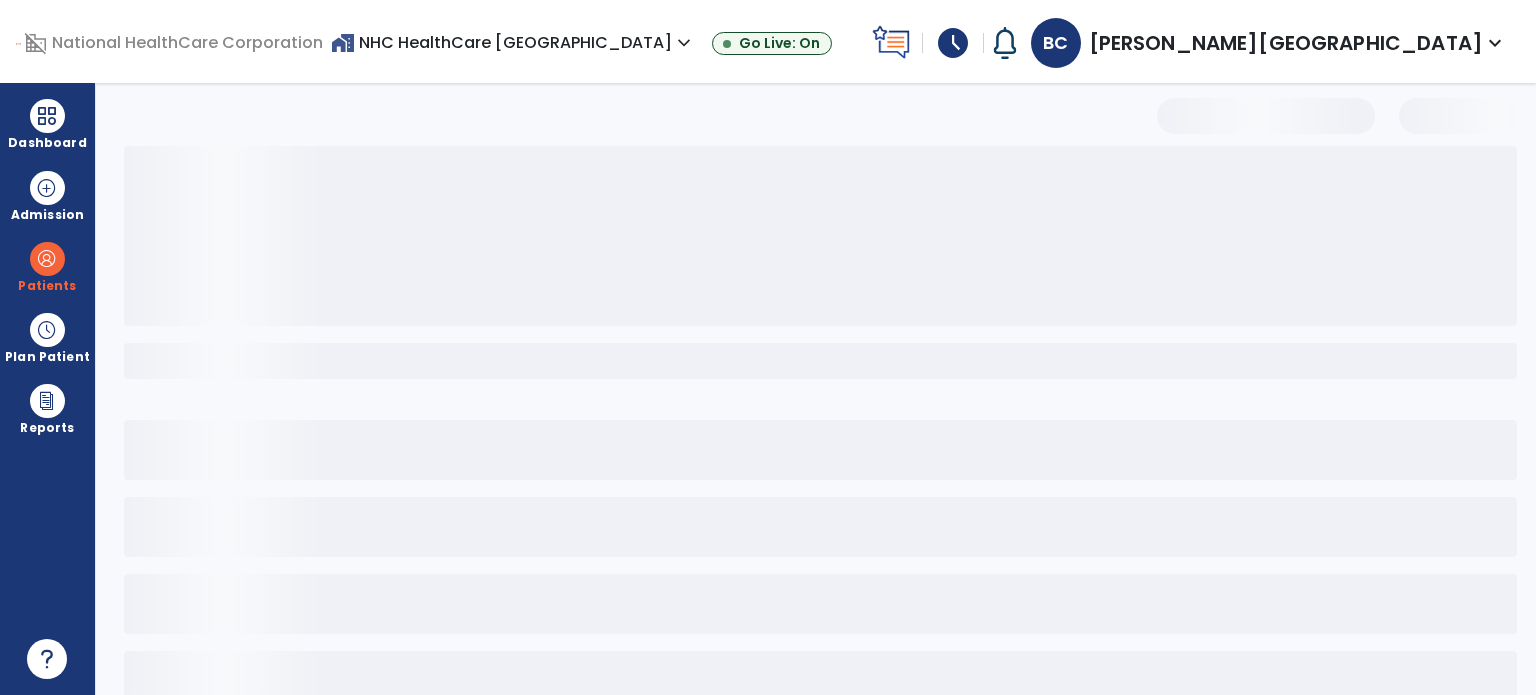select on "***" 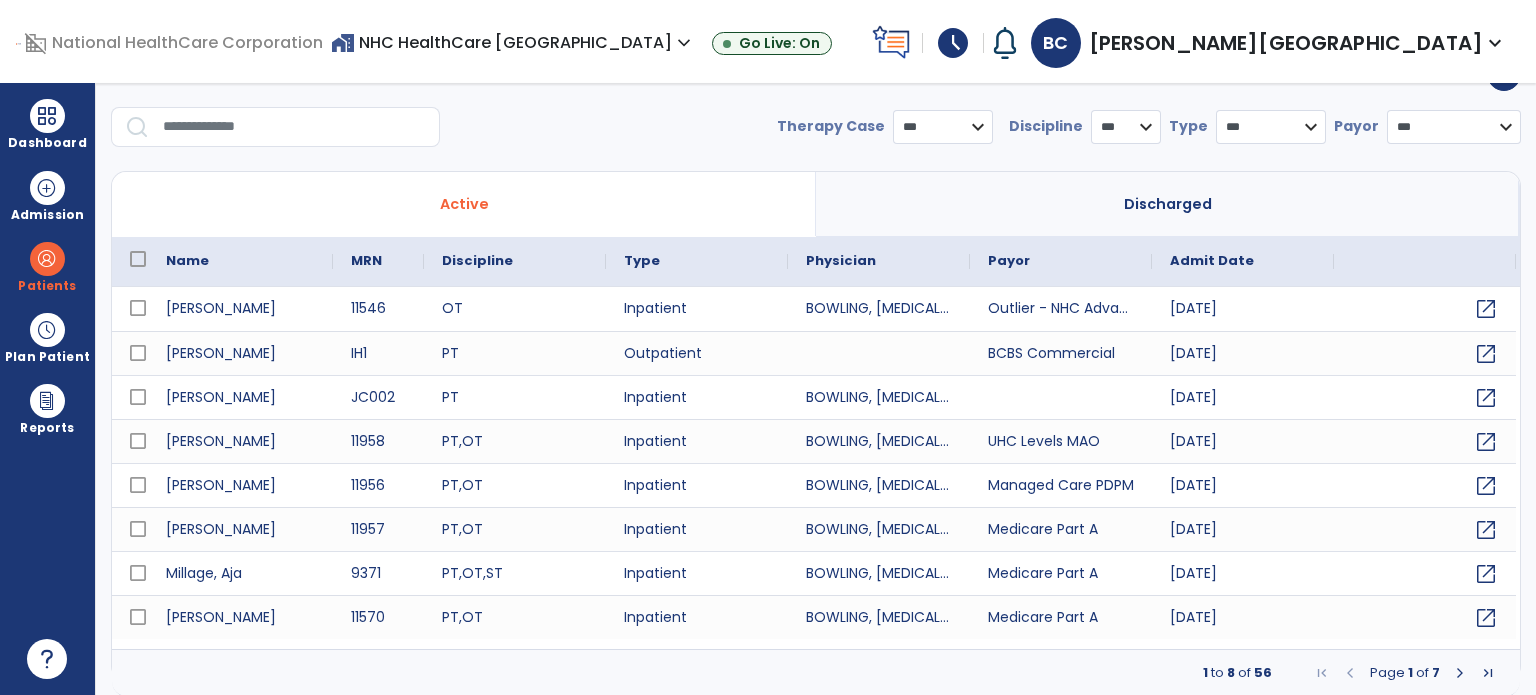 click at bounding box center [294, 127] 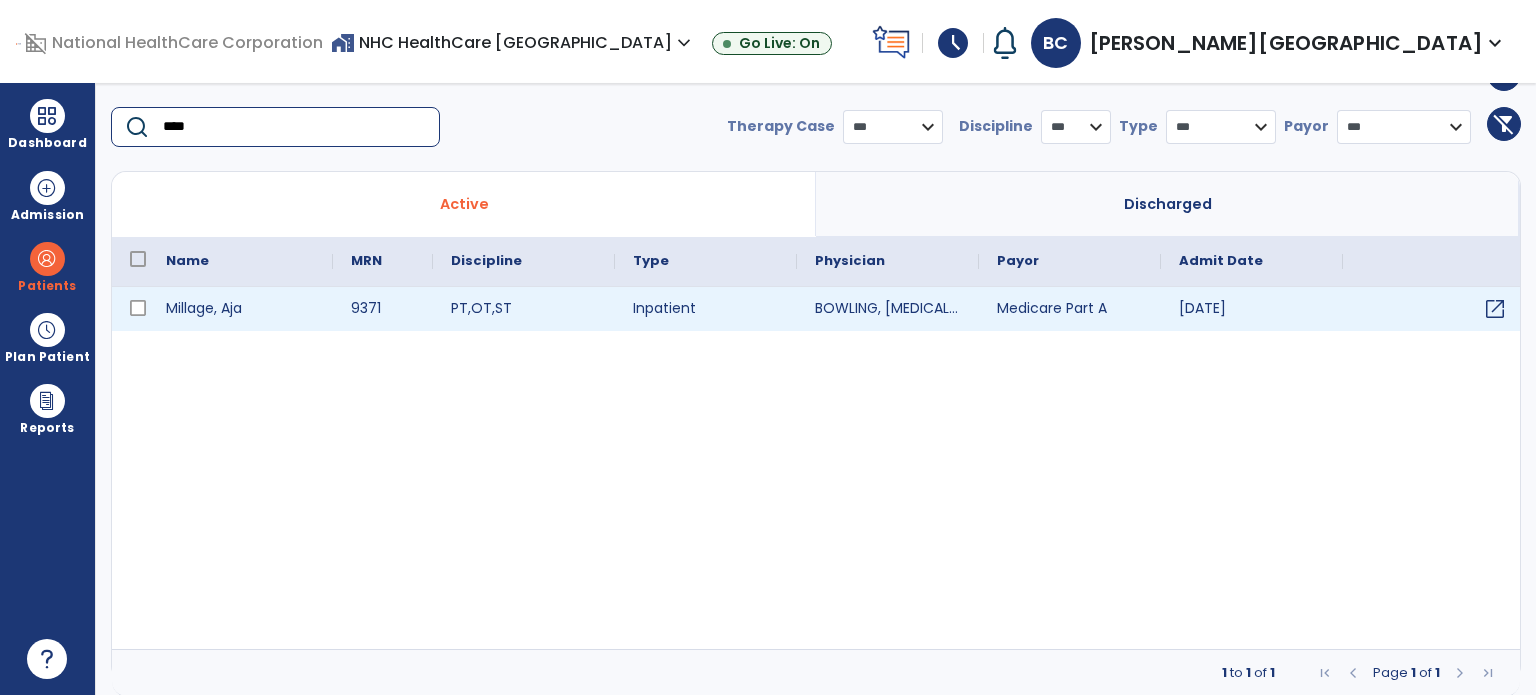 type on "****" 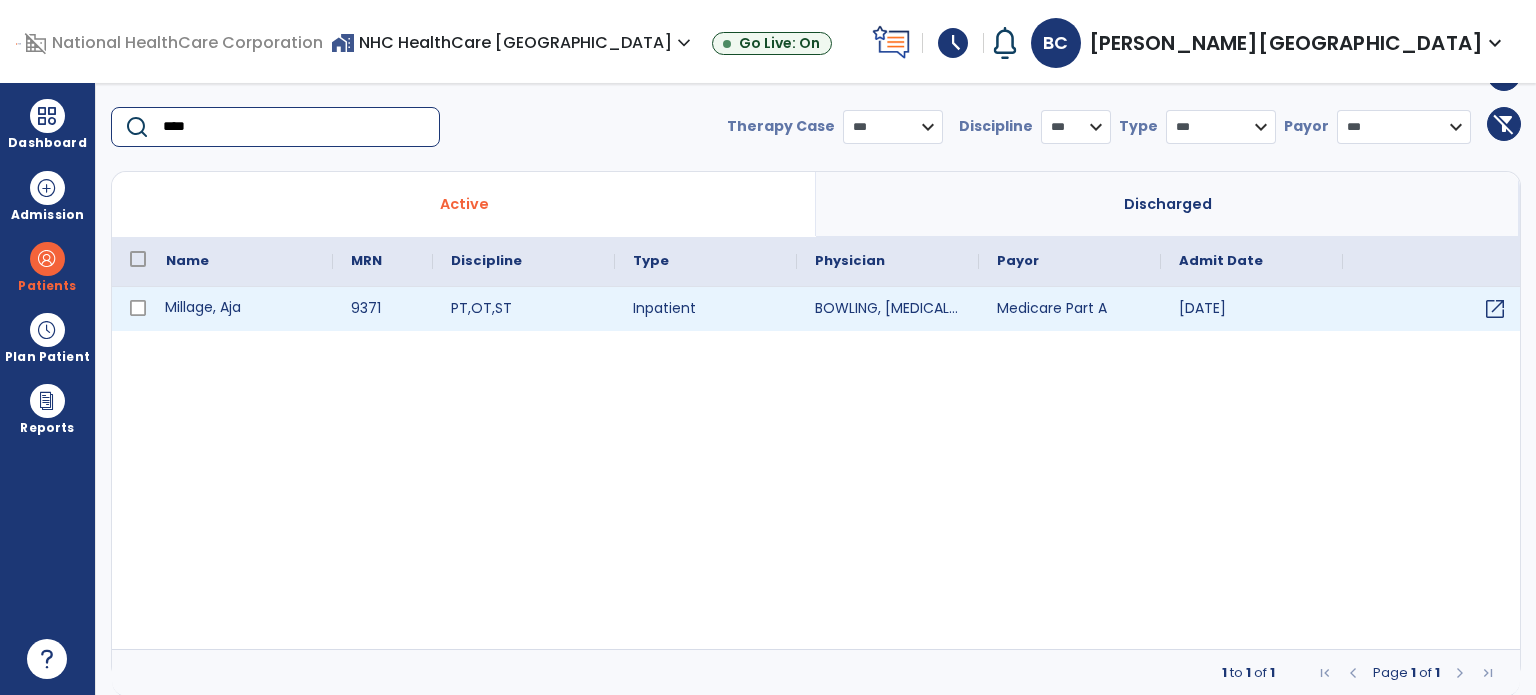 click on "Millage, Aja" at bounding box center (240, 309) 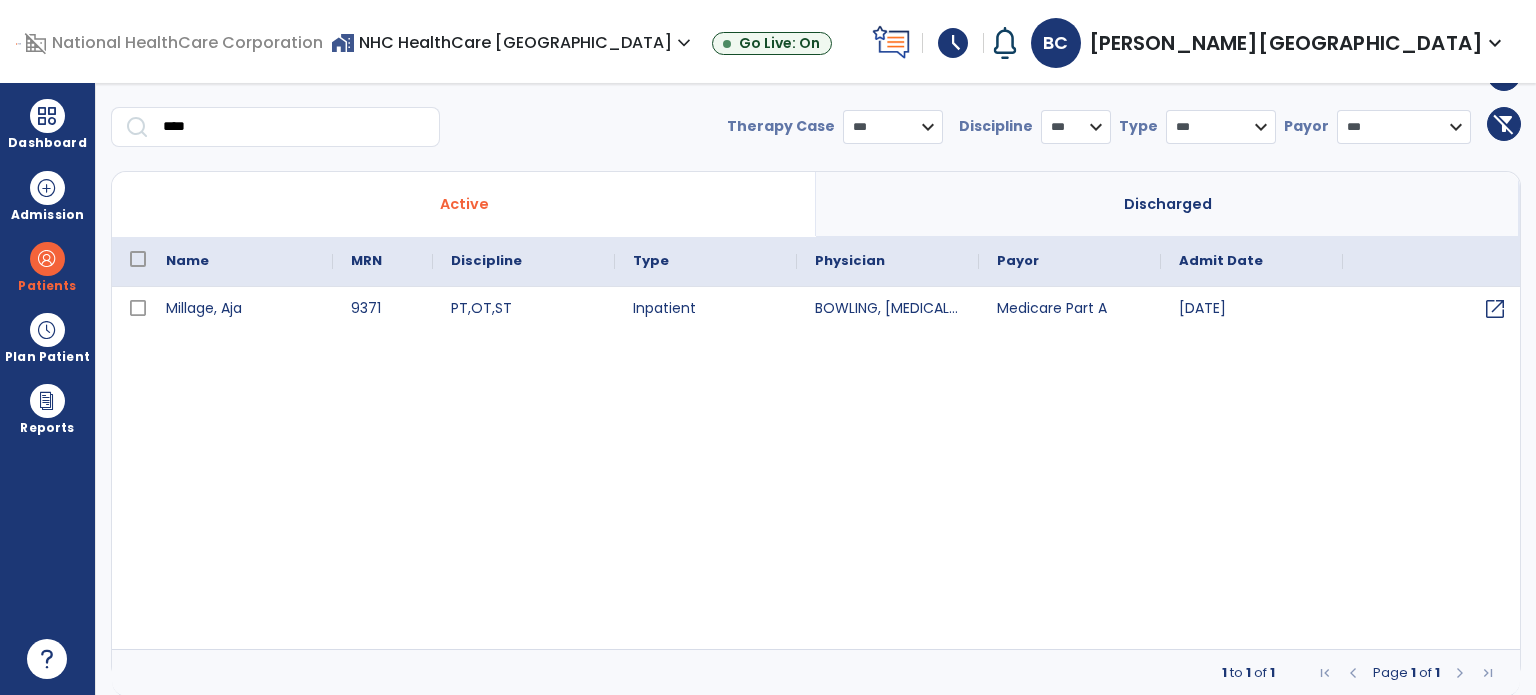 scroll, scrollTop: 0, scrollLeft: 0, axis: both 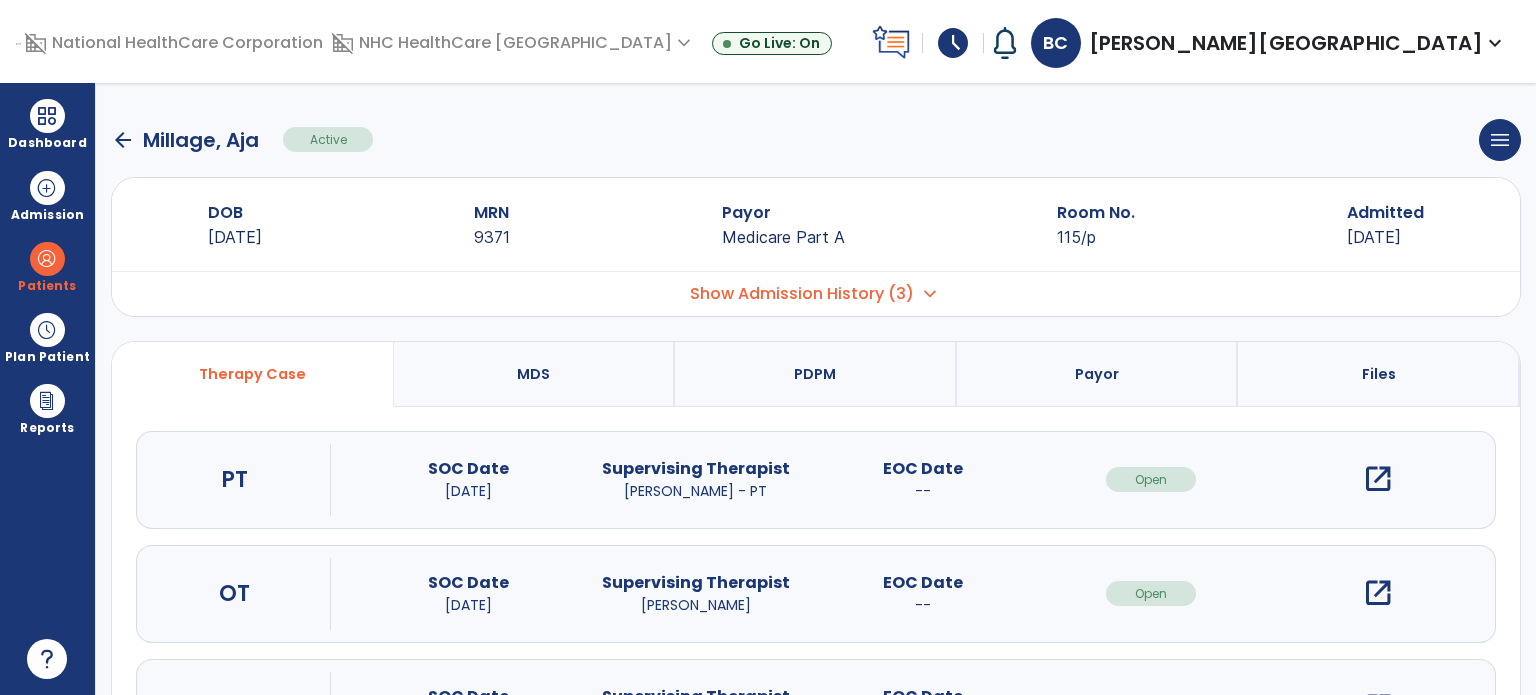 click on "open_in_new" at bounding box center (1378, 593) 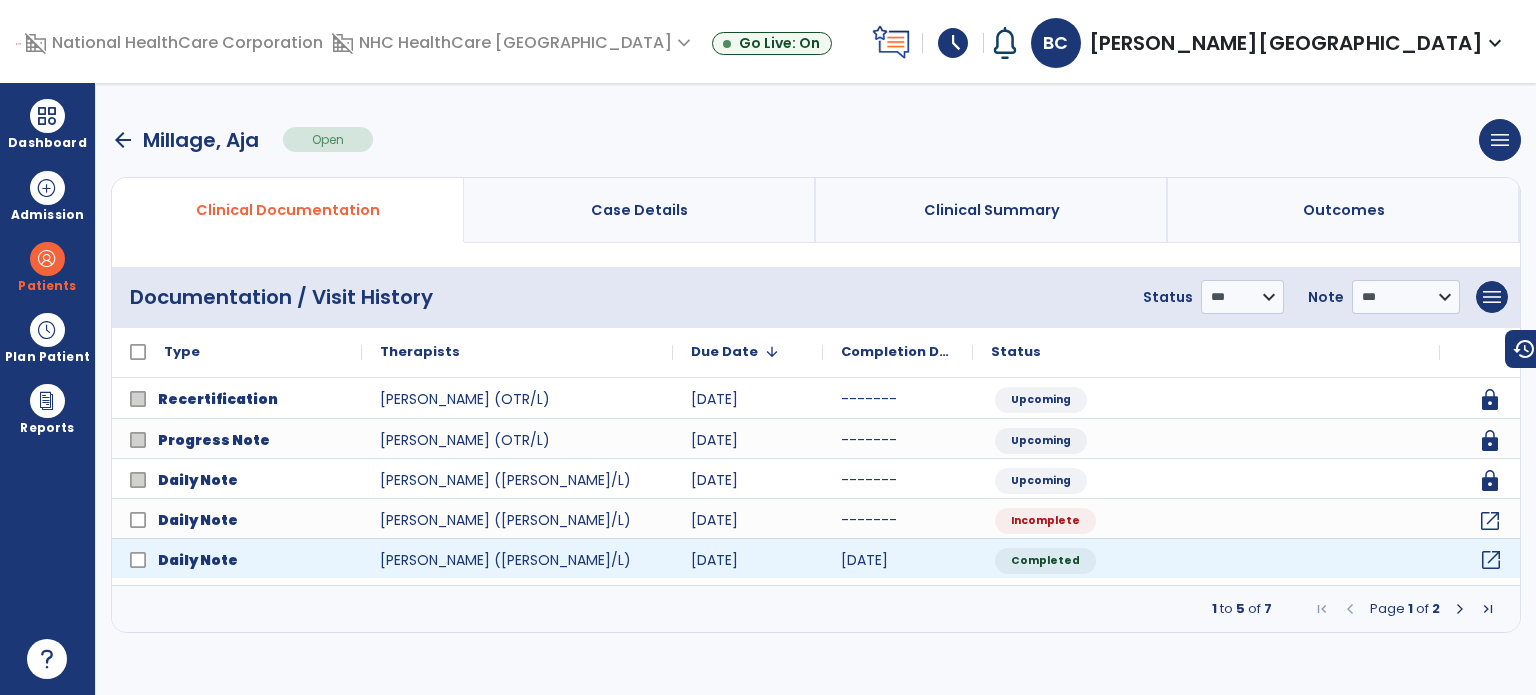 click on "open_in_new" 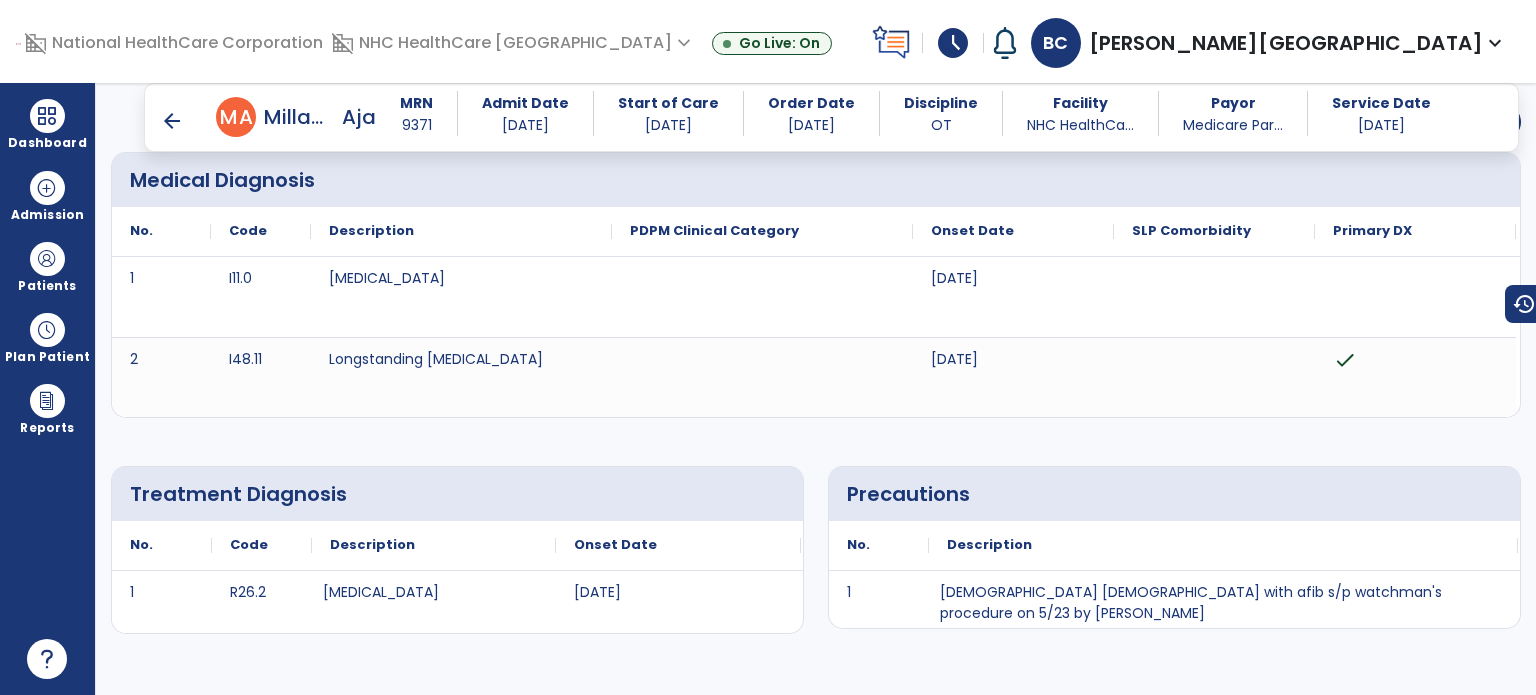 scroll, scrollTop: 0, scrollLeft: 0, axis: both 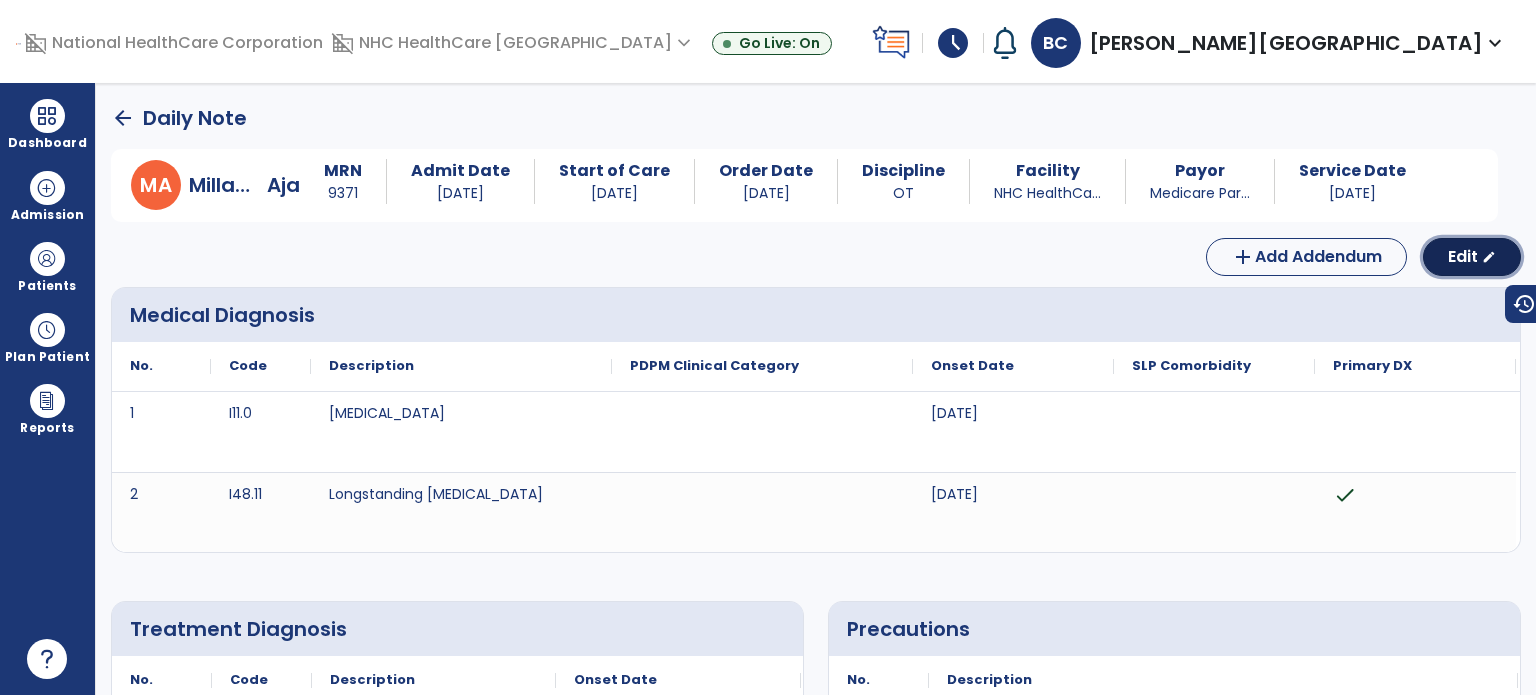 click on "Edit  edit" 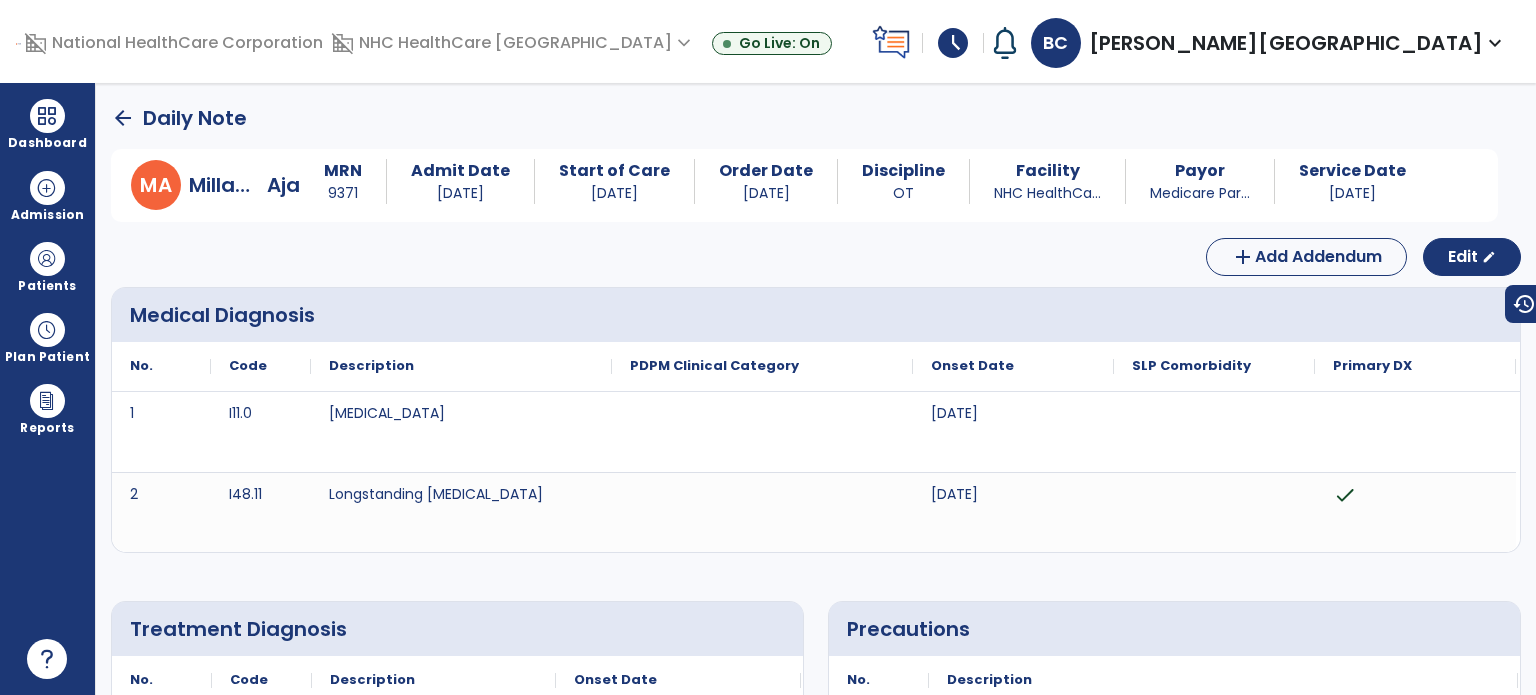 select on "*" 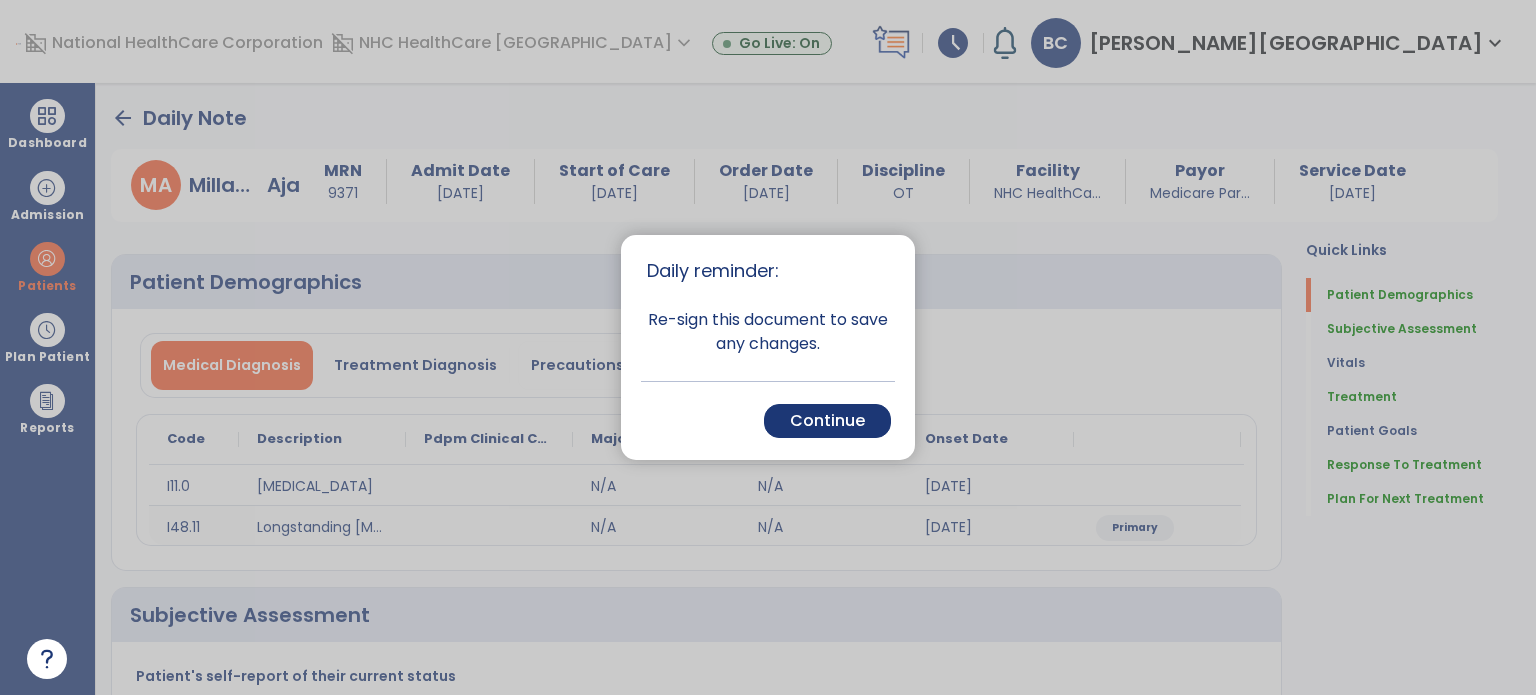 click on "Continue" at bounding box center [827, 421] 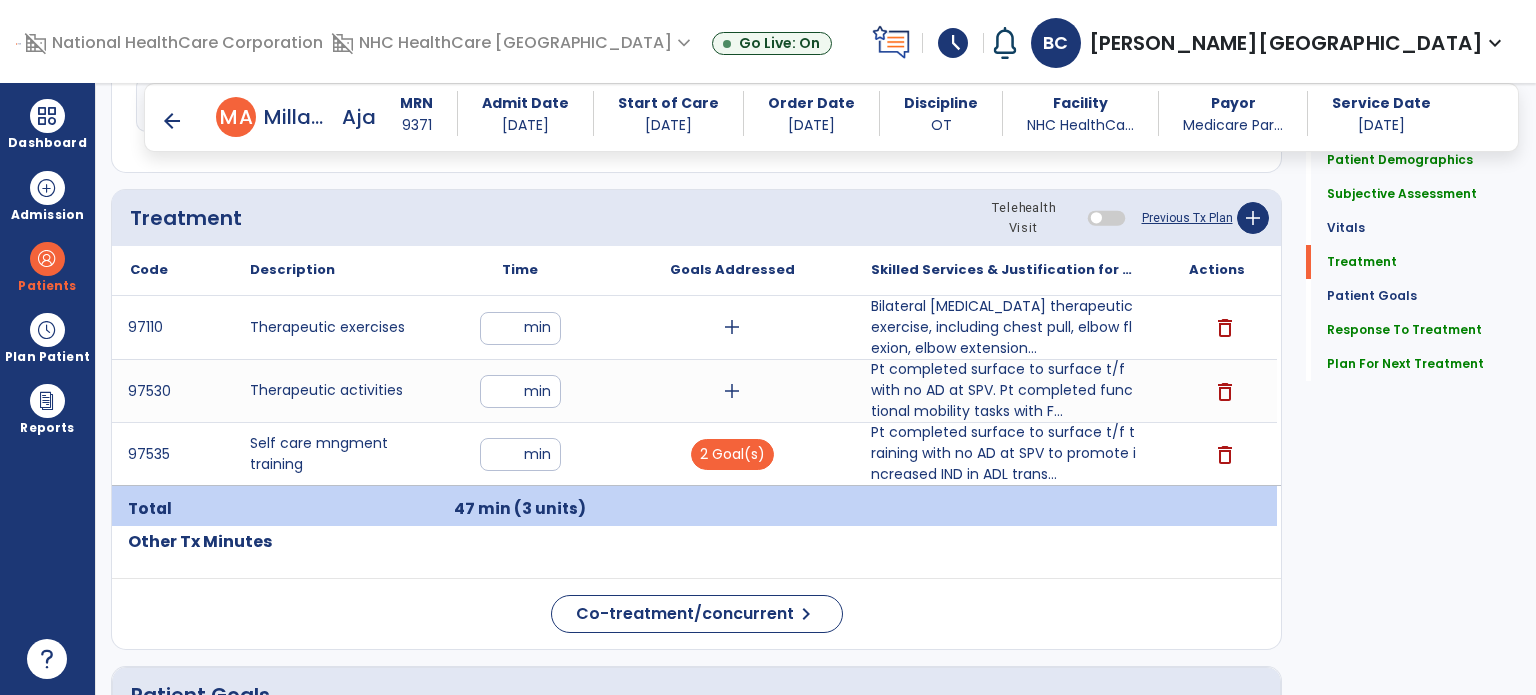 scroll, scrollTop: 1103, scrollLeft: 0, axis: vertical 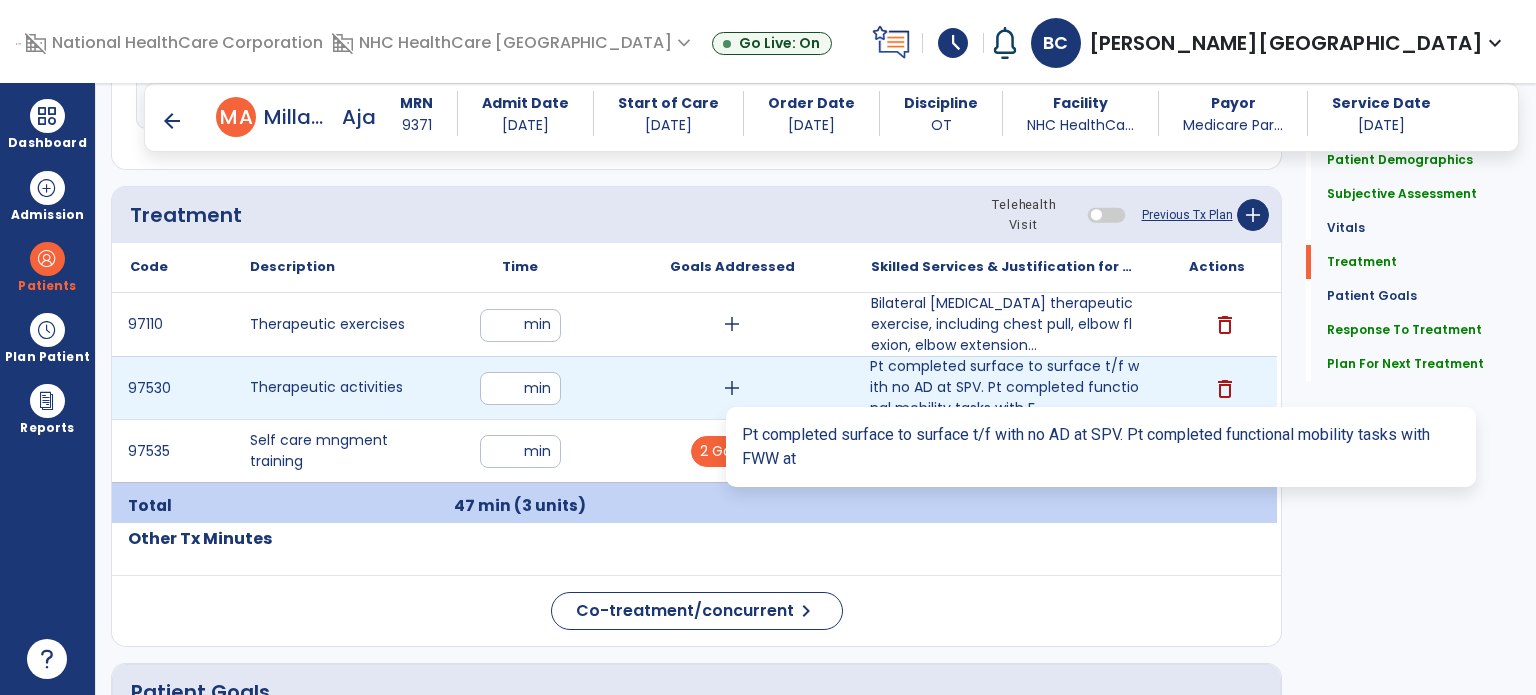click on "Pt completed surface to surface t/f with no AD at SPV. Pt completed functional mobility tasks with F..." at bounding box center [1004, 387] 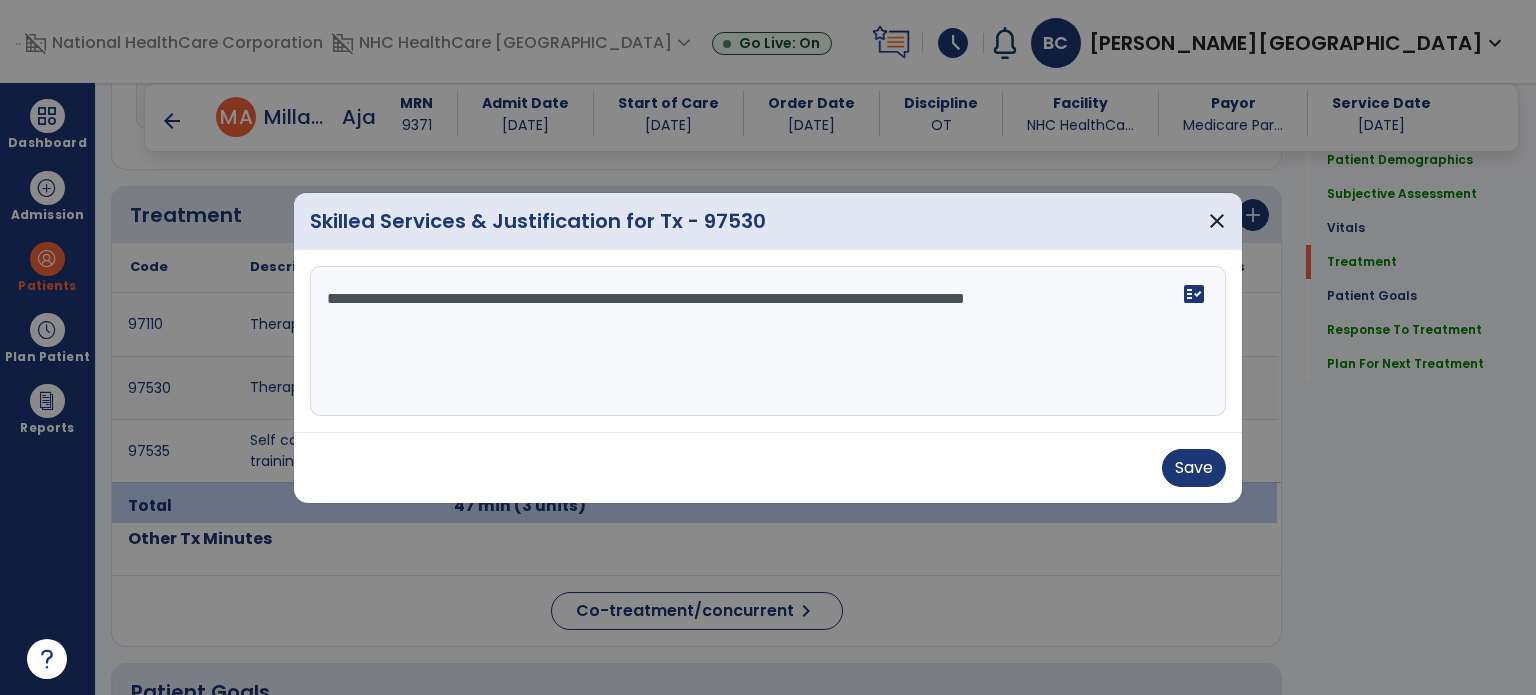 click on "**********" at bounding box center (768, 341) 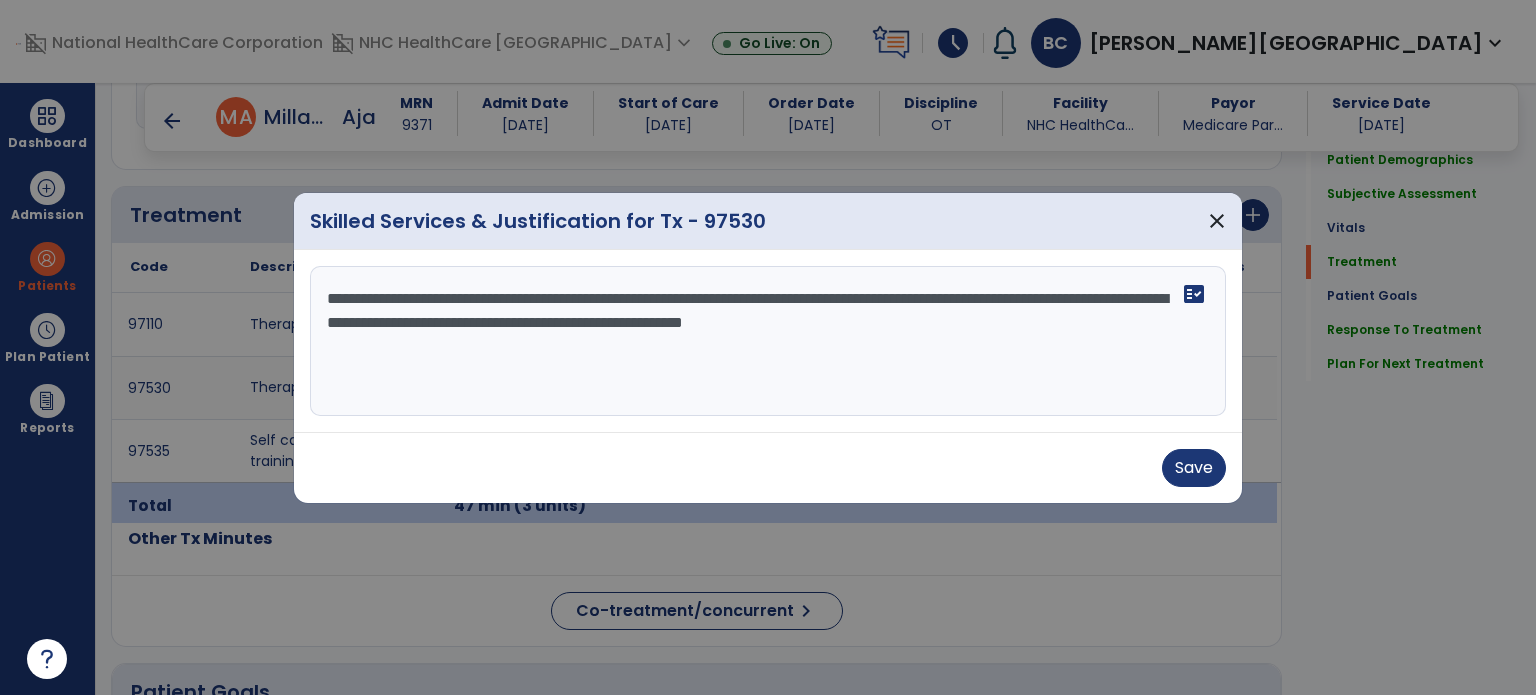 type on "**********" 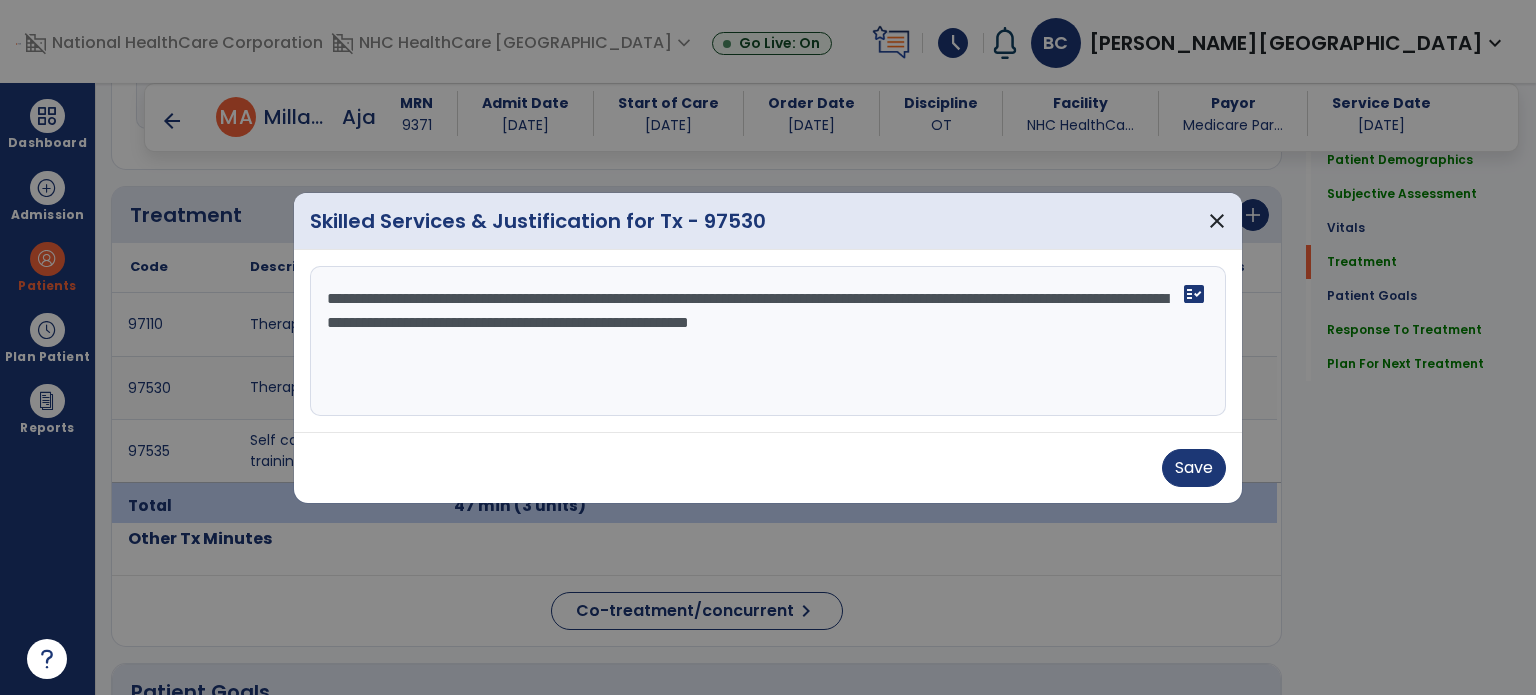 click on "Save" at bounding box center (1194, 468) 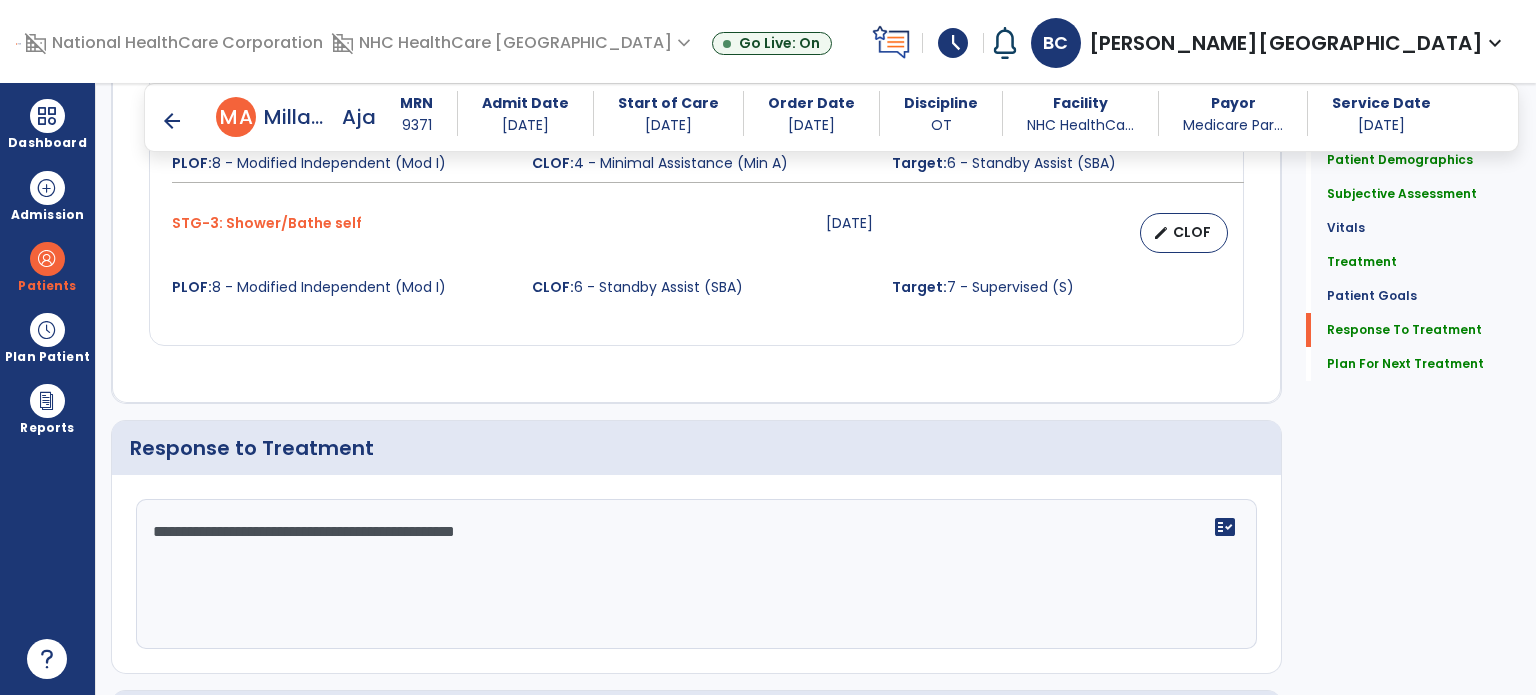 scroll, scrollTop: 2344, scrollLeft: 0, axis: vertical 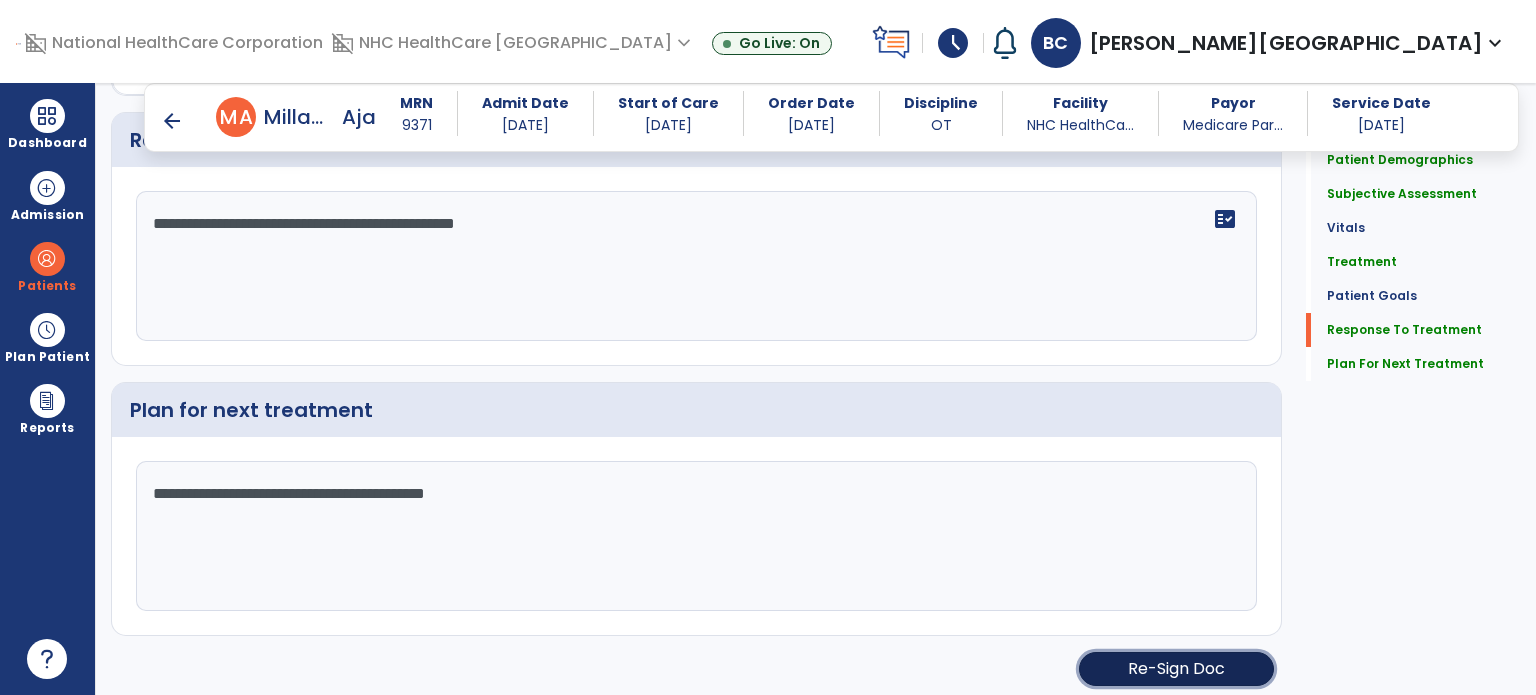 click on "Re-Sign Doc" 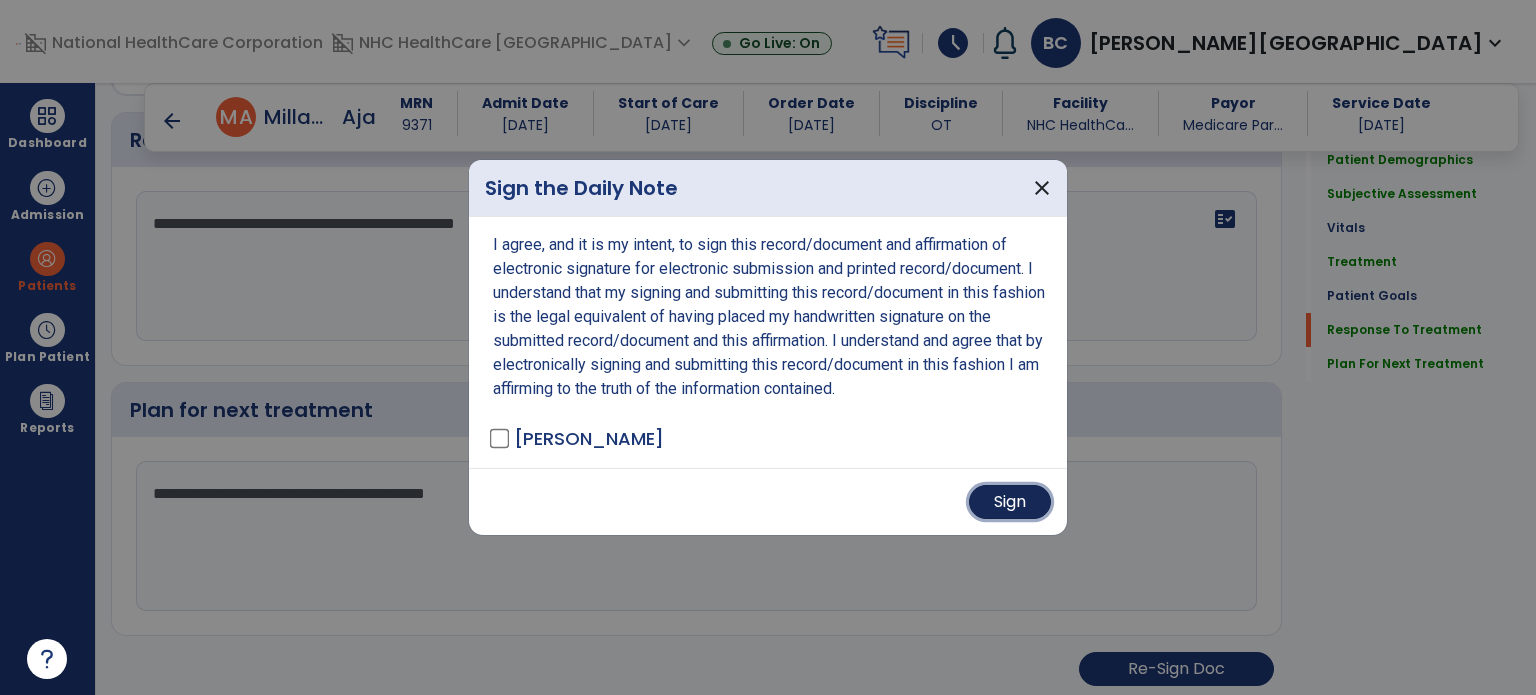 click on "Sign" at bounding box center (1010, 502) 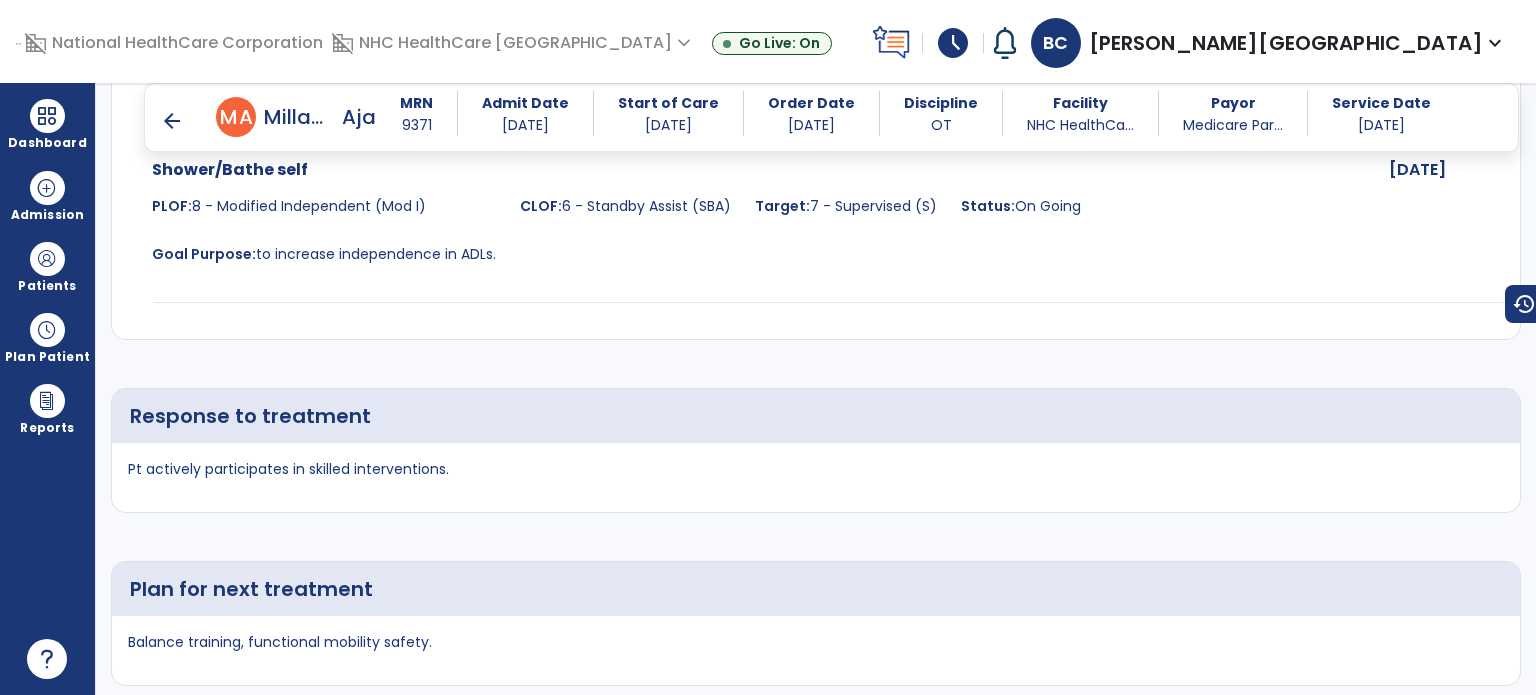 scroll, scrollTop: 3200, scrollLeft: 0, axis: vertical 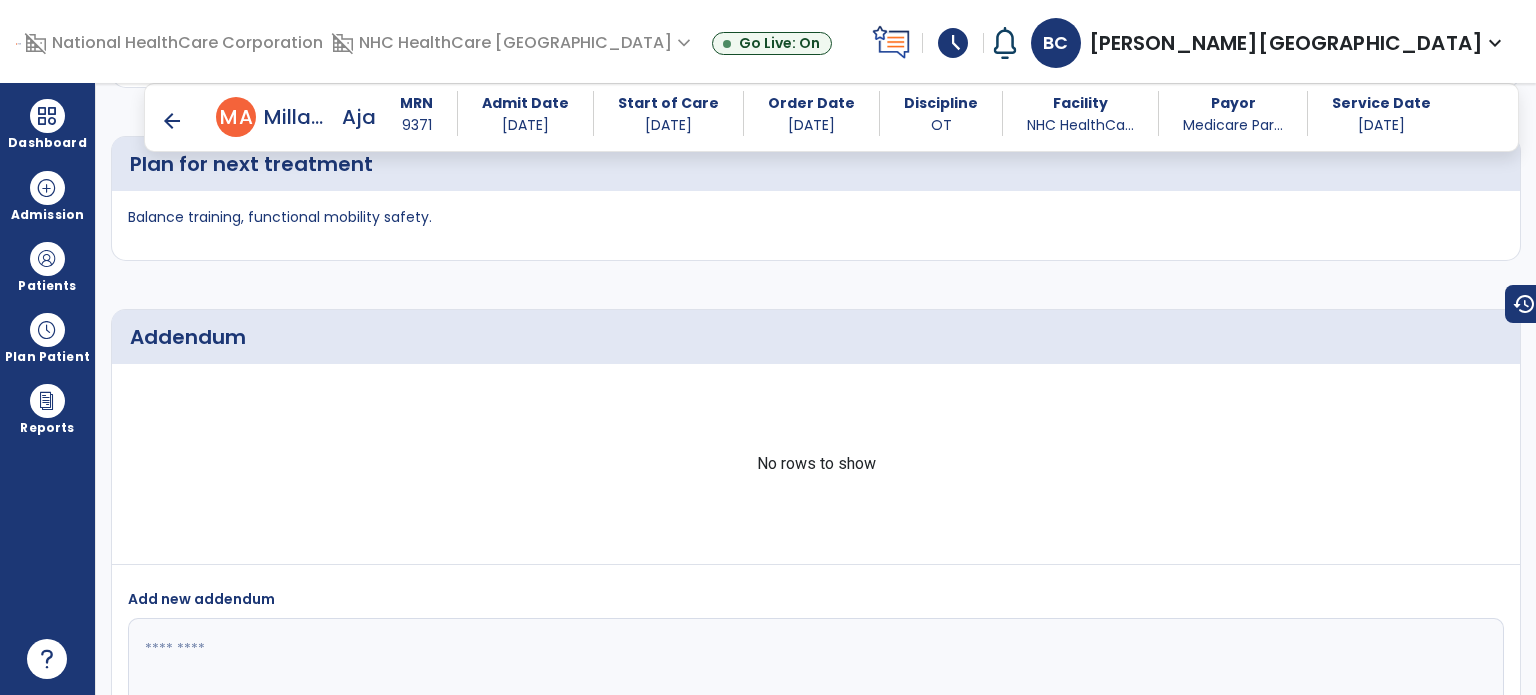 click on "arrow_back" at bounding box center (172, 121) 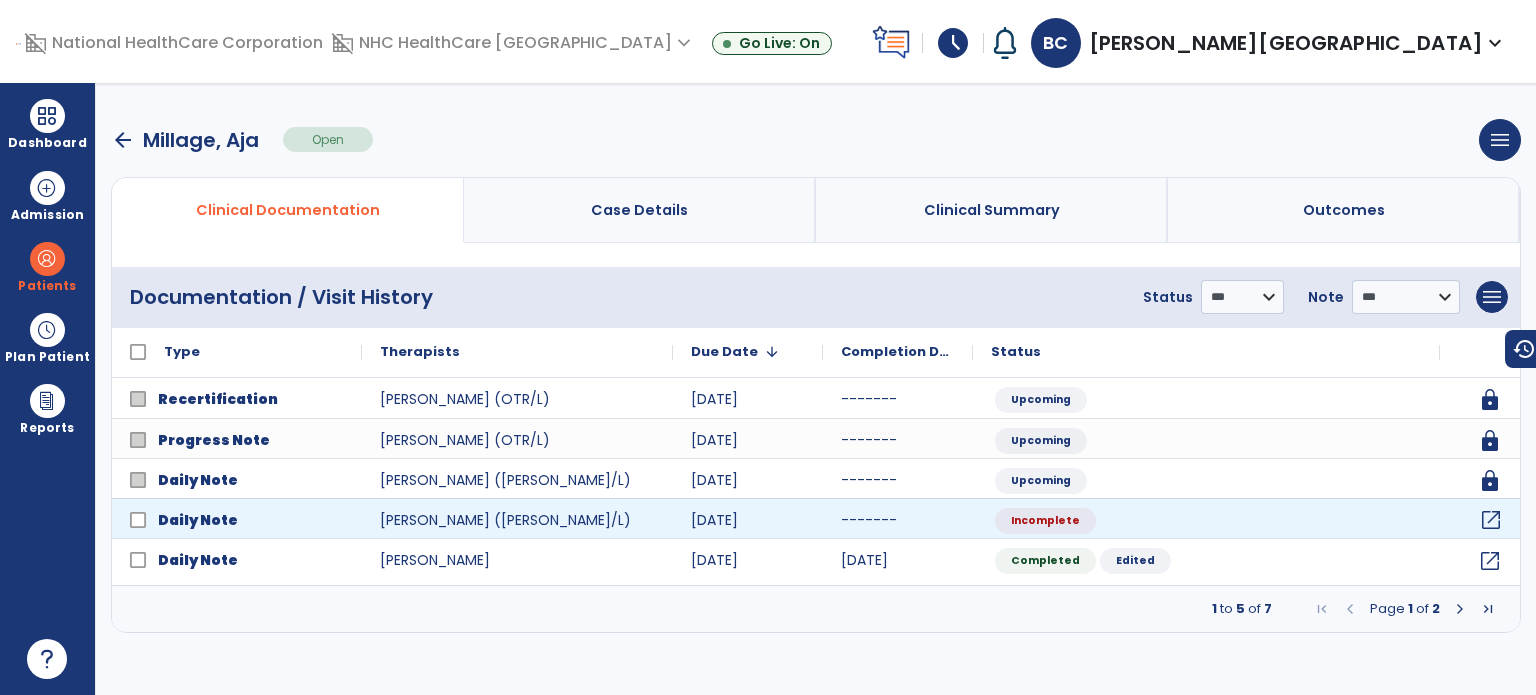click on "open_in_new" 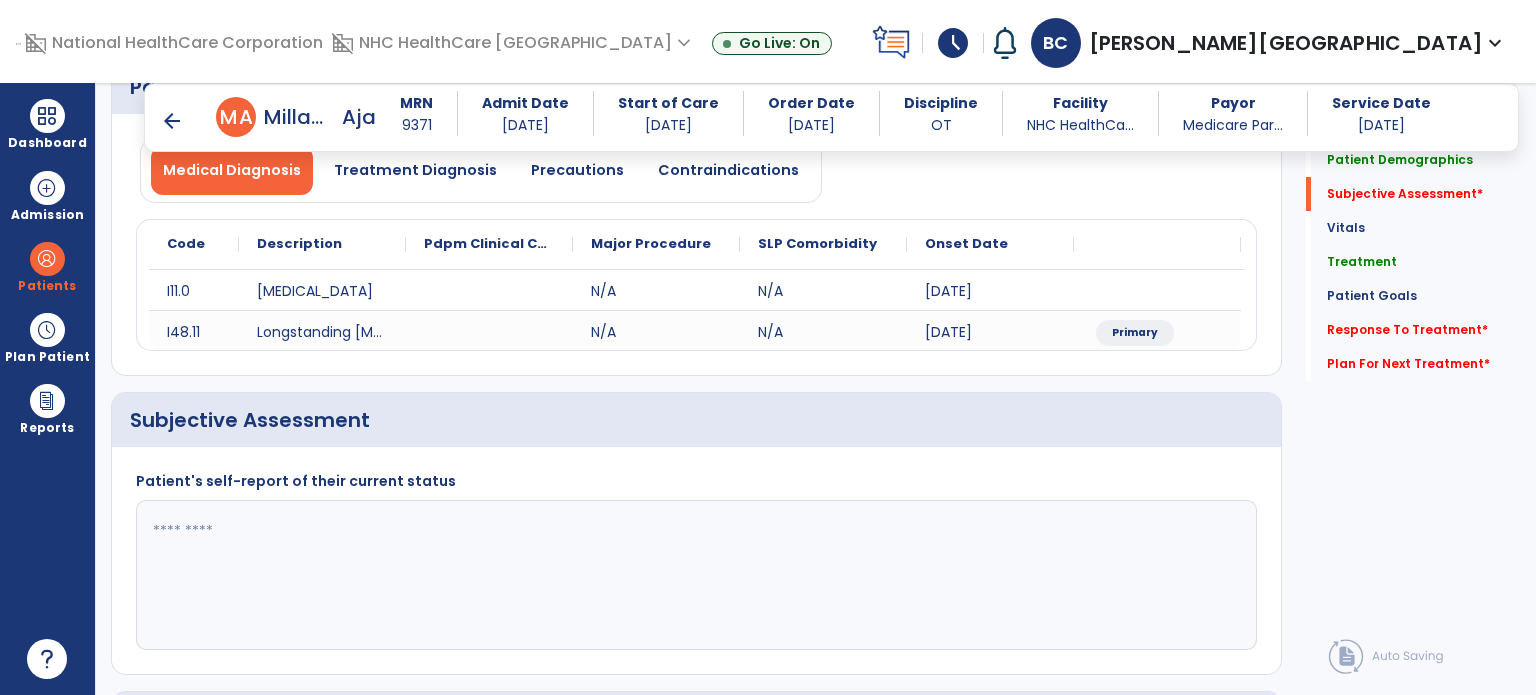 scroll, scrollTop: 256, scrollLeft: 0, axis: vertical 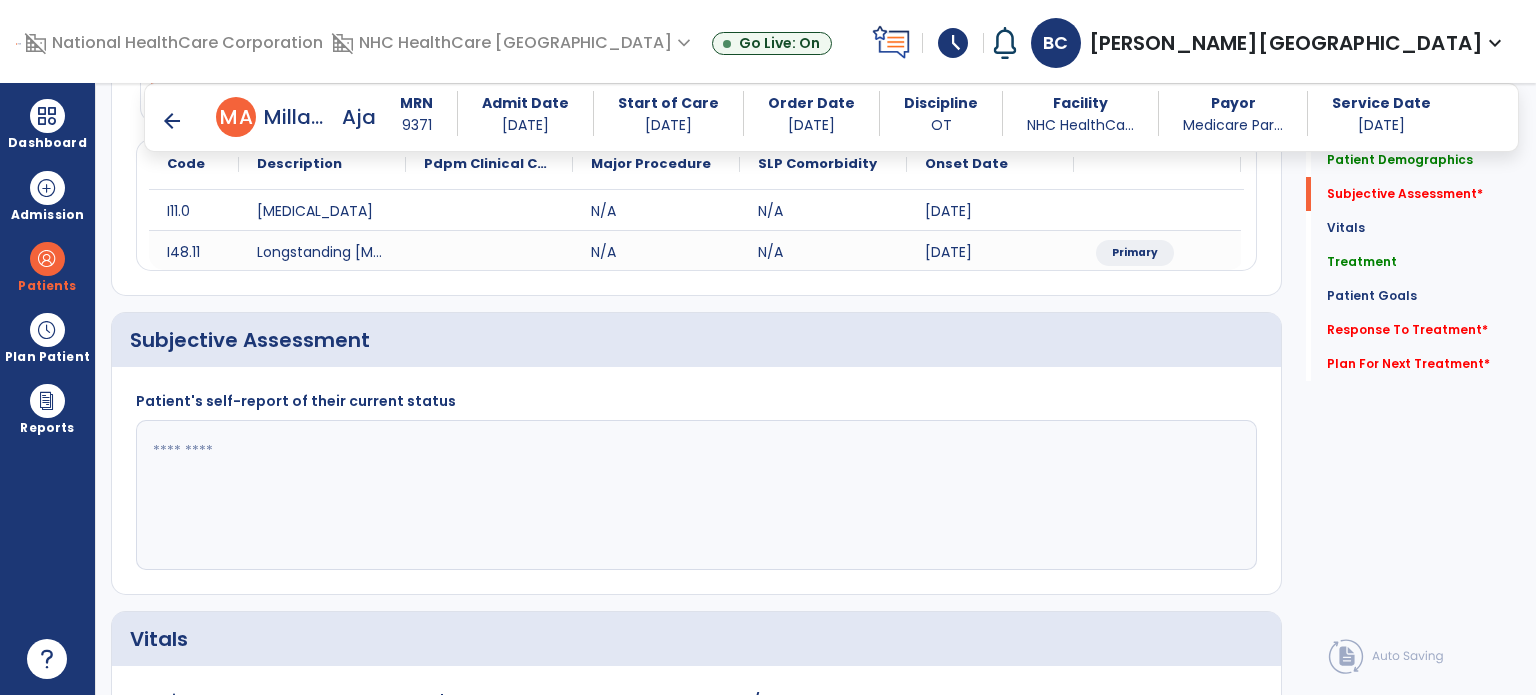 click 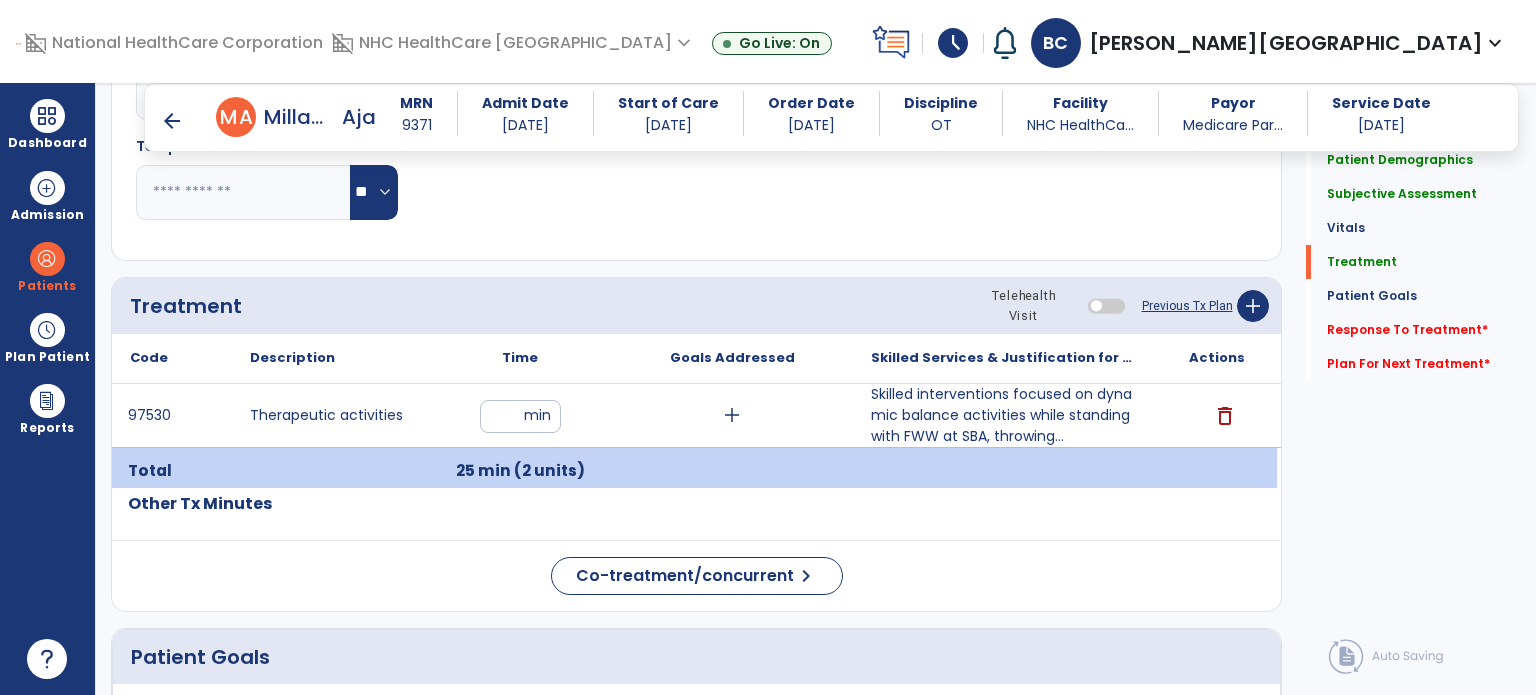 scroll, scrollTop: 1052, scrollLeft: 0, axis: vertical 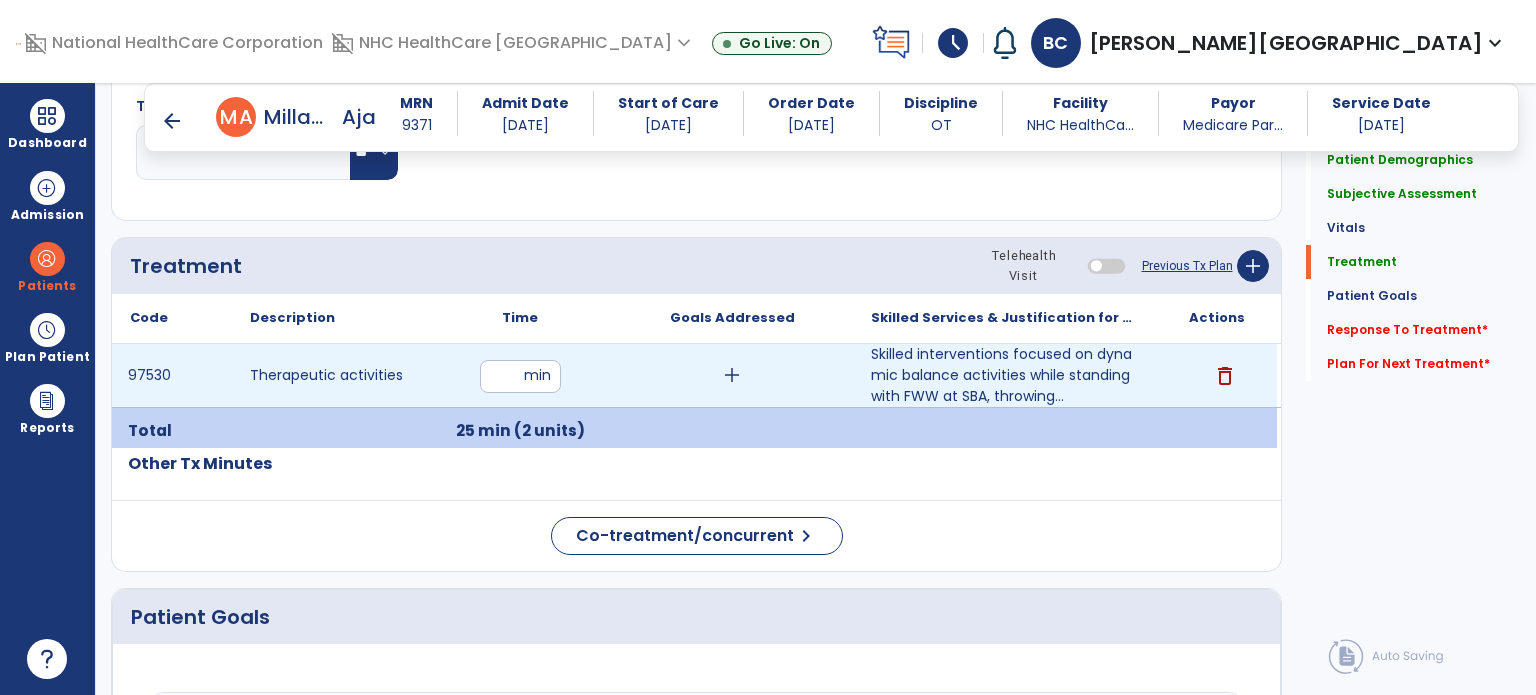 type on "**********" 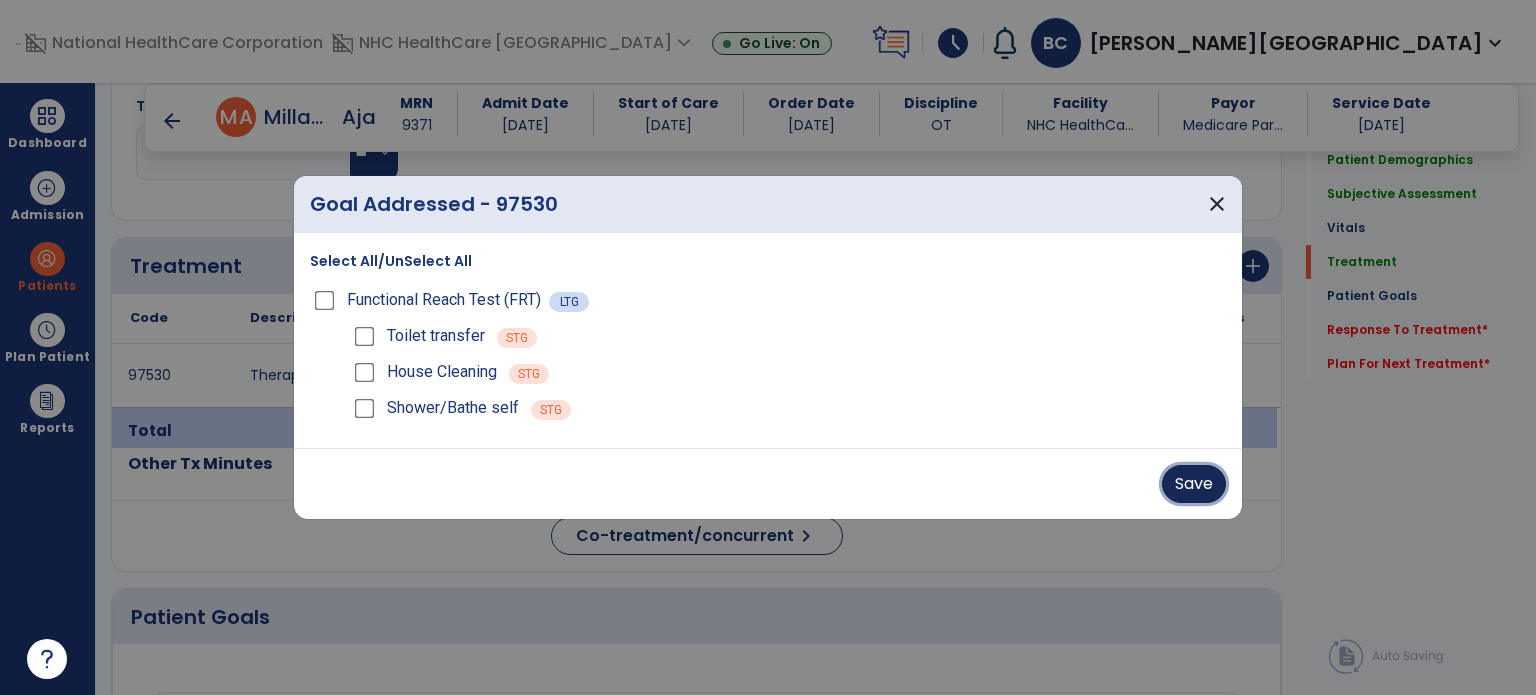 click on "Save" at bounding box center (1194, 484) 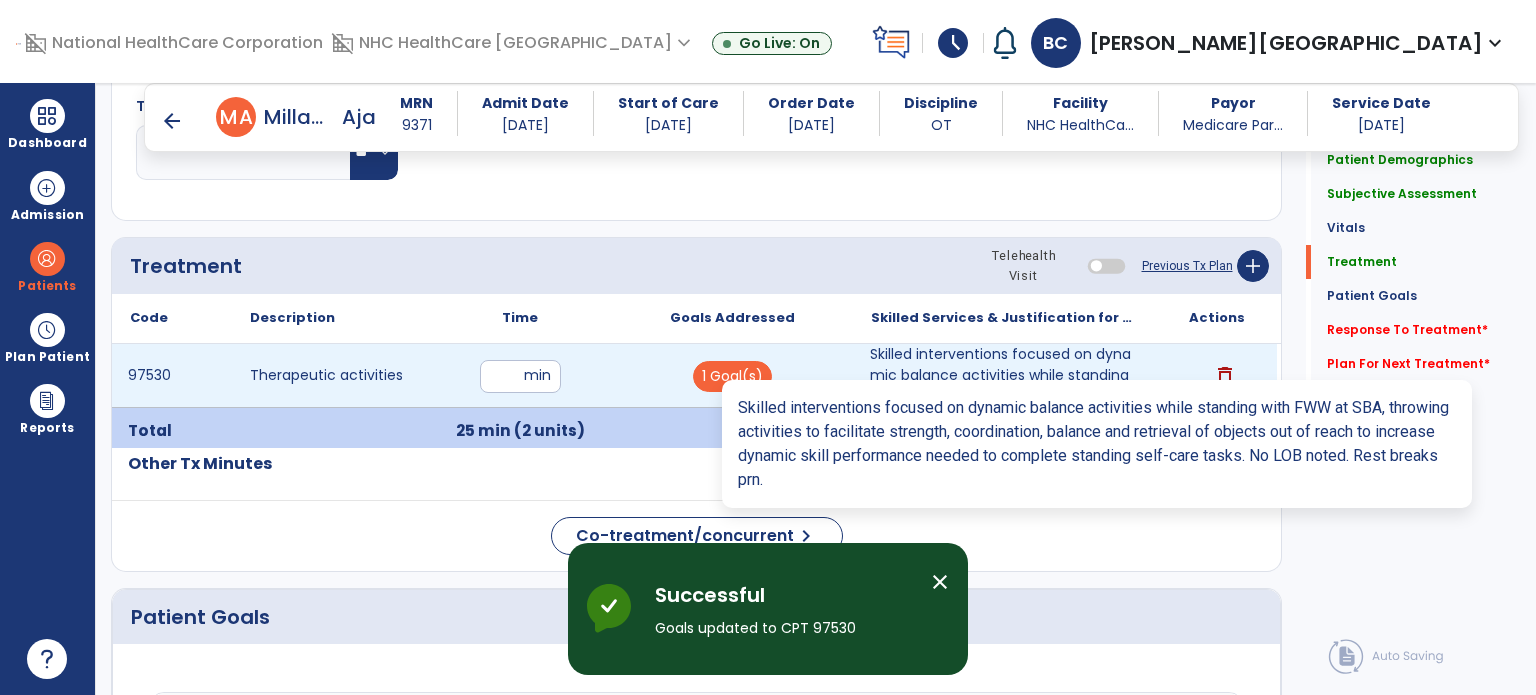 click on "Skilled interventions focused on dynamic balance activities while standing with FWW at SBA, throwing..." at bounding box center [1004, 375] 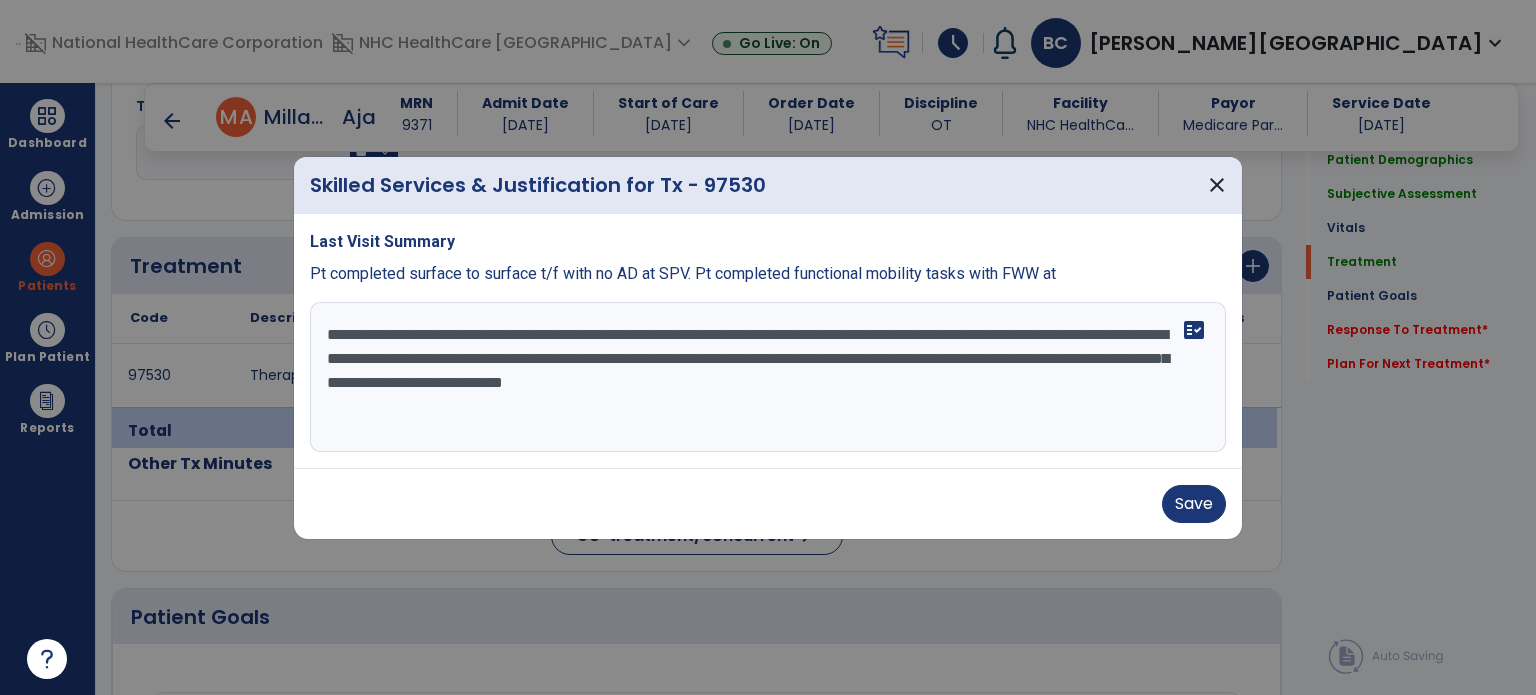 click on "**********" at bounding box center [768, 377] 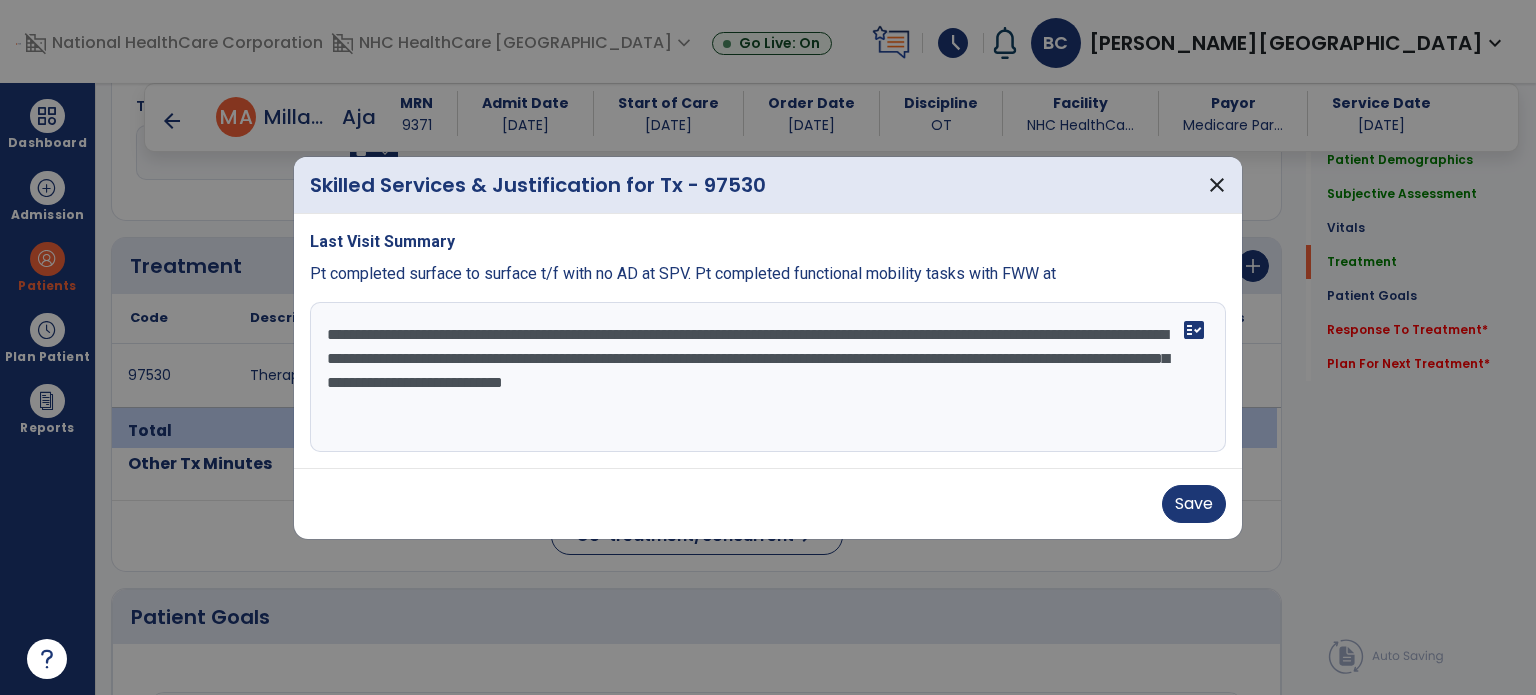 click on "**********" at bounding box center [768, 377] 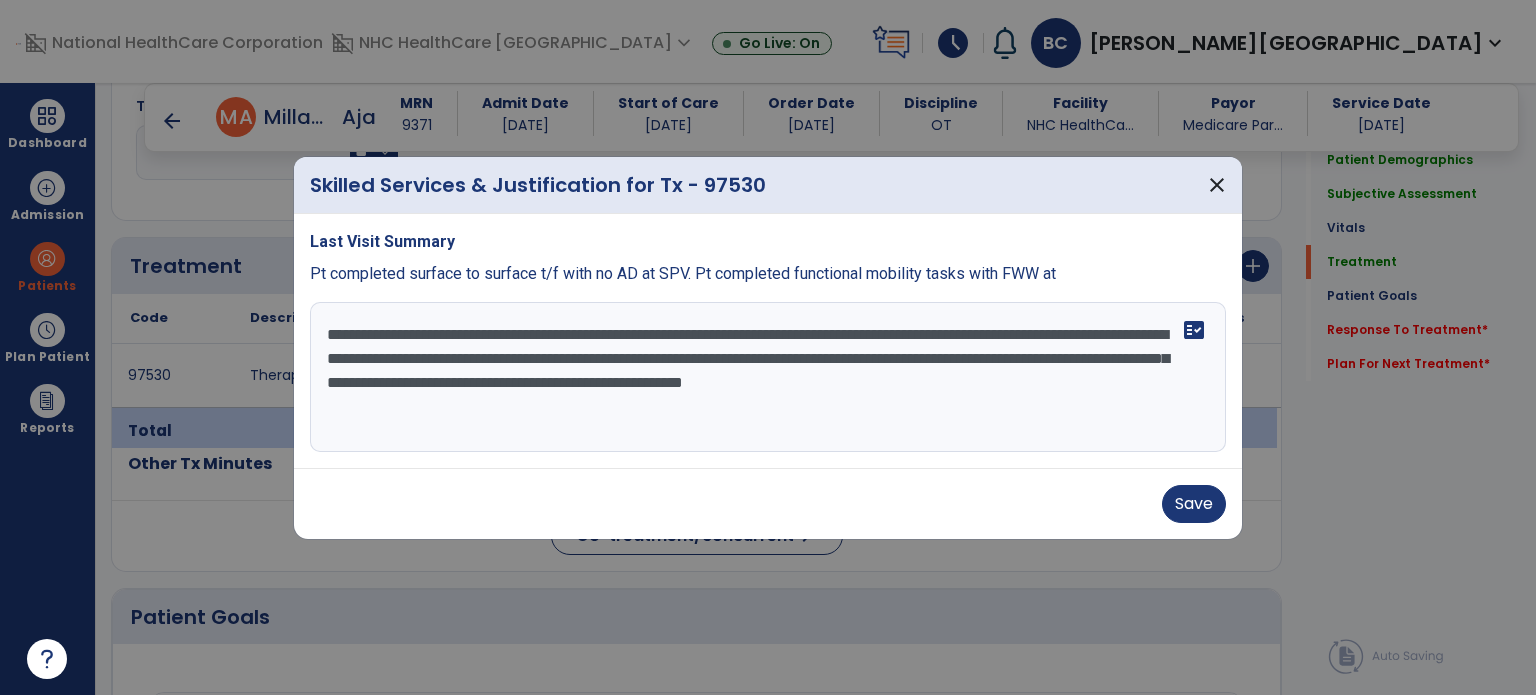 click on "**********" at bounding box center [768, 377] 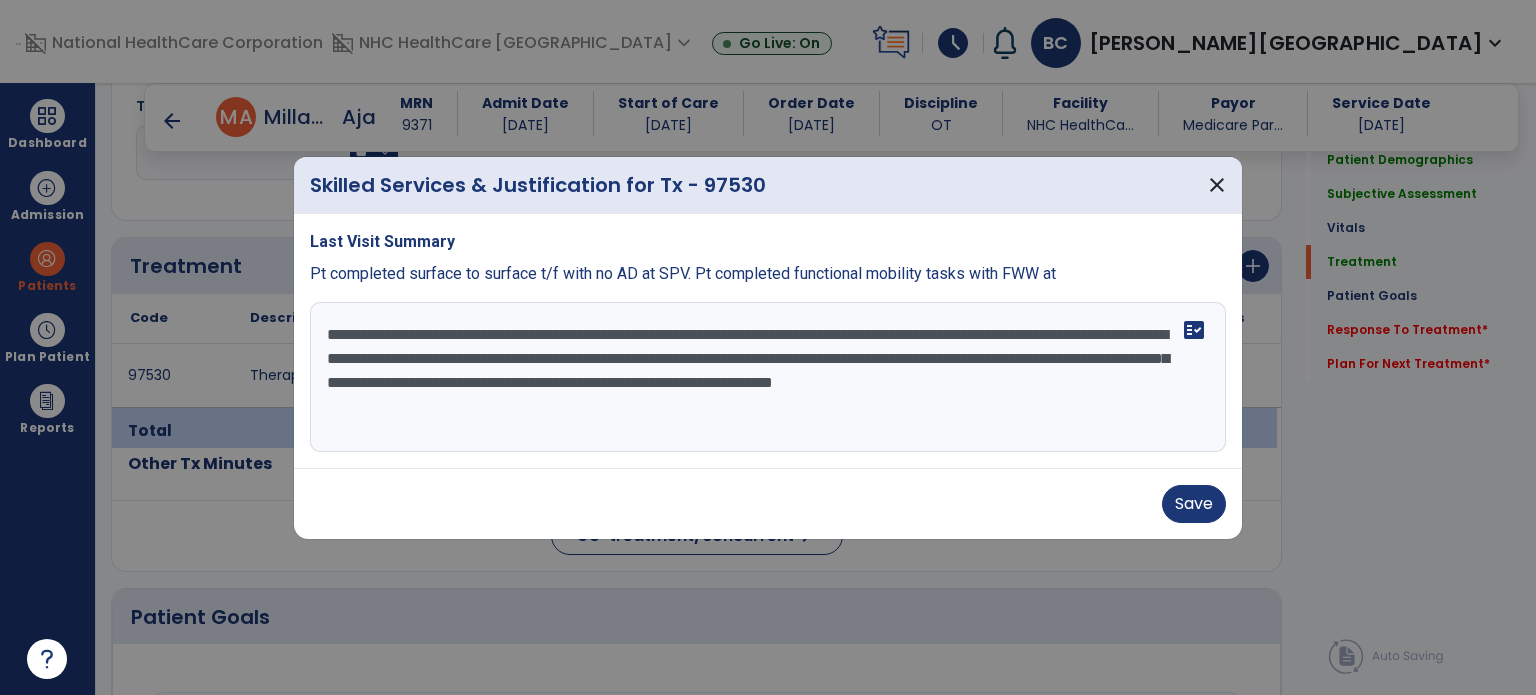 click on "**********" at bounding box center (768, 377) 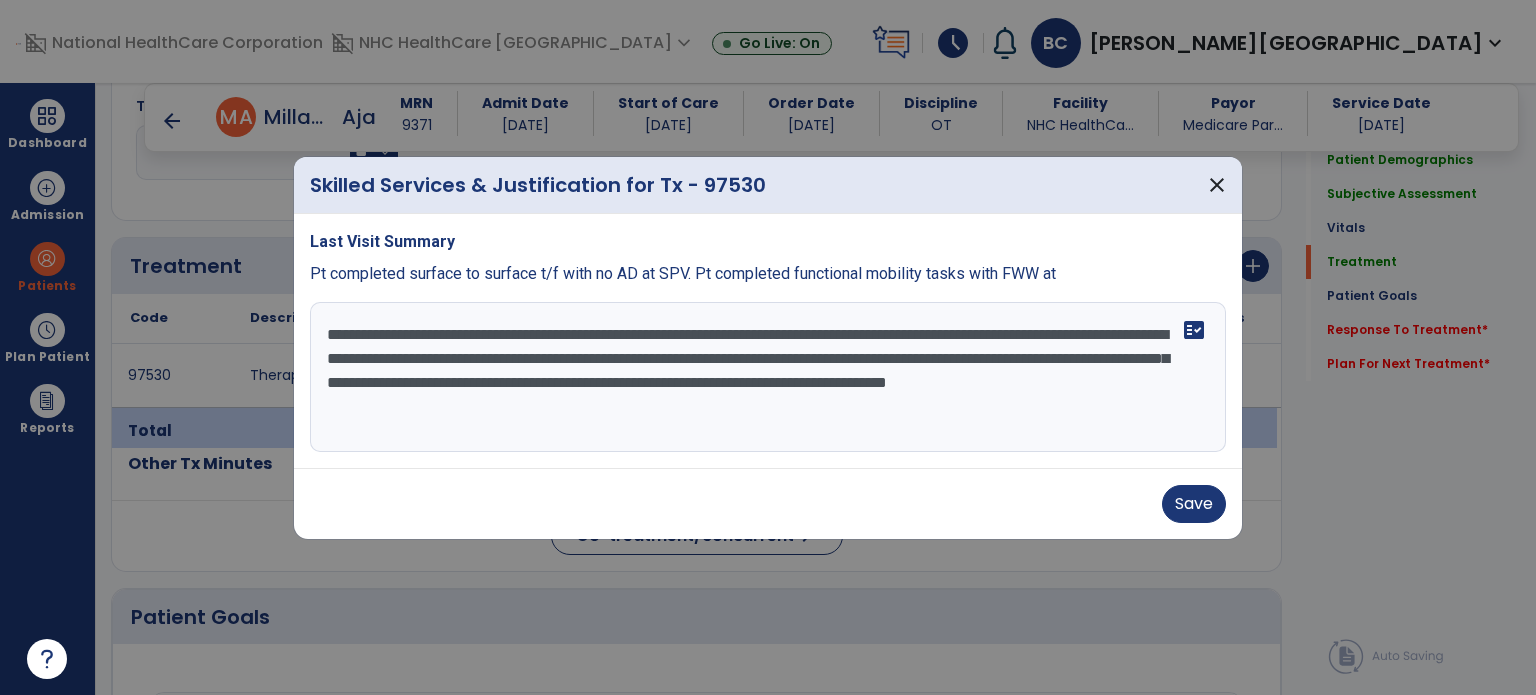 click on "**********" at bounding box center [768, 377] 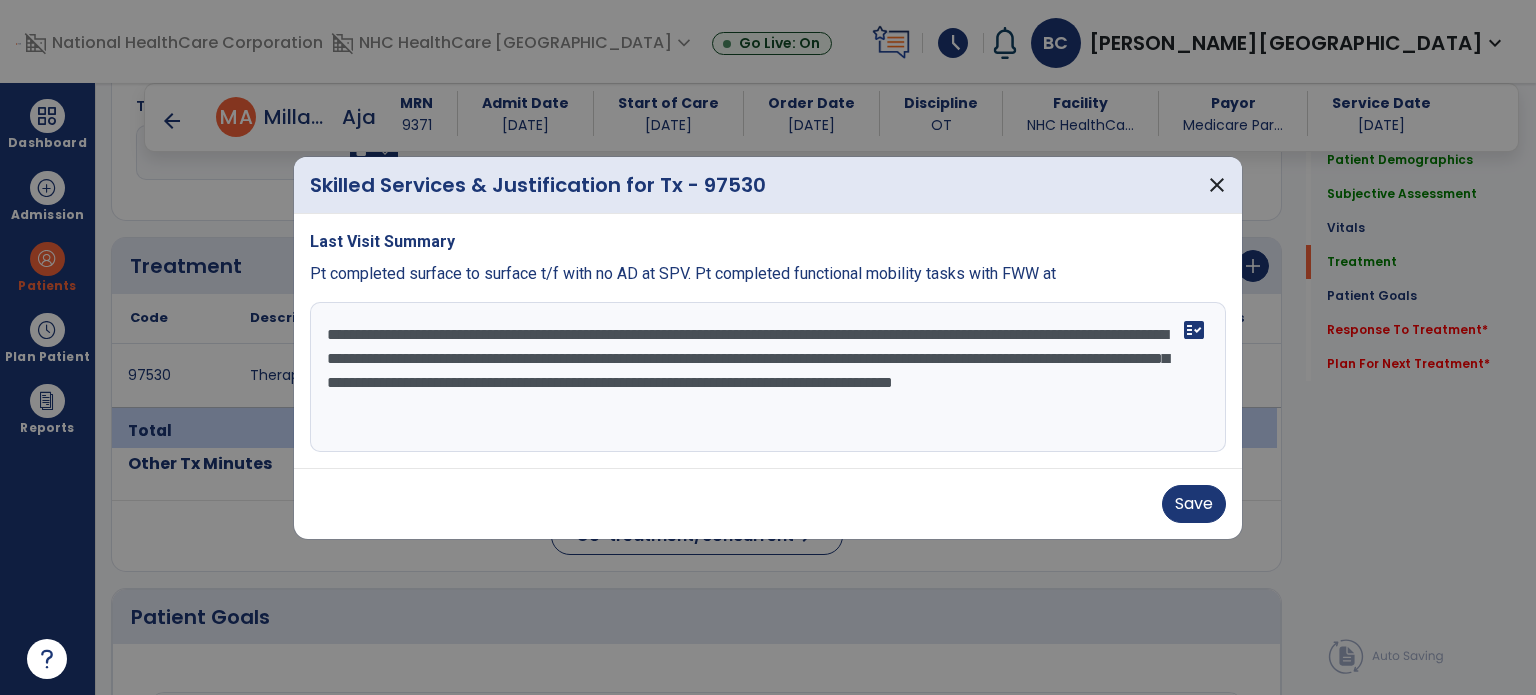 type on "**********" 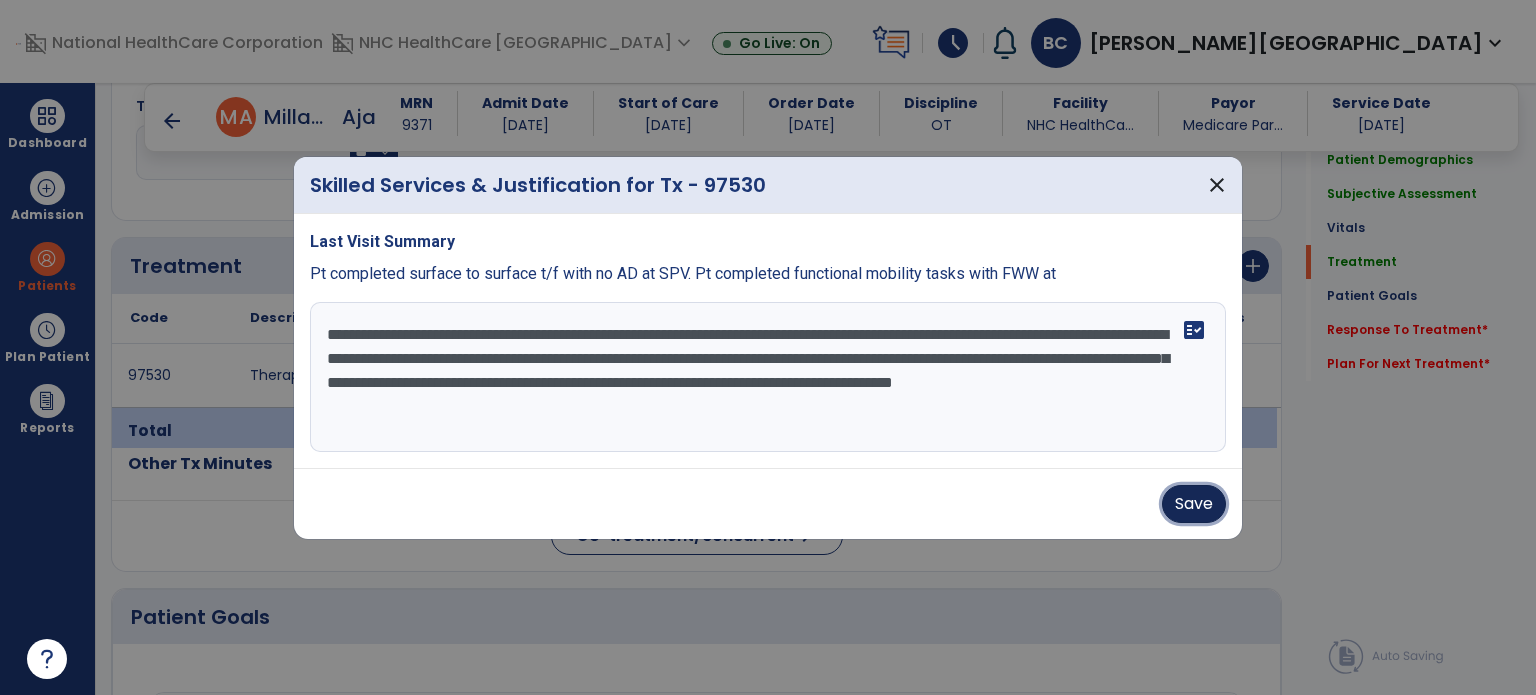 click on "Save" at bounding box center (1194, 504) 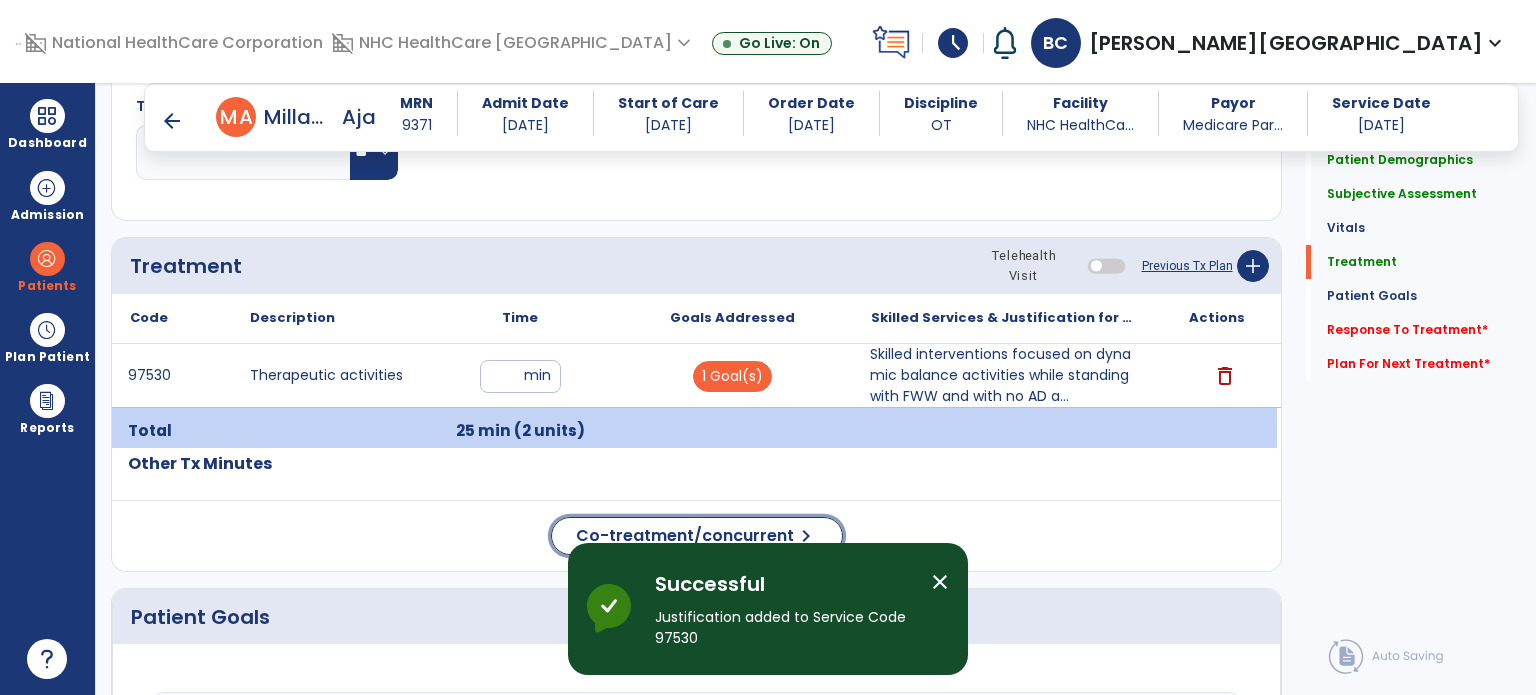 click on "Co-treatment/concurrent" 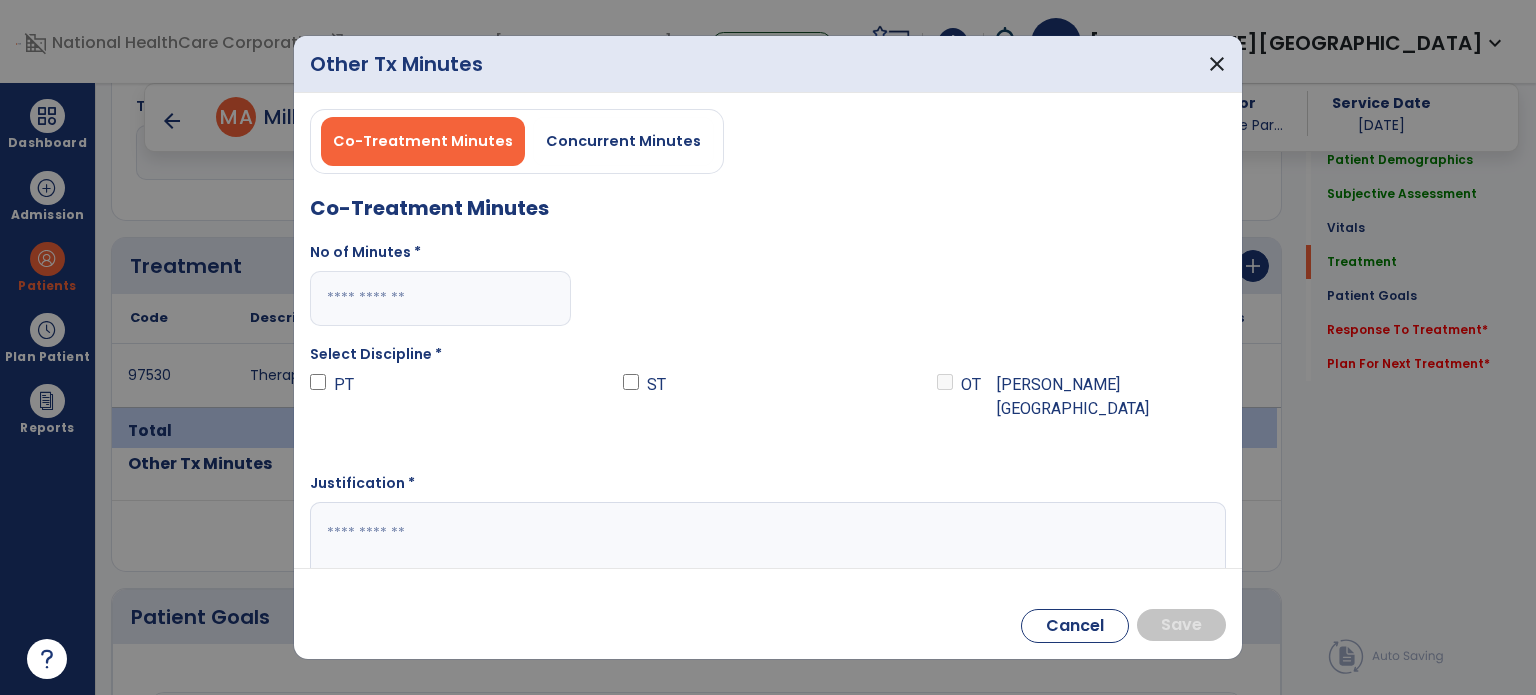 click at bounding box center [440, 298] 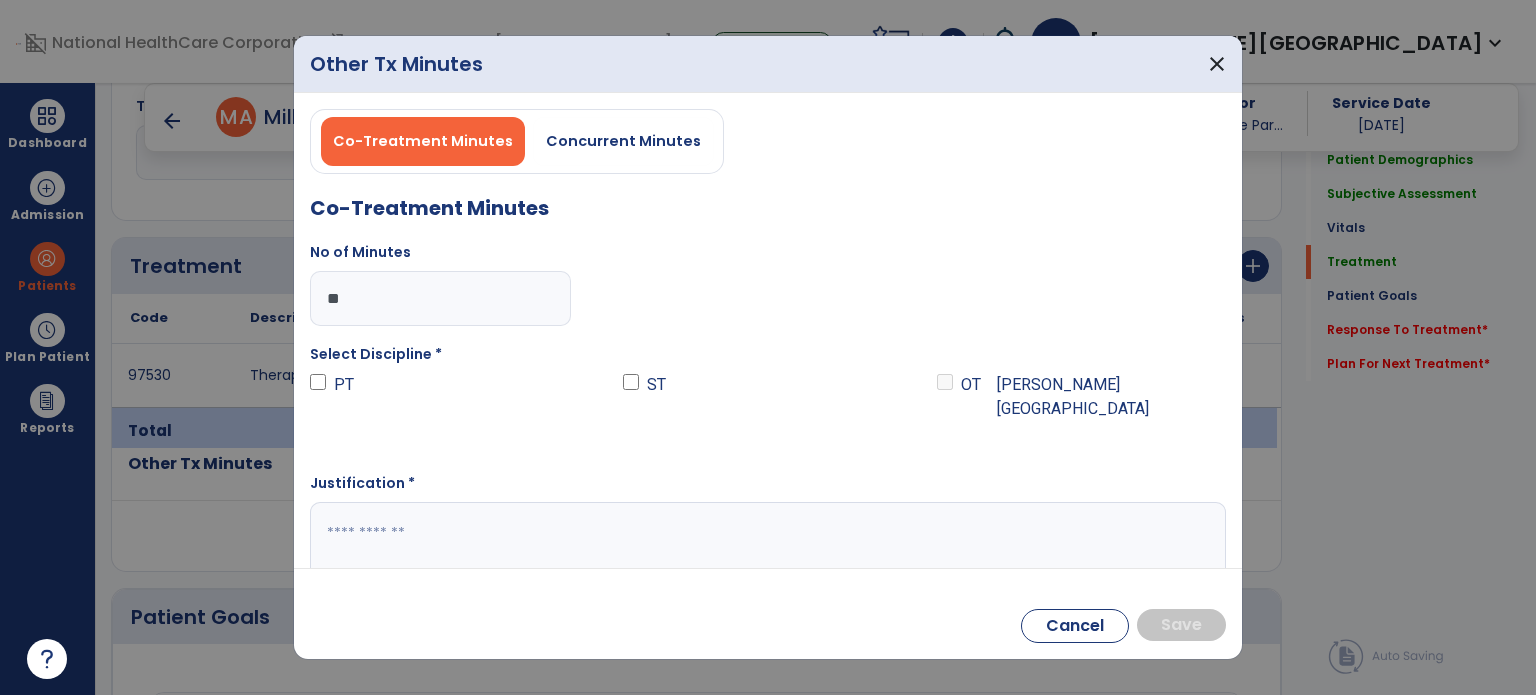 type on "**" 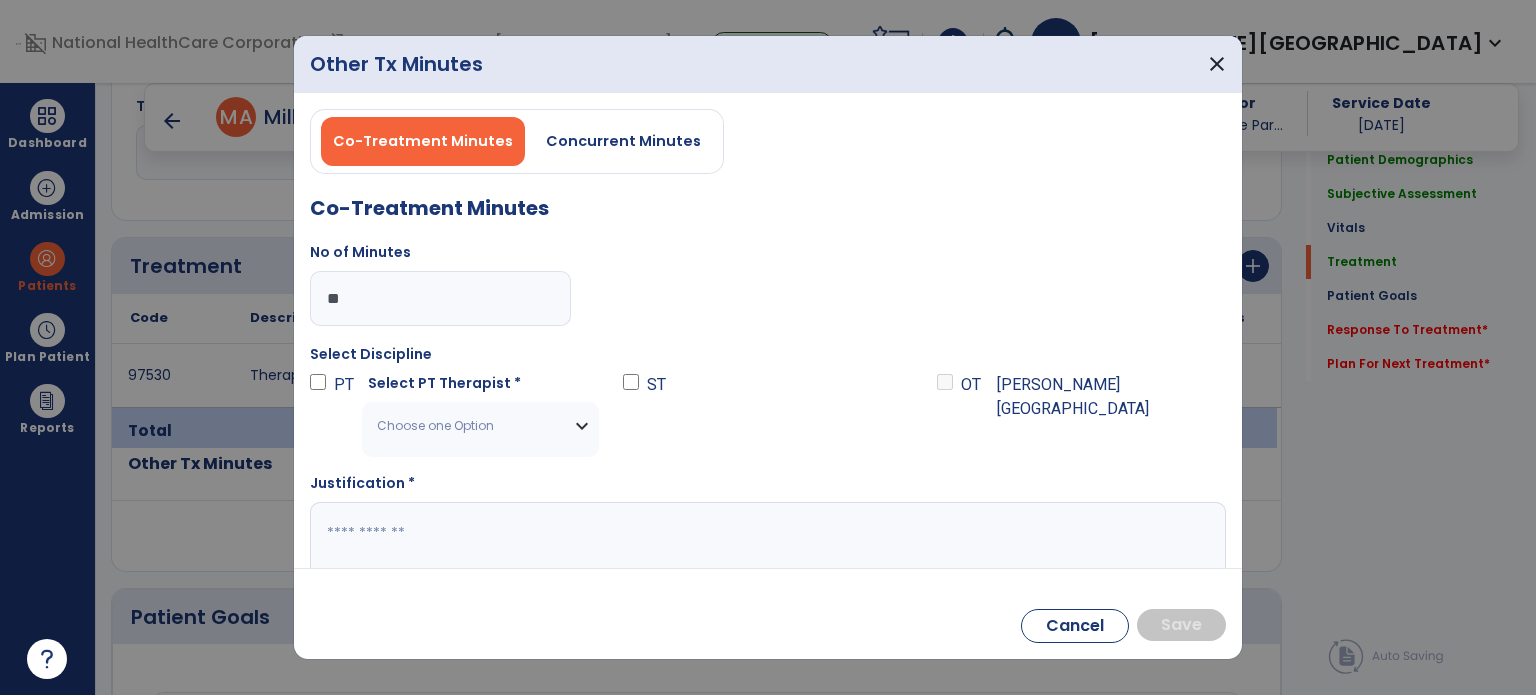 click on "Choose one Option" at bounding box center (468, 426) 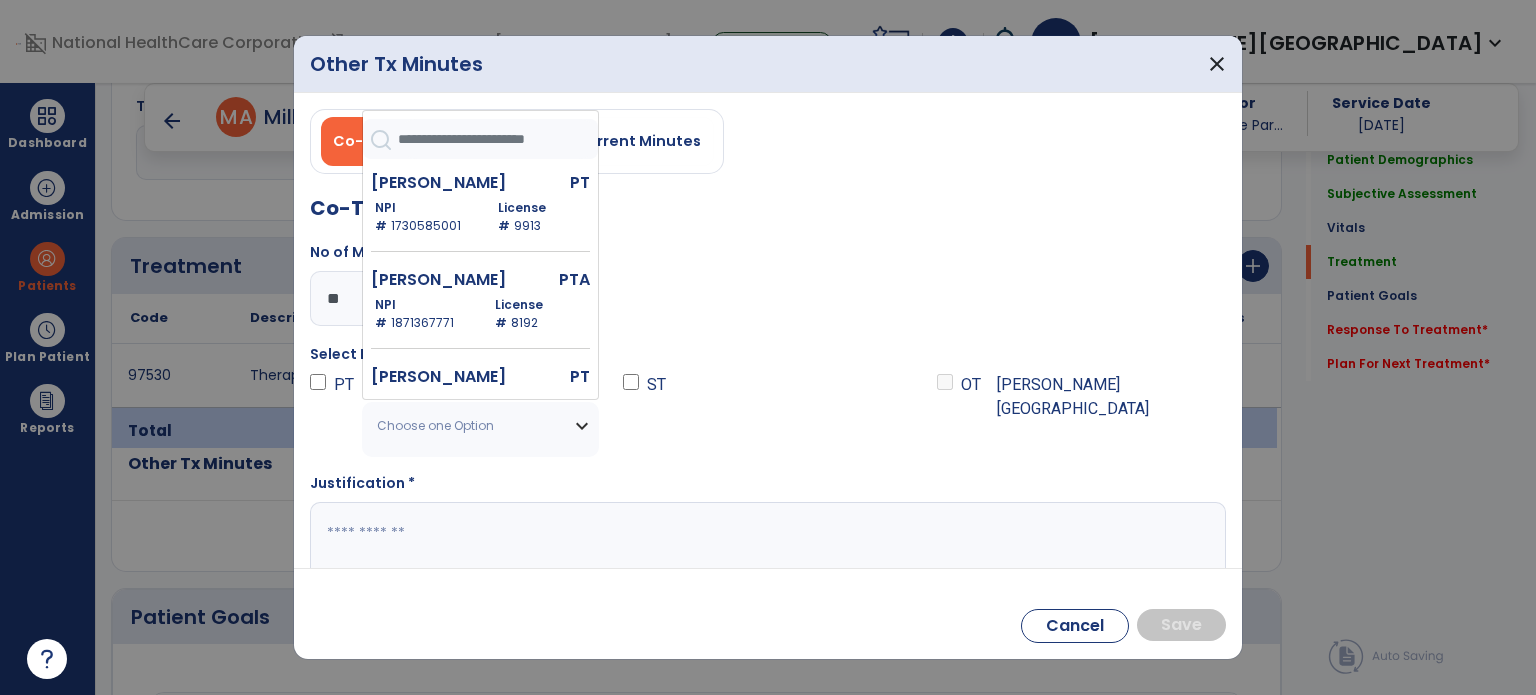 click on "[PERSON_NAME]" at bounding box center (440, 377) 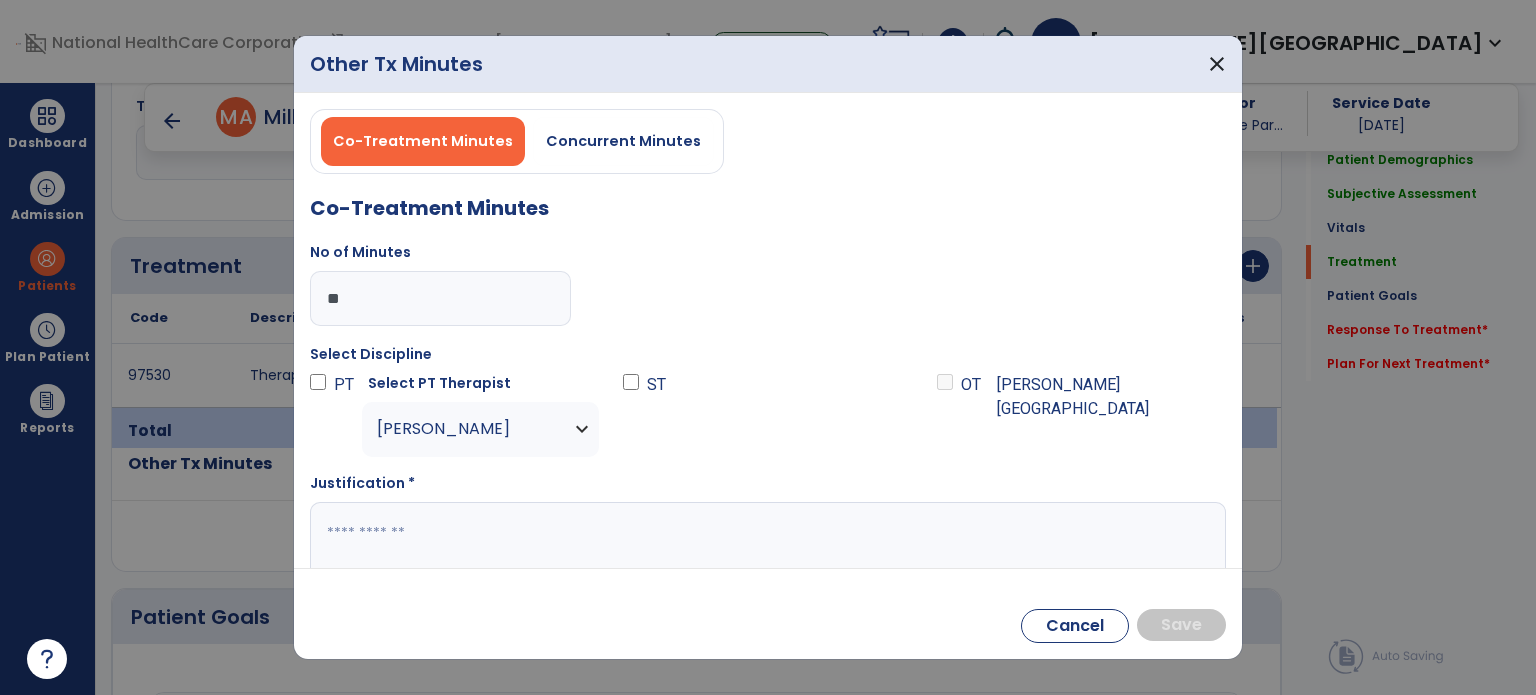 click at bounding box center [766, 541] 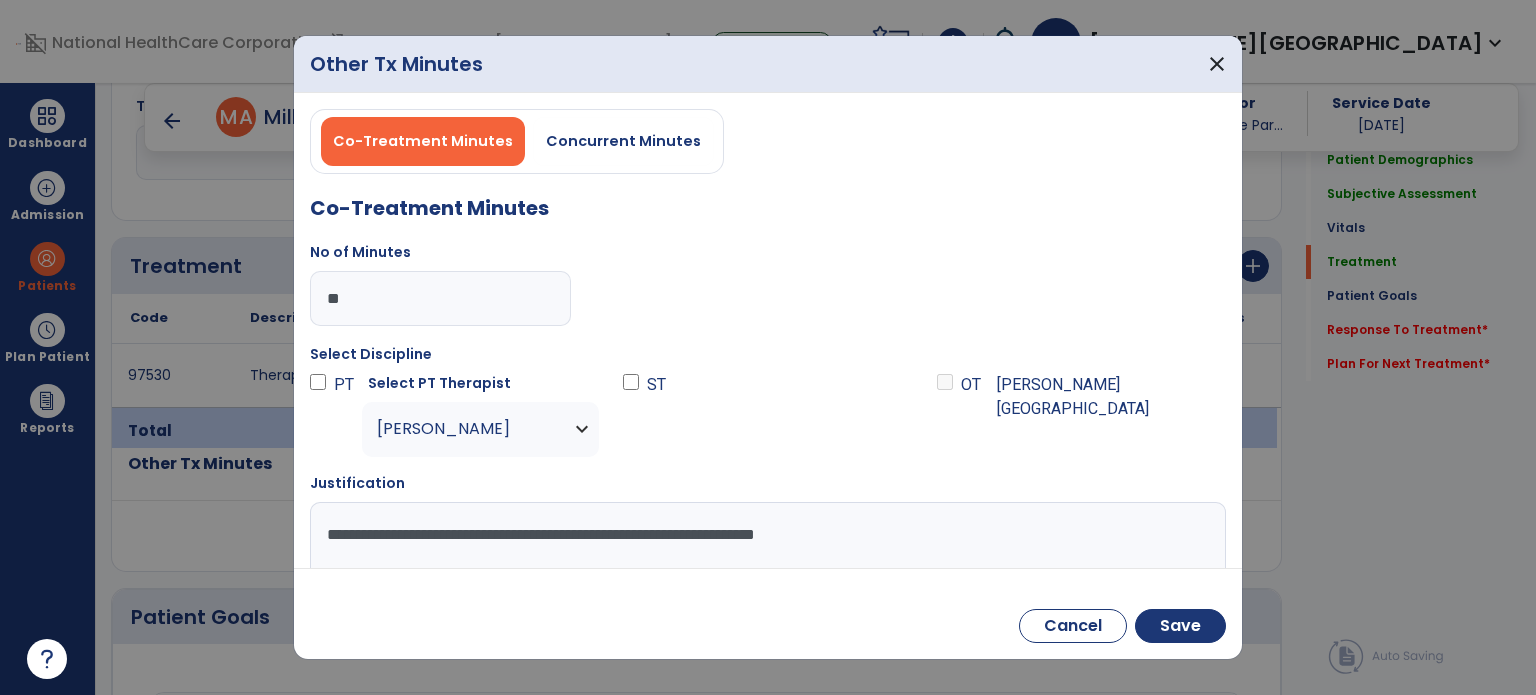 drag, startPoint x: 632, startPoint y: 533, endPoint x: 907, endPoint y: 522, distance: 275.2199 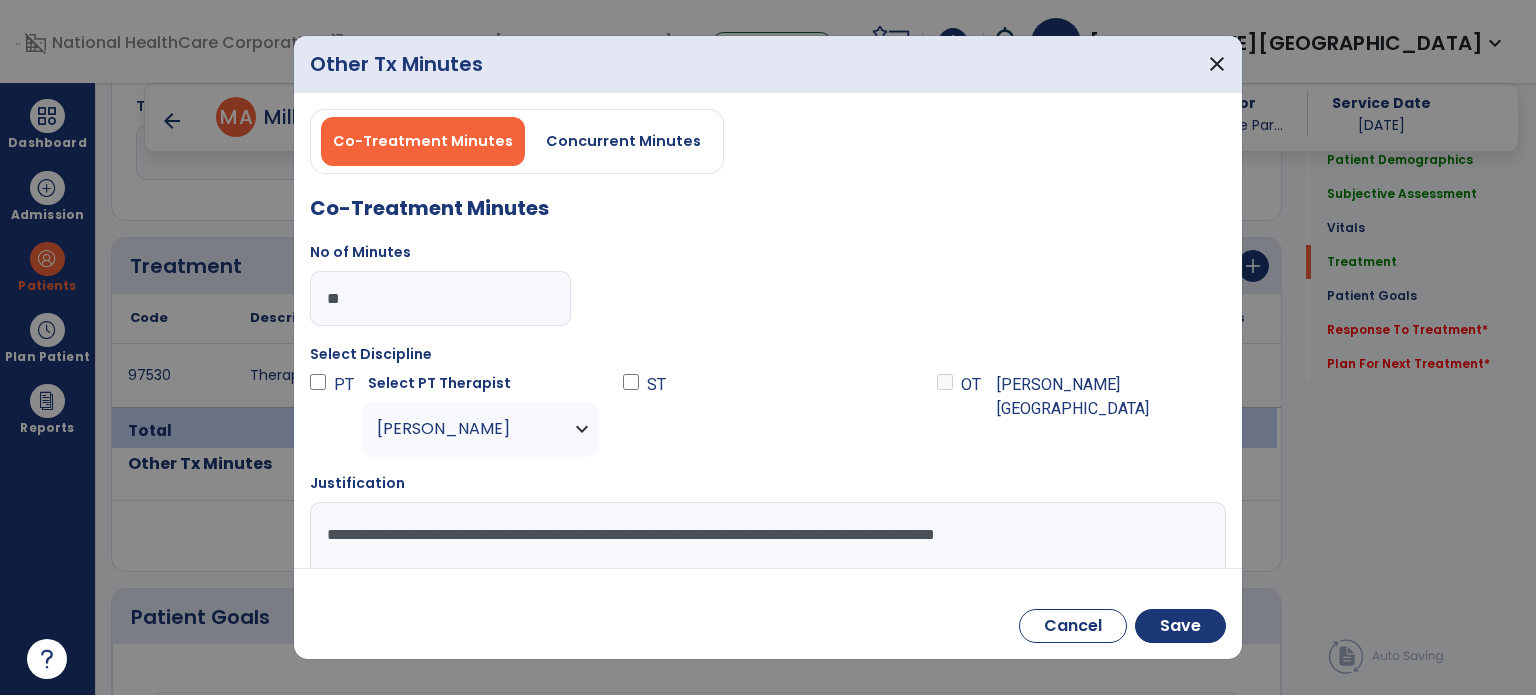 type on "**********" 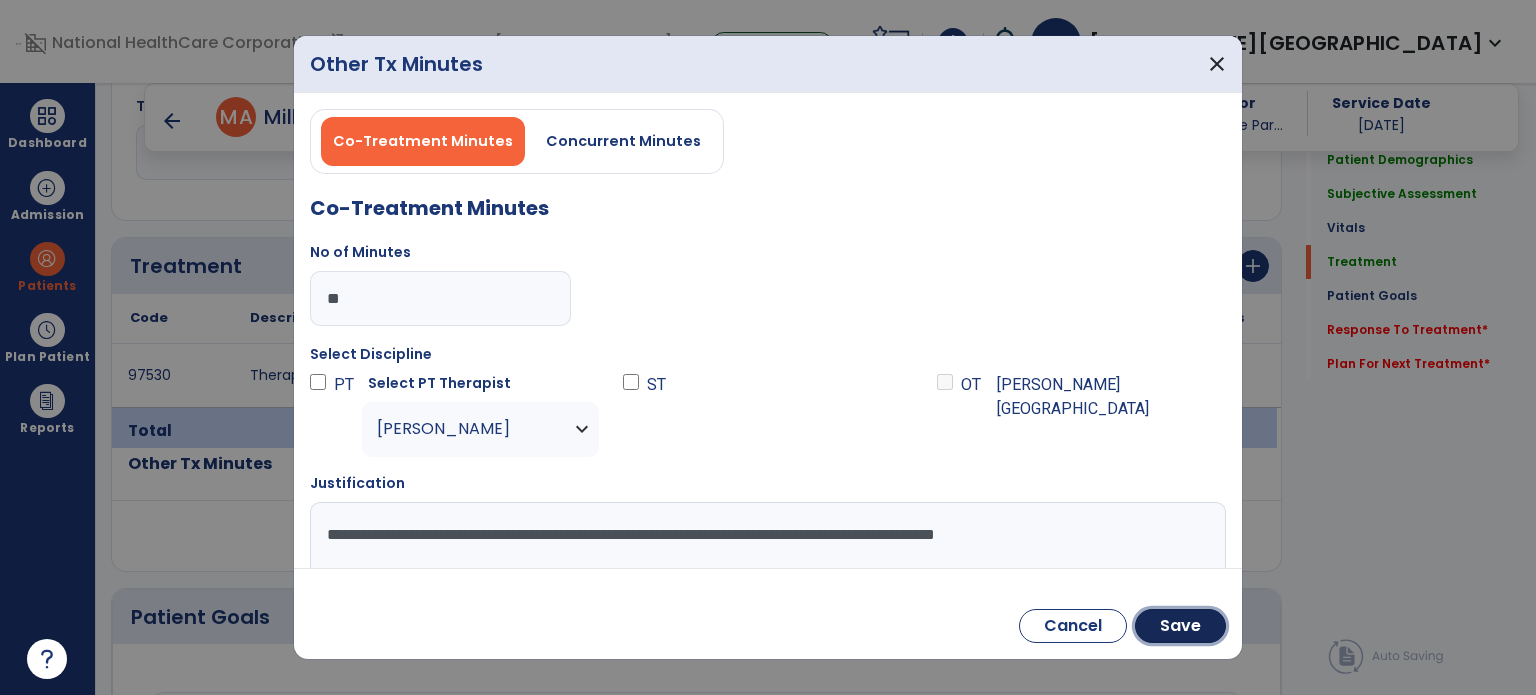 click on "Save" at bounding box center (1180, 626) 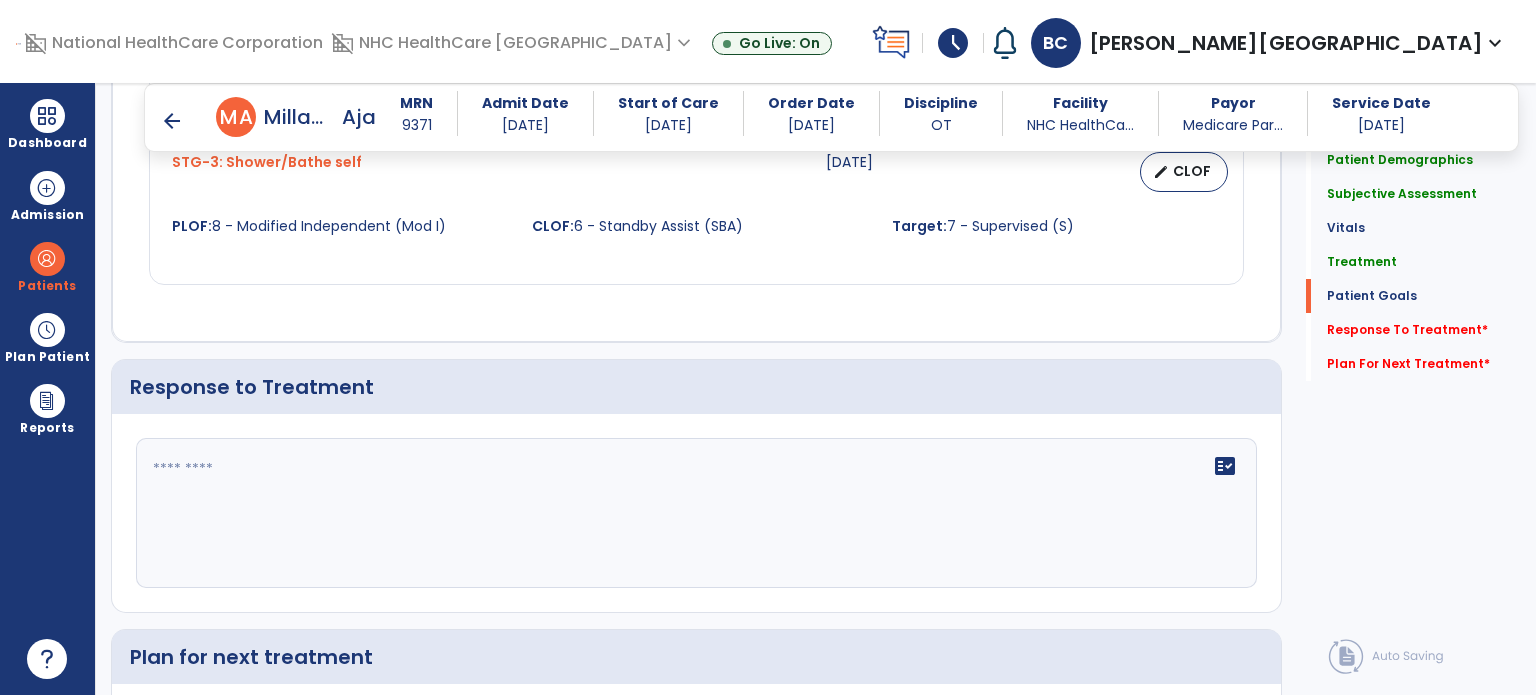 scroll, scrollTop: 2088, scrollLeft: 0, axis: vertical 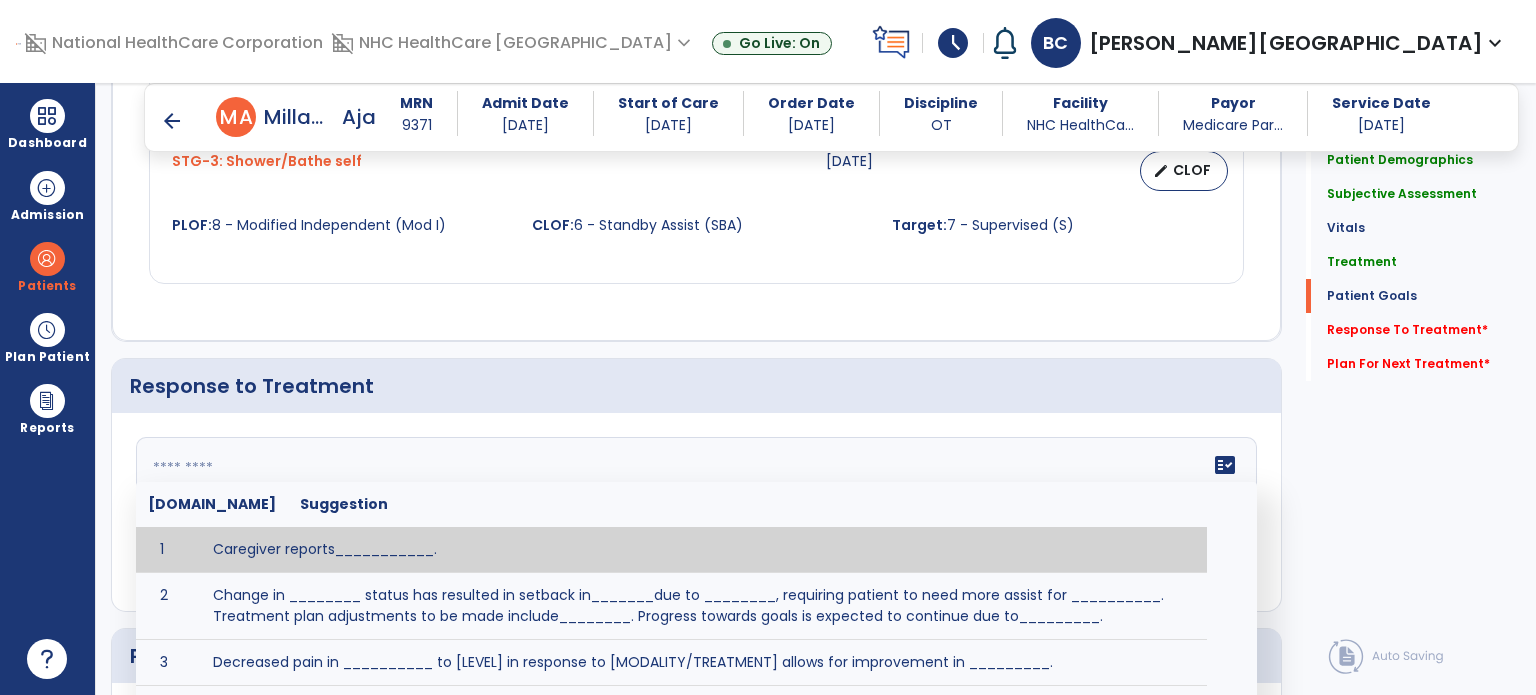 click on "fact_check  [DOMAIN_NAME] Suggestion 1 Caregiver reports___________. 2 Change in ________ status has resulted in setback in_______due to ________, requiring patient to need more assist for __________.   Treatment plan adjustments to be made include________.  Progress towards goals is expected to continue due to_________. 3 Decreased pain in __________ to [LEVEL] in response to [MODALITY/TREATMENT] allows for improvement in _________. 4 Functional gains in _______ have impacted the patient's ability to perform_________ with a reduction in assist levels to_________. 5 Functional progress this week has been significant due to__________. 6 Gains in ________ have improved the patient's ability to perform ______with decreased levels of assist to___________. 7 Improvement in ________allows patient to tolerate higher levels of challenges in_________. 8 Pain in [AREA] has decreased to [LEVEL] in response to [TREATMENT/MODALITY], allowing fore ease in completing__________. 9 10 11 12 13 14 15 16 17 18 19 20 21" 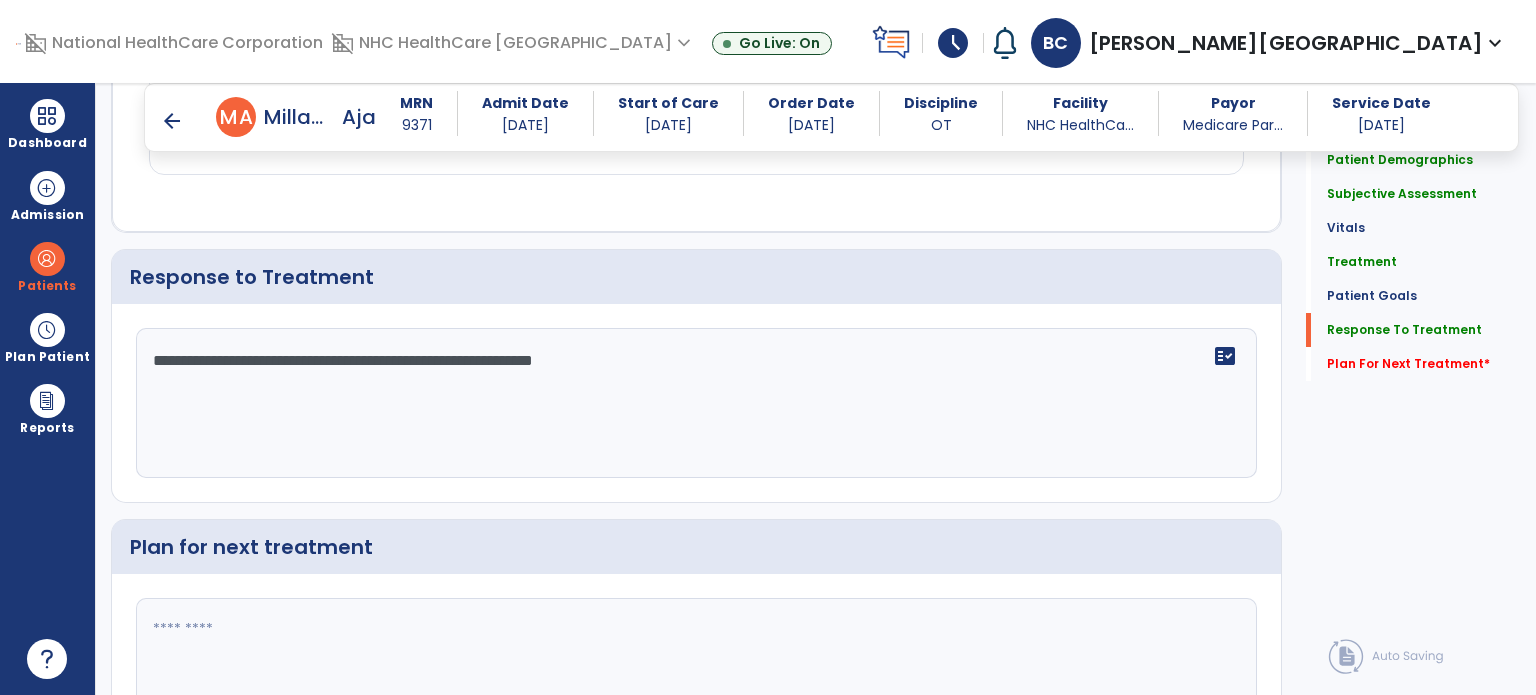 type on "**********" 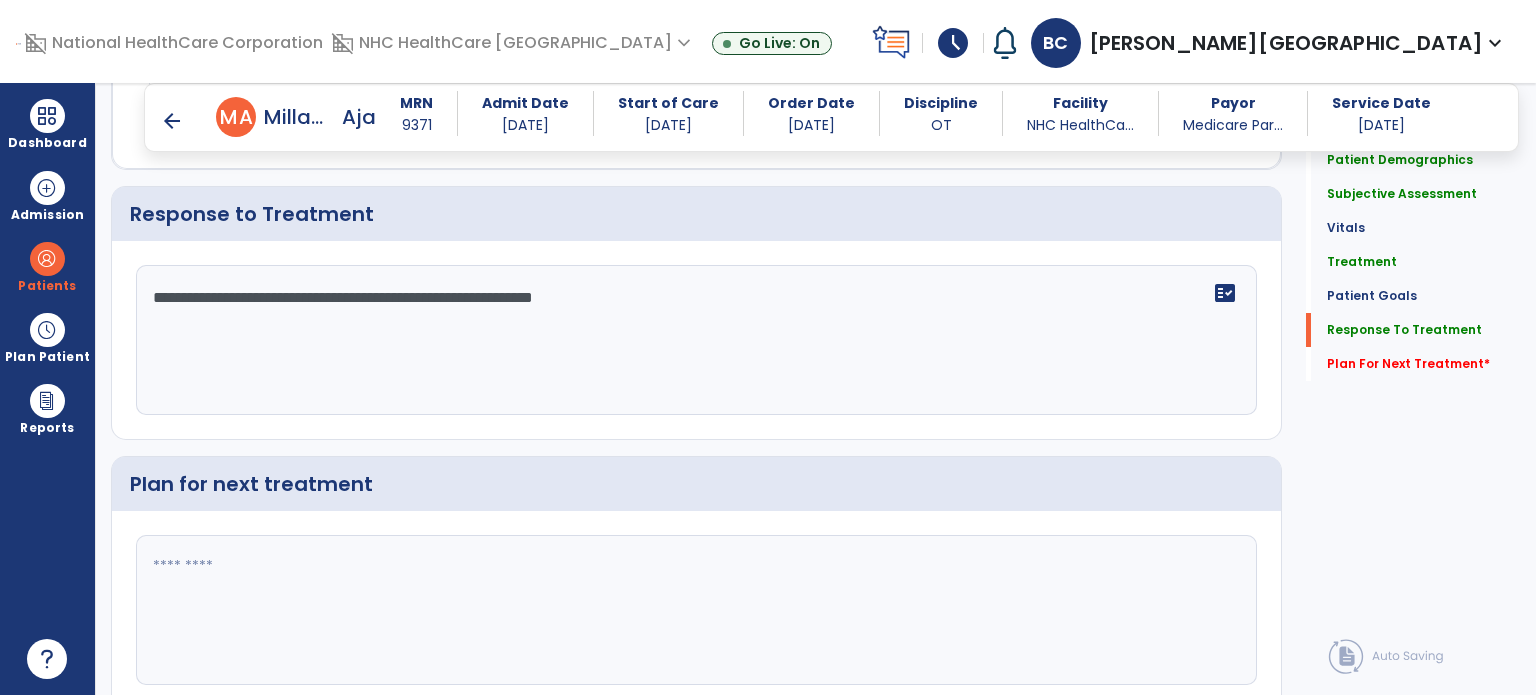click 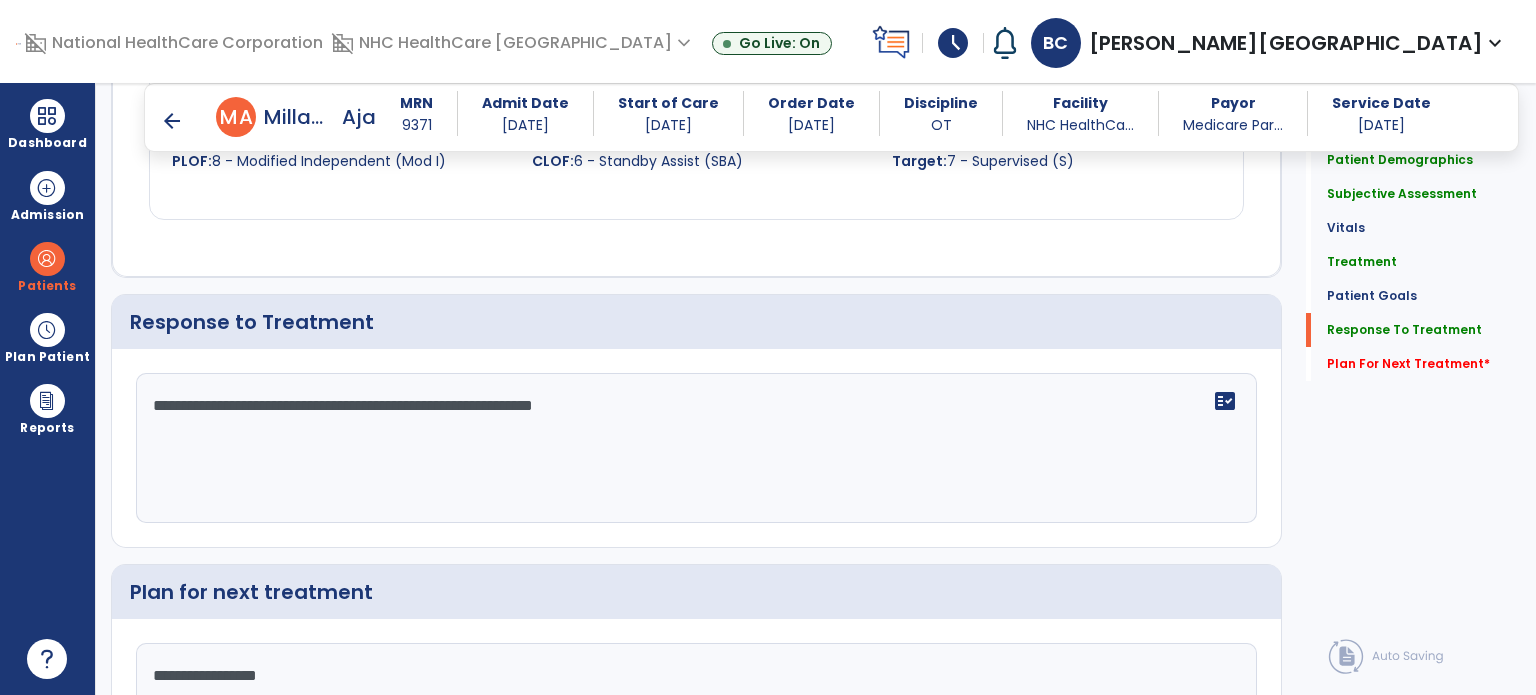 type on "**********" 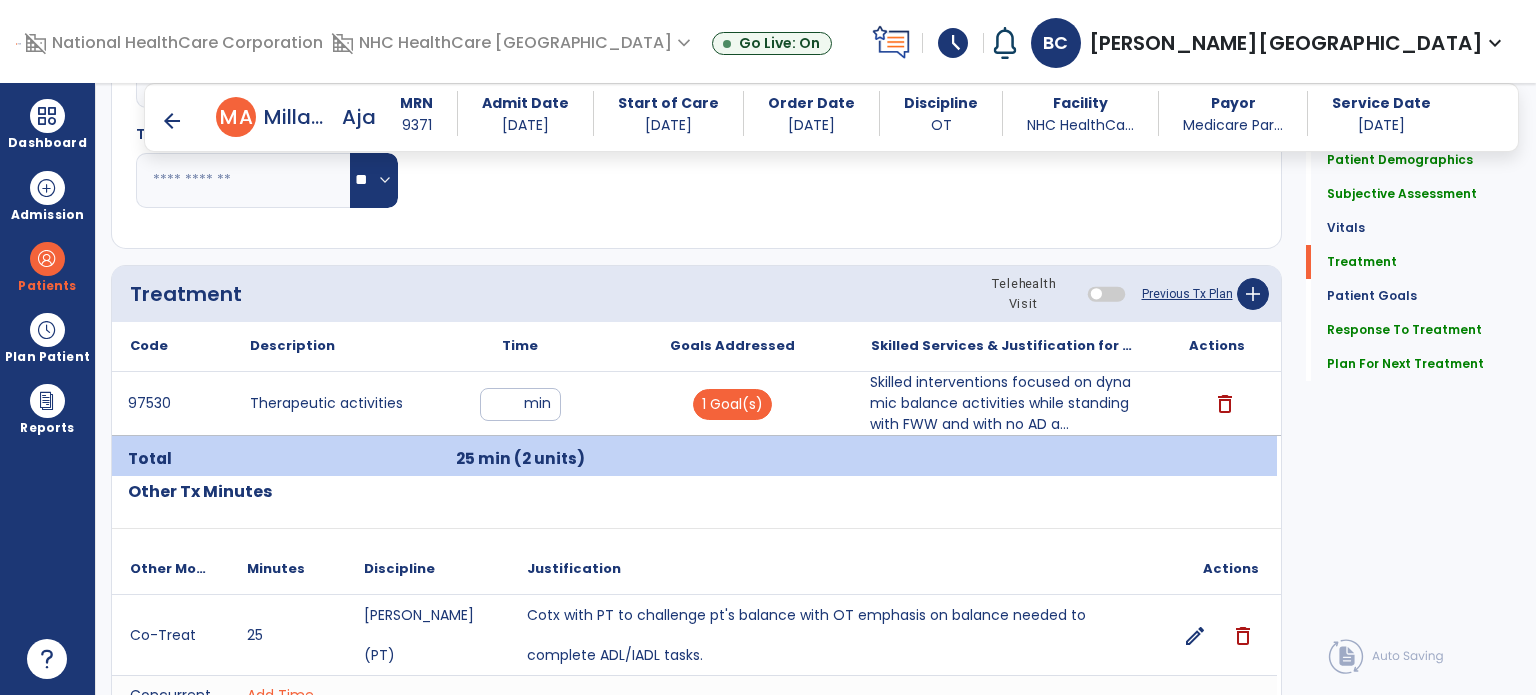 scroll, scrollTop: 1027, scrollLeft: 0, axis: vertical 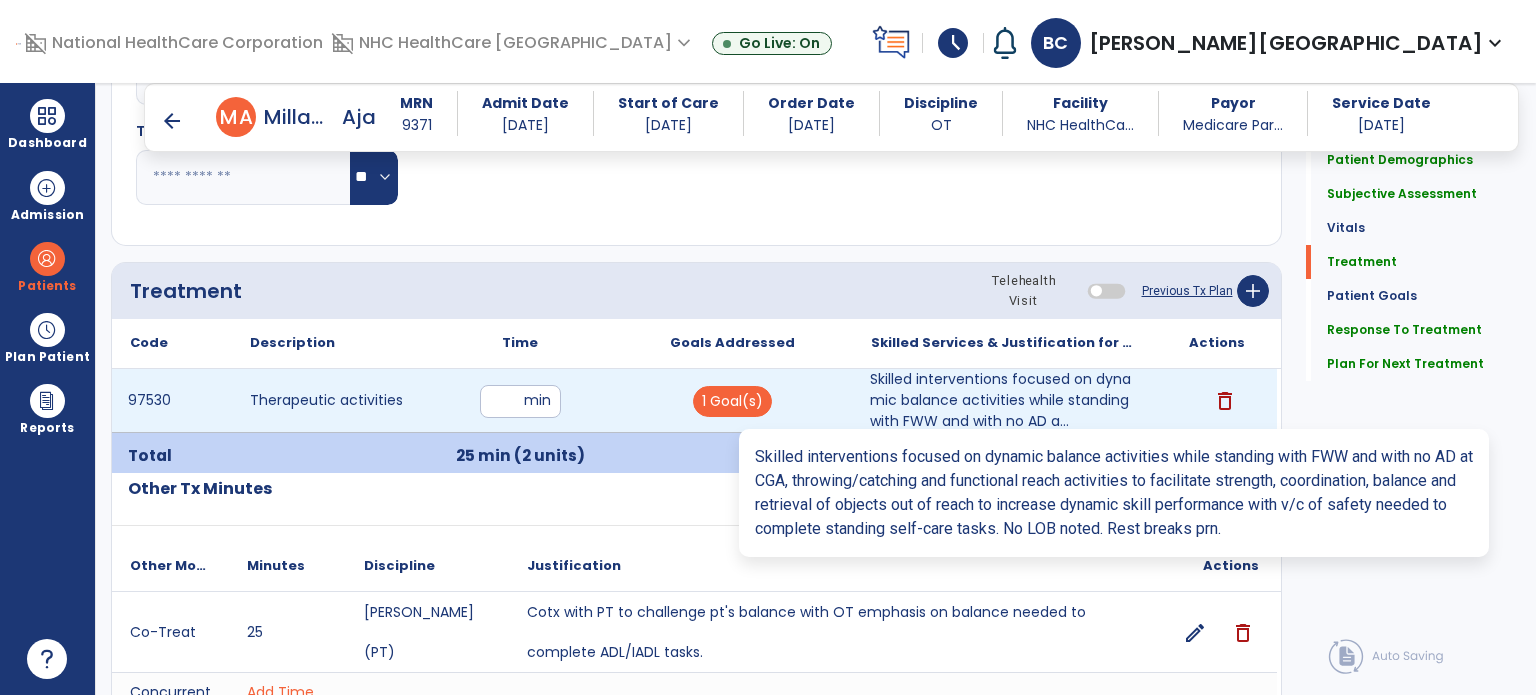 click on "Skilled interventions focused on dynamic balance activities while standing with FWW and with no AD a..." at bounding box center (1004, 400) 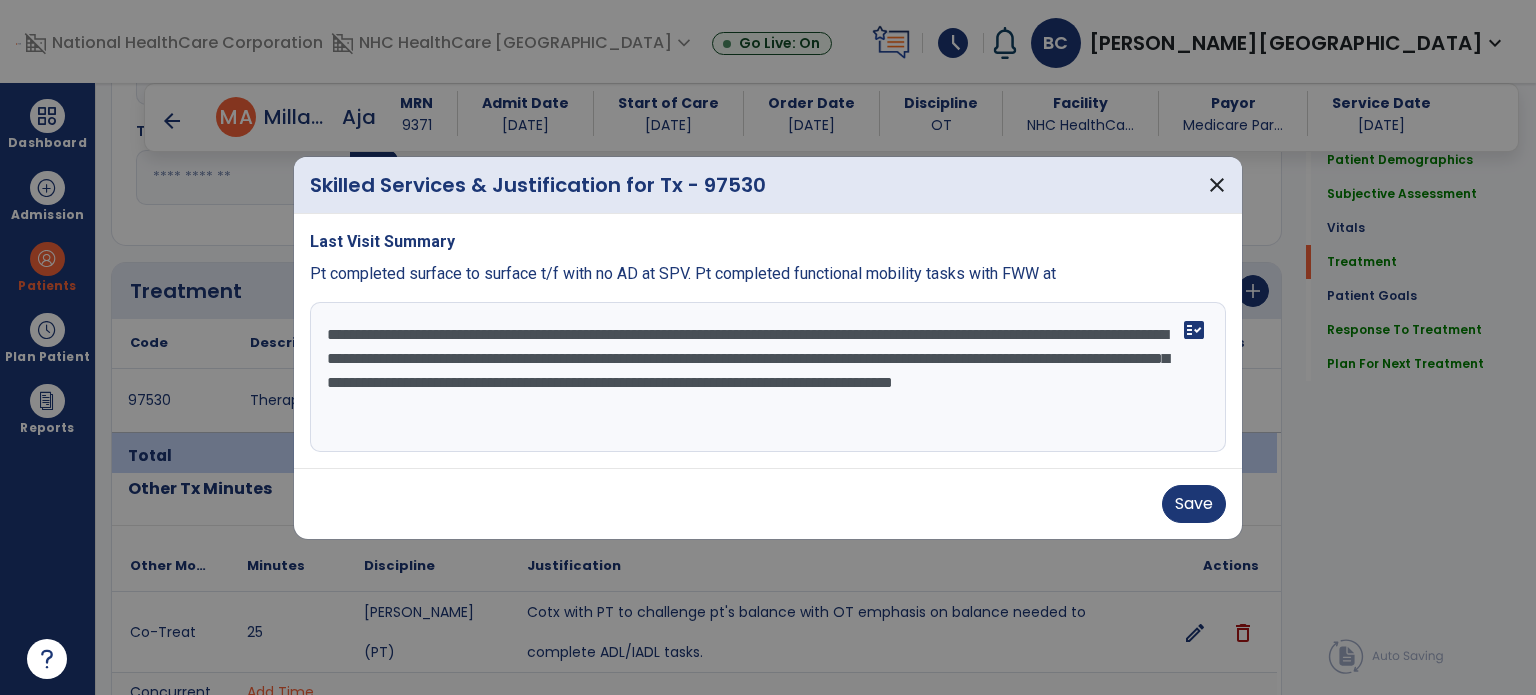 click on "**********" at bounding box center (768, 377) 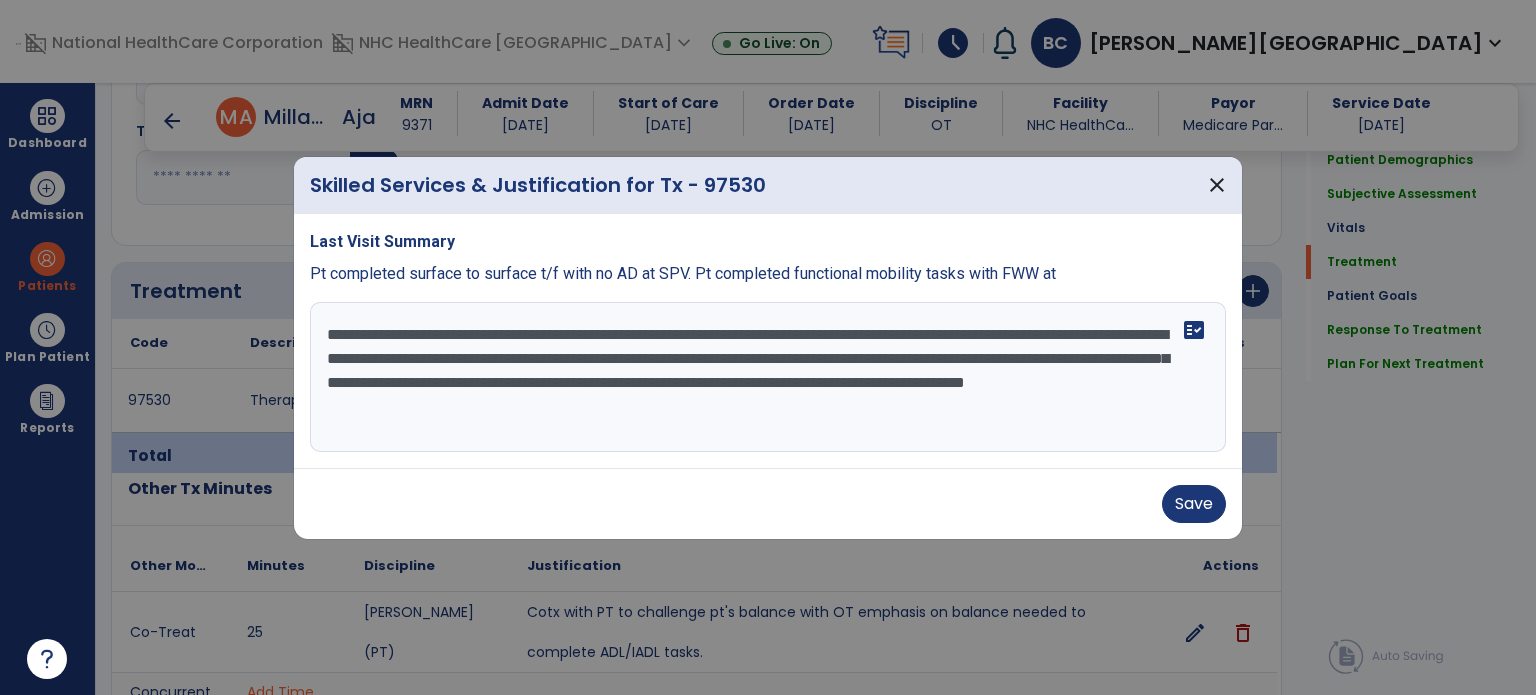 click on "**********" at bounding box center (768, 377) 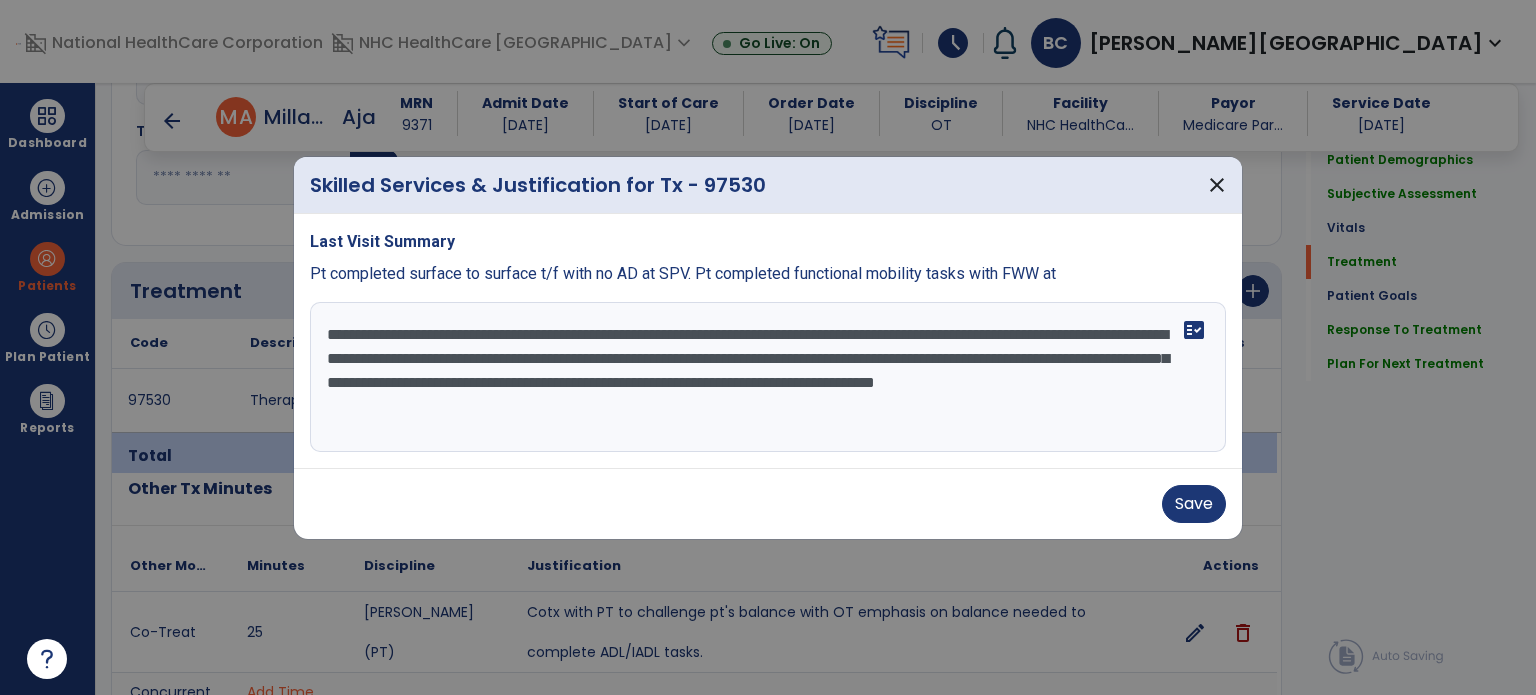 click on "**********" at bounding box center [768, 377] 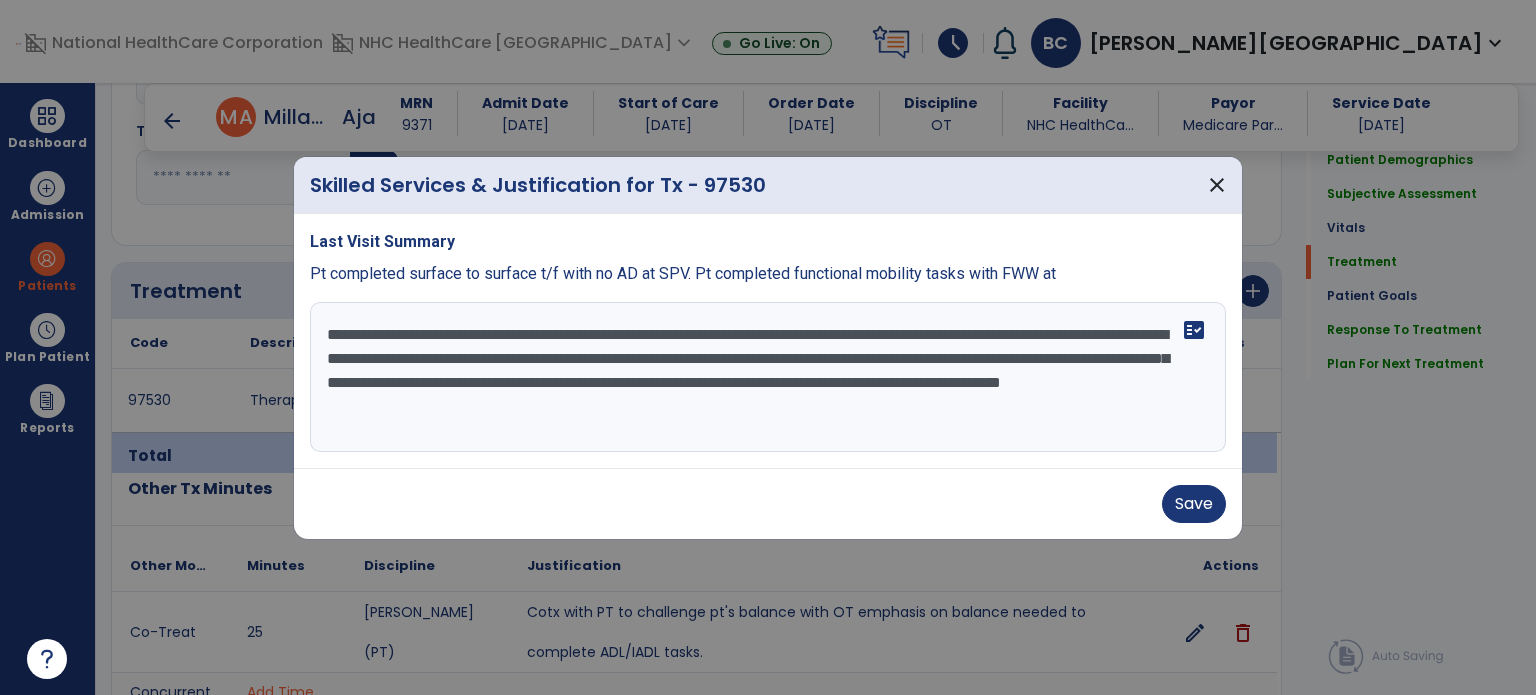 click on "**********" at bounding box center [768, 377] 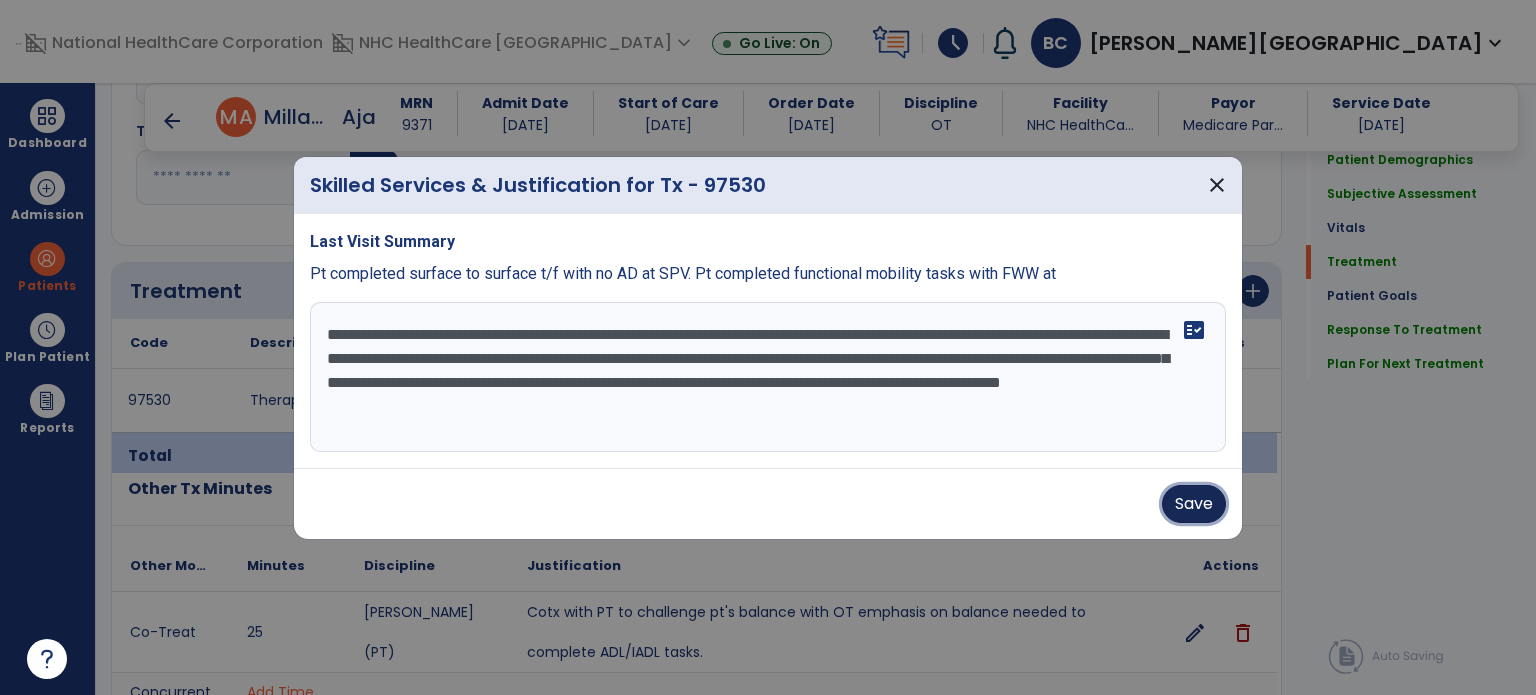 click on "Save" at bounding box center [1194, 504] 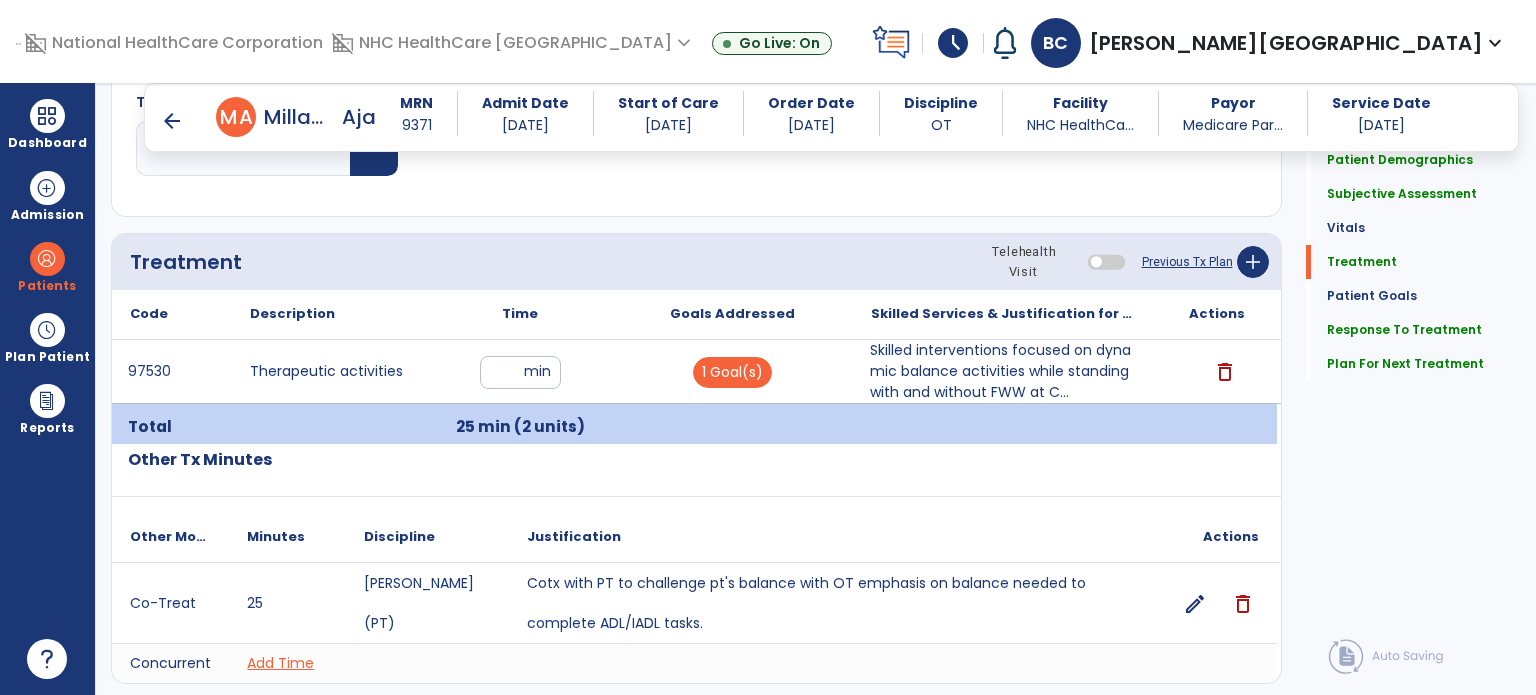 scroll, scrollTop: 1052, scrollLeft: 0, axis: vertical 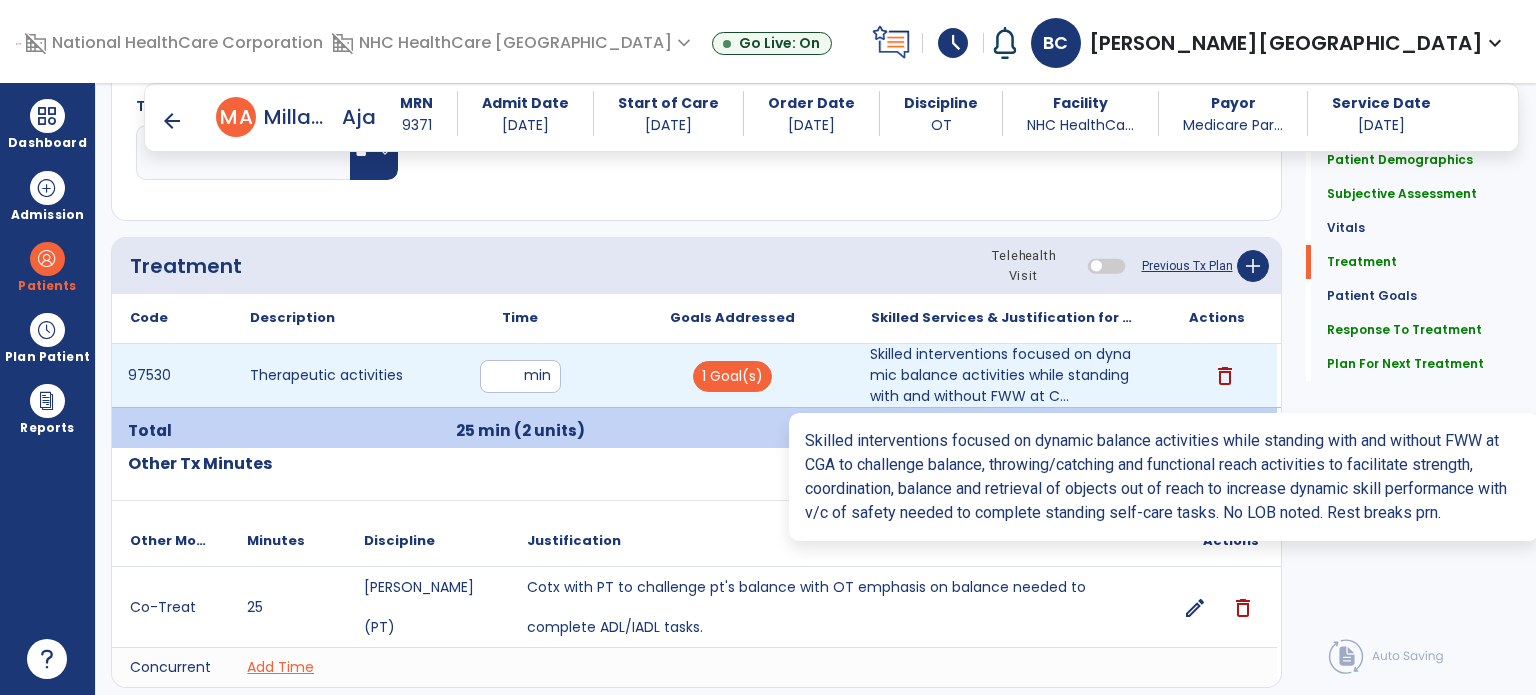 click on "Skilled interventions focused on dynamic balance activities while standing with and without FWW at C..." at bounding box center (1004, 375) 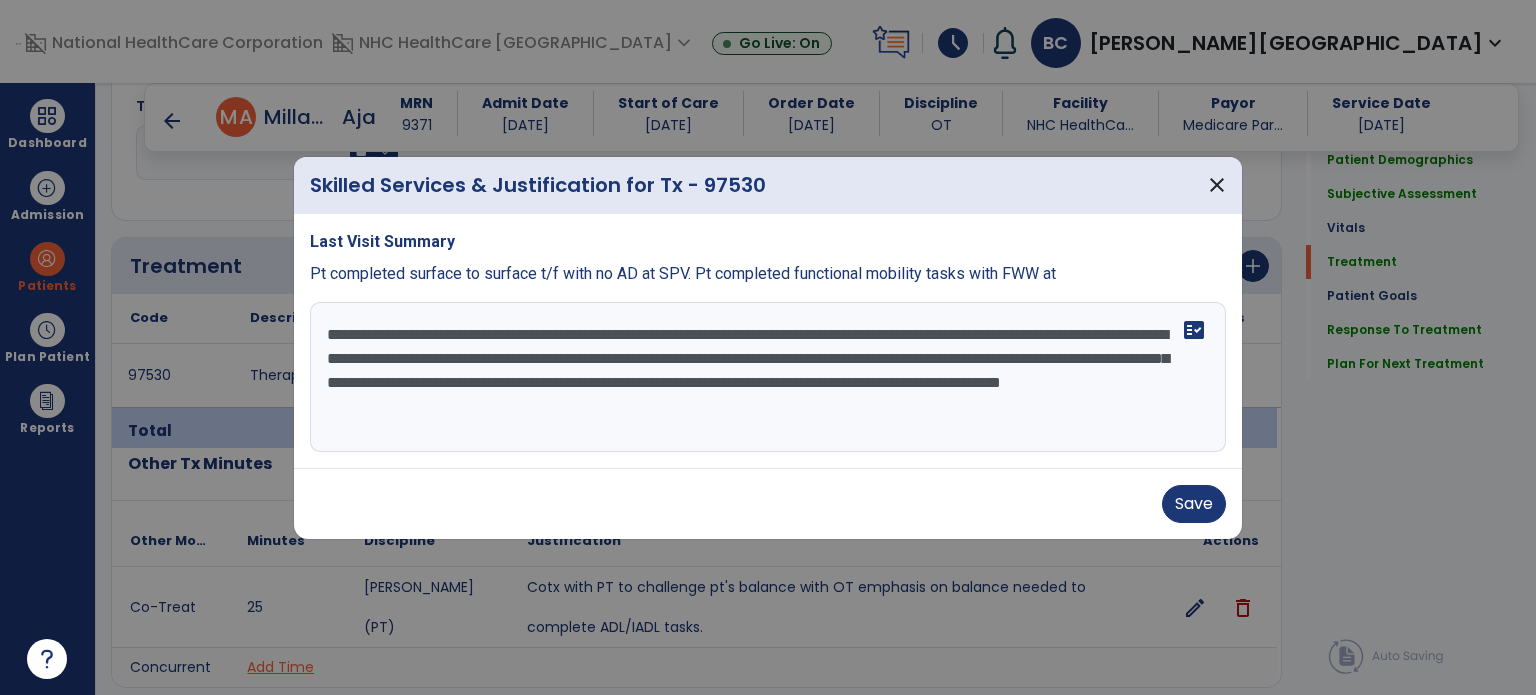 drag, startPoint x: 877, startPoint y: 407, endPoint x: 772, endPoint y: 405, distance: 105.01904 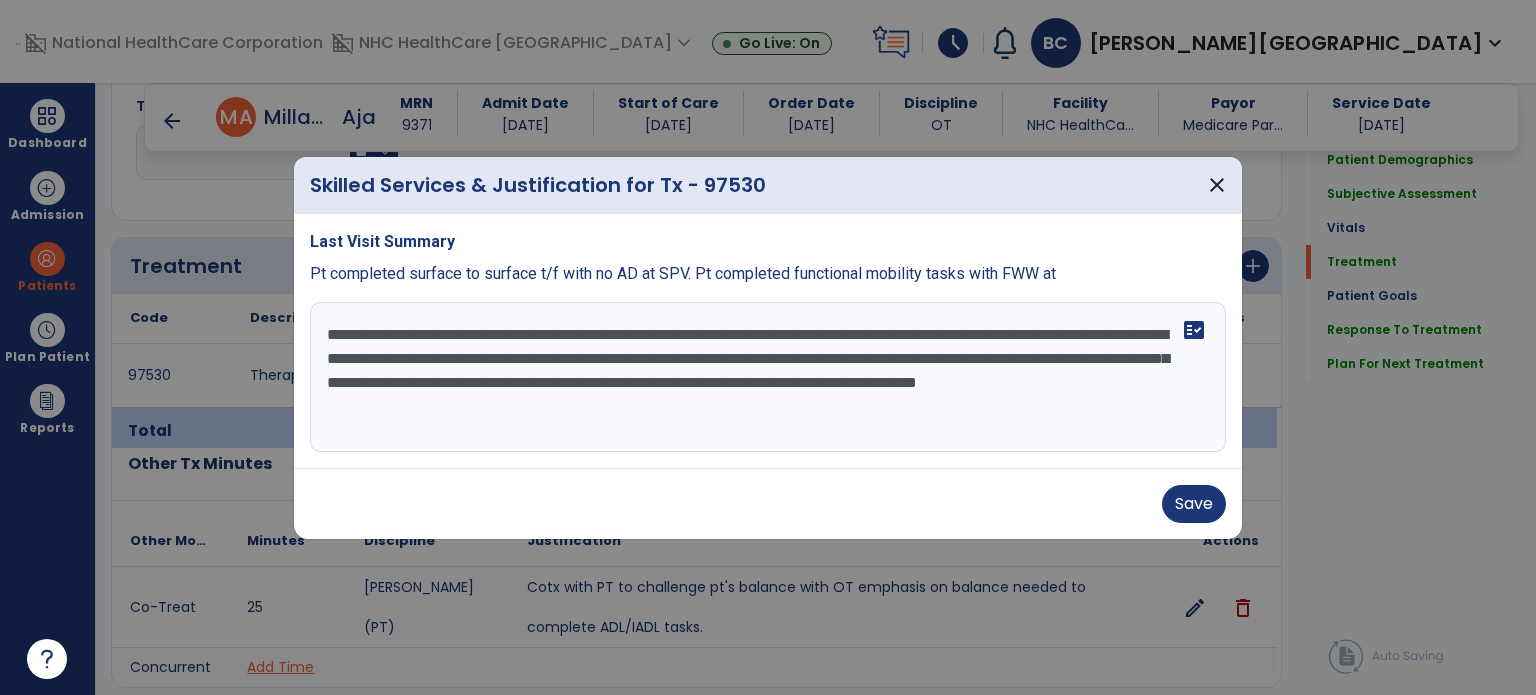 type on "**********" 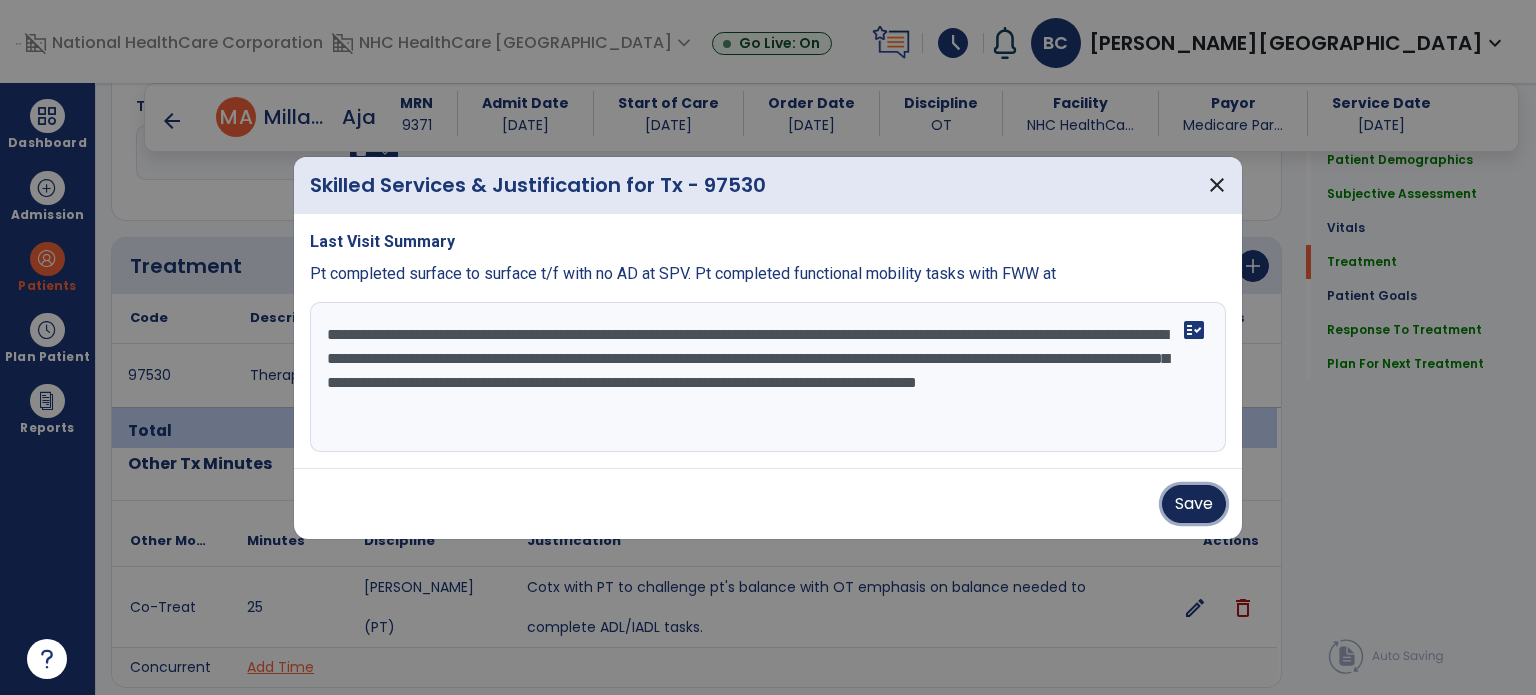 click on "Save" at bounding box center [1194, 504] 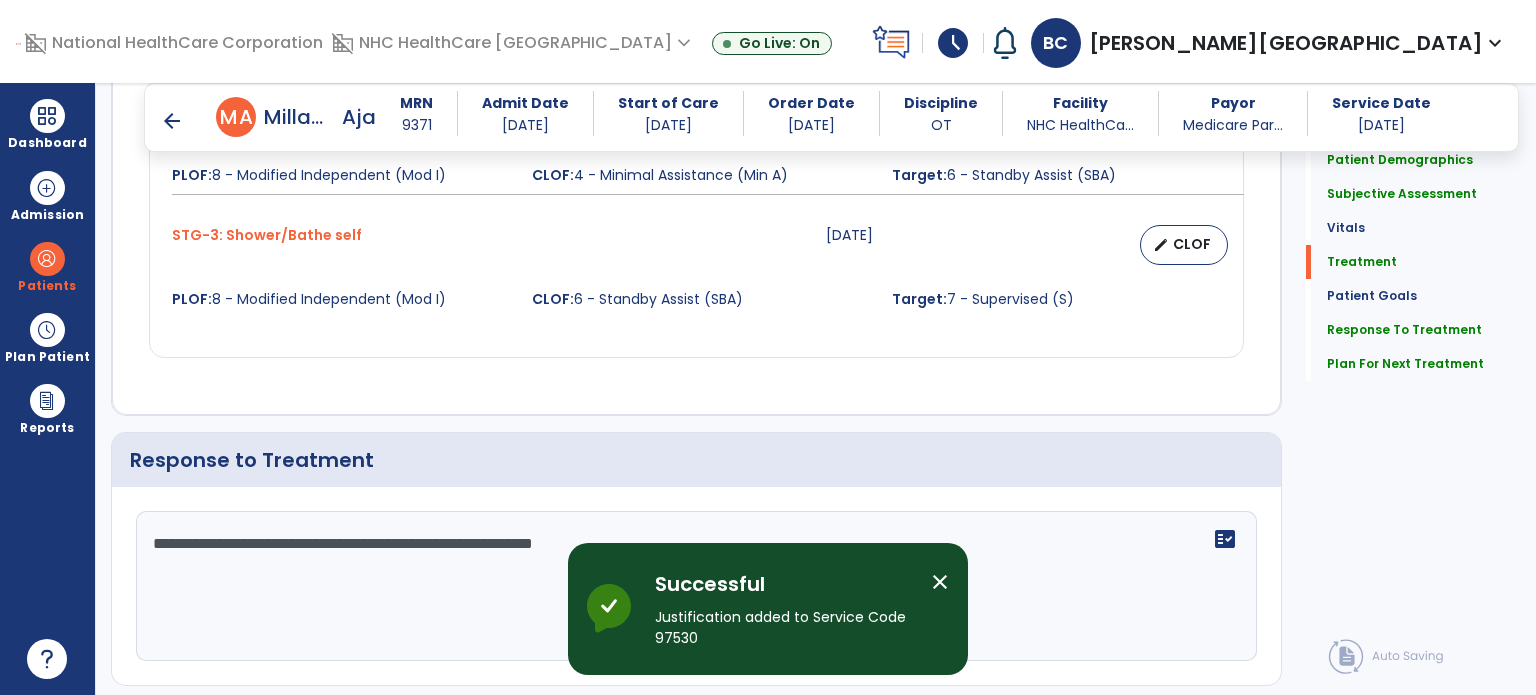 scroll, scrollTop: 2335, scrollLeft: 0, axis: vertical 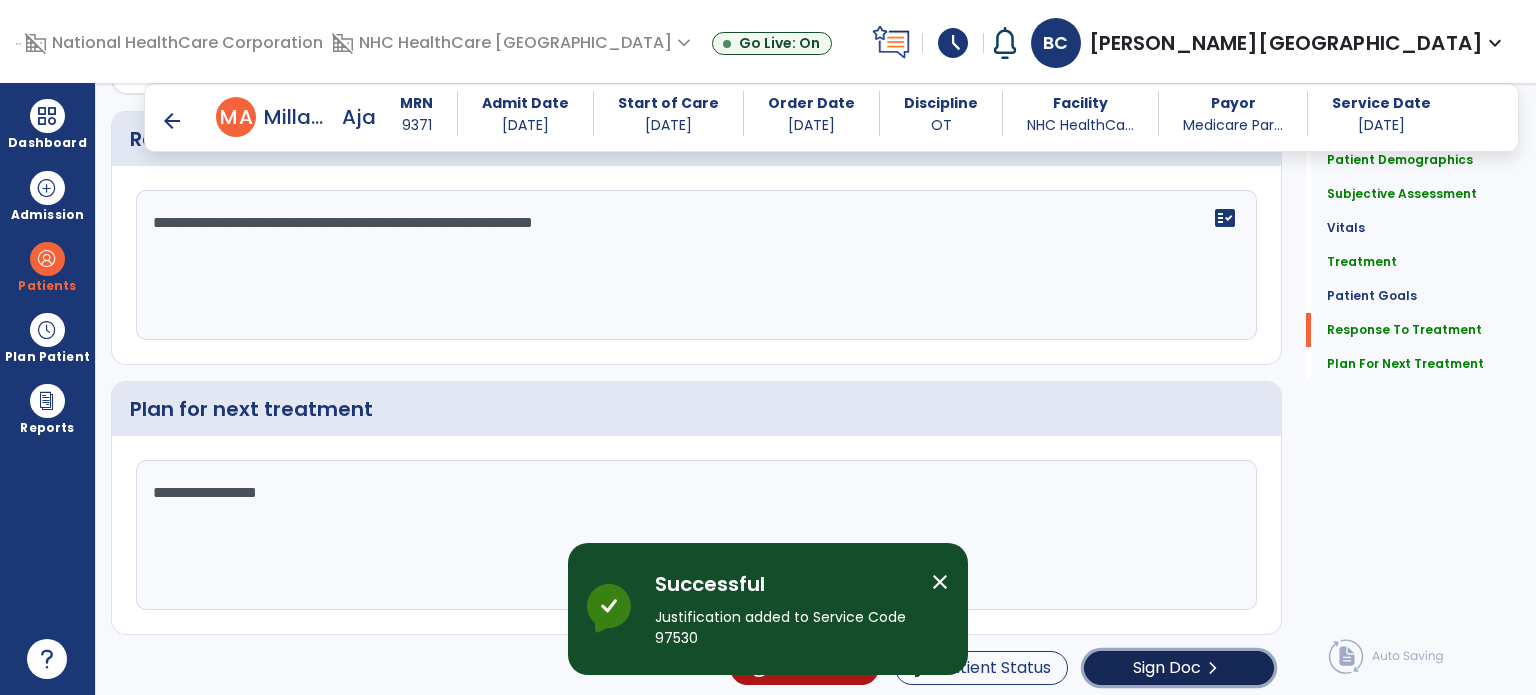 click on "Sign Doc  chevron_right" 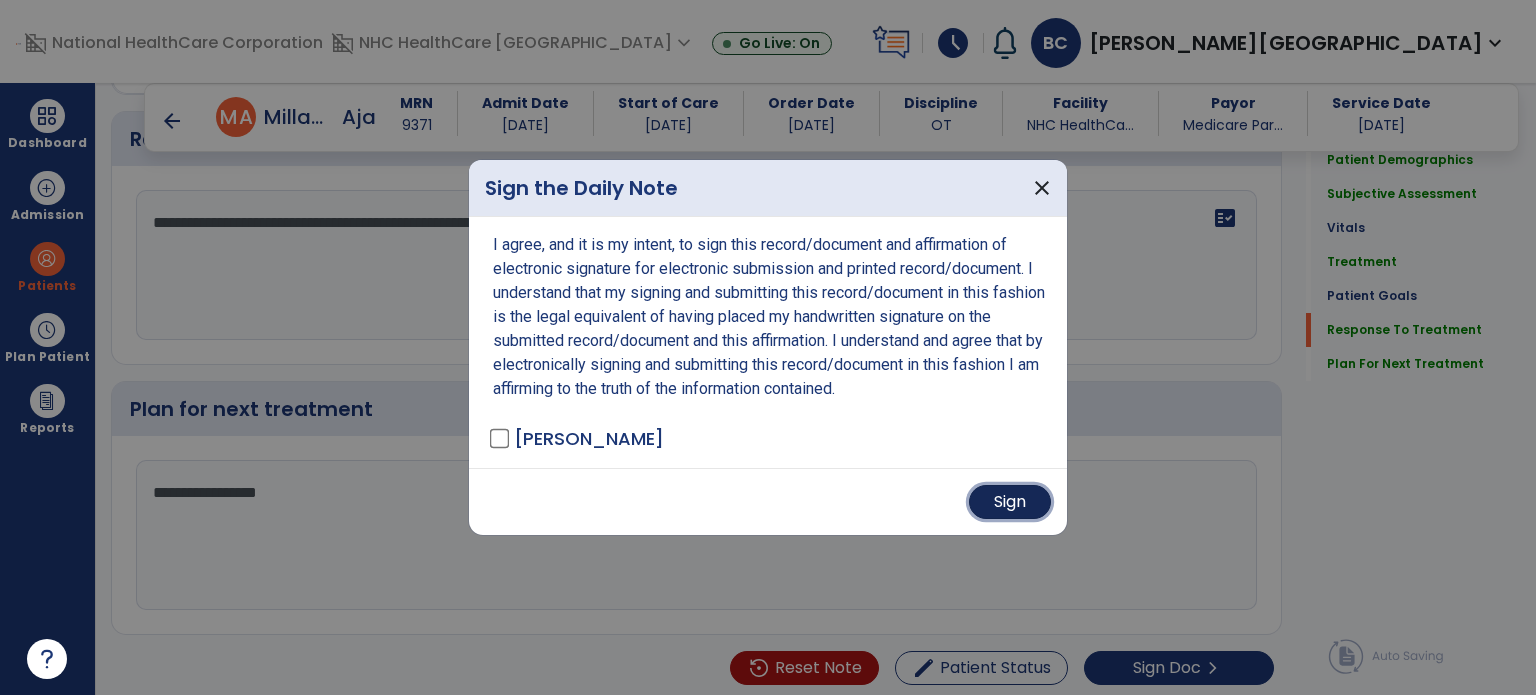 click on "Sign" at bounding box center [1010, 502] 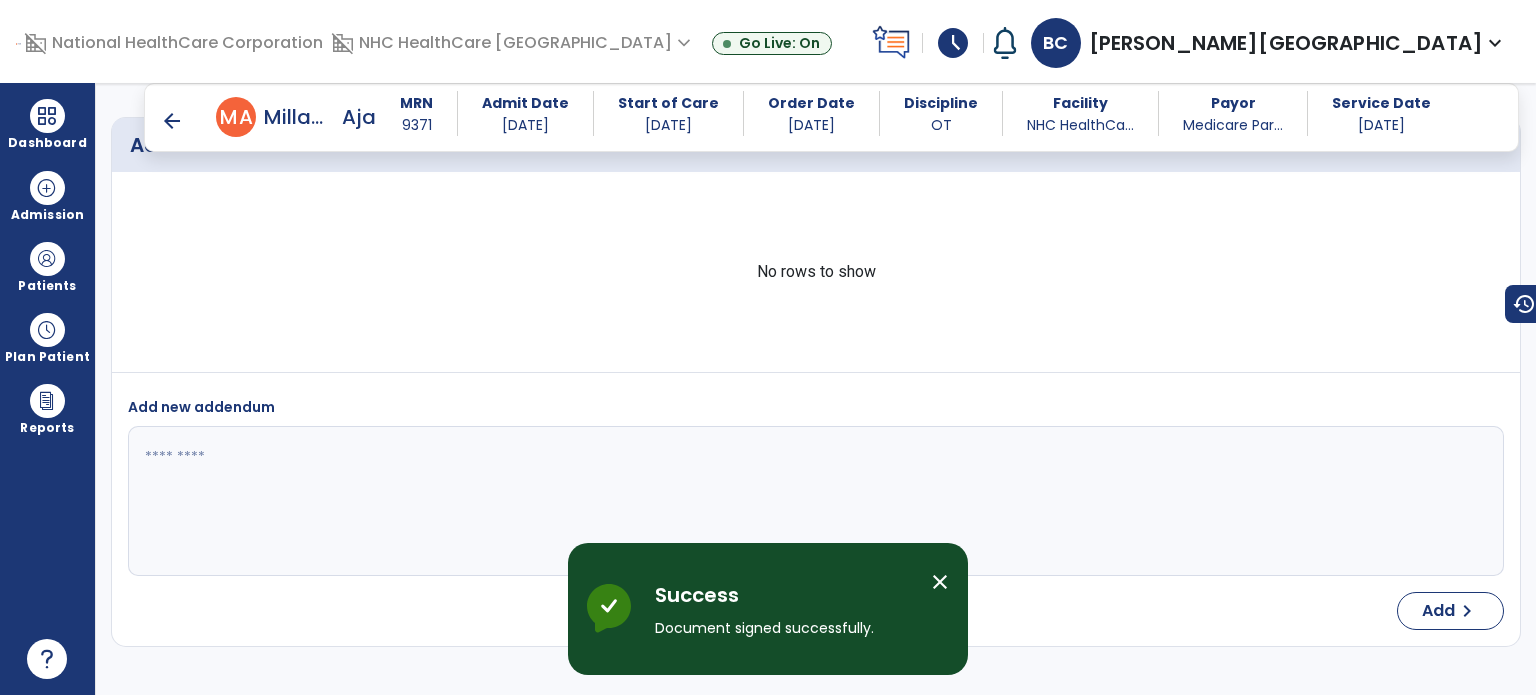 scroll, scrollTop: 2978, scrollLeft: 0, axis: vertical 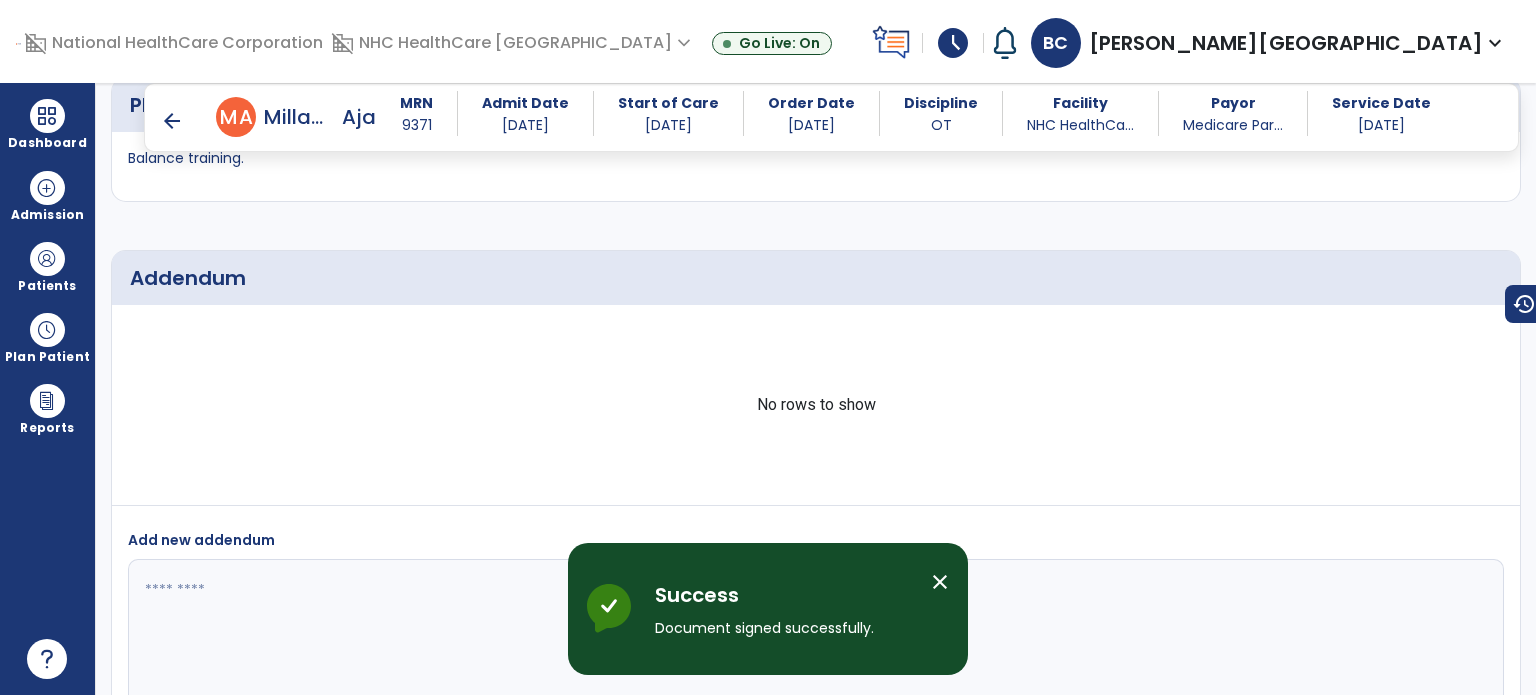 click on "arrow_back" at bounding box center (172, 121) 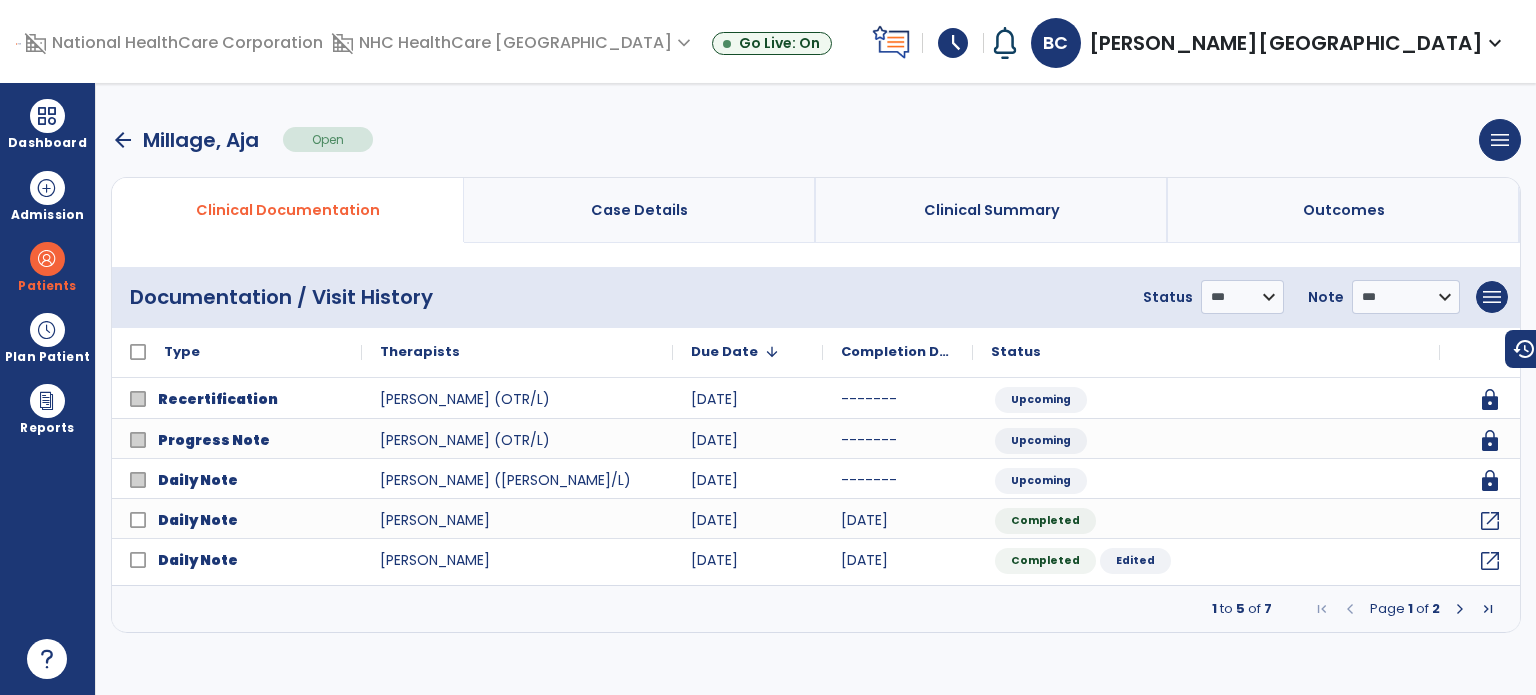 scroll, scrollTop: 0, scrollLeft: 0, axis: both 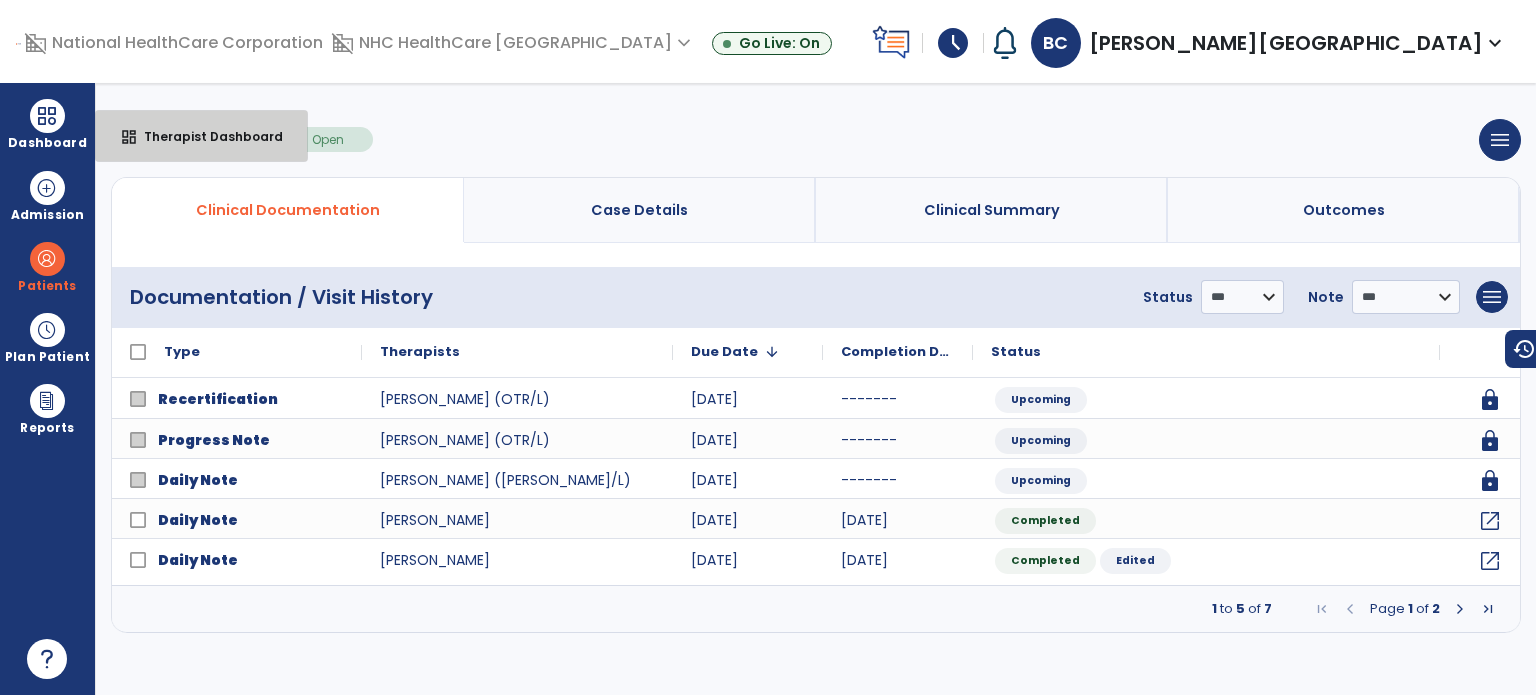 click on "dashboard  Therapist Dashboard" at bounding box center [201, 136] 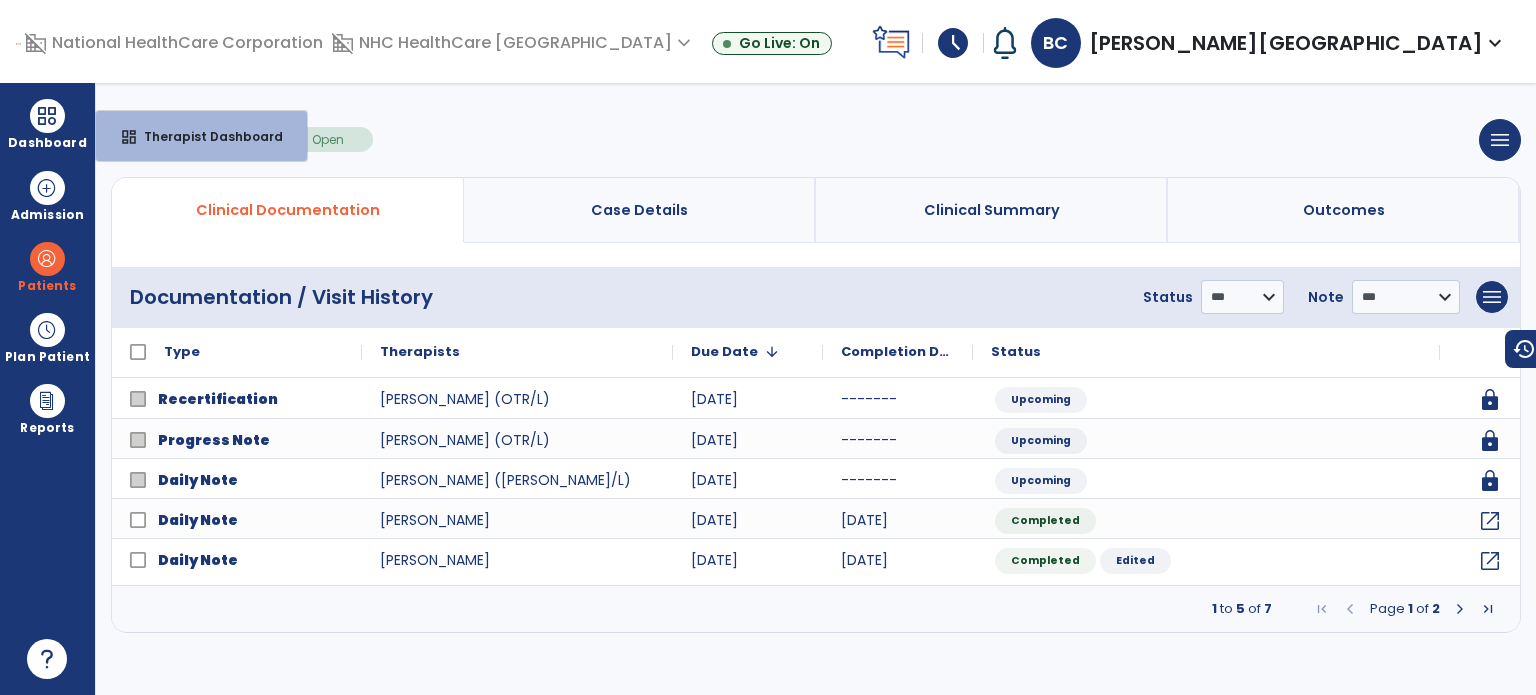 select on "****" 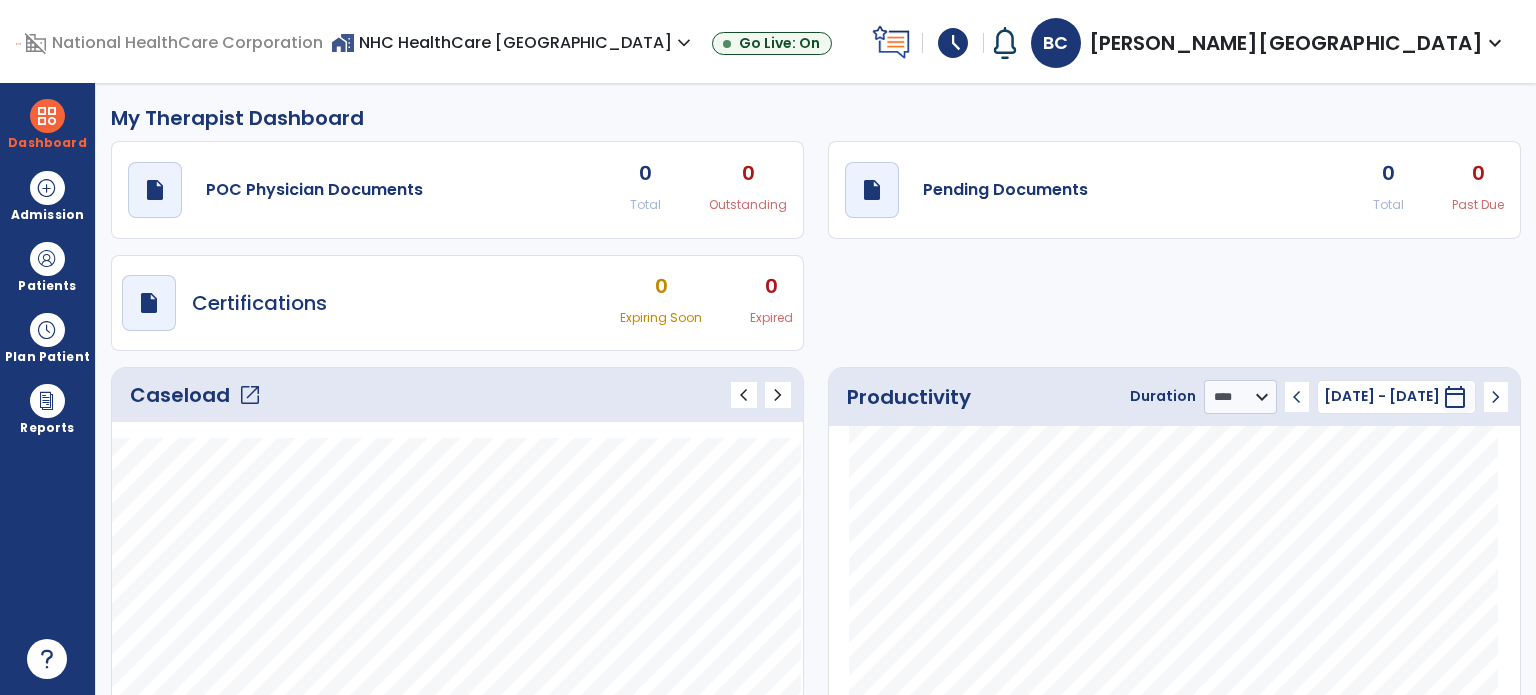 click on "open_in_new" 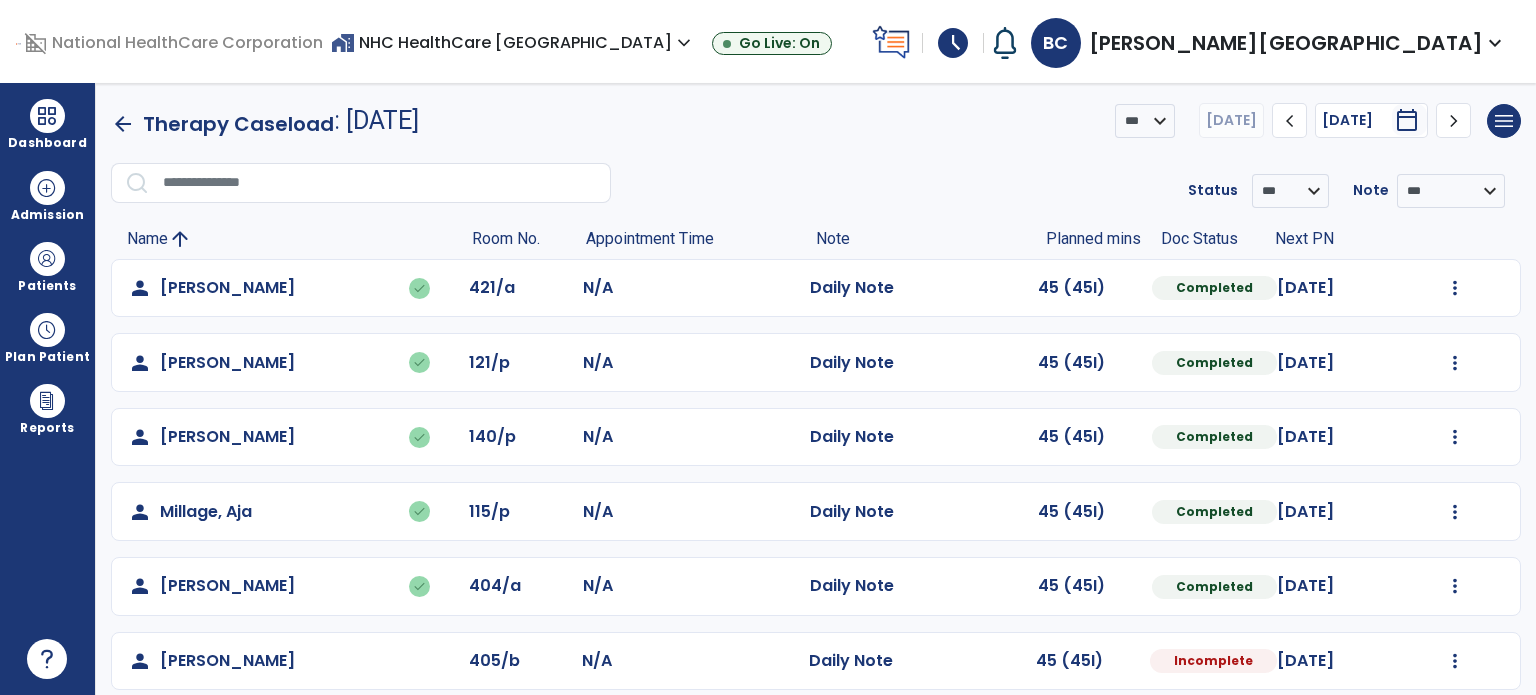 scroll, scrollTop: 94, scrollLeft: 0, axis: vertical 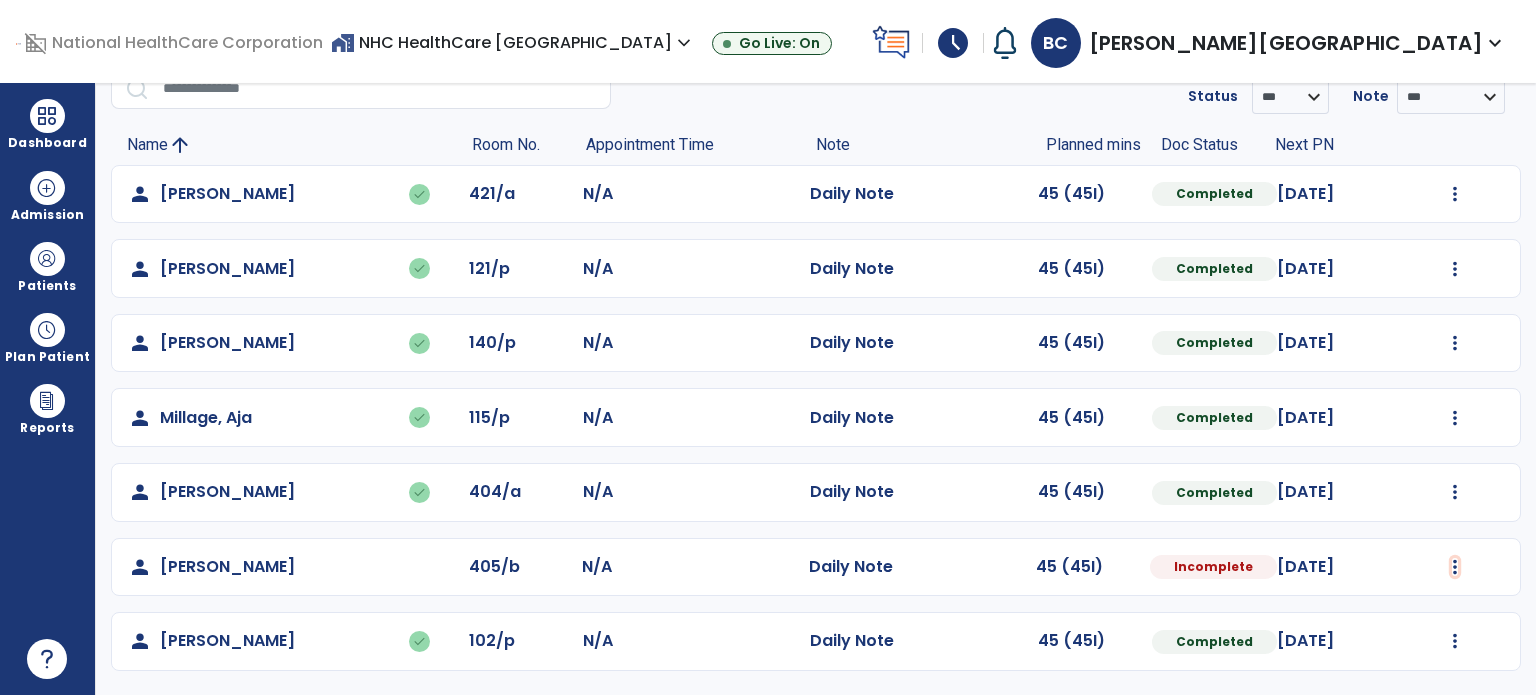 click at bounding box center [1455, 194] 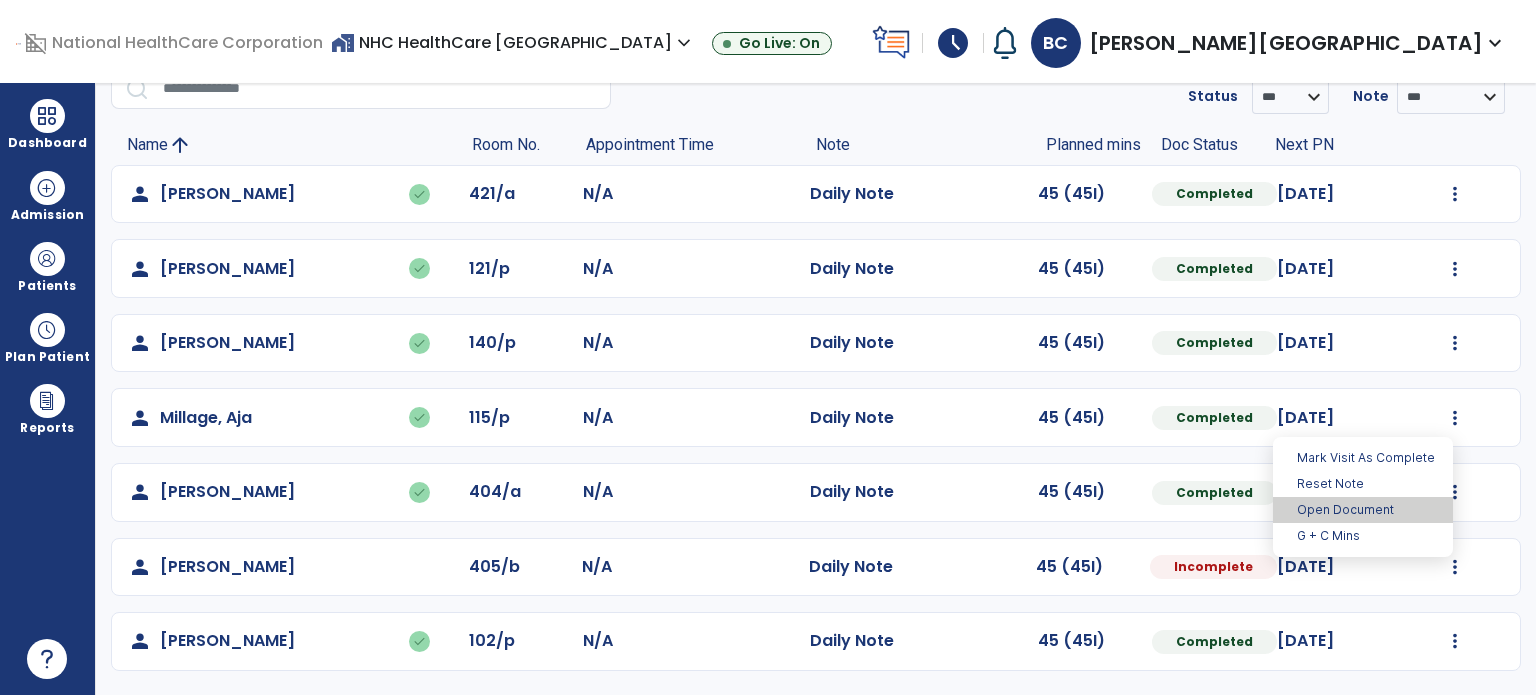 click on "Open Document" at bounding box center (1363, 510) 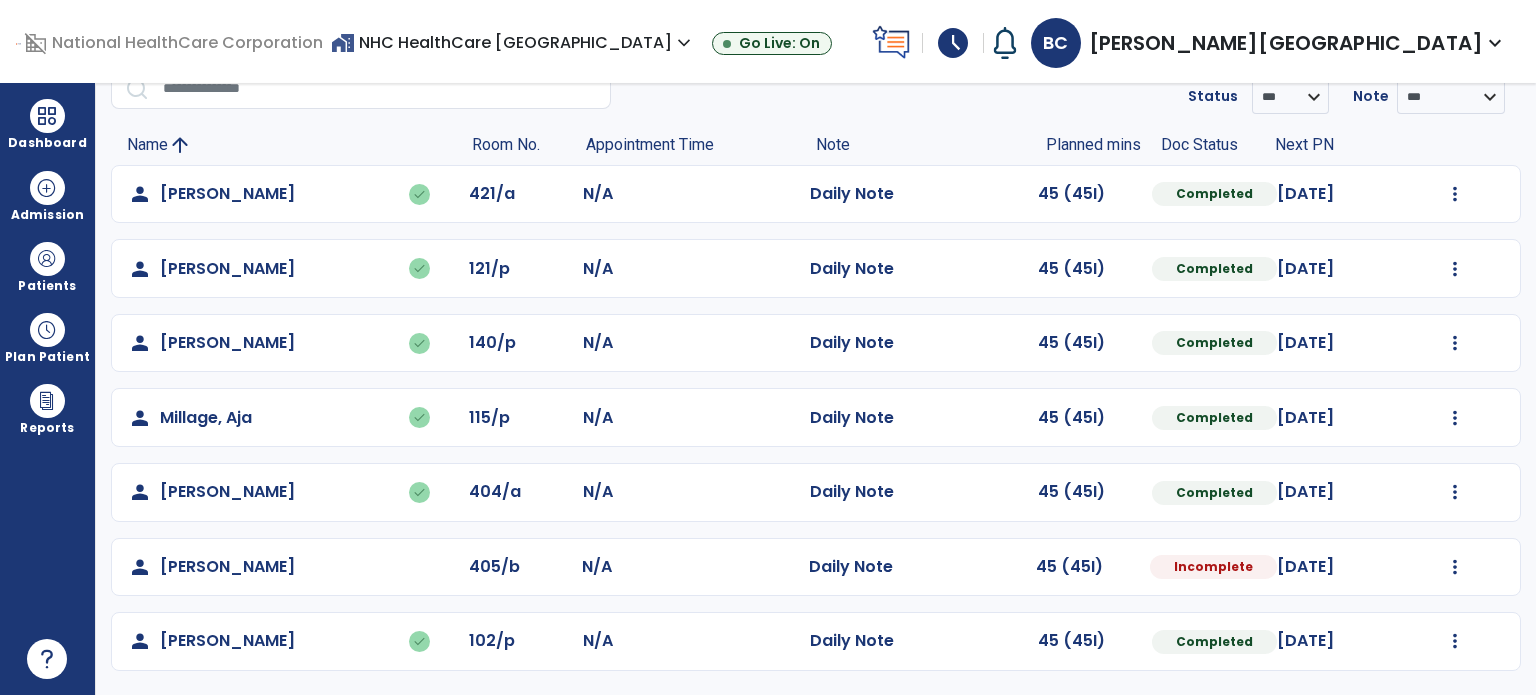select on "*" 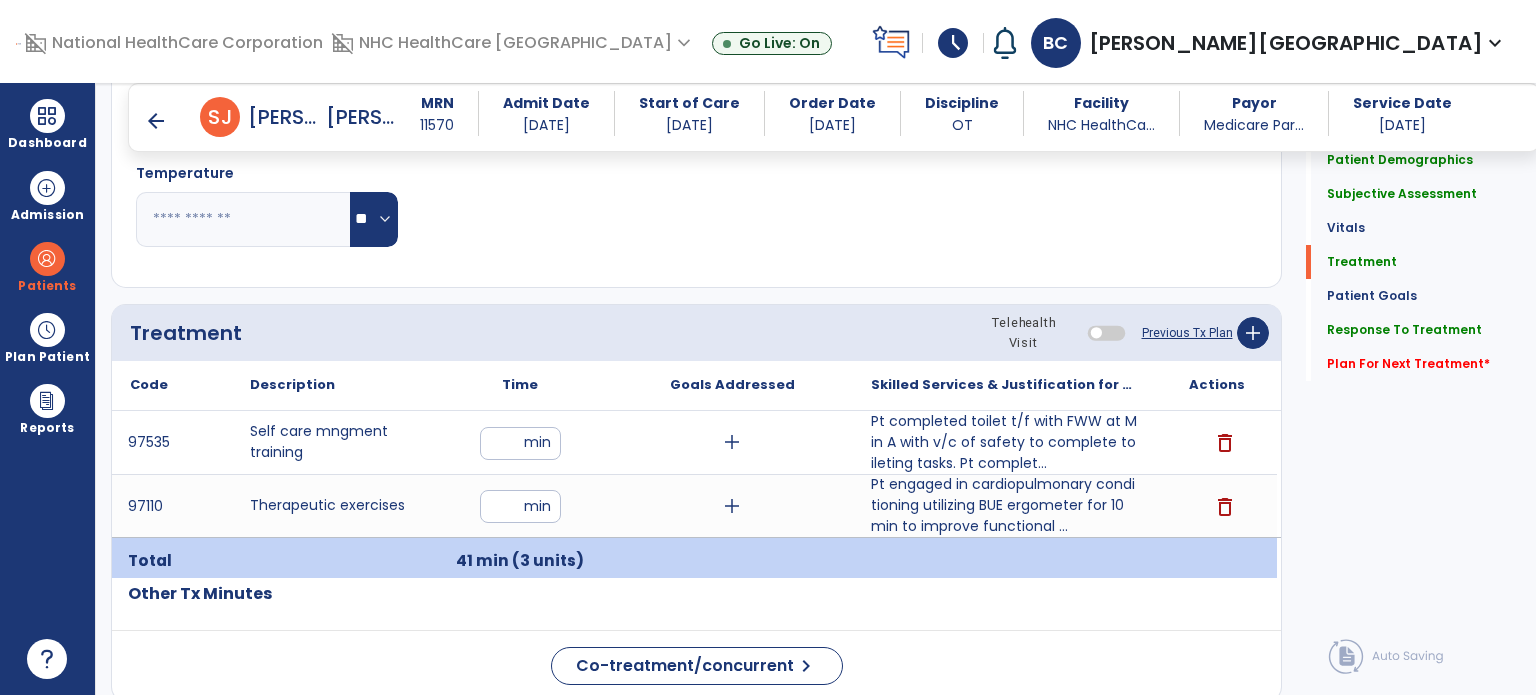 scroll, scrollTop: 946, scrollLeft: 0, axis: vertical 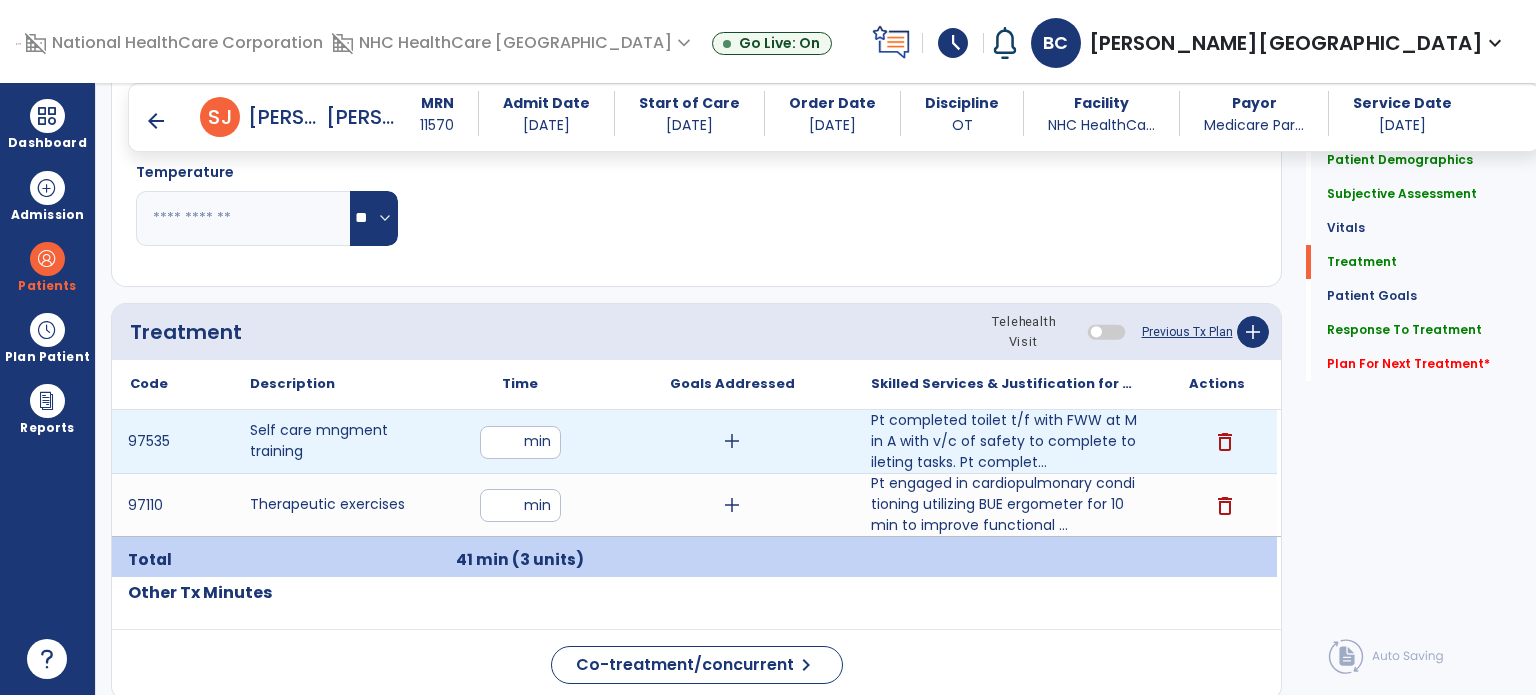 click on "add" at bounding box center (732, 441) 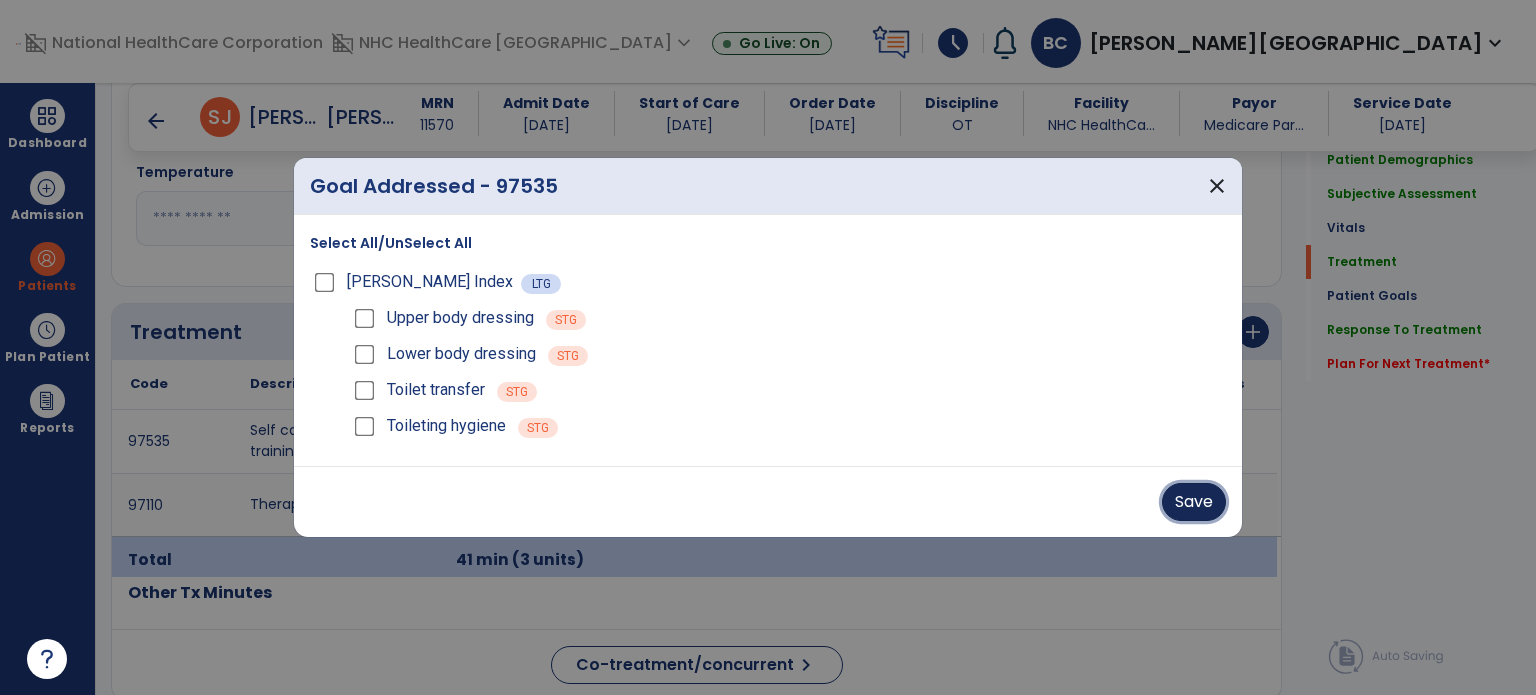 click on "Save" at bounding box center (1194, 502) 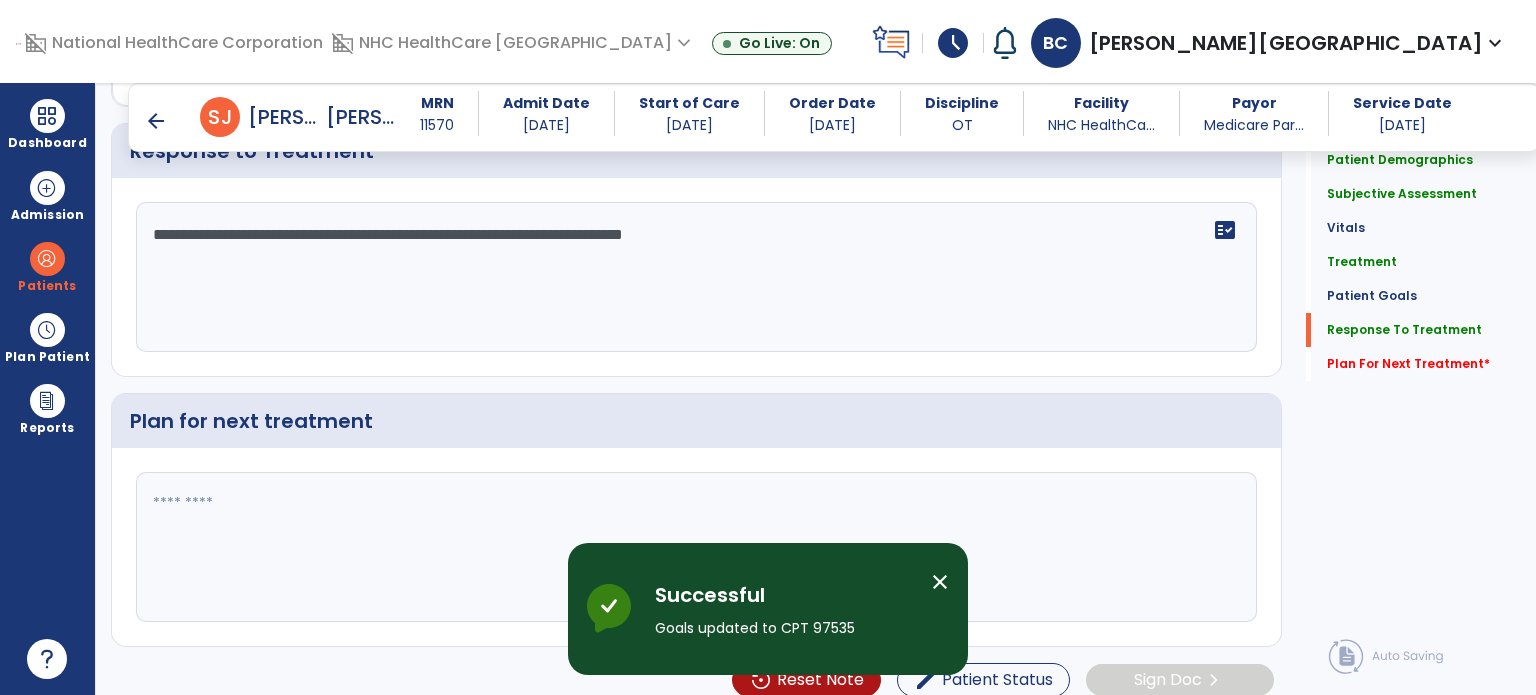 scroll, scrollTop: 2355, scrollLeft: 0, axis: vertical 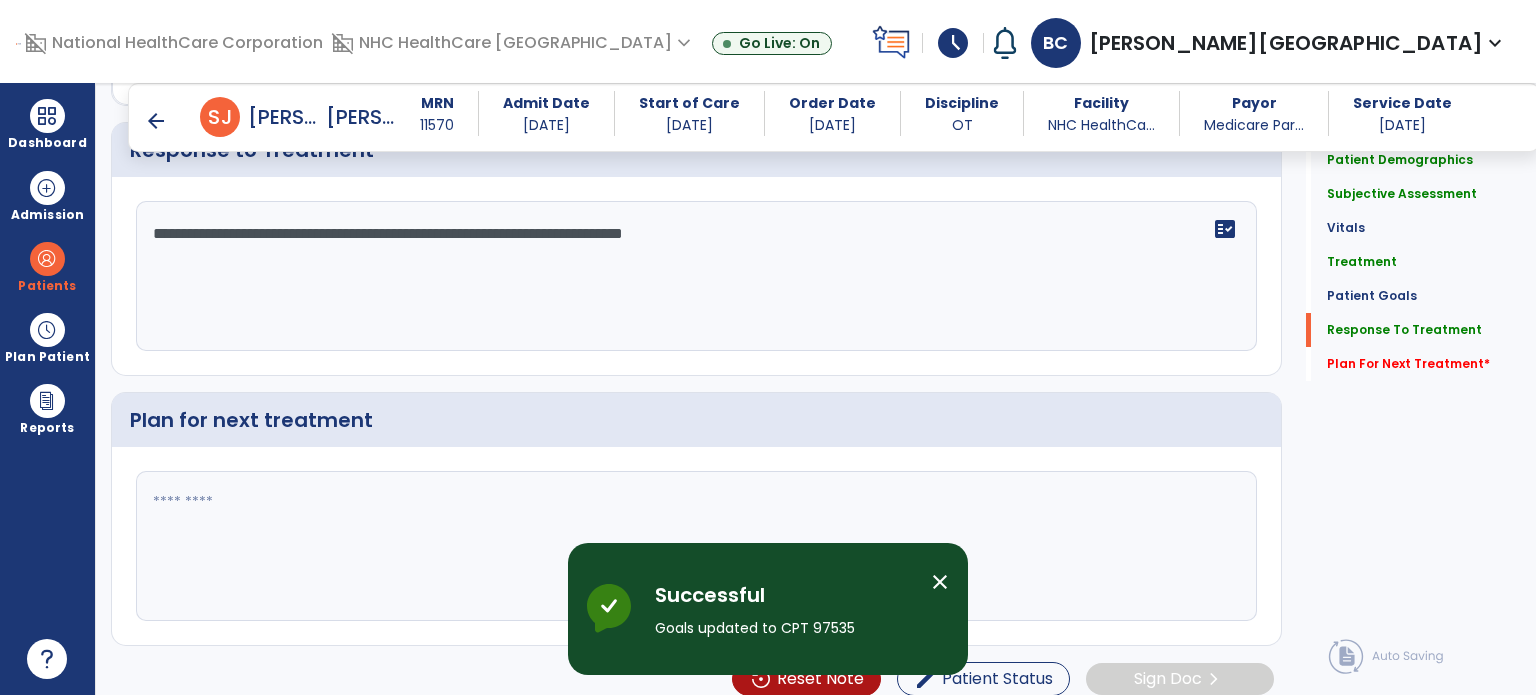 click 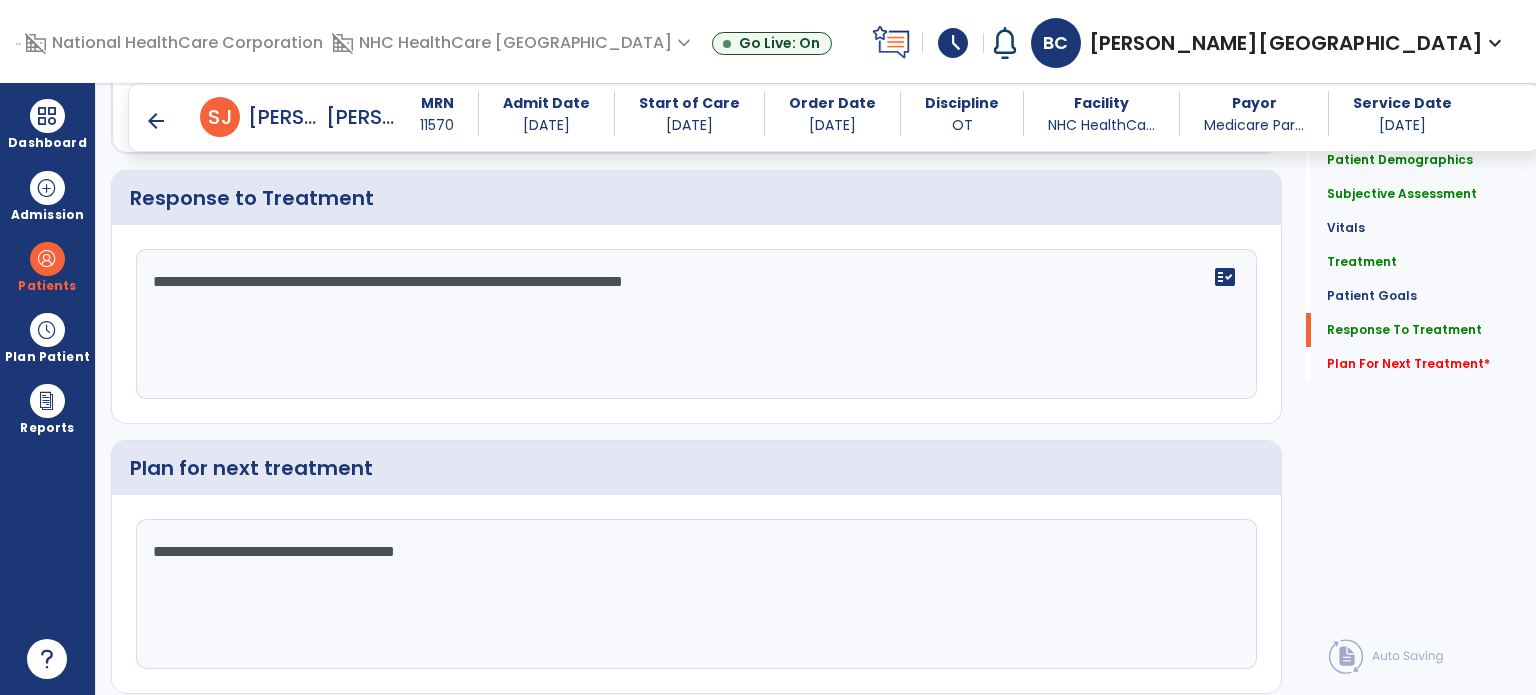 type on "**********" 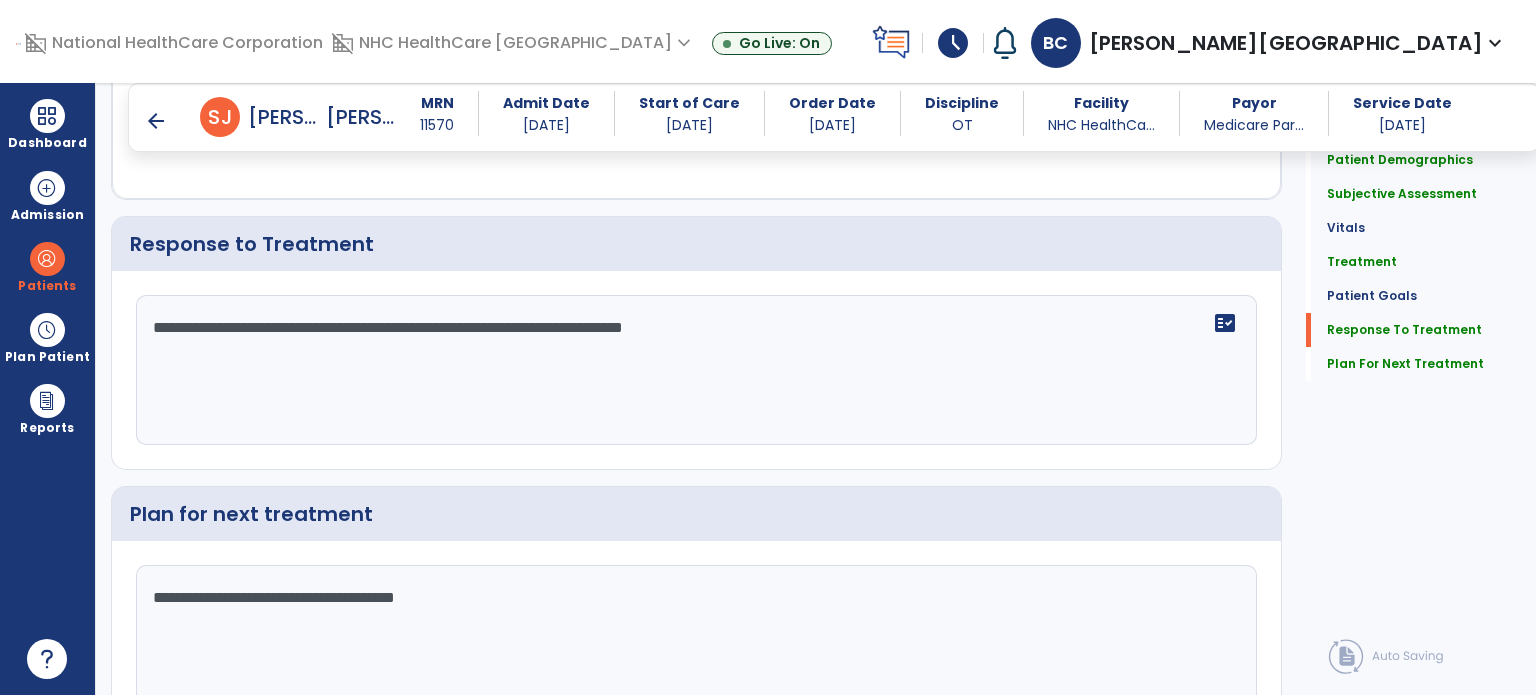 scroll, scrollTop: 2307, scrollLeft: 0, axis: vertical 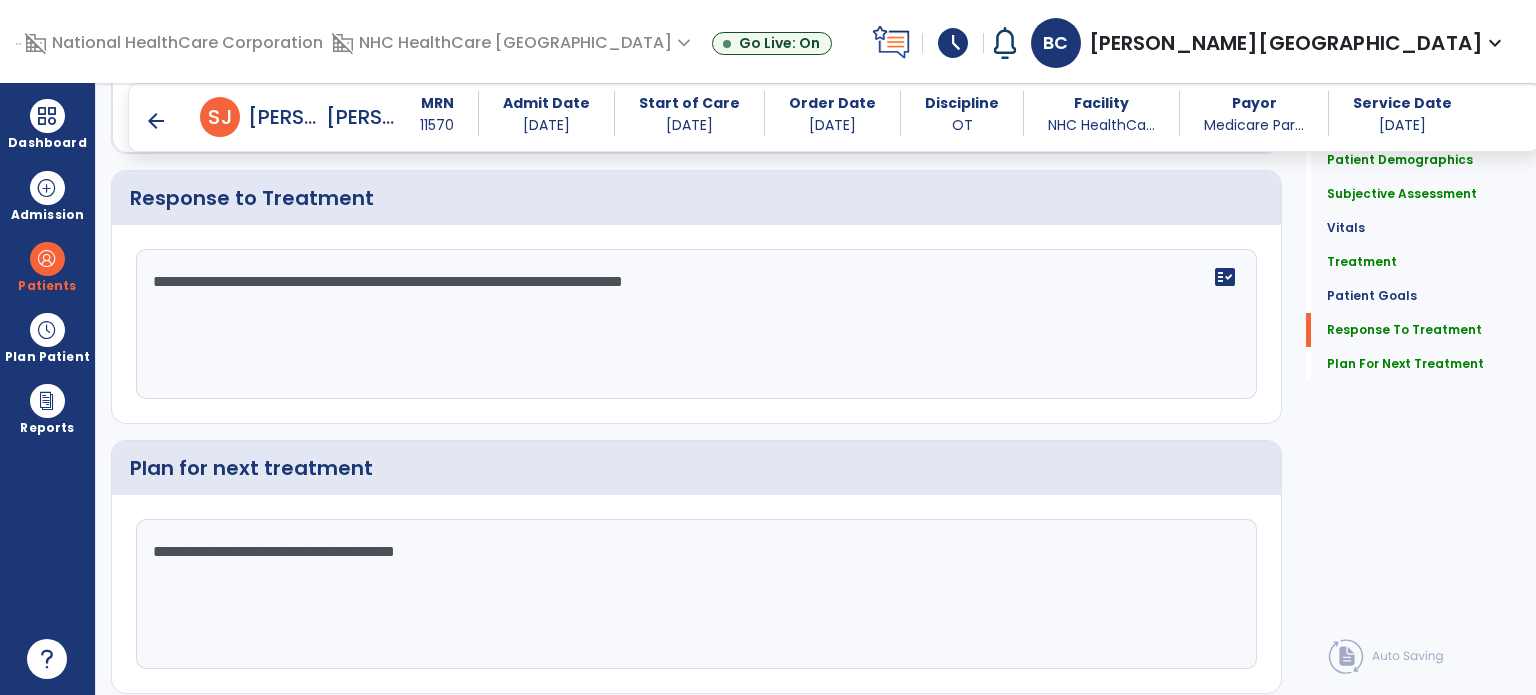click on "**********" 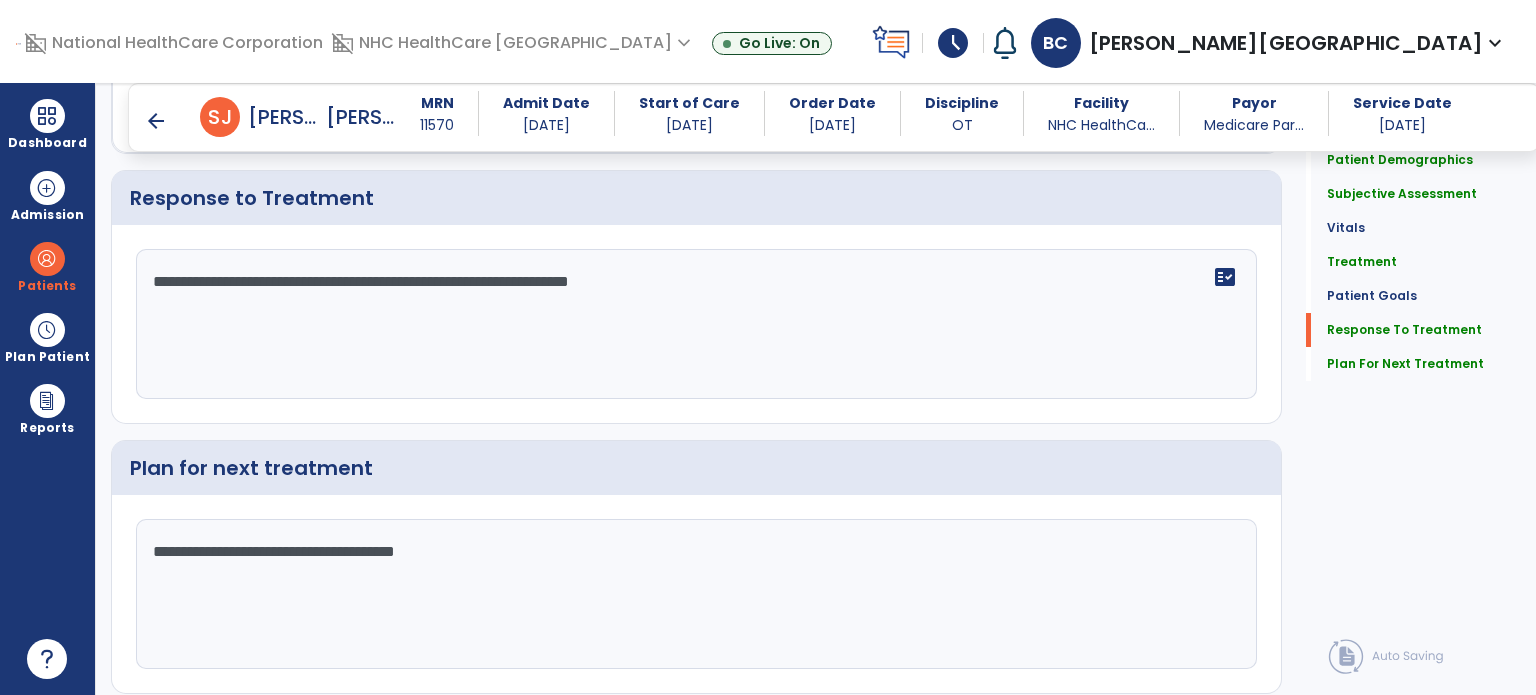 scroll, scrollTop: 2307, scrollLeft: 0, axis: vertical 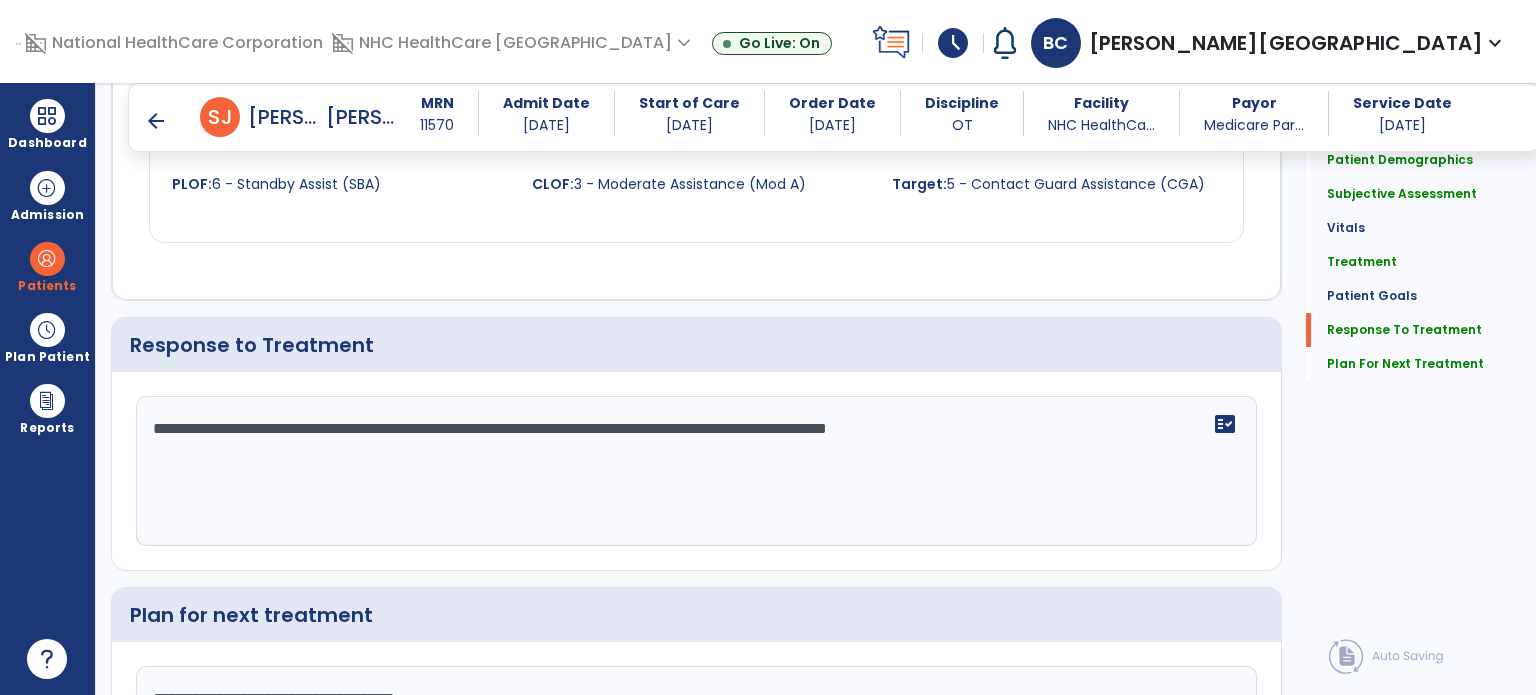 type on "**********" 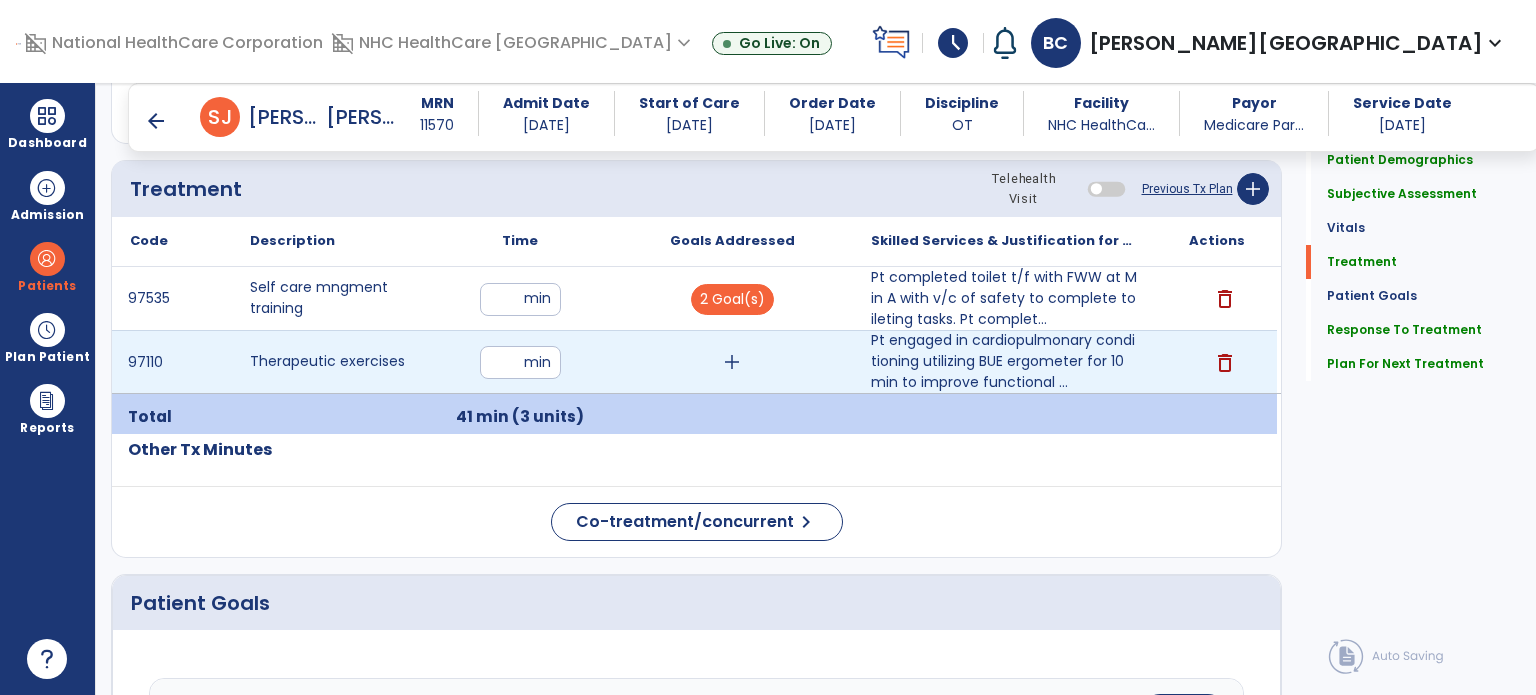 scroll, scrollTop: 1088, scrollLeft: 0, axis: vertical 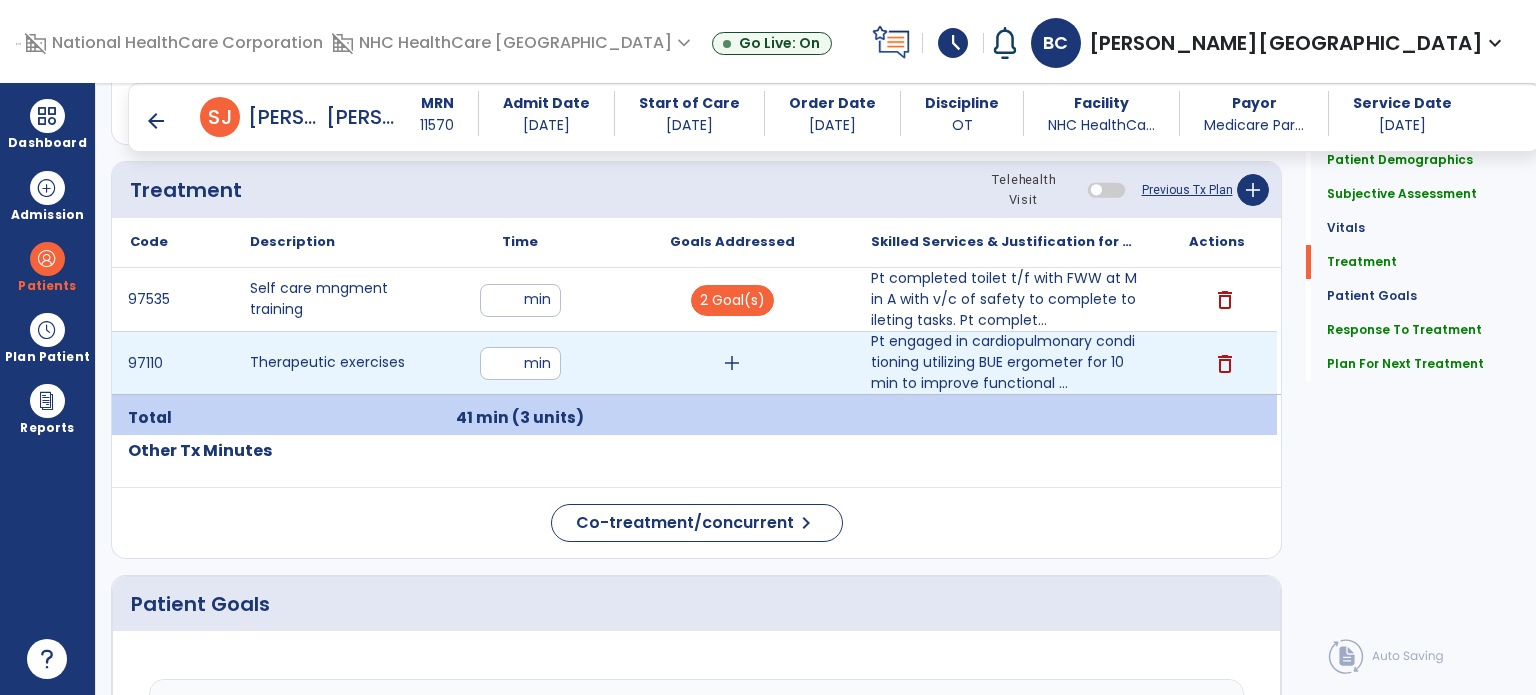click on "add" at bounding box center (732, 363) 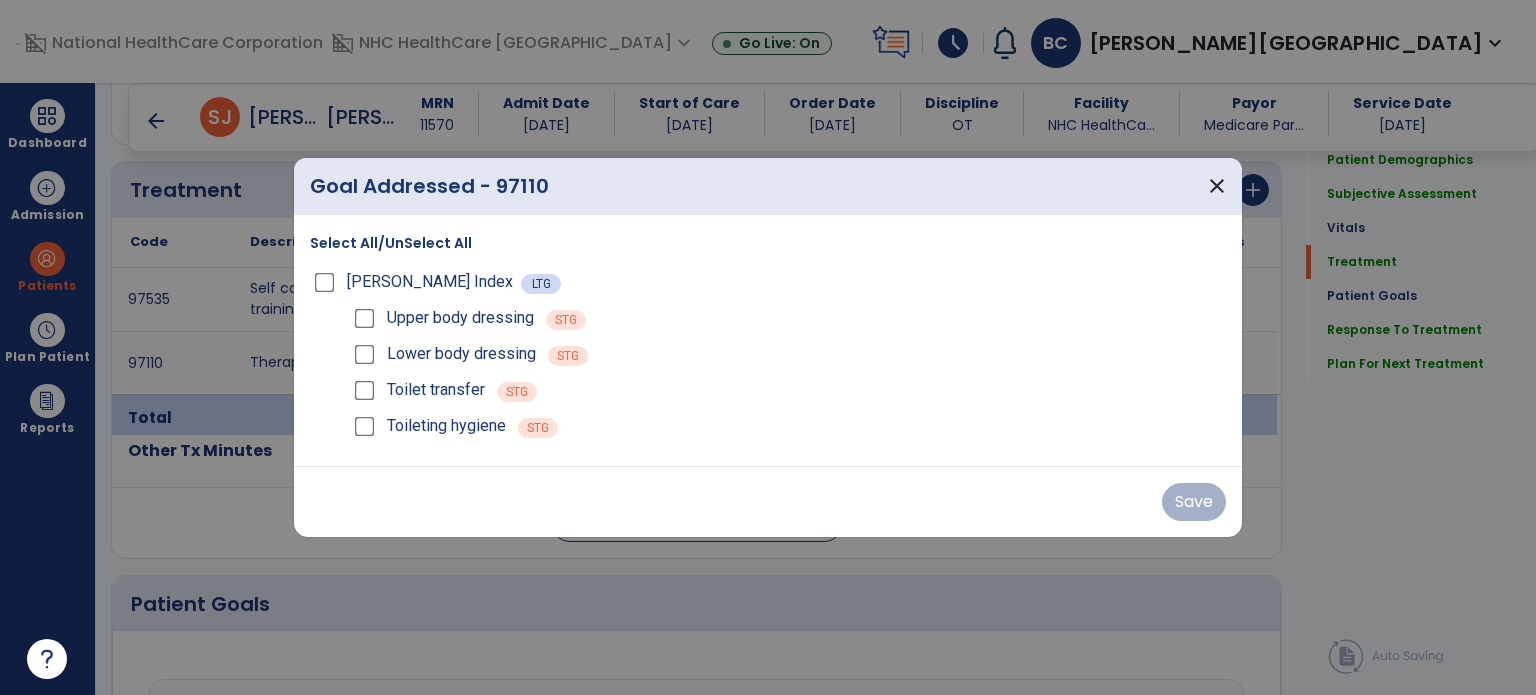 click on "[PERSON_NAME] Index  LTG" at bounding box center [768, 282] 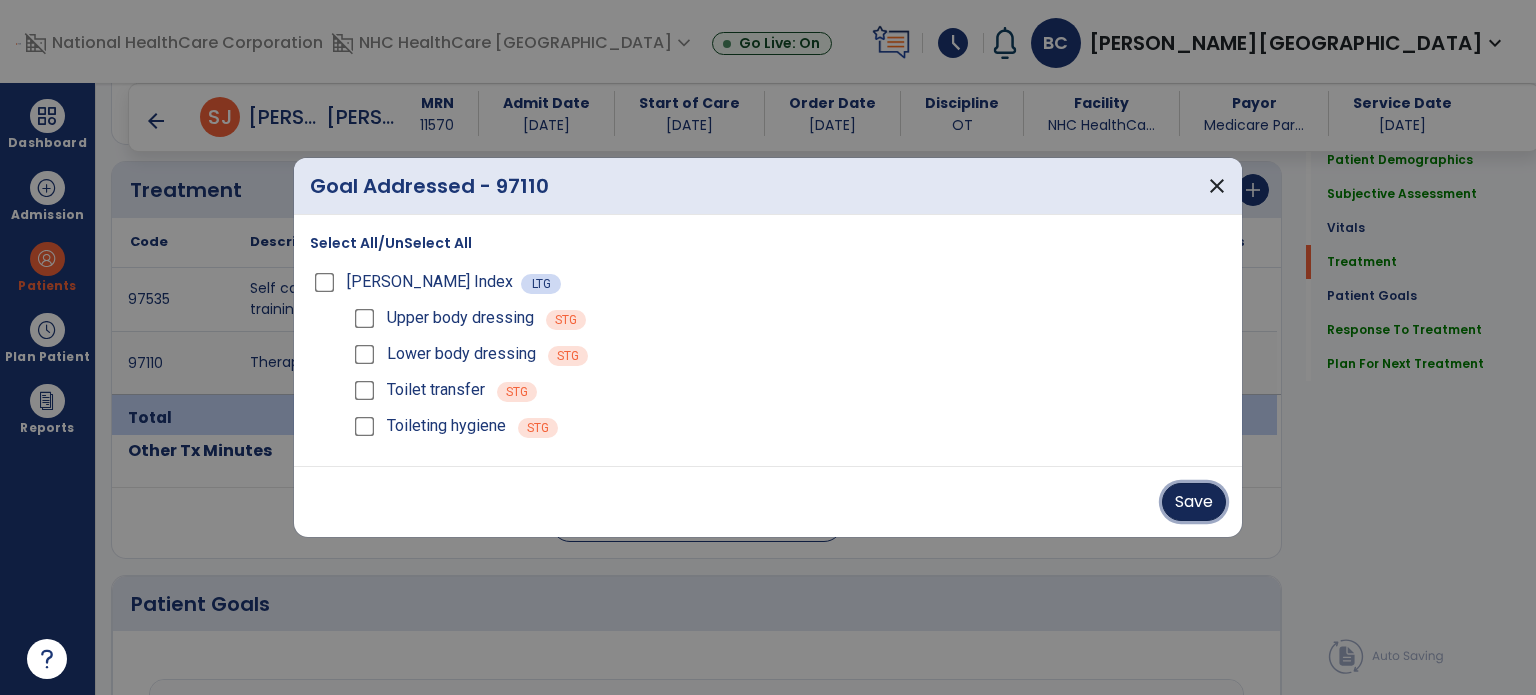 click on "Save" at bounding box center (1194, 502) 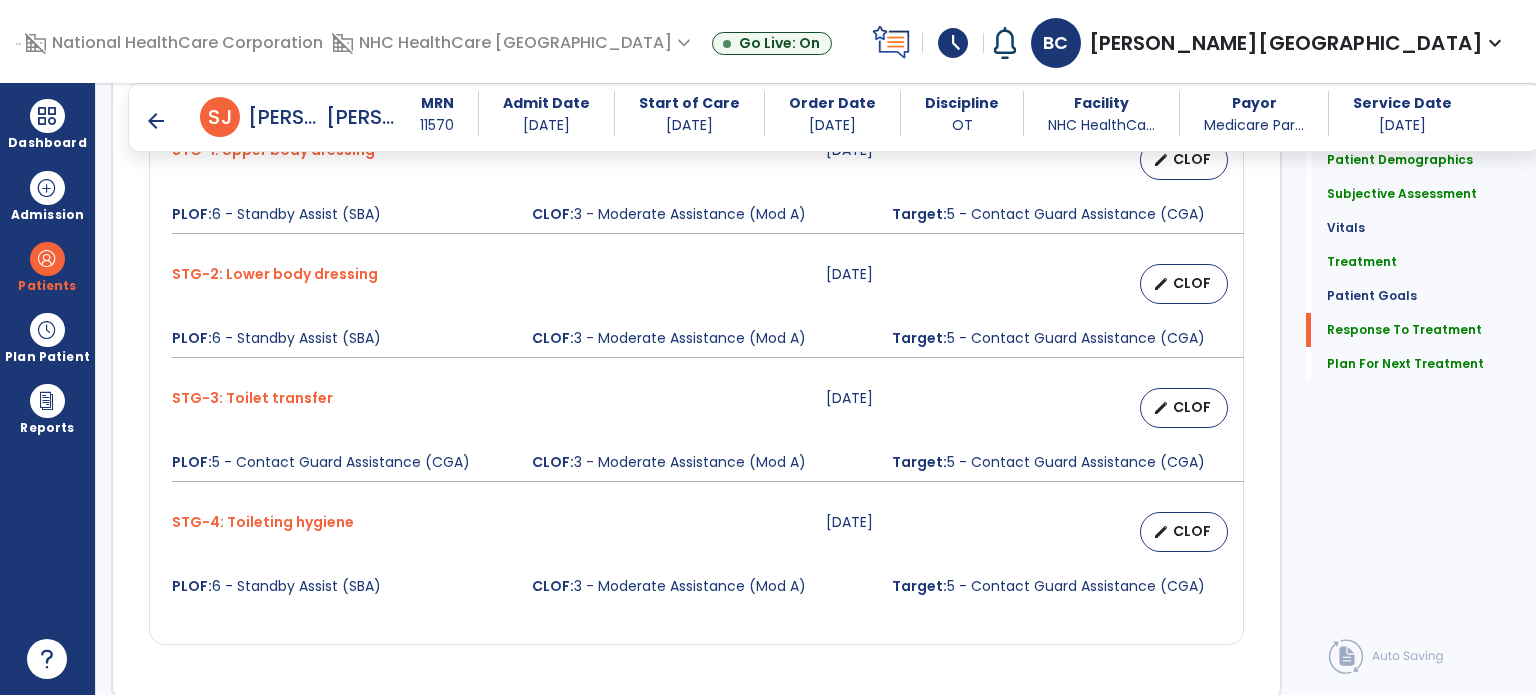 scroll, scrollTop: 2365, scrollLeft: 0, axis: vertical 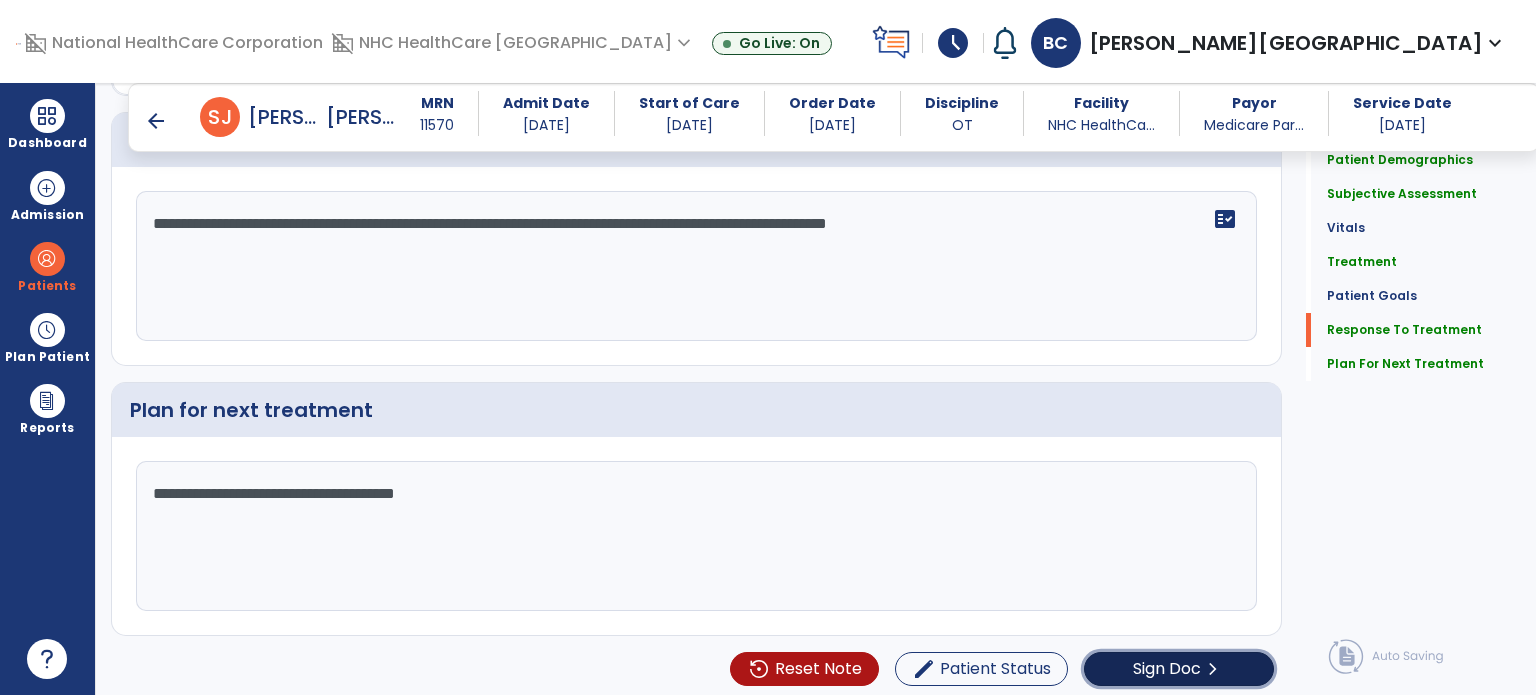 click on "Sign Doc" 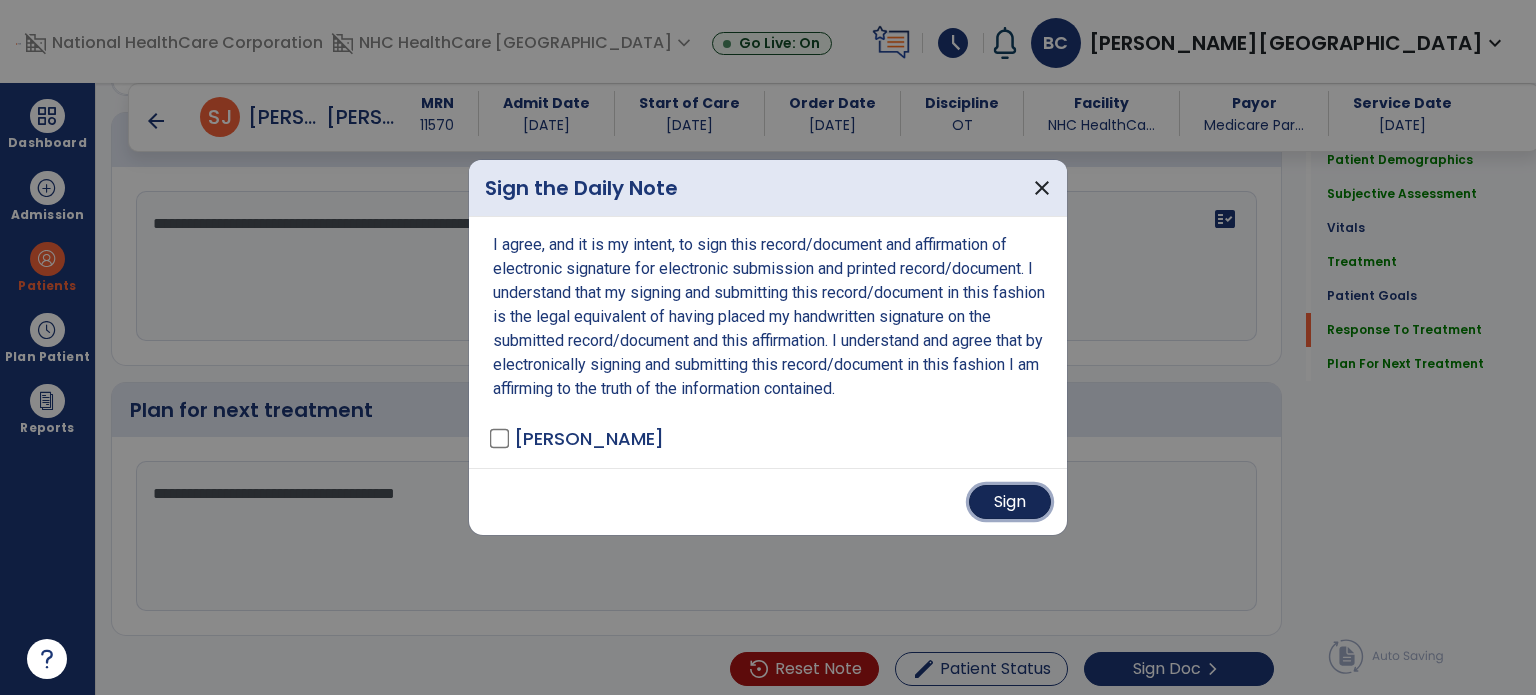 click on "Sign" at bounding box center [1010, 502] 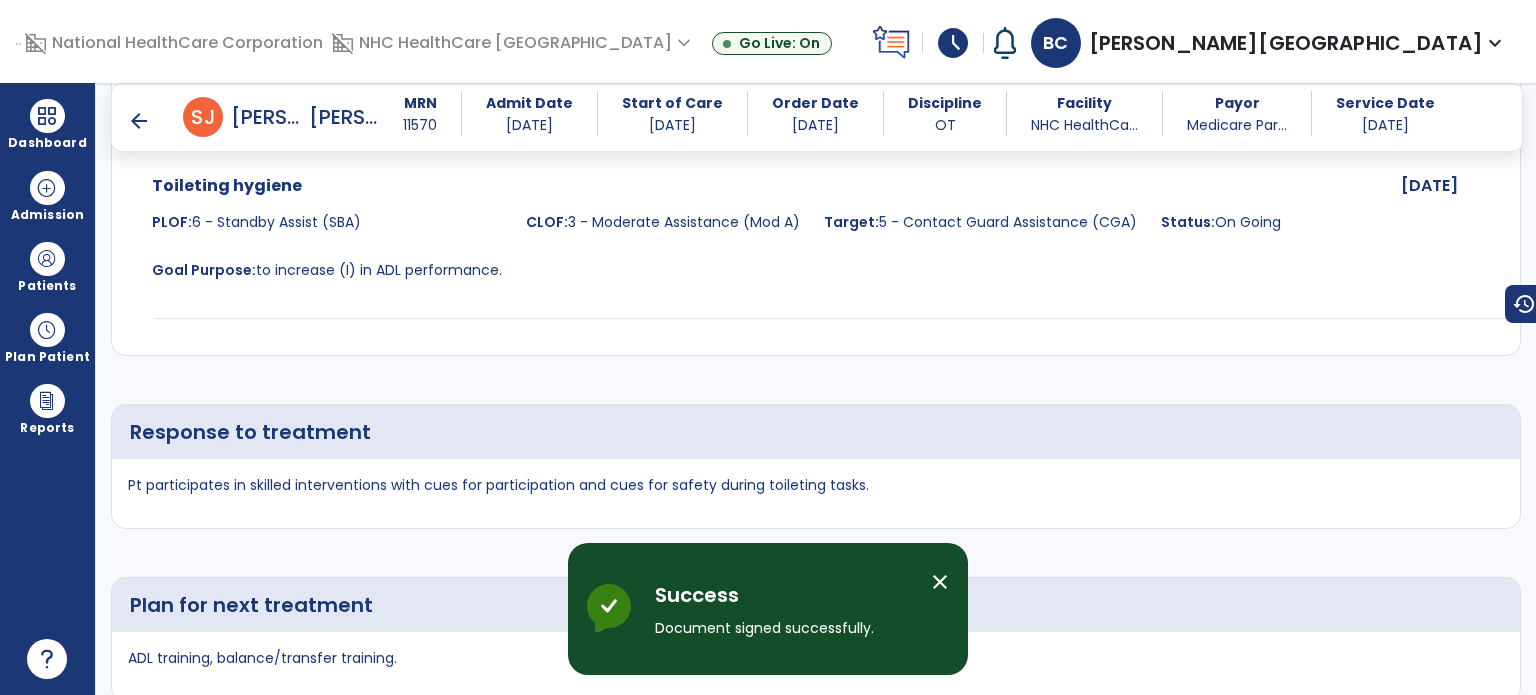 scroll, scrollTop: 3056, scrollLeft: 0, axis: vertical 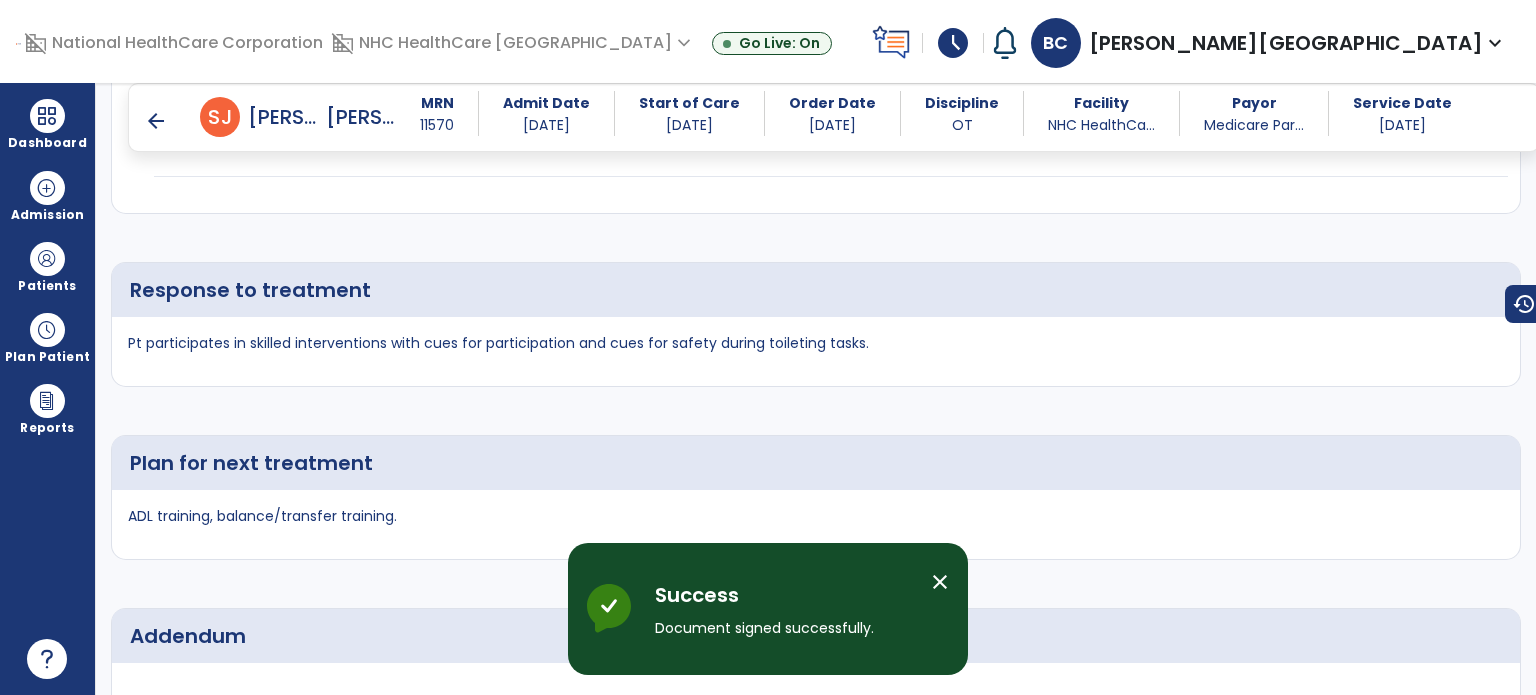 click on "arrow_back" at bounding box center (156, 121) 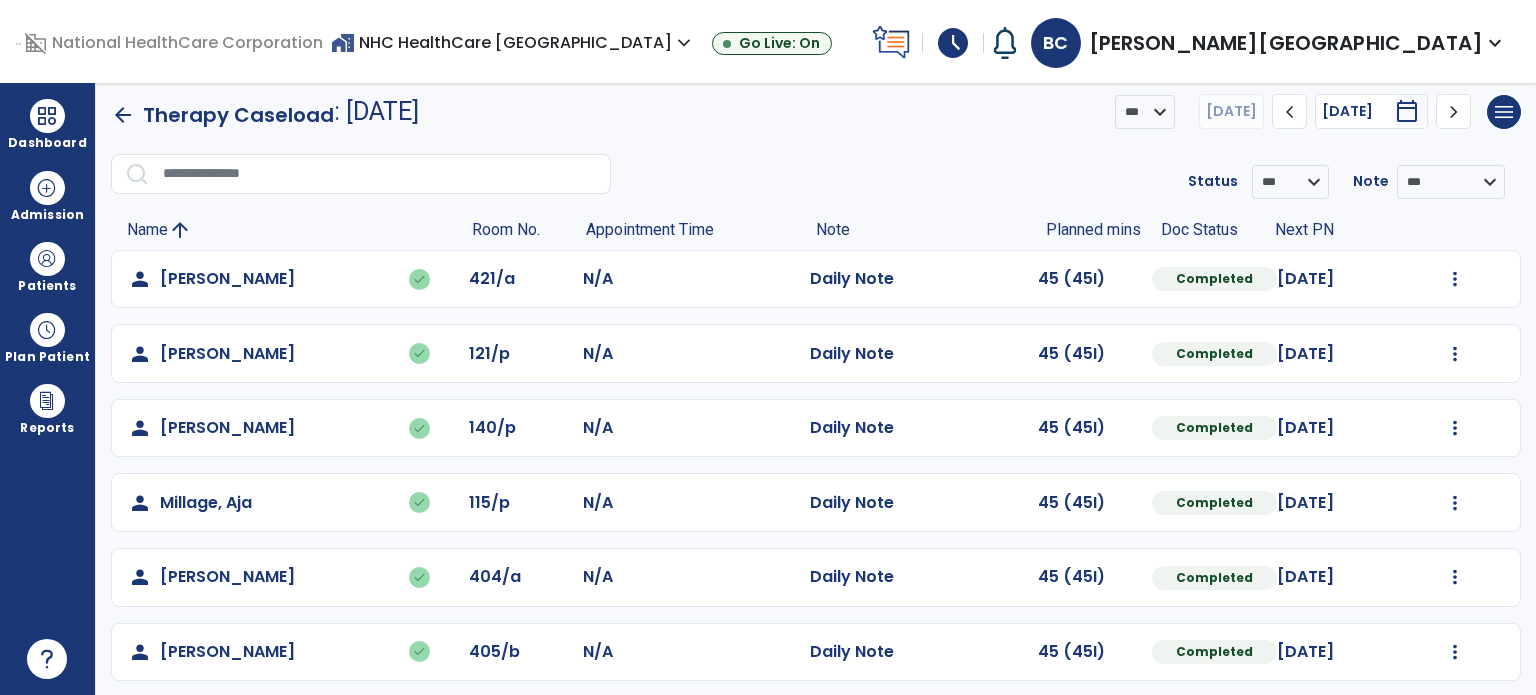 scroll, scrollTop: 0, scrollLeft: 0, axis: both 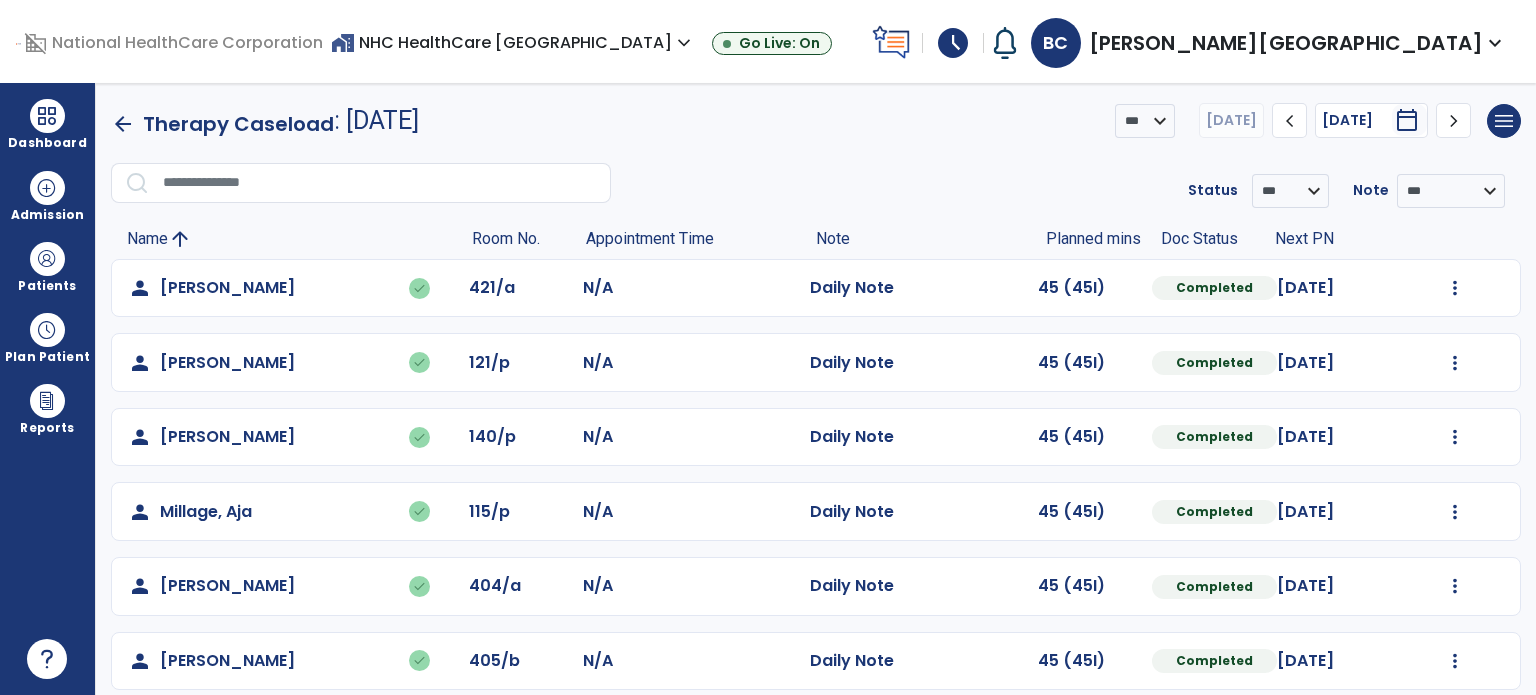 click at bounding box center (47, 116) 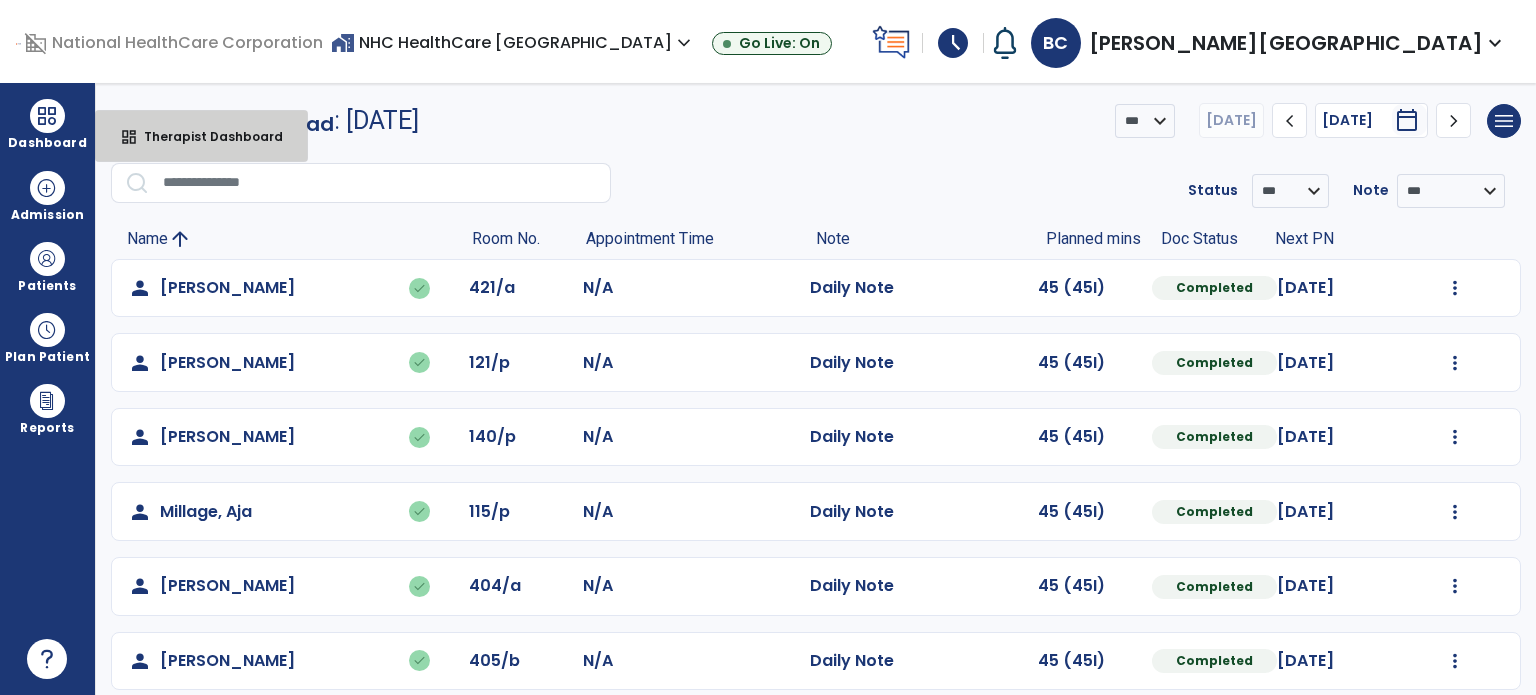 click on "dashboard  Therapist Dashboard" at bounding box center (201, 136) 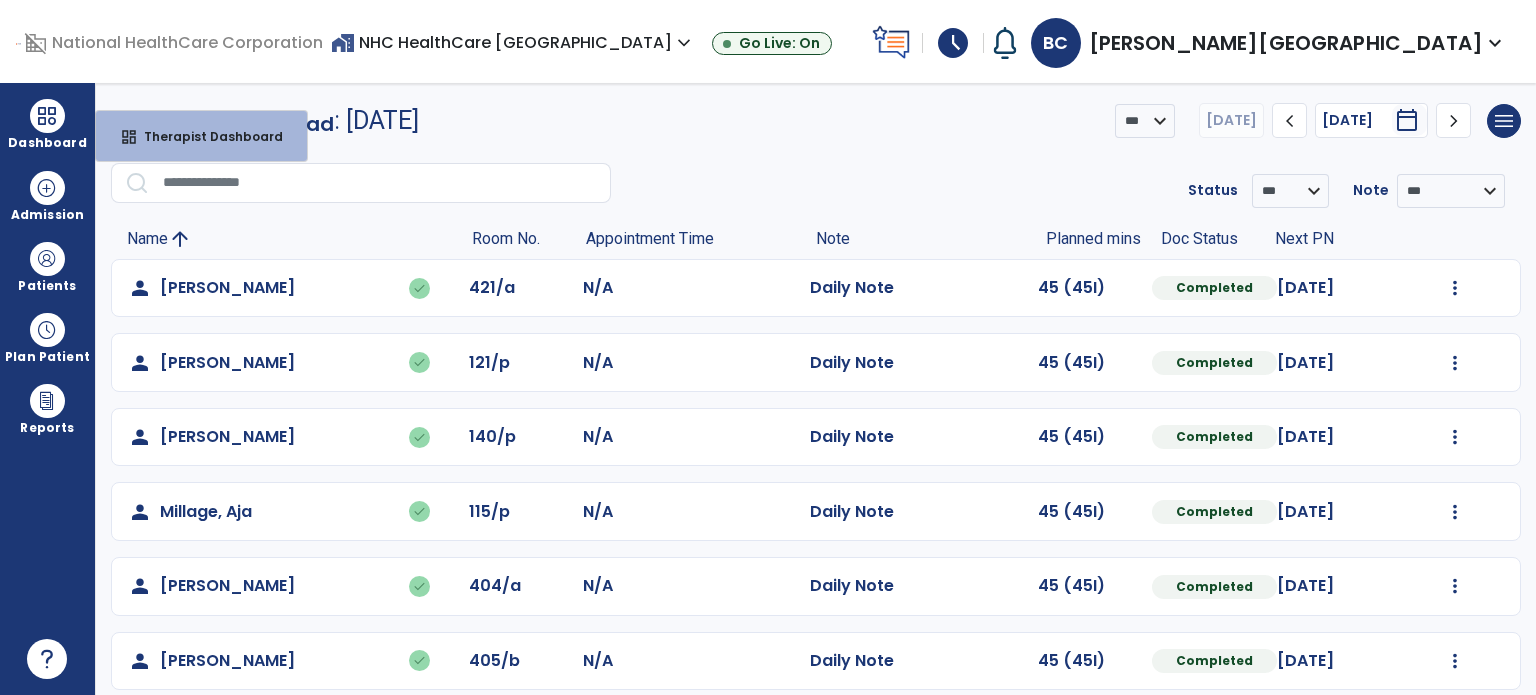 select on "****" 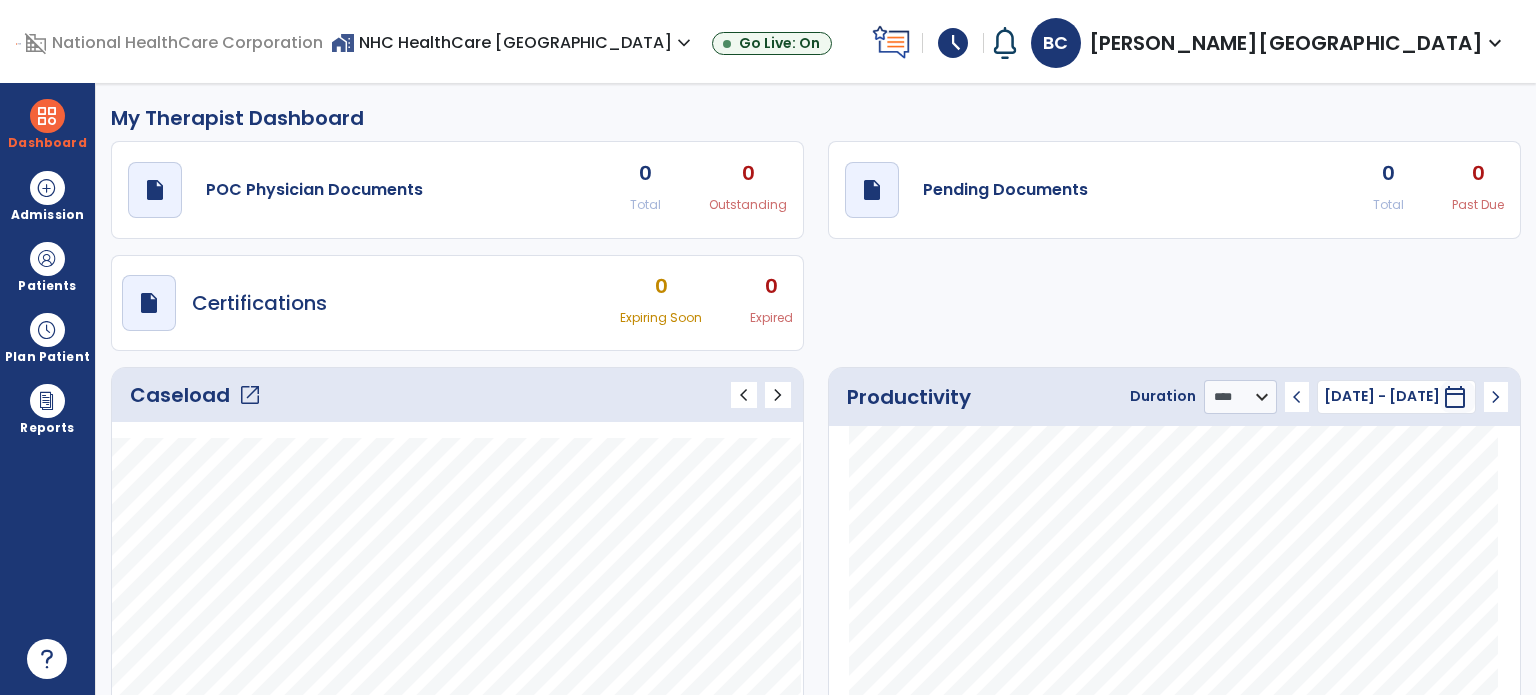 click on "schedule" at bounding box center (953, 43) 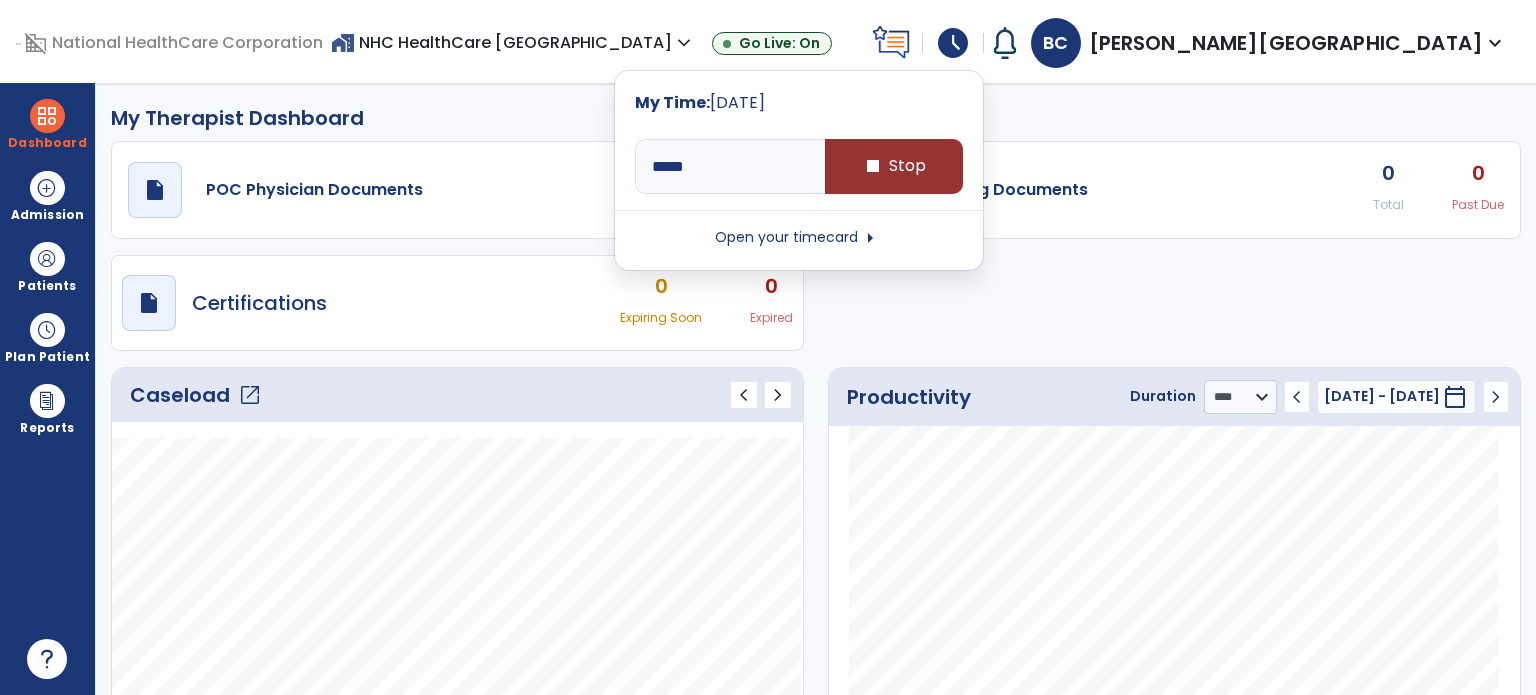 click on "stop  Stop" at bounding box center [894, 166] 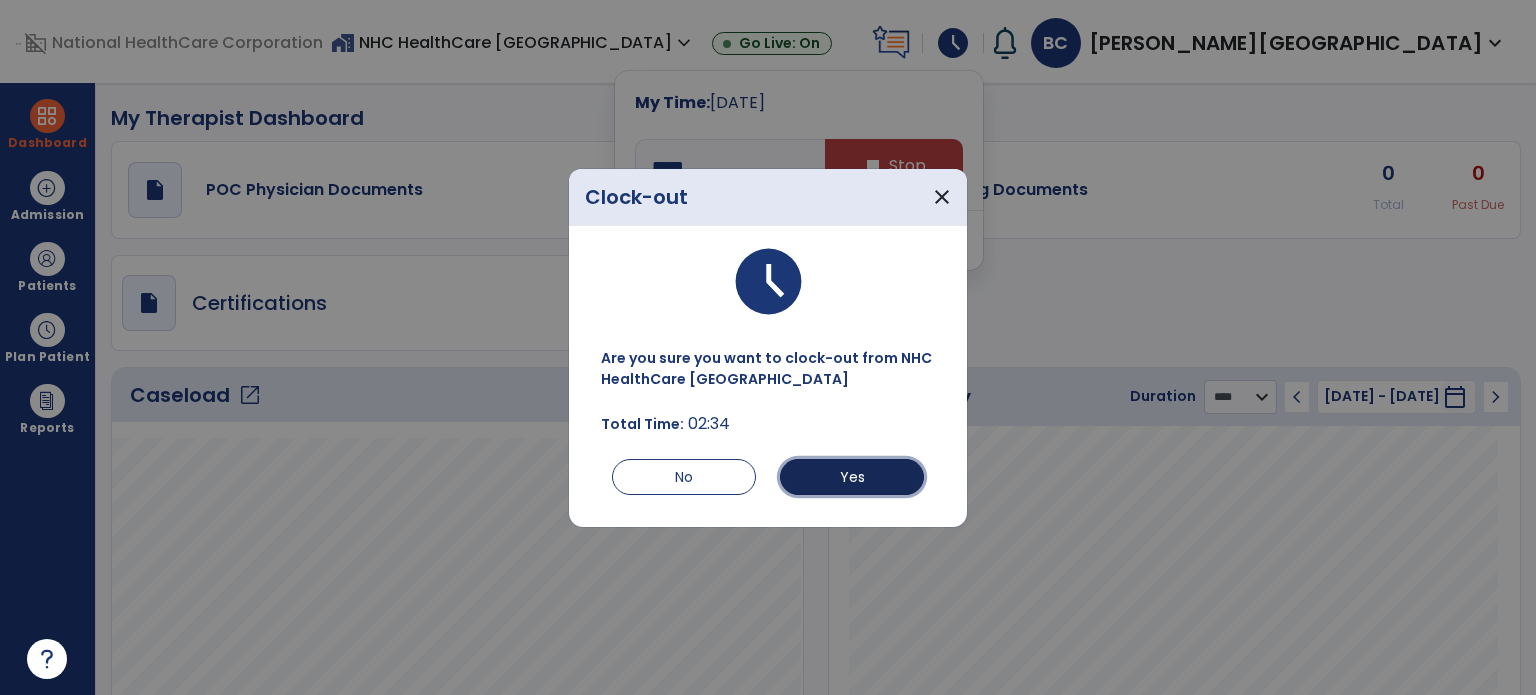 click on "Yes" at bounding box center (852, 477) 